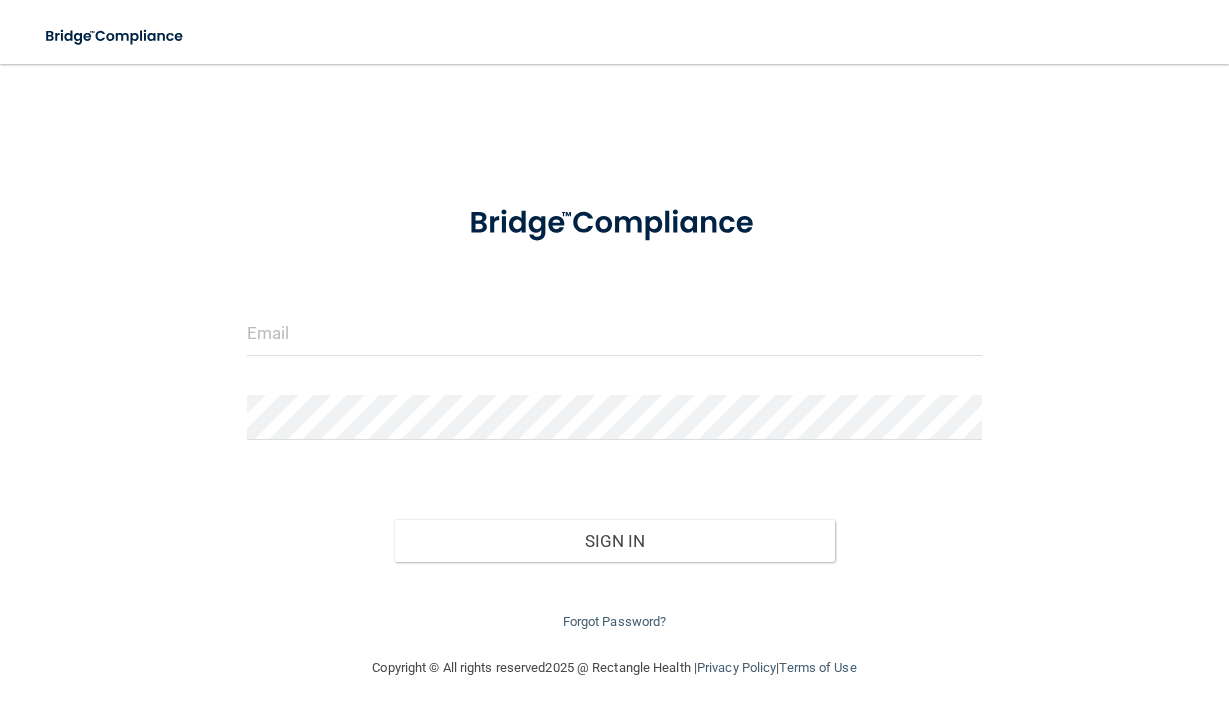 scroll, scrollTop: 0, scrollLeft: 0, axis: both 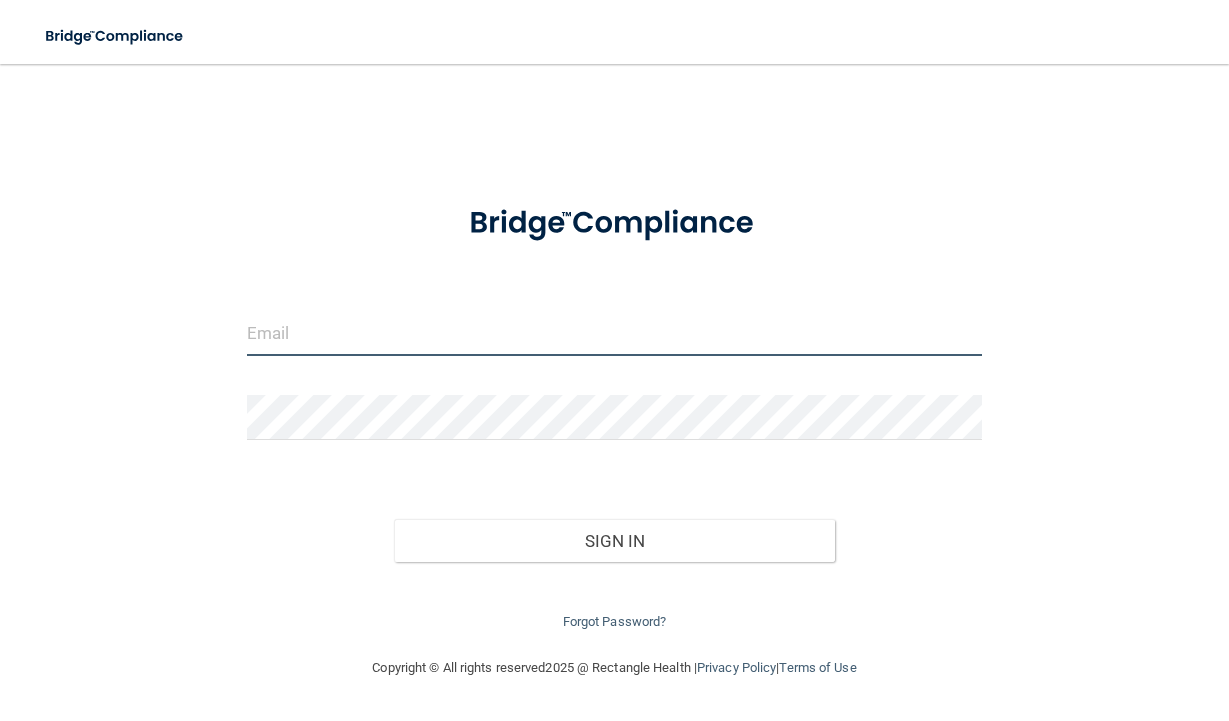 click at bounding box center (614, 333) 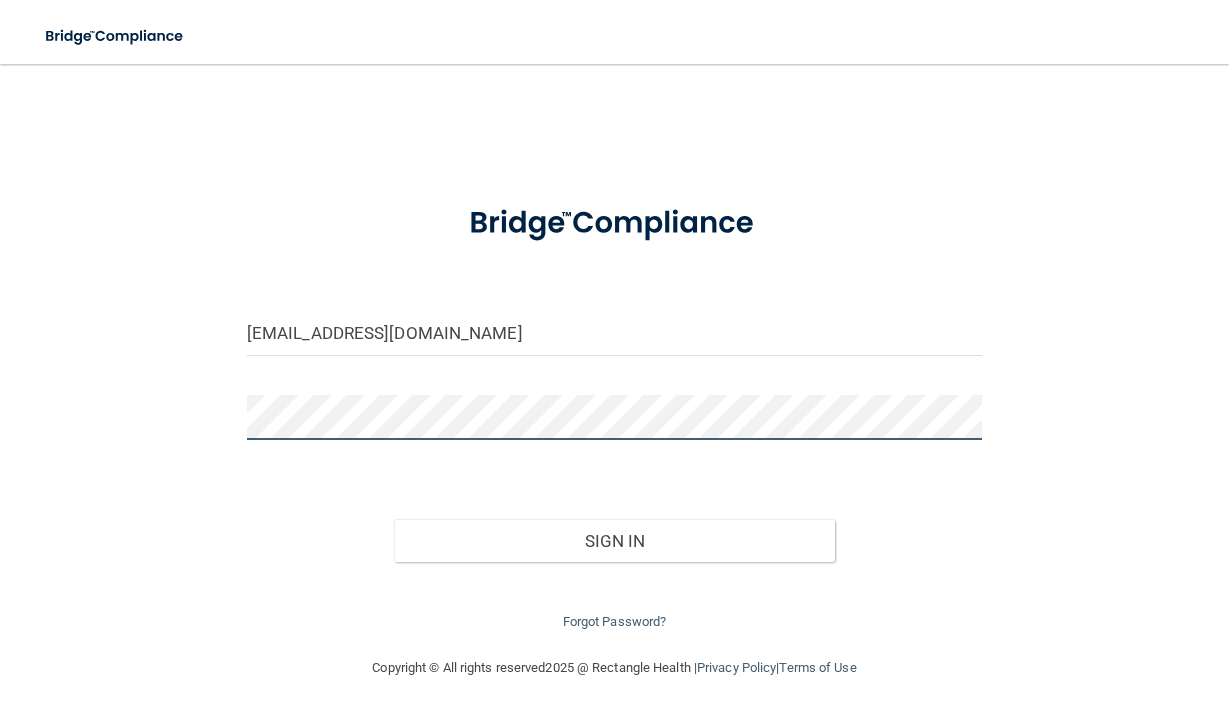 click on "Sign In" at bounding box center (614, 541) 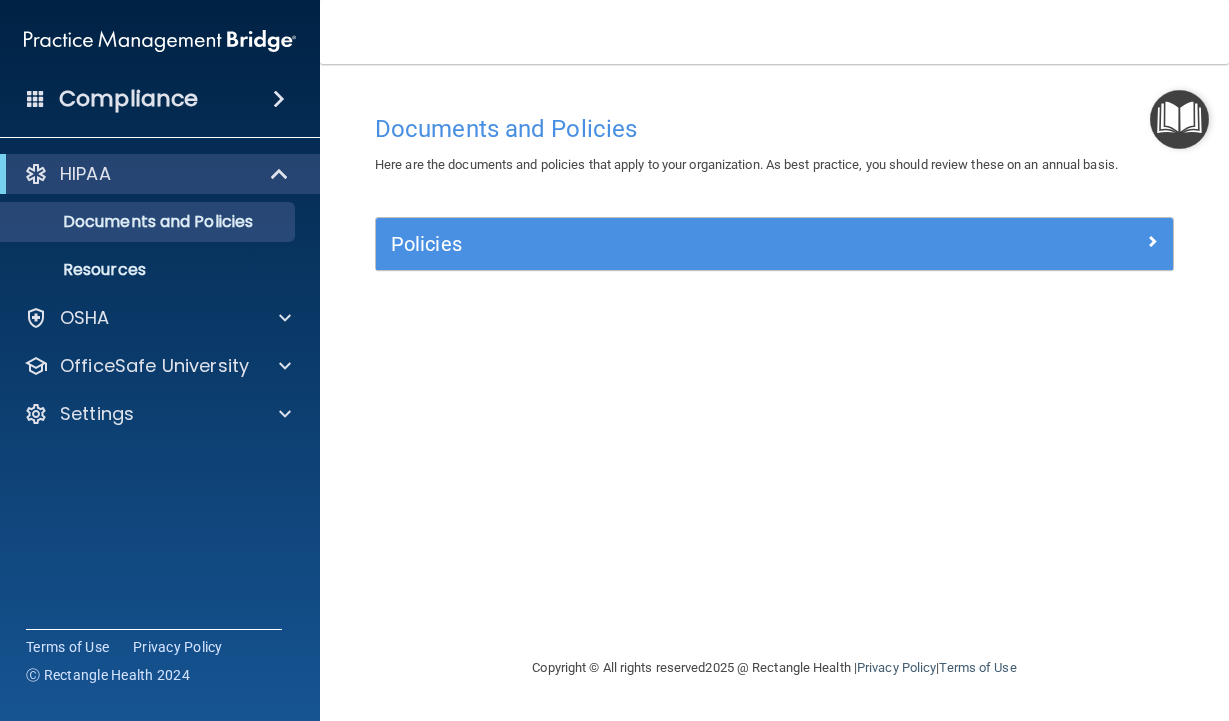 click on "Documents and Policies       Here are the documents and policies that apply to your organization. As best practice, you should review these on an annual basis.             There are no documents selected                Search Documents:                      Search Results            Name  Description        Acceptable Use Policy   Acceptable Use Policy     Policy that defines acceptable and unacceptable use of electronic devices and network resources in conjunction with its established culture of ethical and lawful behavior, openness, trust, and integrity.        Business Associates Policy   Business Associates Policy     Policy that describes the obligations of business associates and the requirements for contracting with business associates.        Complaint Process Policy   Complaint Process Policy     Policy to provide a process for patients and responsible parties to make complaints concerning privacy and security practices.        Document Destruction Policy   Document Destruction Policy" at bounding box center [774, 380] 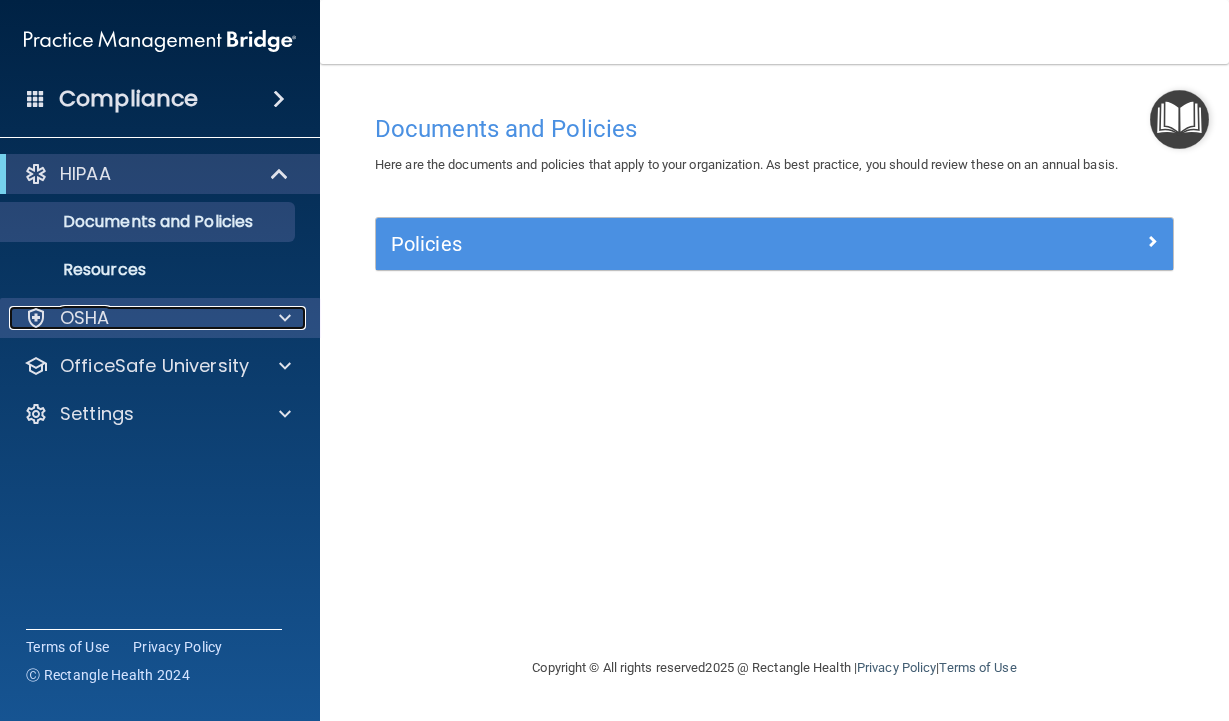 click on "OSHA" at bounding box center (133, 318) 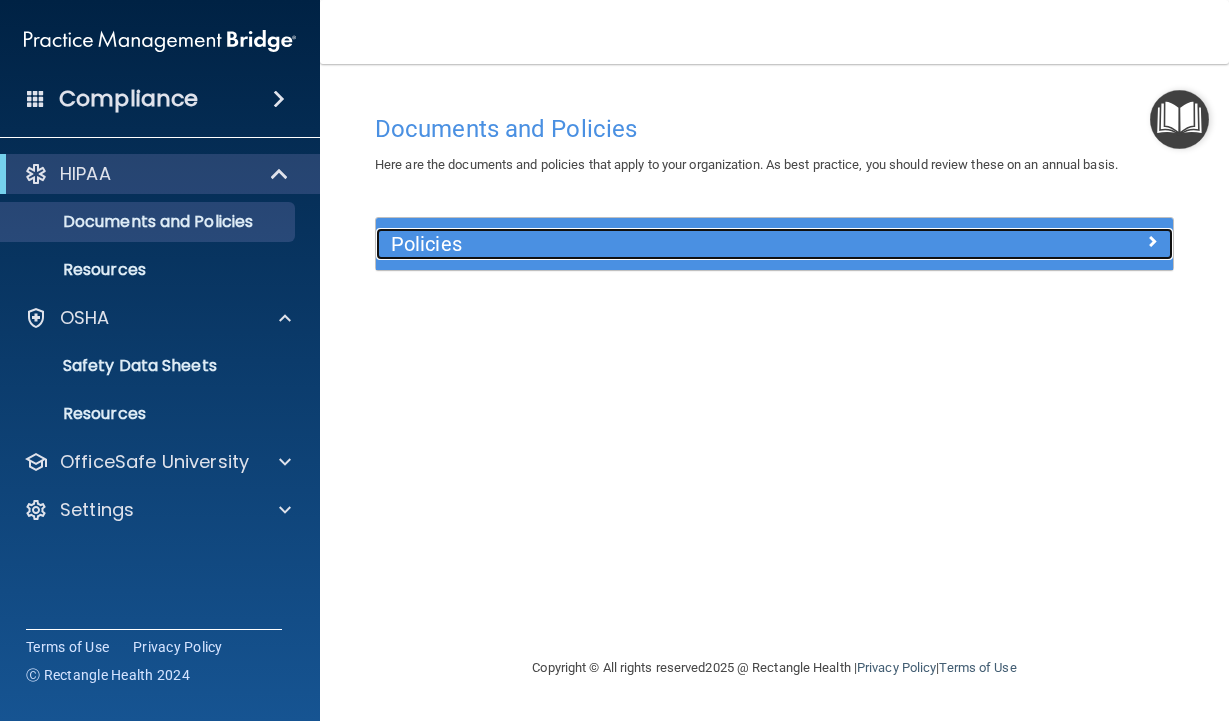 click on "Policies" at bounding box center [675, 244] 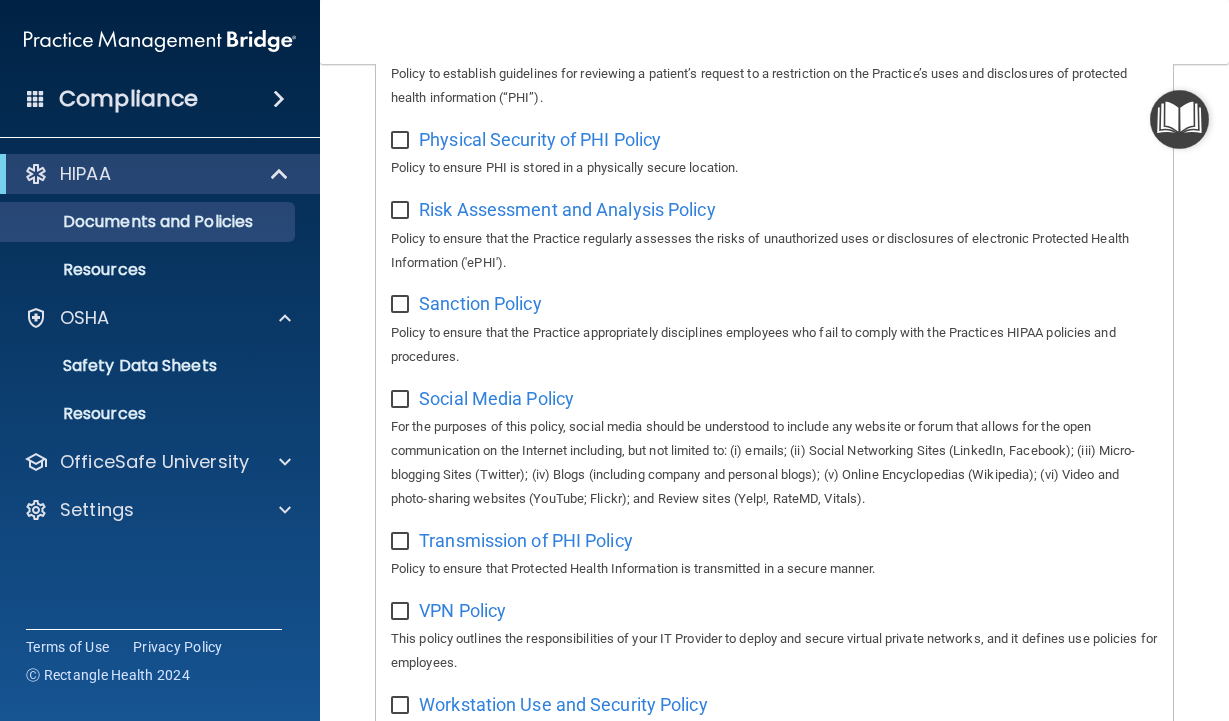 scroll, scrollTop: 1668, scrollLeft: 0, axis: vertical 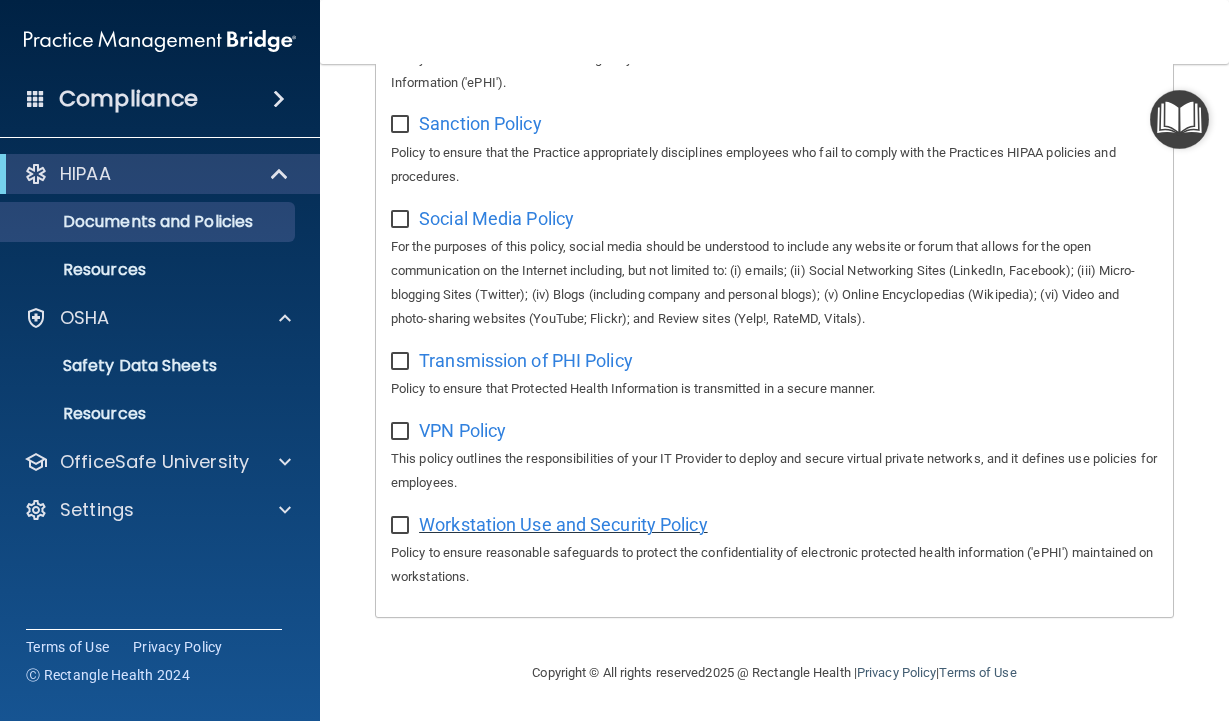 click on "Workstation Use and Security Policy" at bounding box center [563, 524] 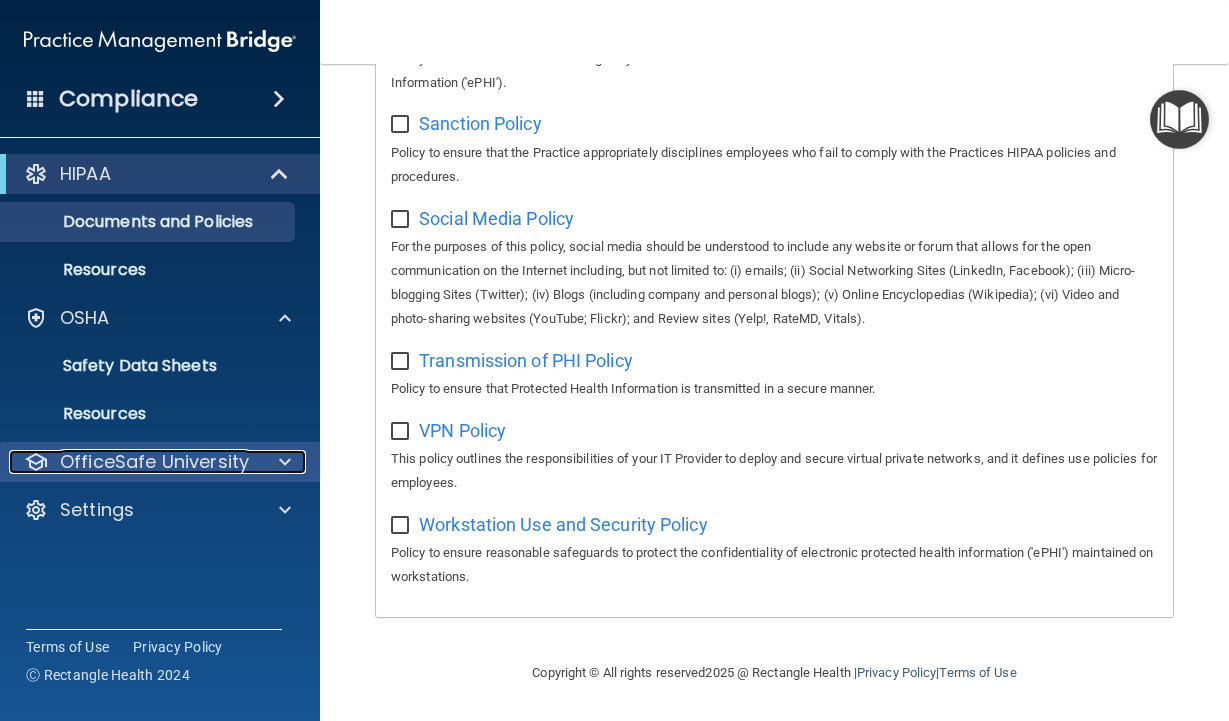 click at bounding box center [282, 462] 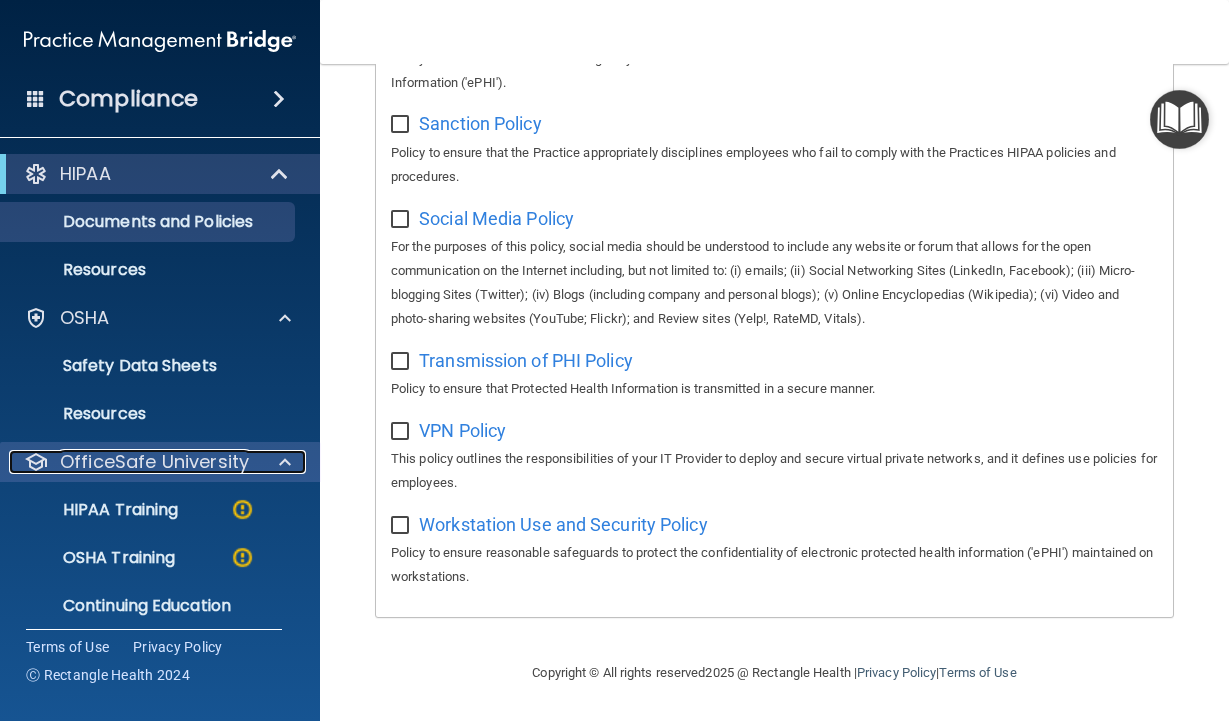 scroll, scrollTop: 61, scrollLeft: 0, axis: vertical 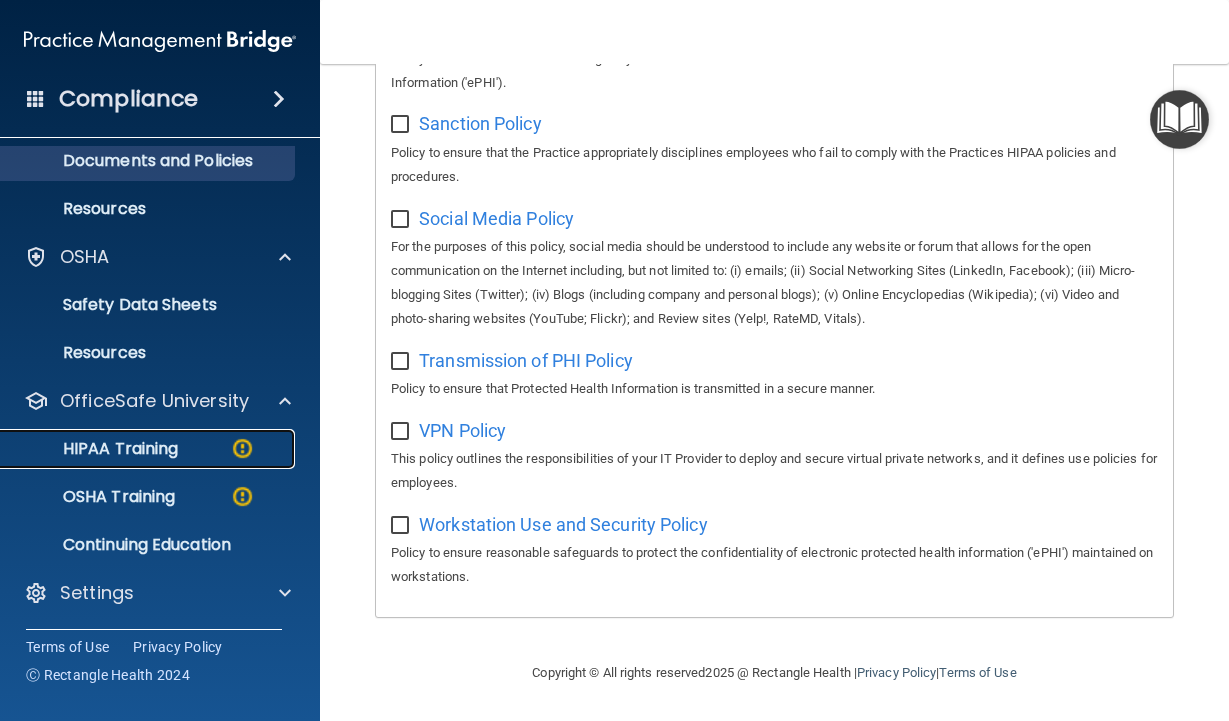 click on "HIPAA Training" at bounding box center [95, 449] 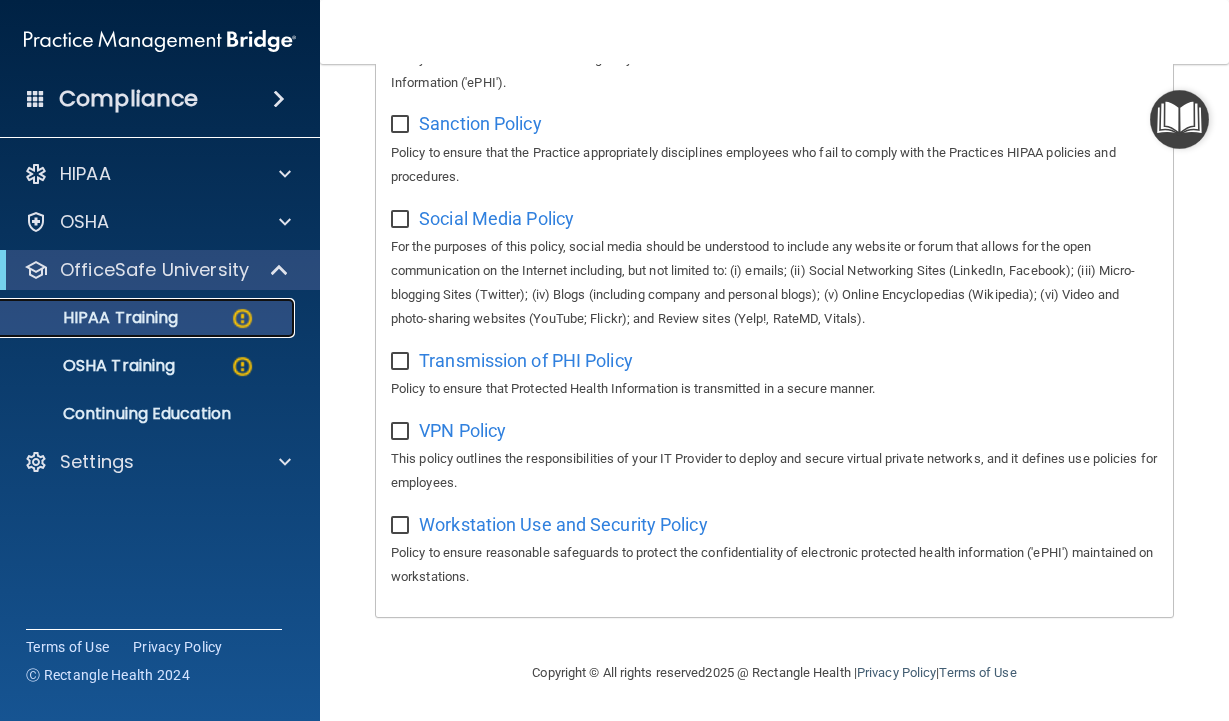scroll, scrollTop: 0, scrollLeft: 0, axis: both 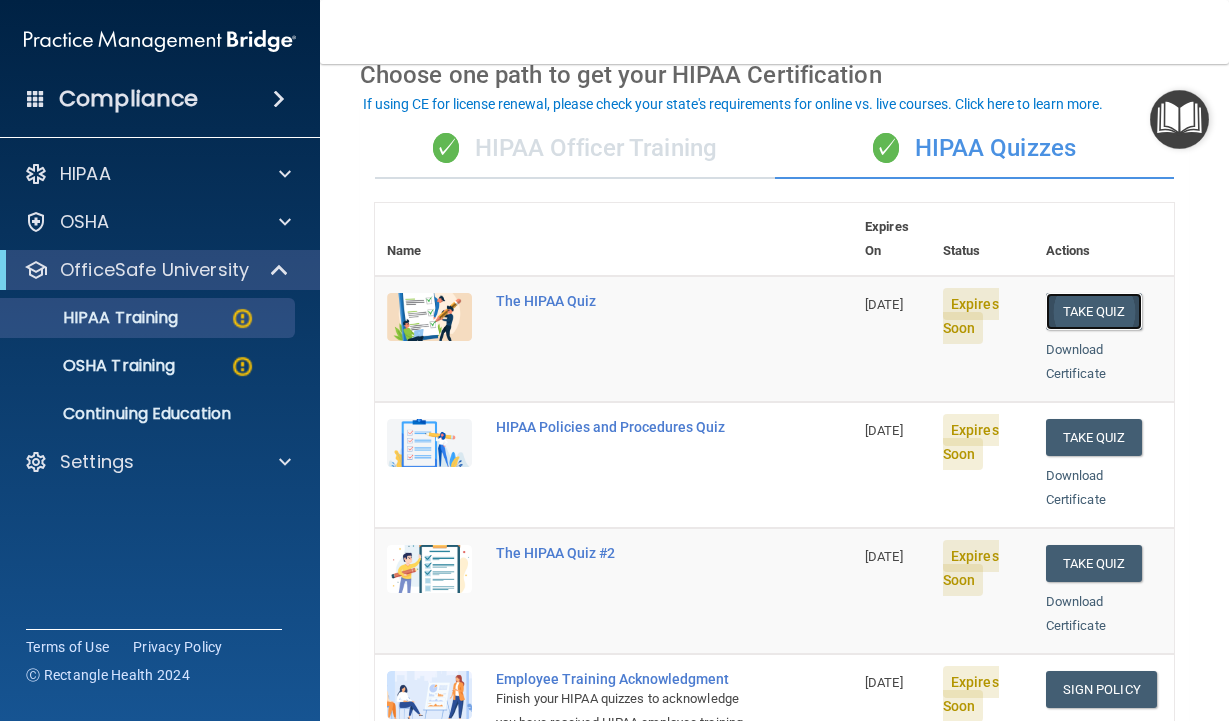 click on "Take Quiz" at bounding box center (1094, 311) 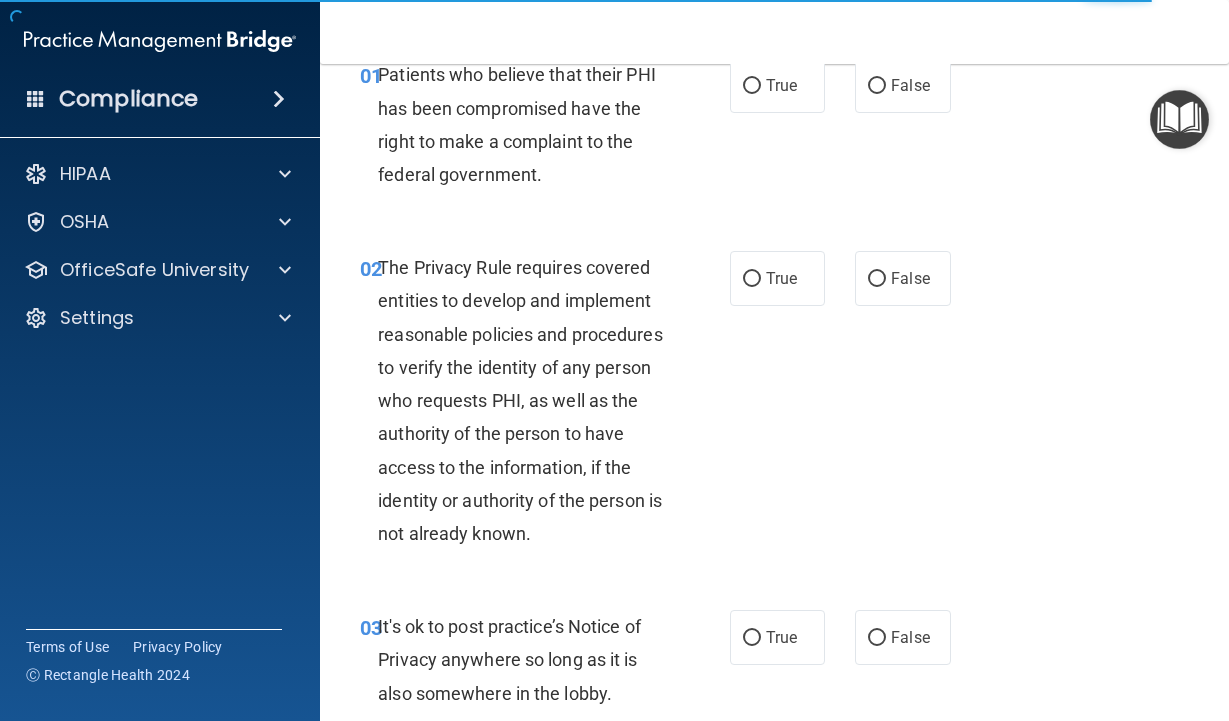 scroll, scrollTop: 0, scrollLeft: 0, axis: both 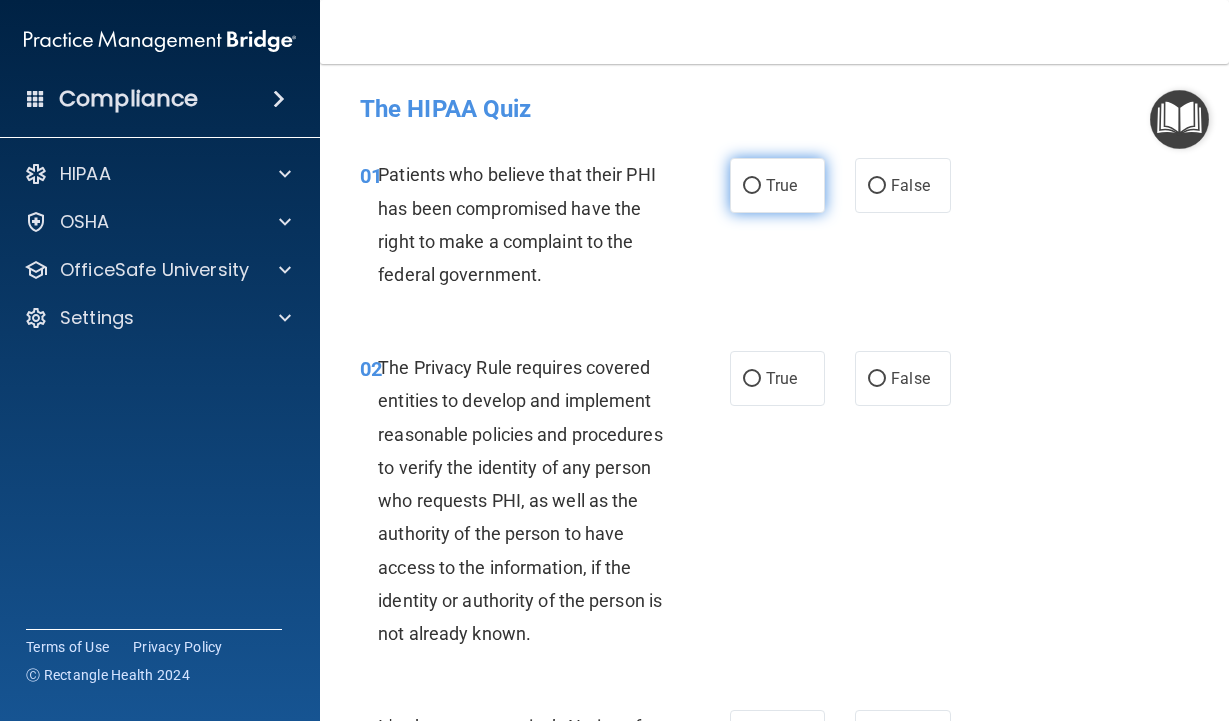 click on "True" at bounding box center [781, 185] 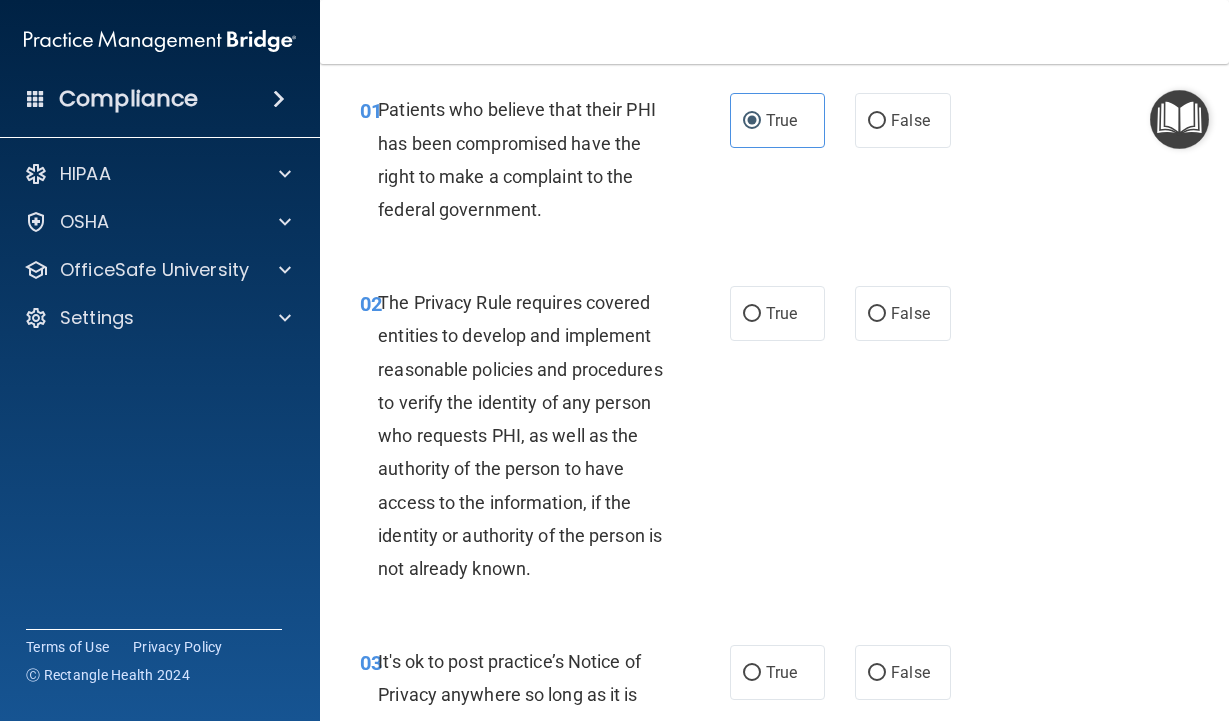 scroll, scrollTop: 100, scrollLeft: 0, axis: vertical 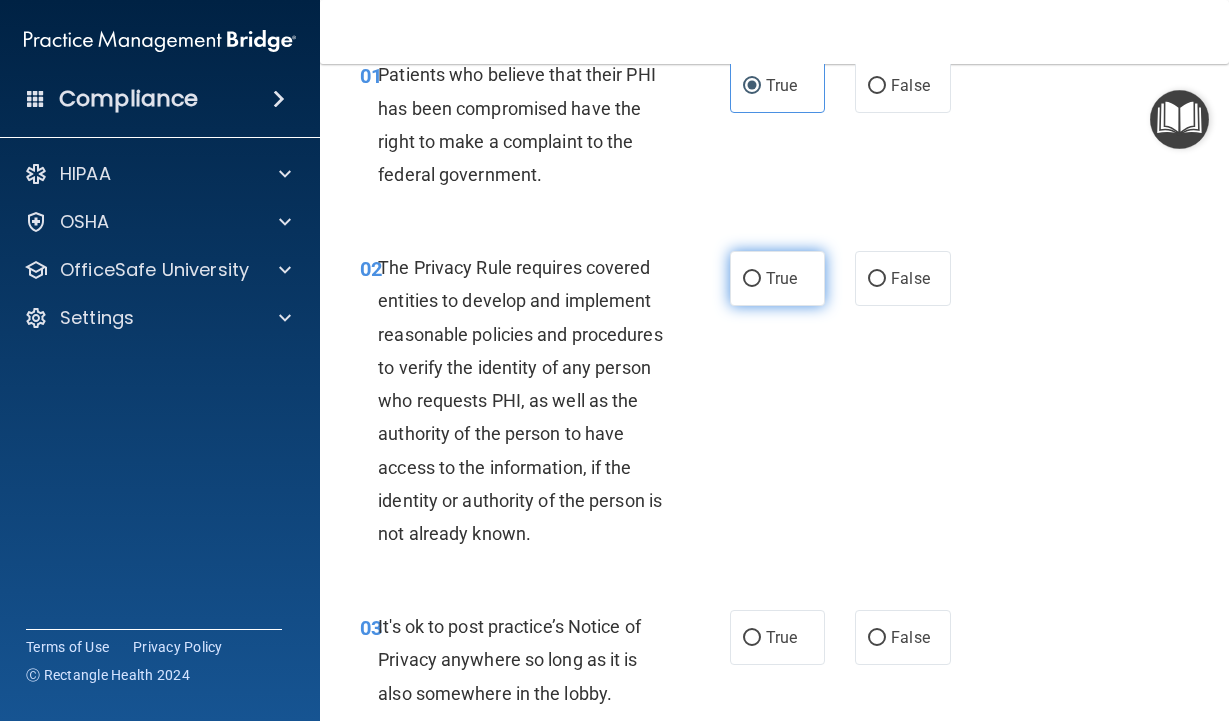 click on "True" at bounding box center (778, 278) 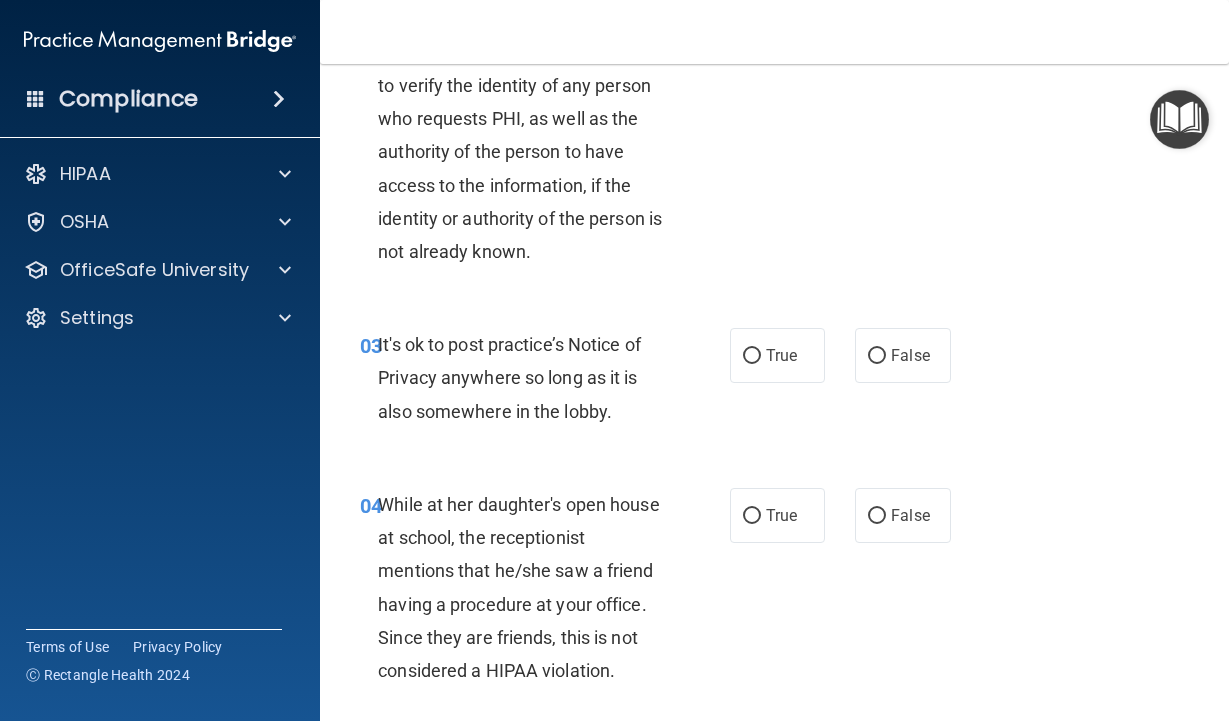 scroll, scrollTop: 400, scrollLeft: 0, axis: vertical 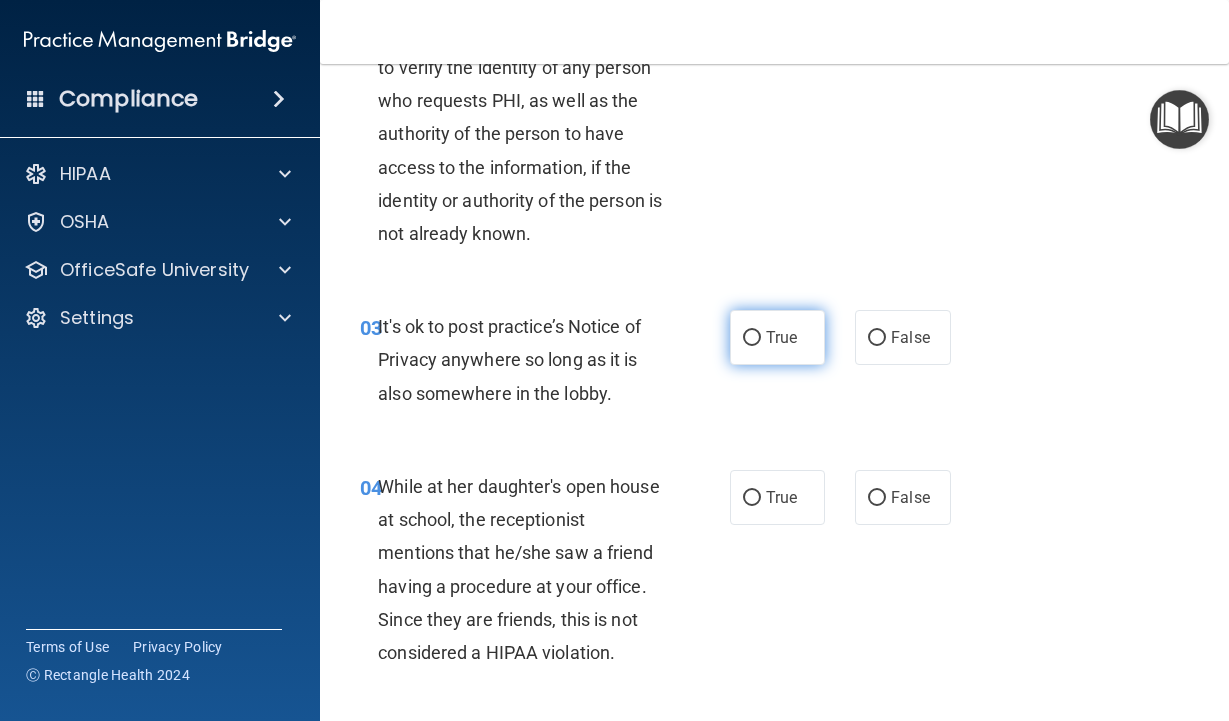 click on "True" at bounding box center [752, 338] 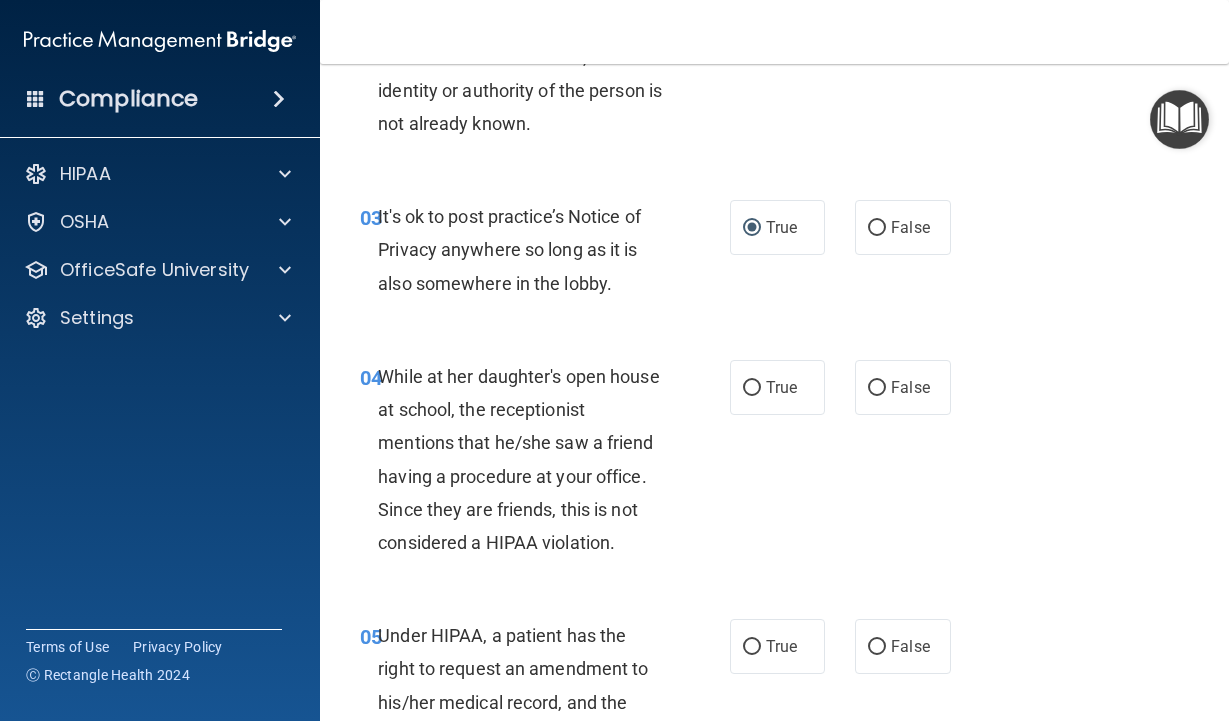 scroll, scrollTop: 600, scrollLeft: 0, axis: vertical 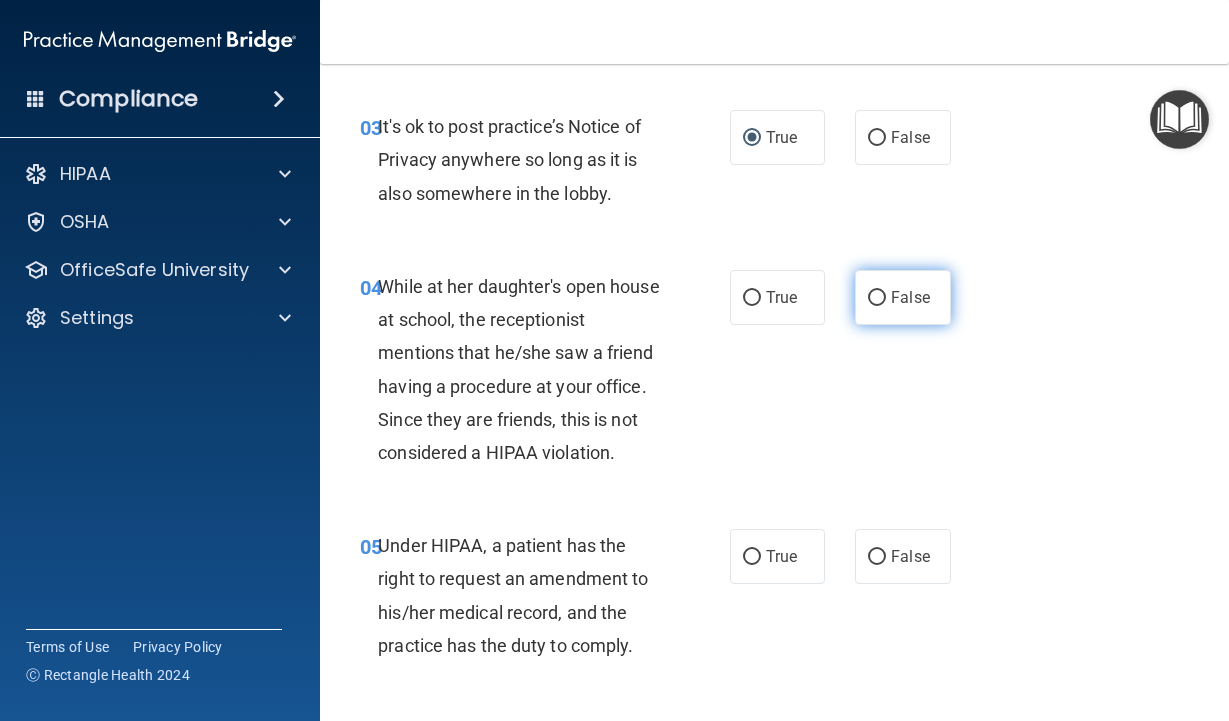 click on "False" at bounding box center [877, 298] 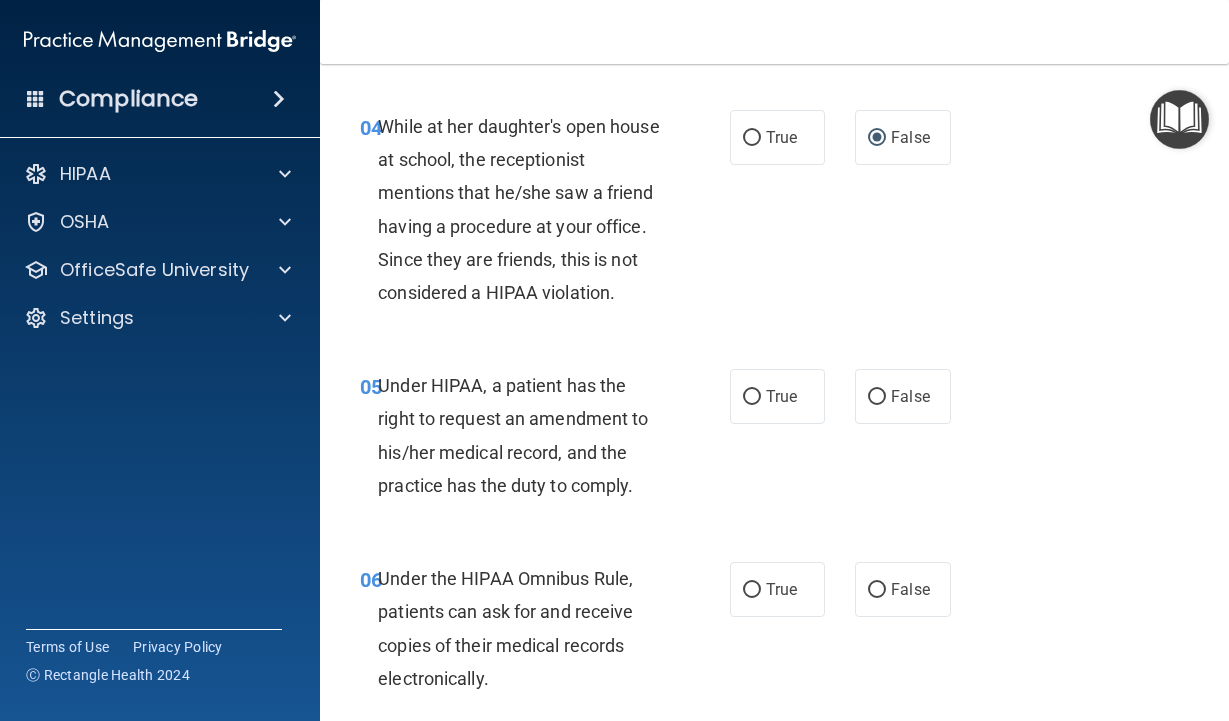 scroll, scrollTop: 800, scrollLeft: 0, axis: vertical 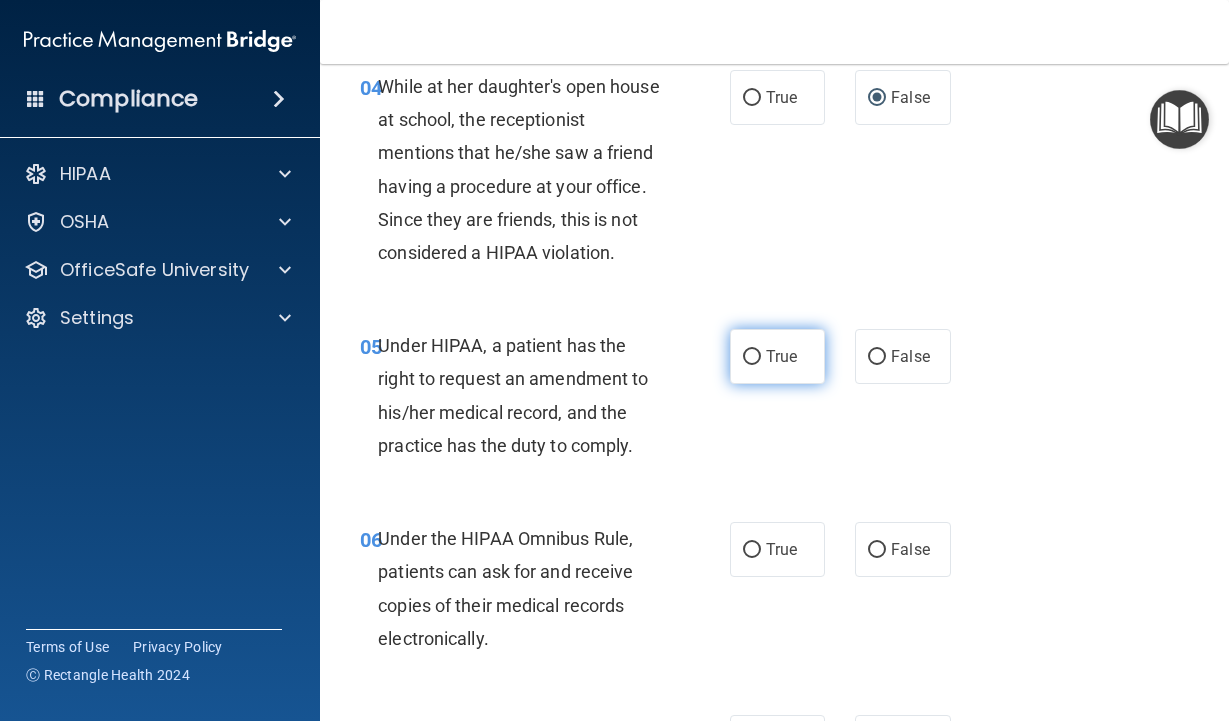click on "True" at bounding box center (781, 356) 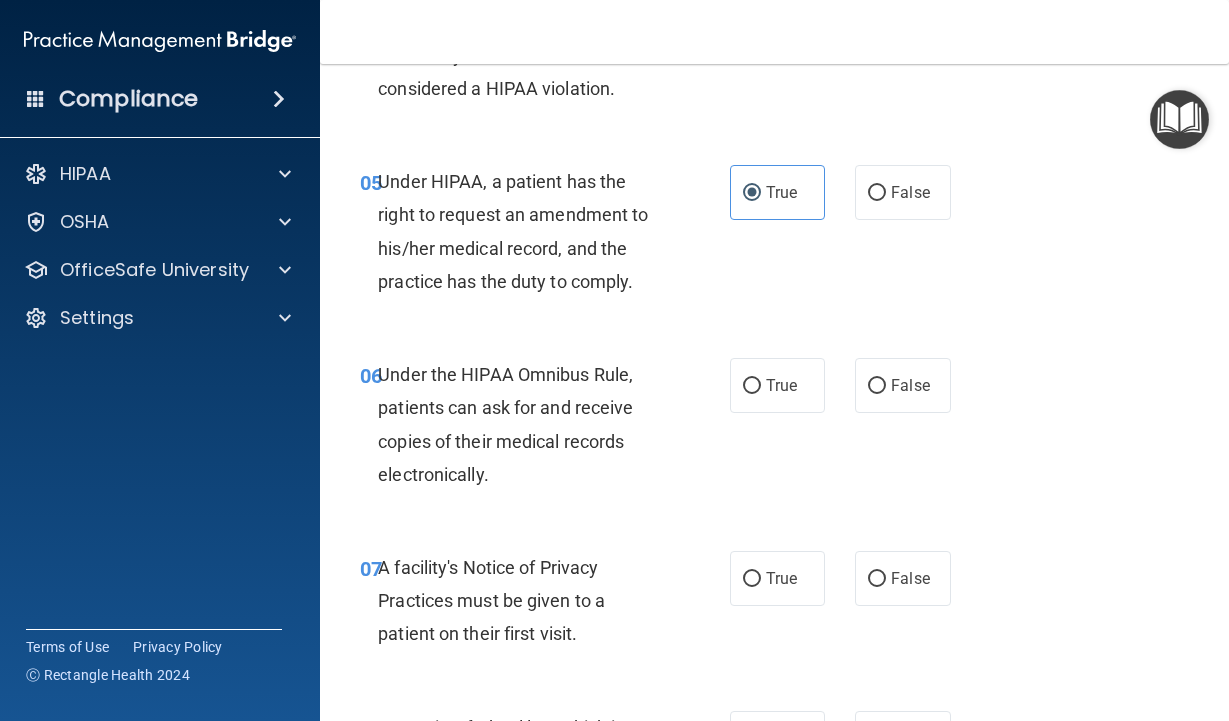 scroll, scrollTop: 1000, scrollLeft: 0, axis: vertical 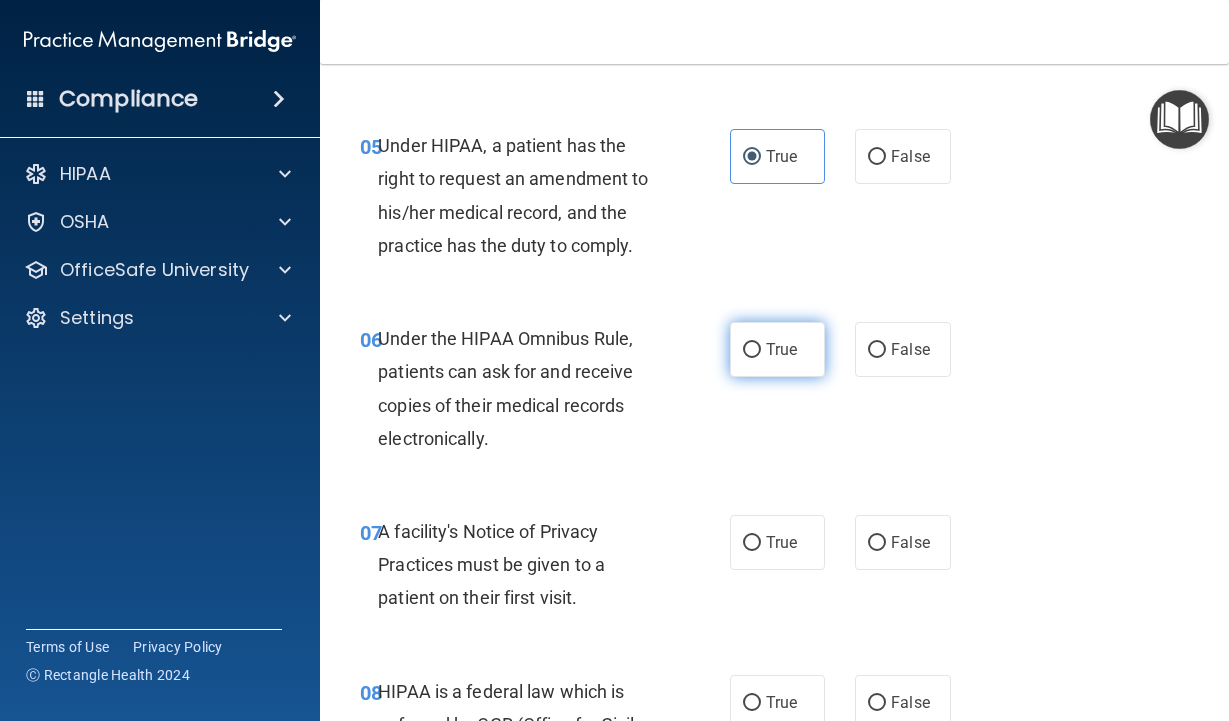 click on "True" at bounding box center (752, 350) 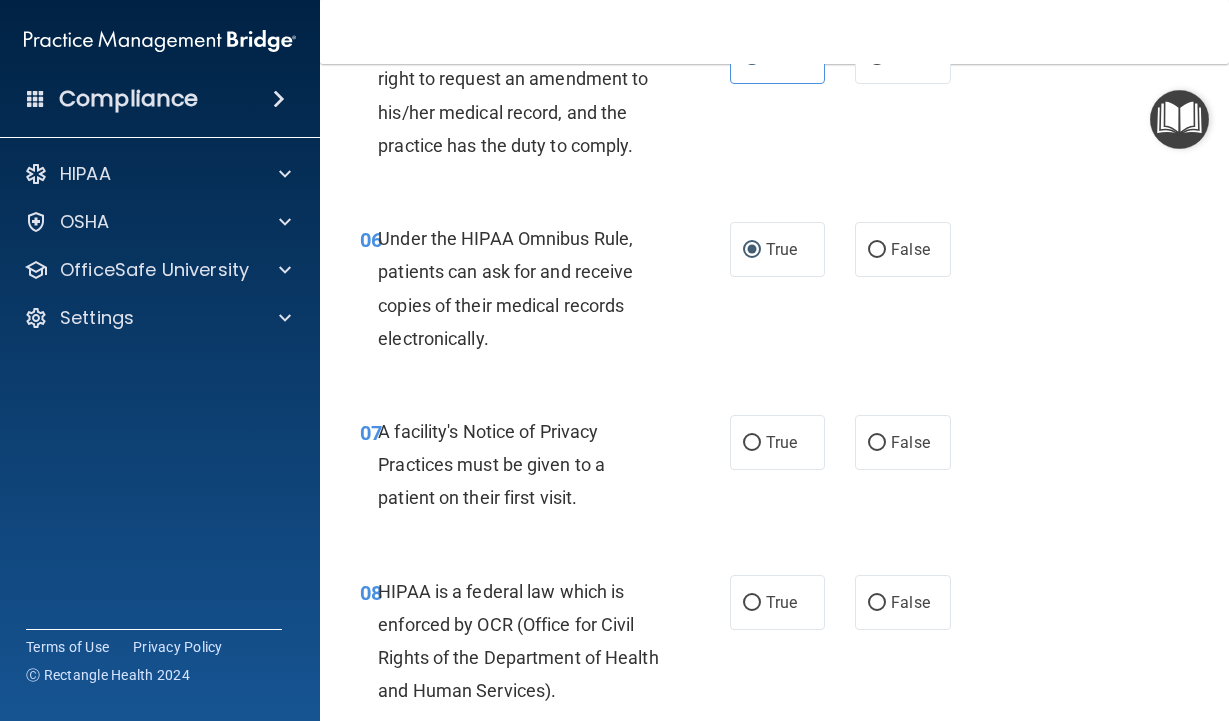 scroll, scrollTop: 1200, scrollLeft: 0, axis: vertical 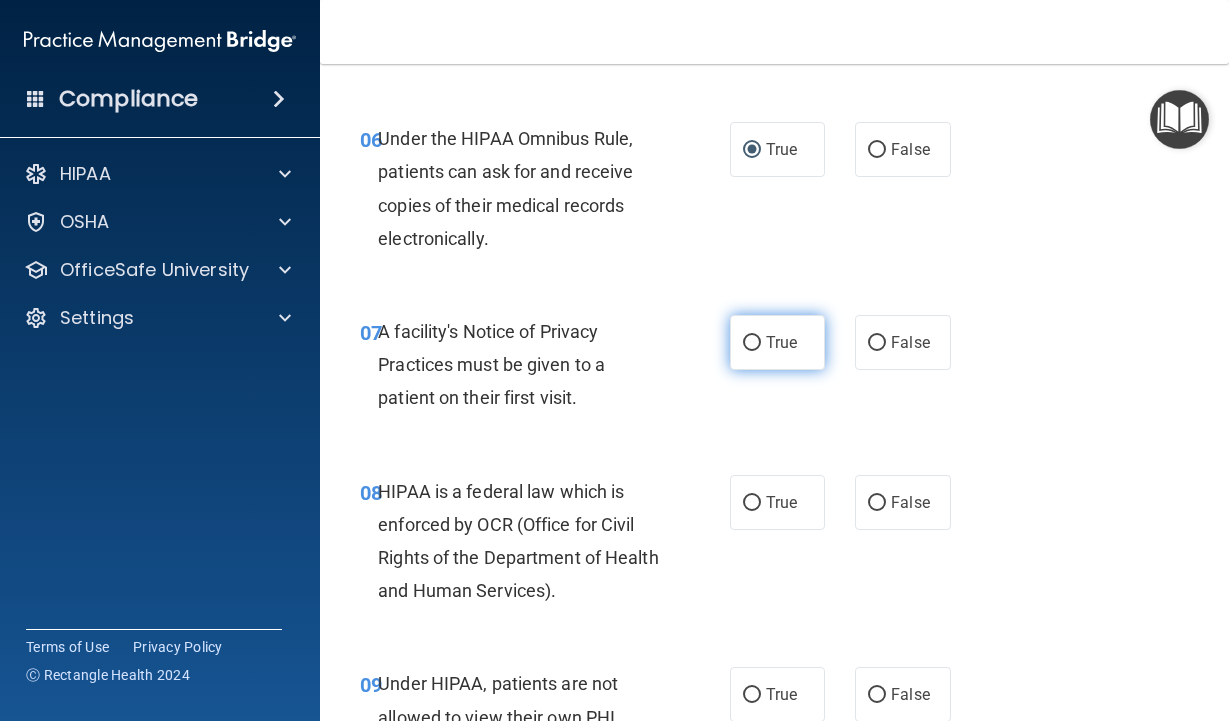 click on "True" at bounding box center (778, 342) 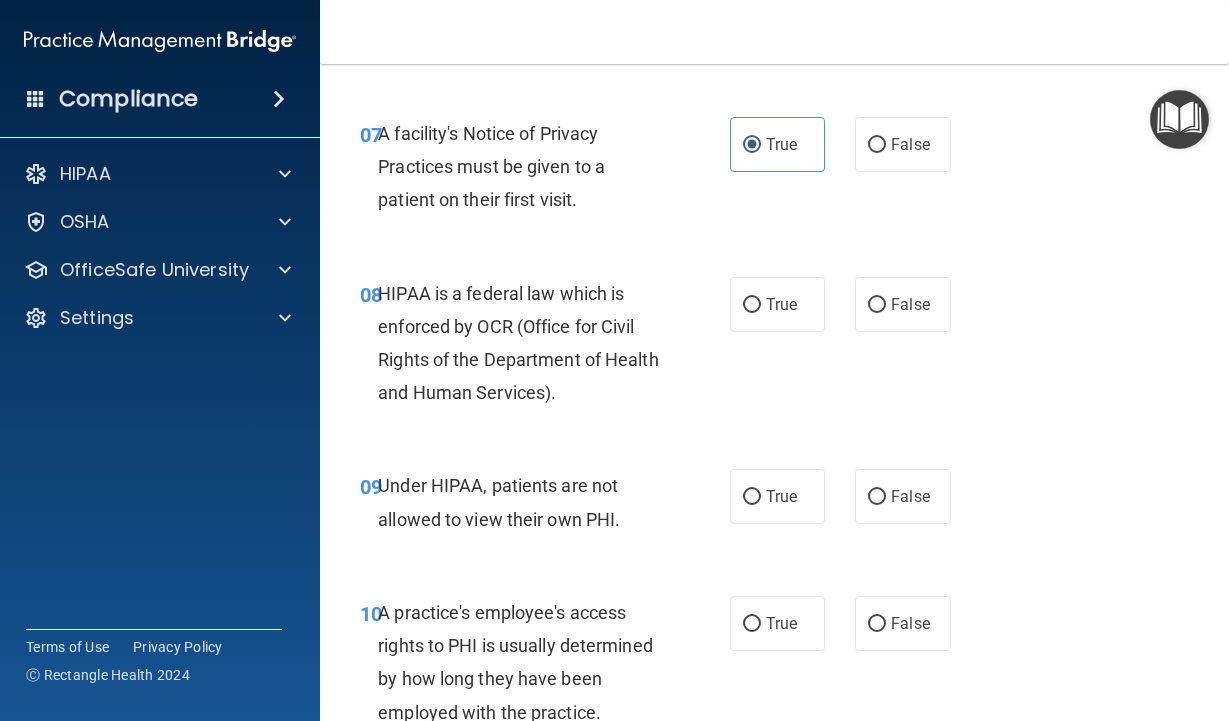 scroll, scrollTop: 1400, scrollLeft: 0, axis: vertical 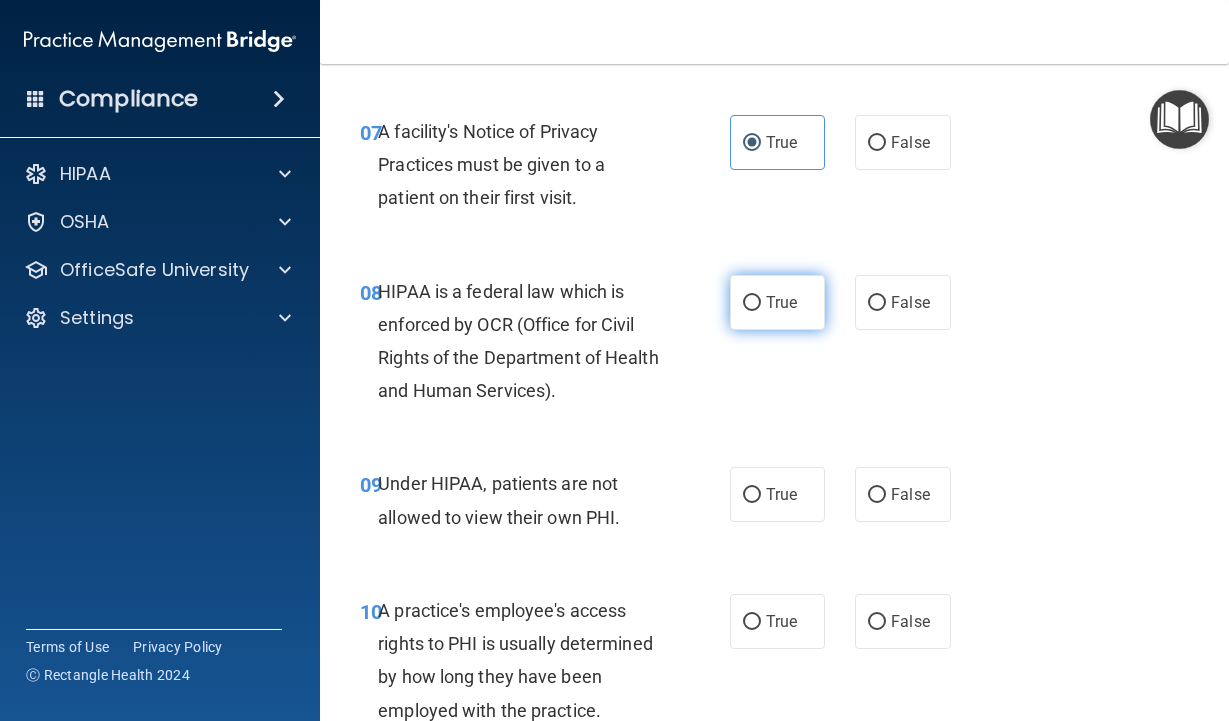click on "True" at bounding box center [781, 302] 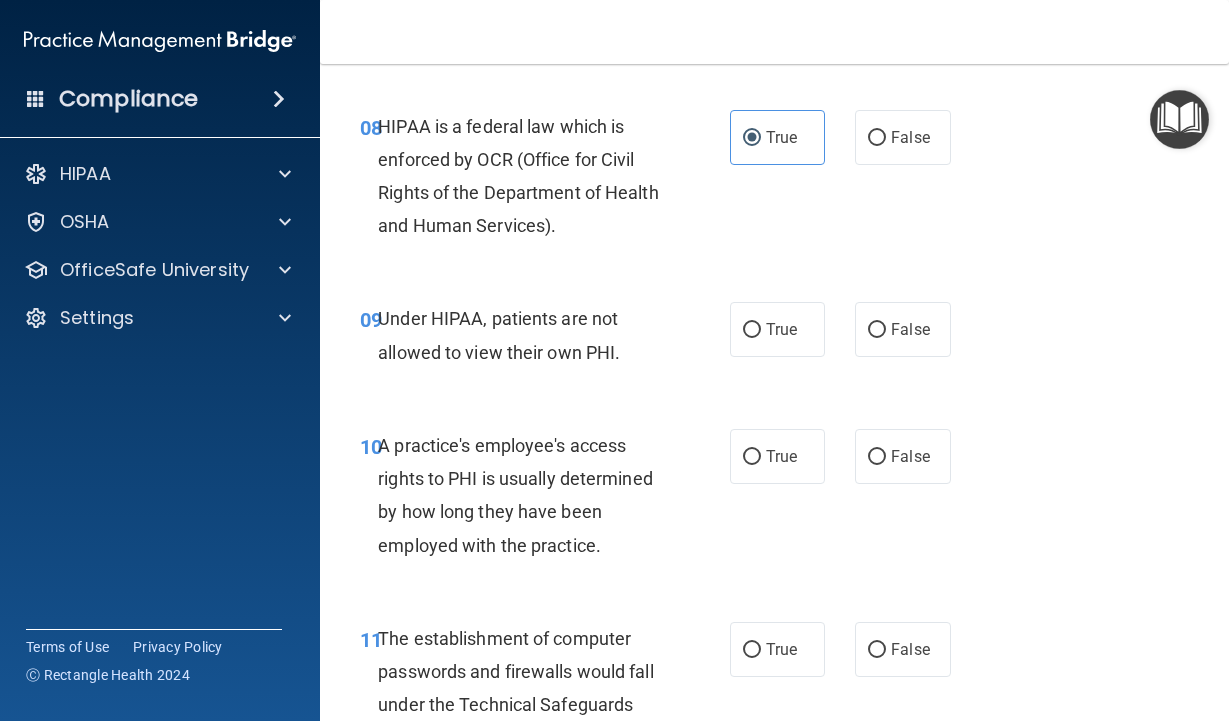 scroll, scrollTop: 1600, scrollLeft: 0, axis: vertical 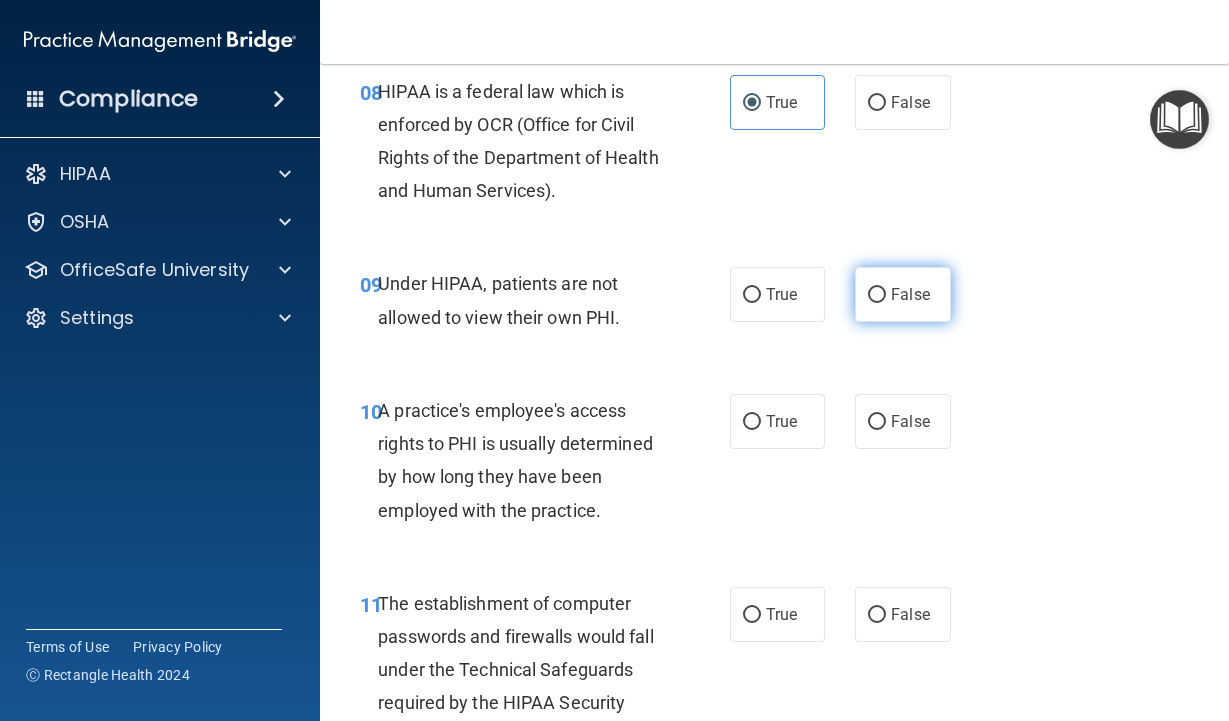 click on "False" at bounding box center (903, 294) 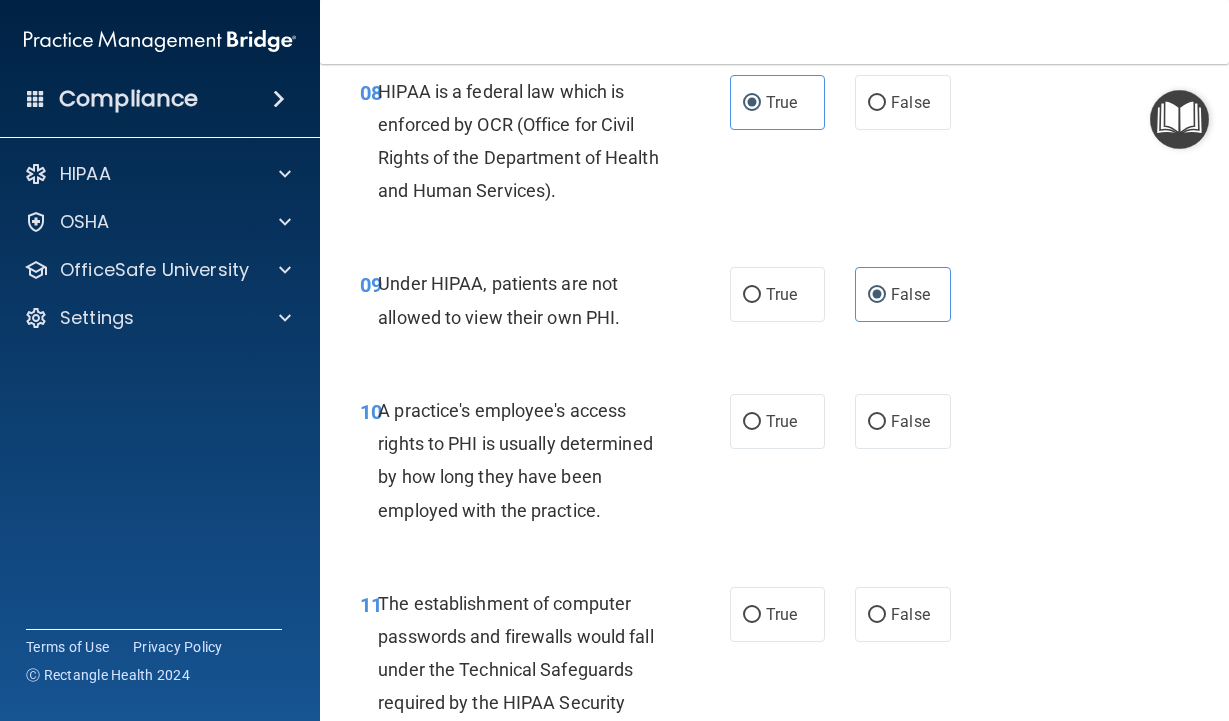 scroll, scrollTop: 1700, scrollLeft: 0, axis: vertical 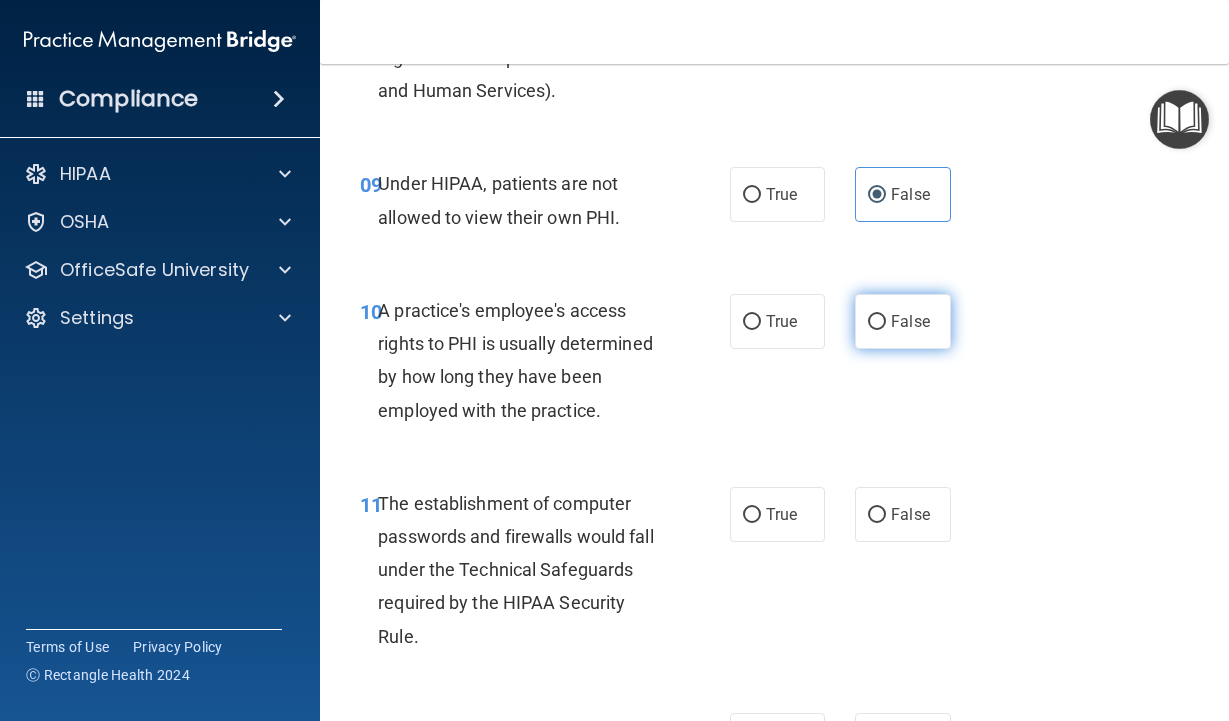 click on "False" at bounding box center (903, 321) 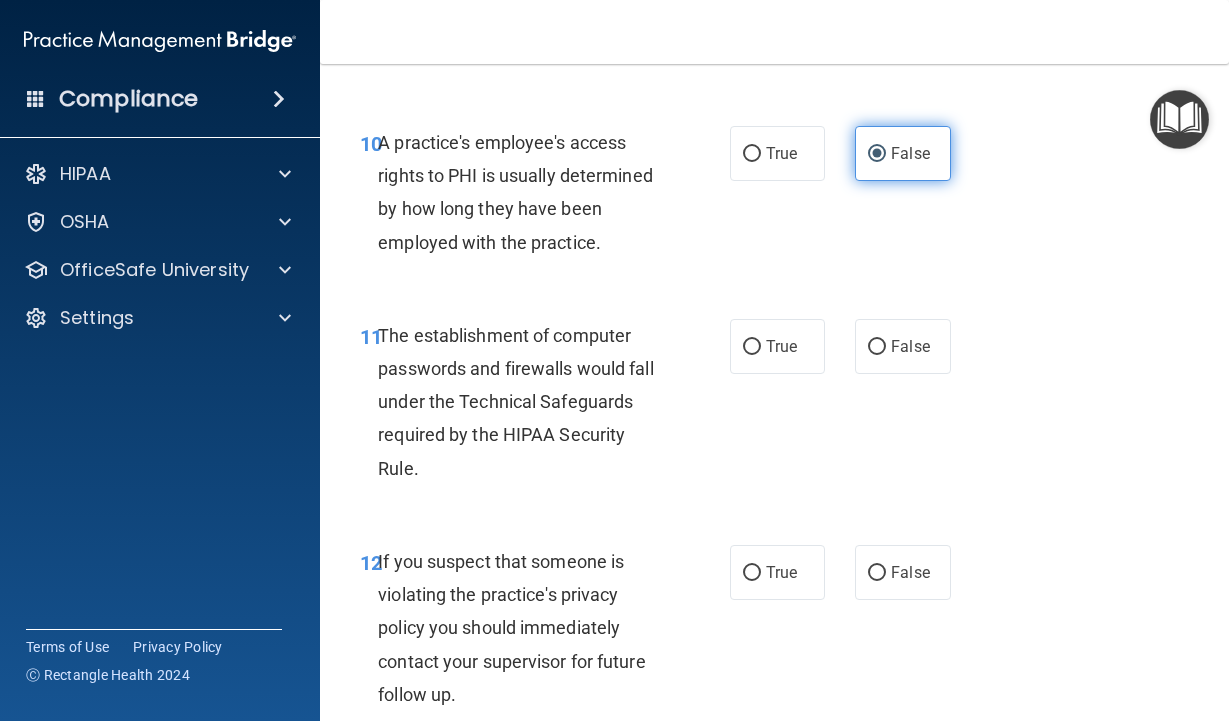 scroll, scrollTop: 1900, scrollLeft: 0, axis: vertical 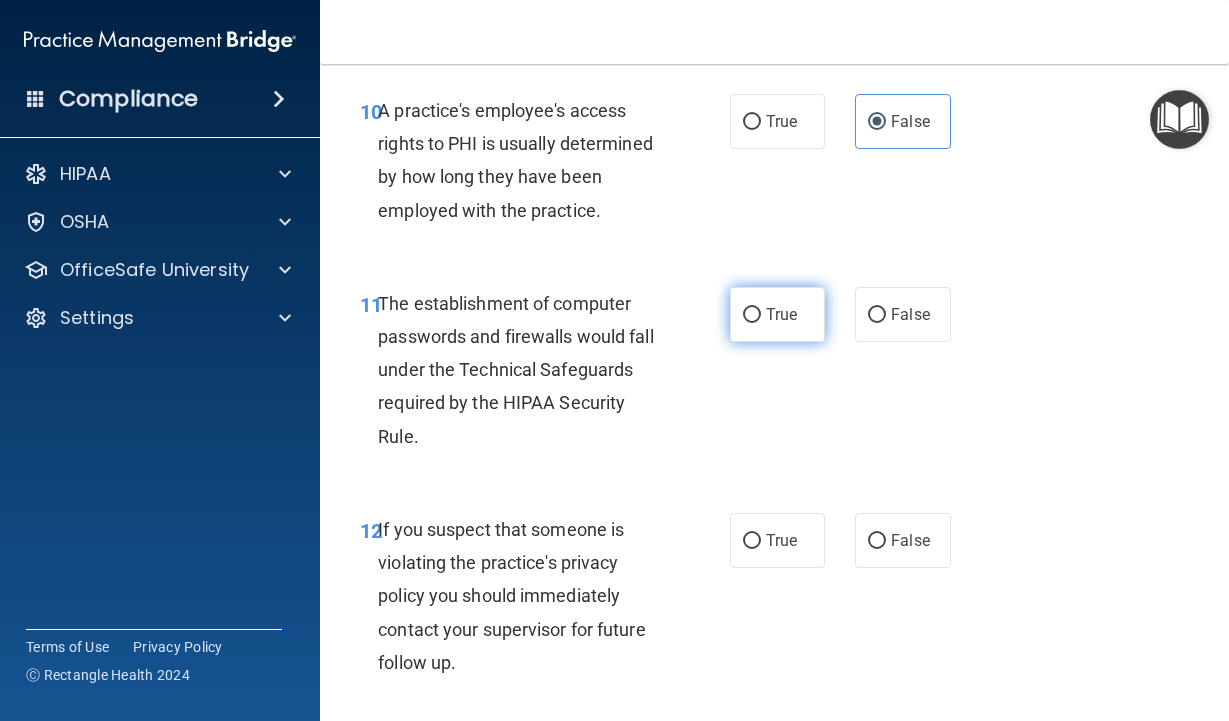 click on "True" at bounding box center (778, 314) 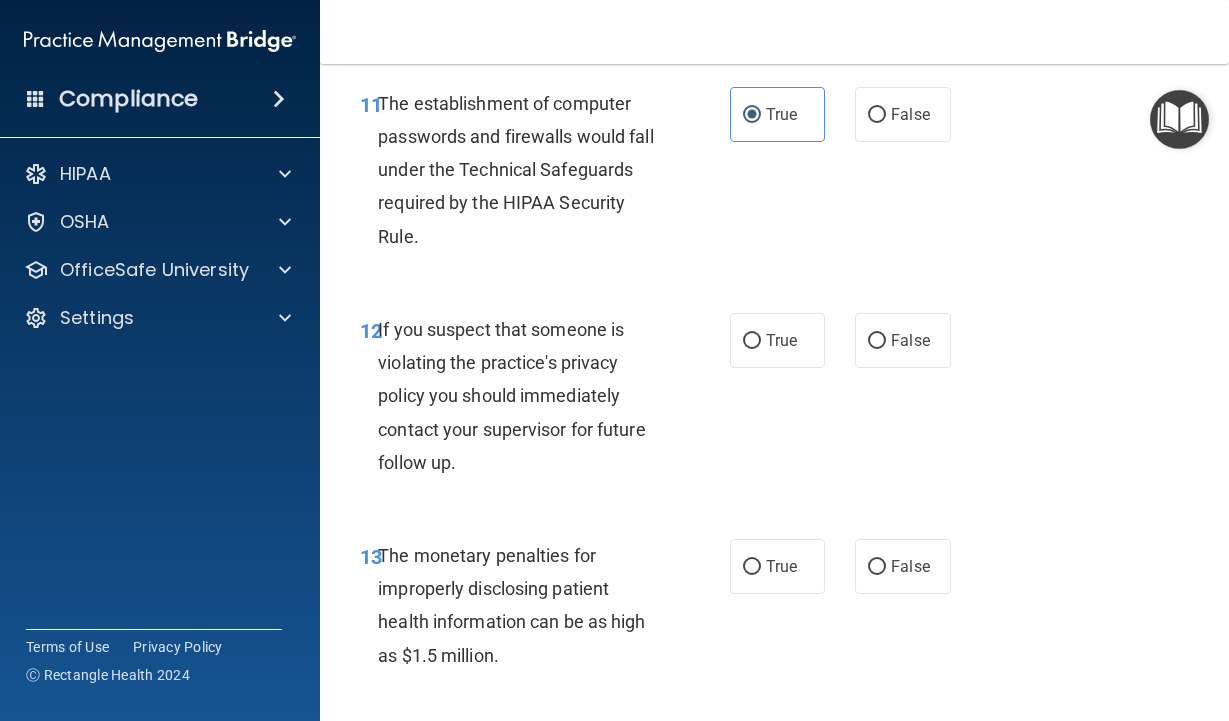 scroll, scrollTop: 2200, scrollLeft: 0, axis: vertical 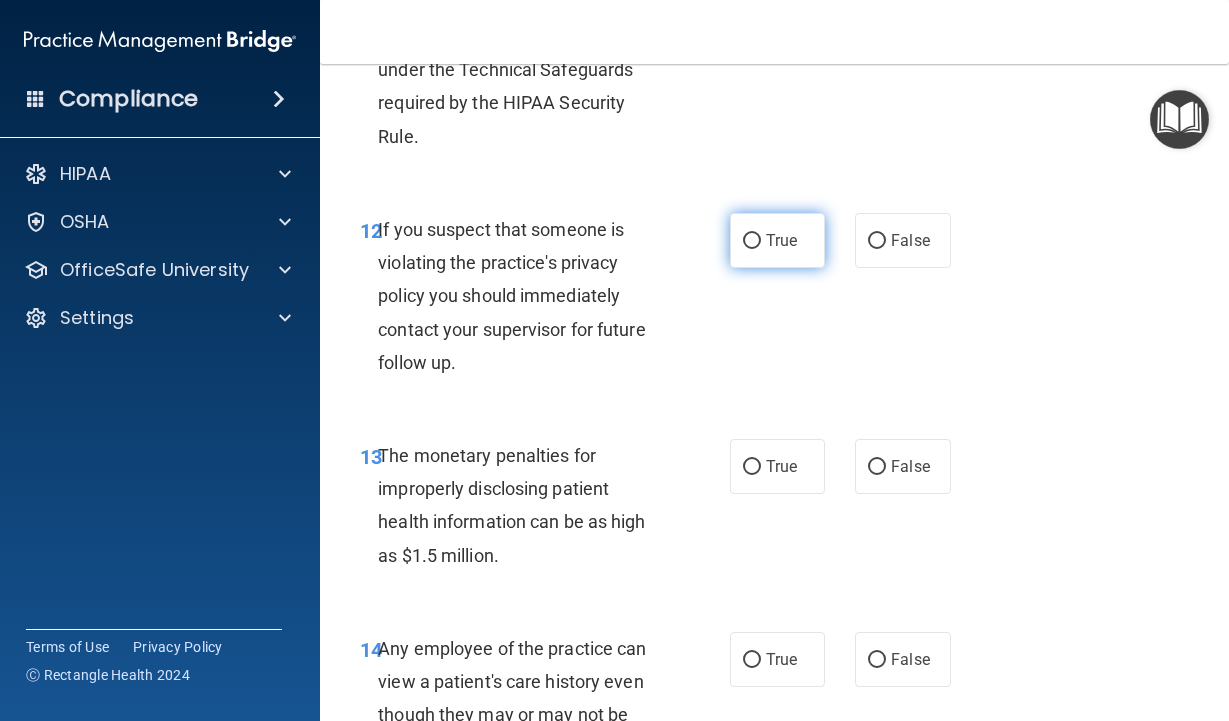 click on "True" at bounding box center (752, 241) 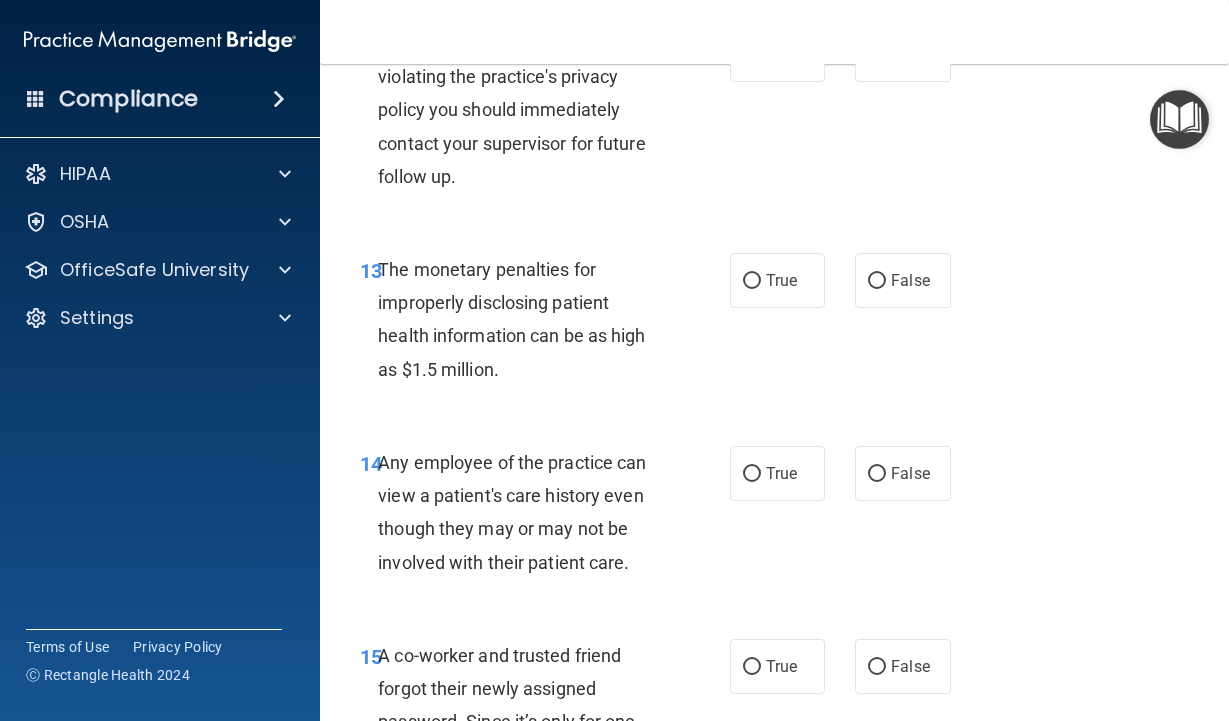 scroll, scrollTop: 2400, scrollLeft: 0, axis: vertical 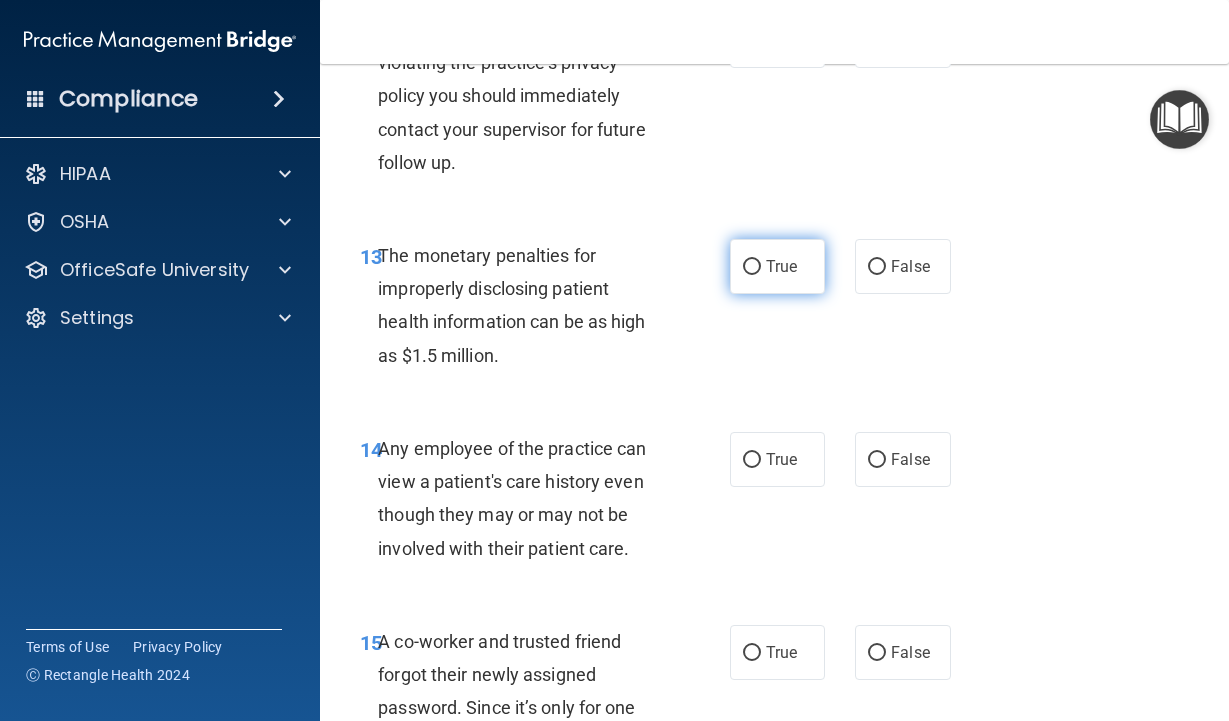 click on "True" at bounding box center [778, 266] 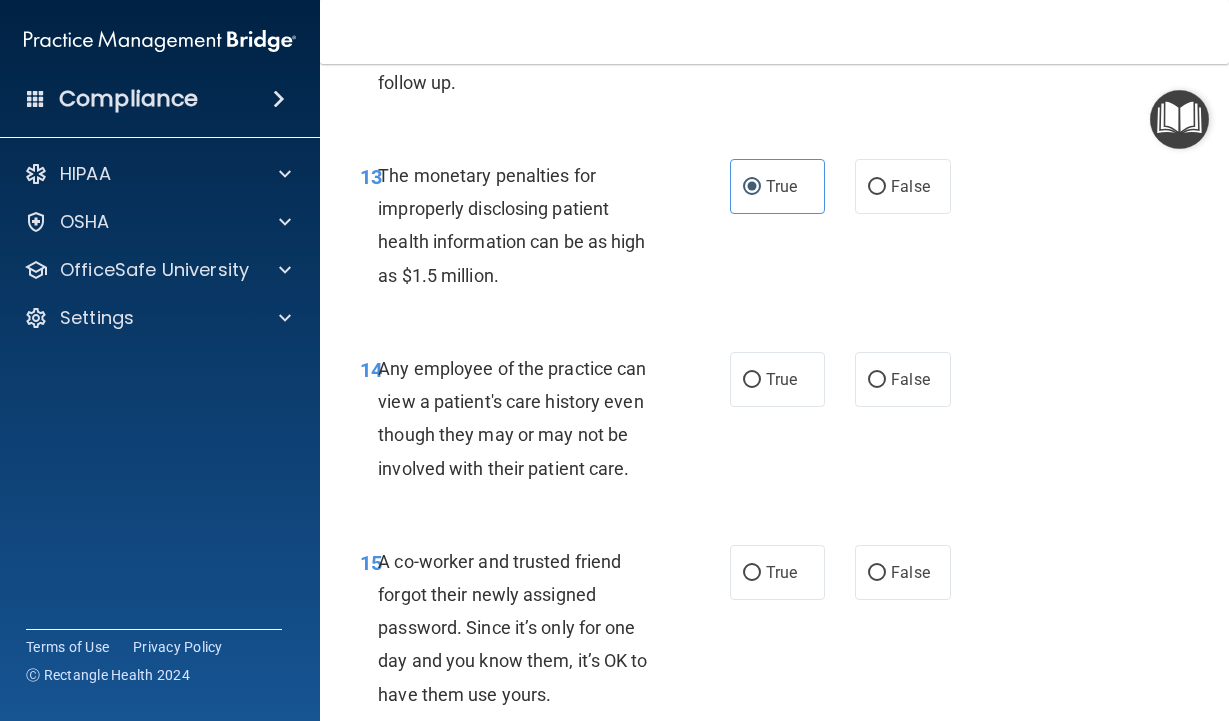 scroll, scrollTop: 2600, scrollLeft: 0, axis: vertical 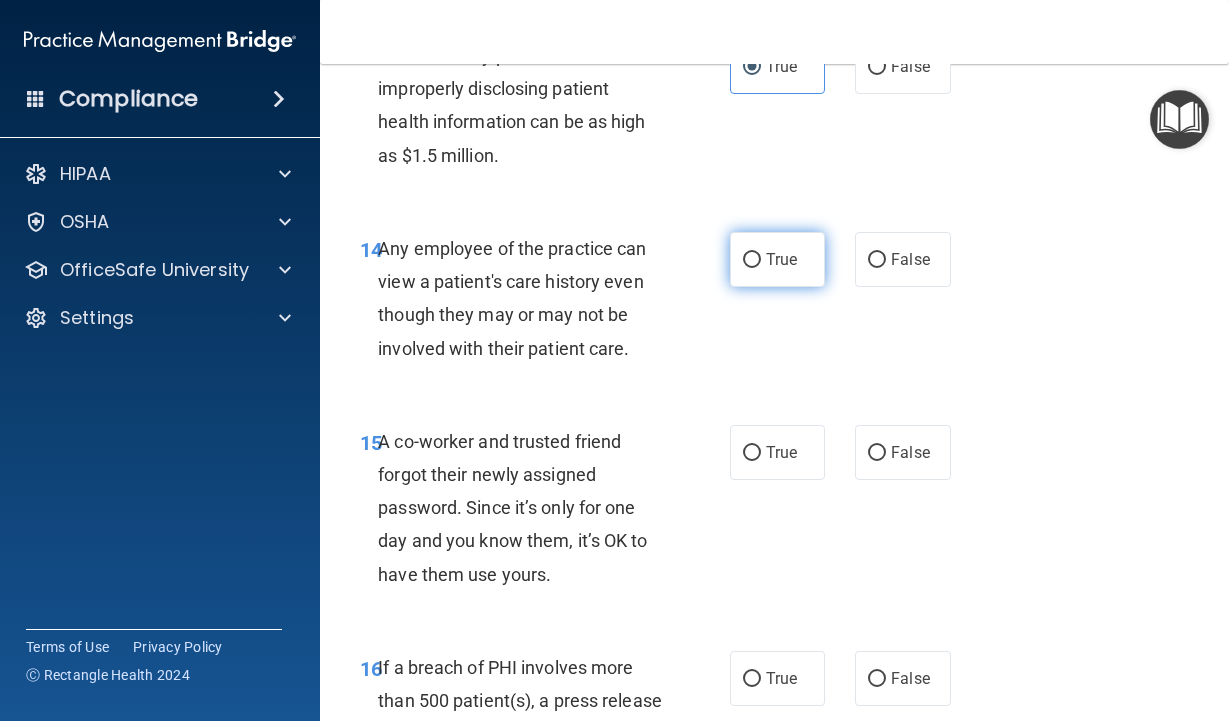 click on "True" at bounding box center [778, 259] 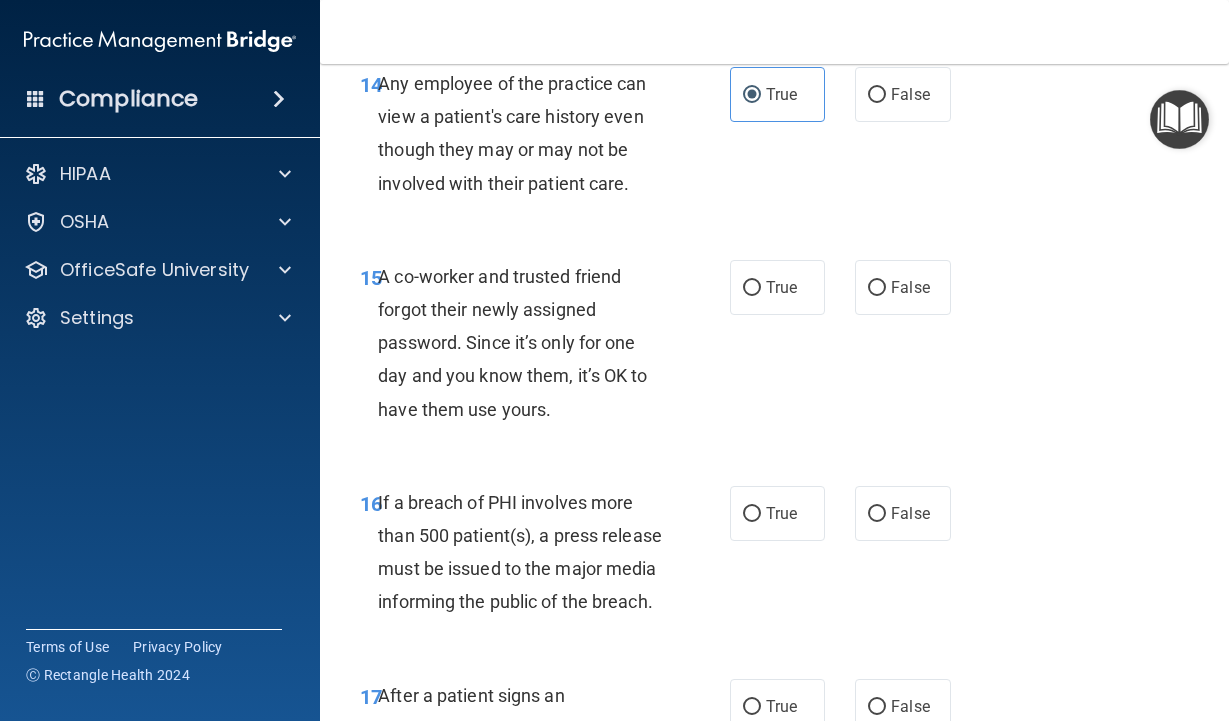 scroll, scrollTop: 2800, scrollLeft: 0, axis: vertical 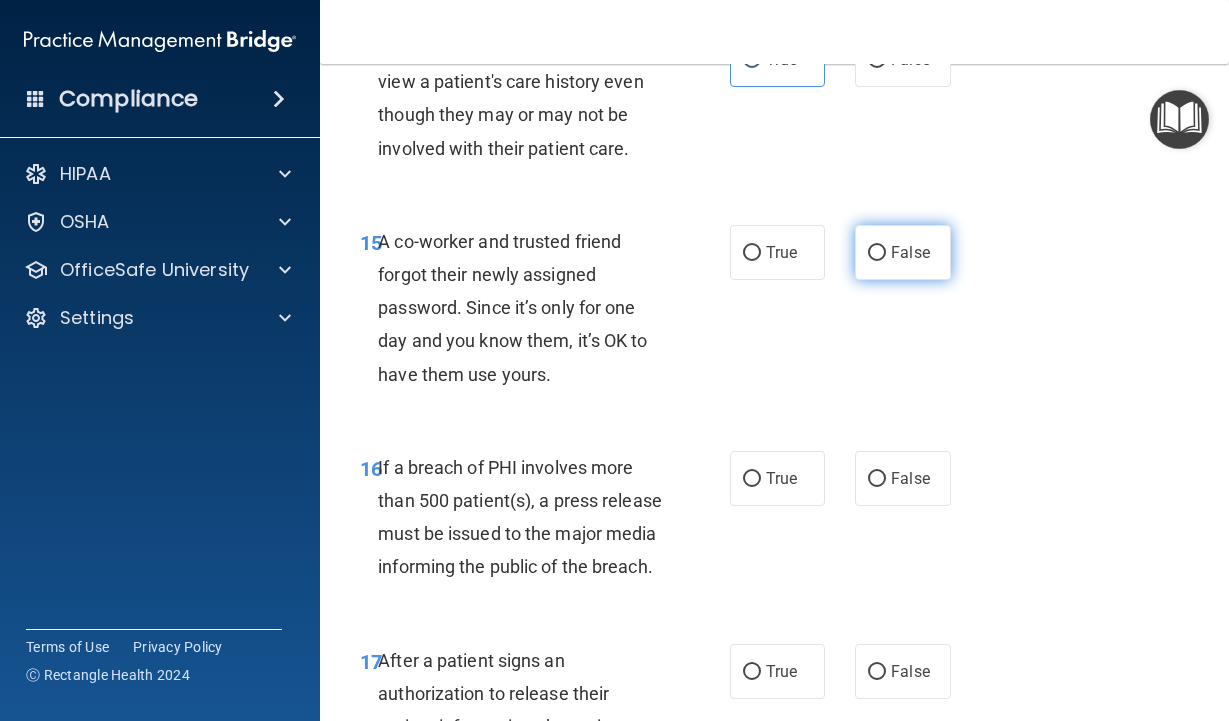 click on "False" at bounding box center (910, 252) 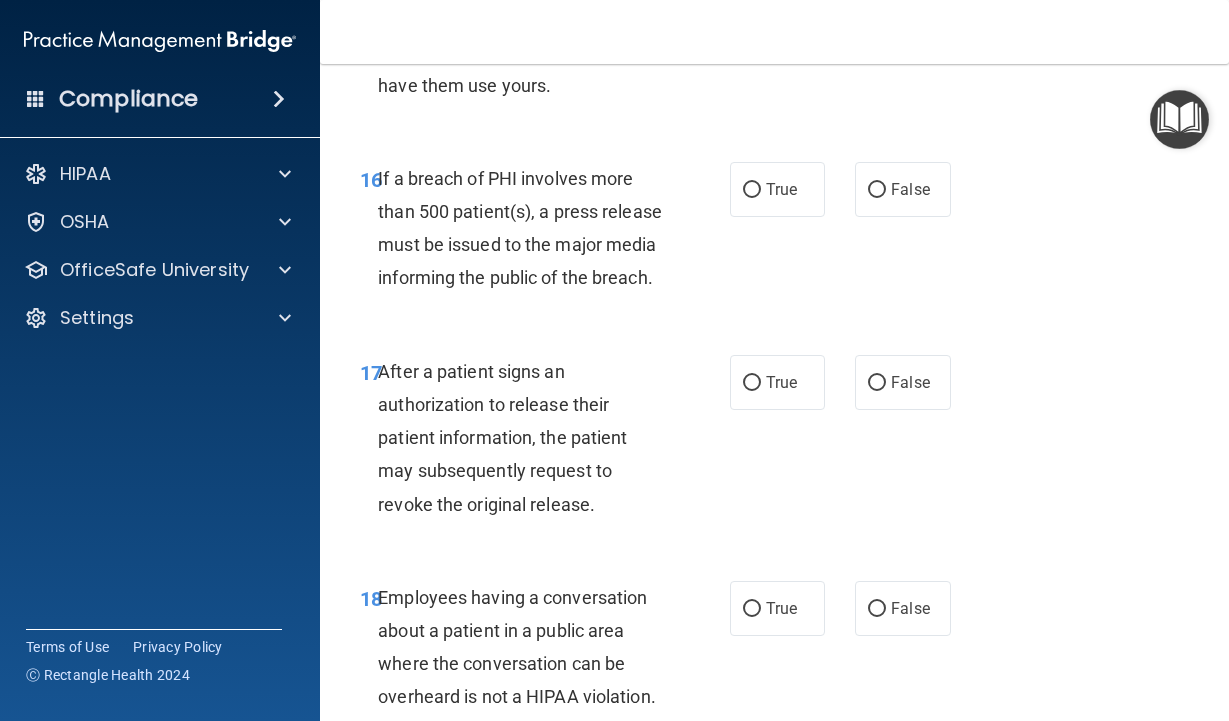 scroll, scrollTop: 3100, scrollLeft: 0, axis: vertical 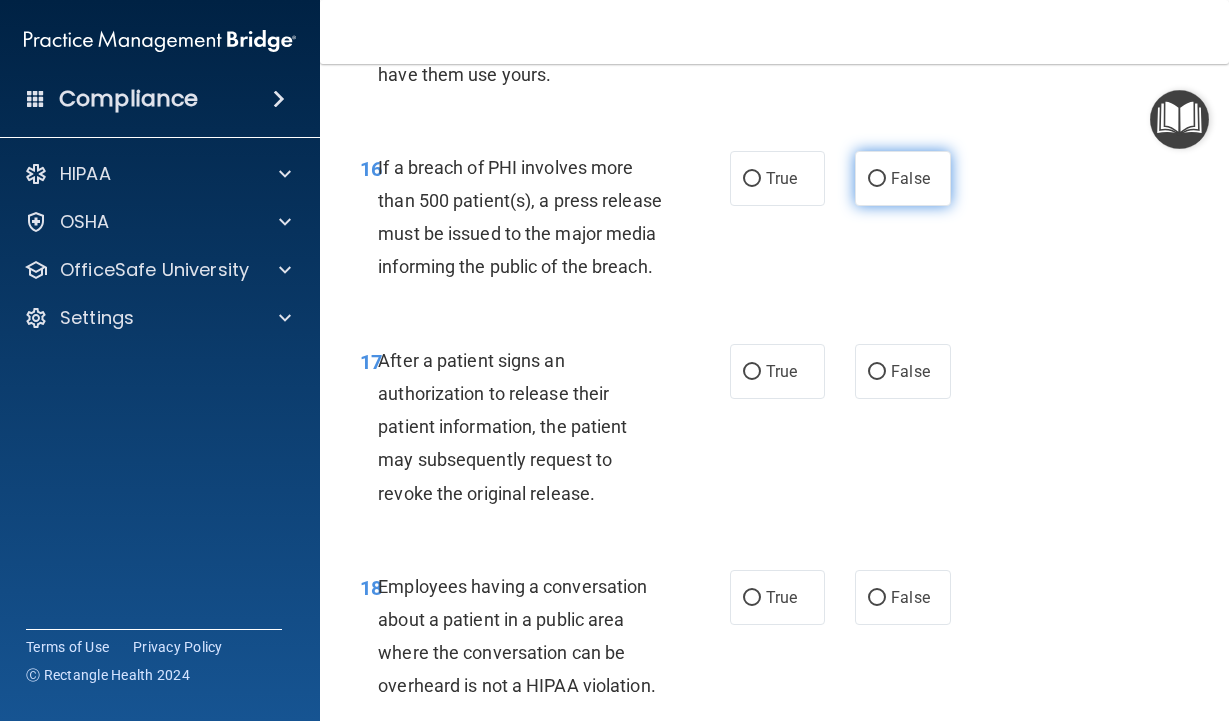 click on "False" at bounding box center [910, 178] 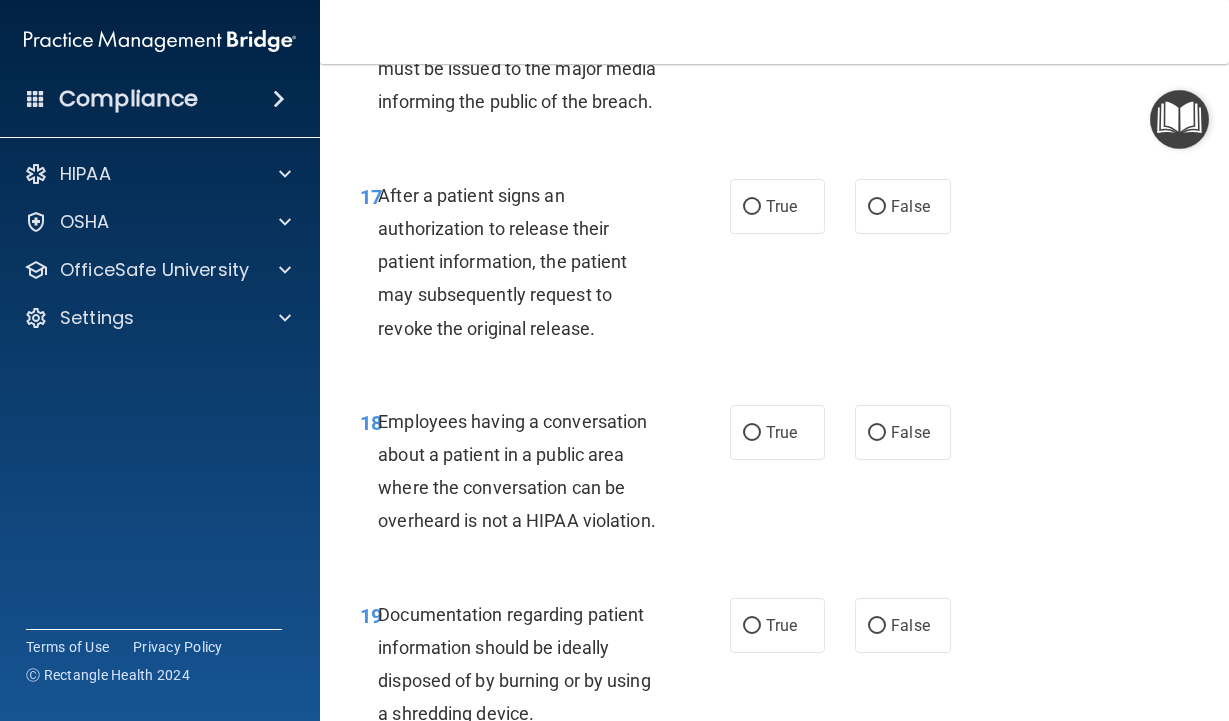scroll, scrollTop: 3300, scrollLeft: 0, axis: vertical 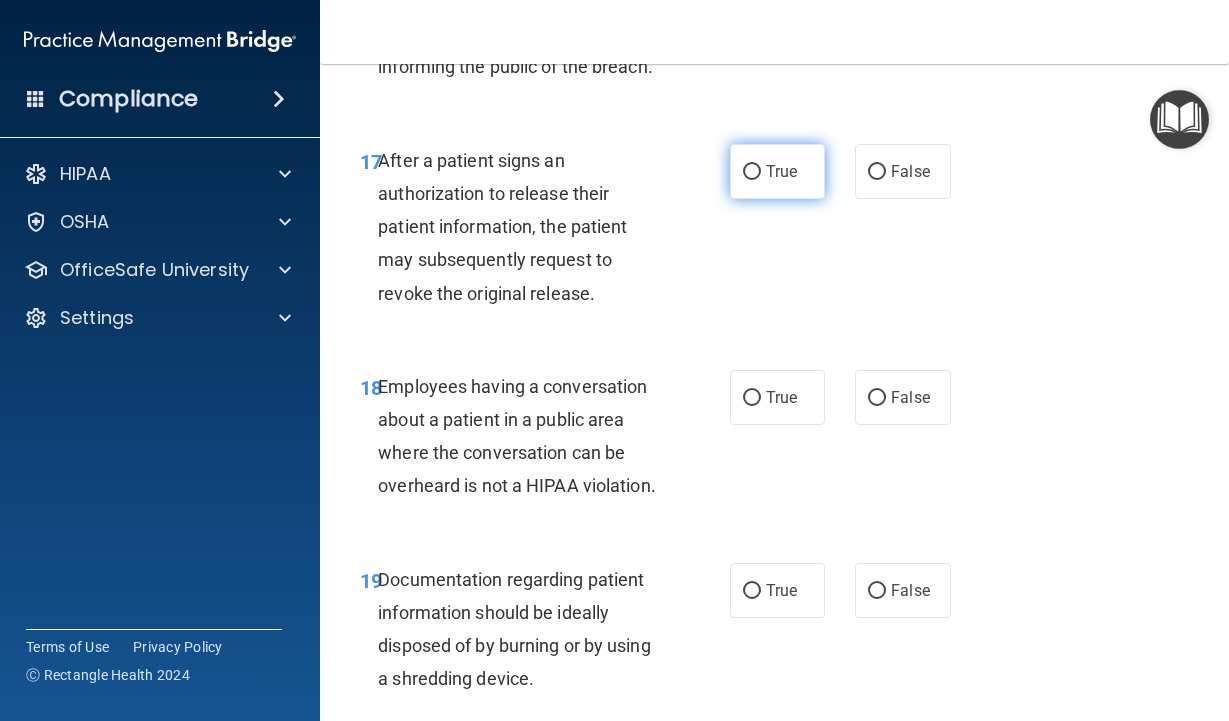 click on "True" at bounding box center [778, 171] 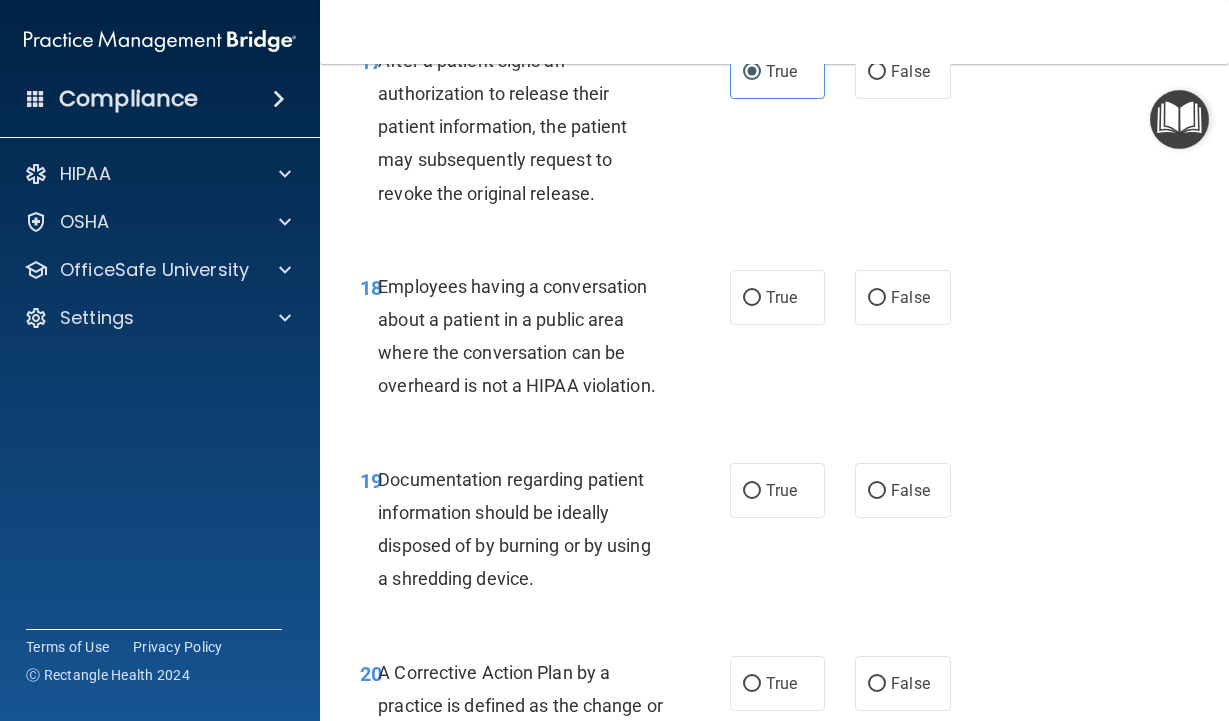 scroll, scrollTop: 3500, scrollLeft: 0, axis: vertical 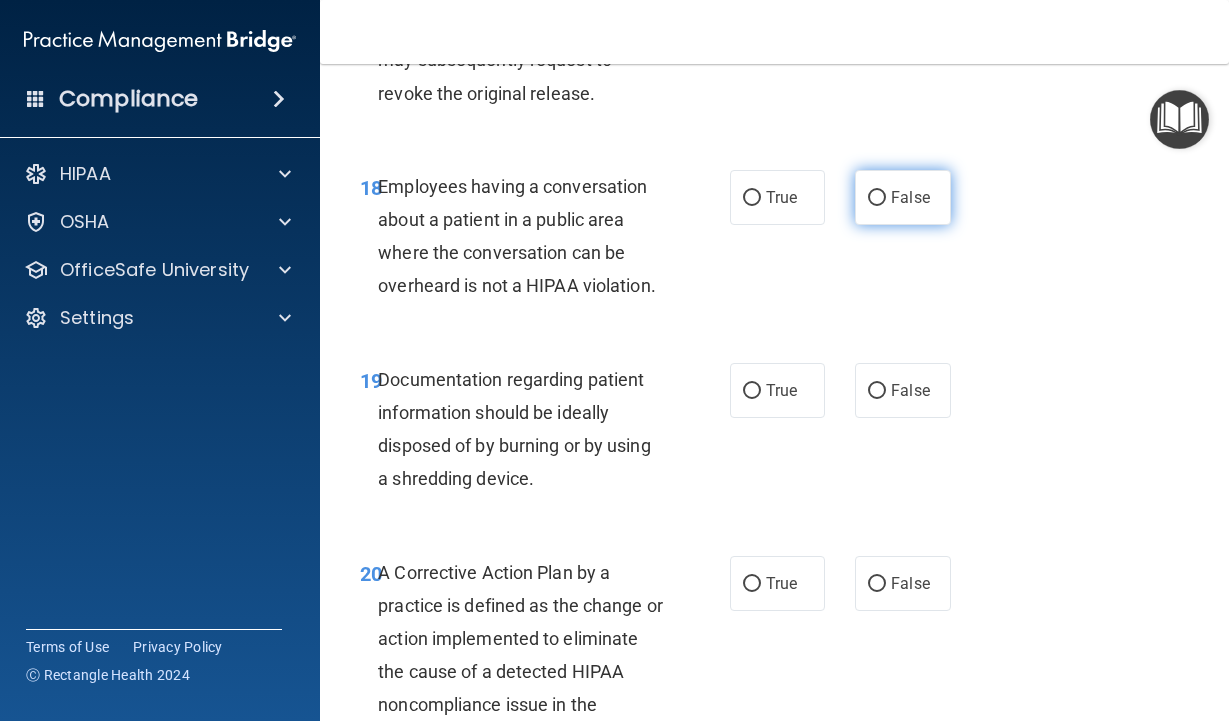 click on "False" at bounding box center (903, 197) 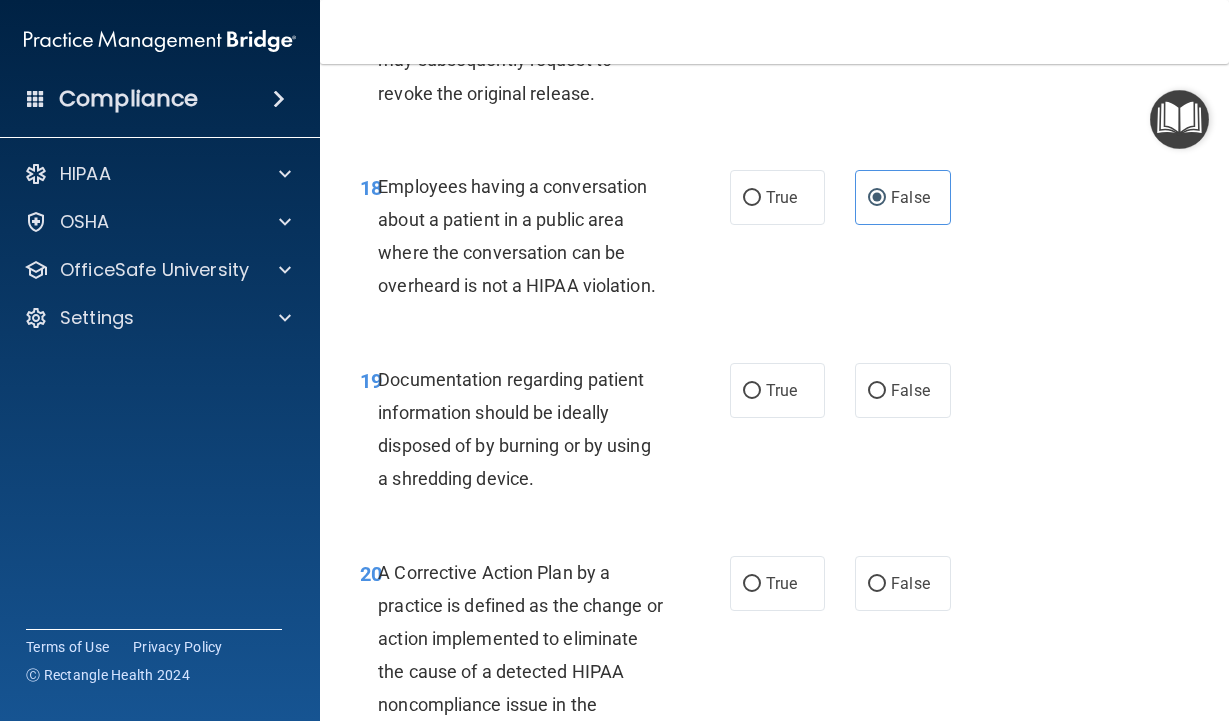 scroll, scrollTop: 3700, scrollLeft: 0, axis: vertical 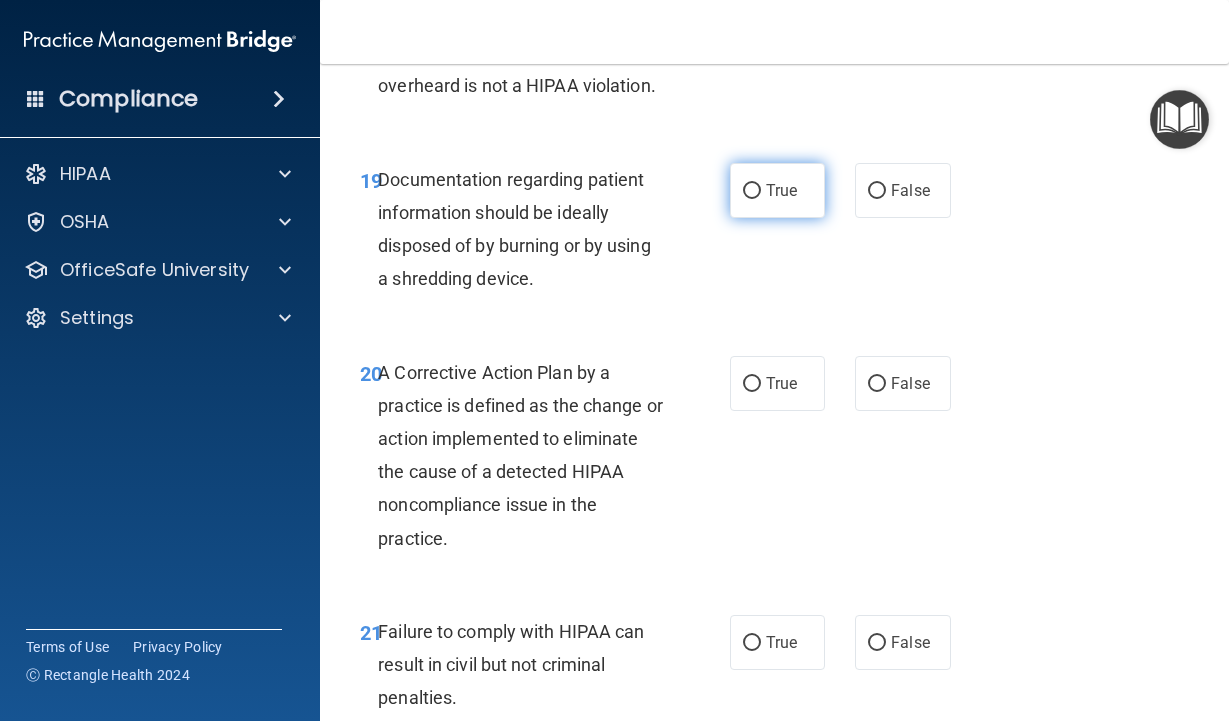 click on "True" at bounding box center [778, 190] 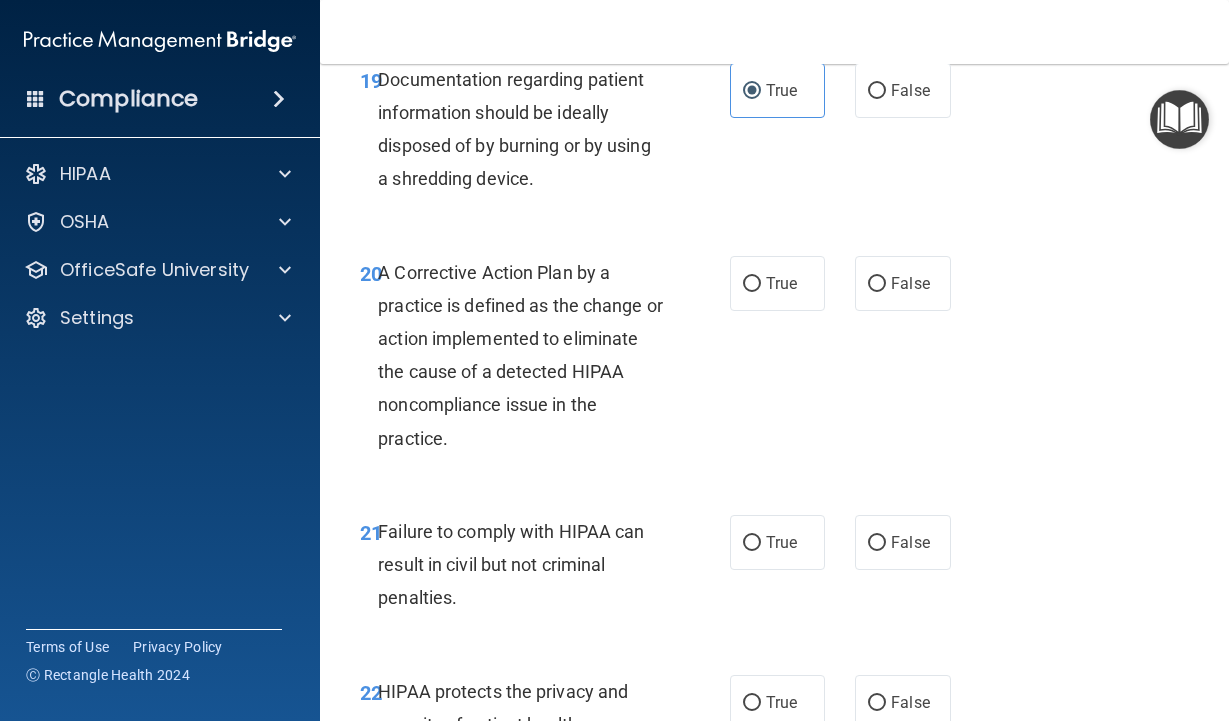 scroll, scrollTop: 3900, scrollLeft: 0, axis: vertical 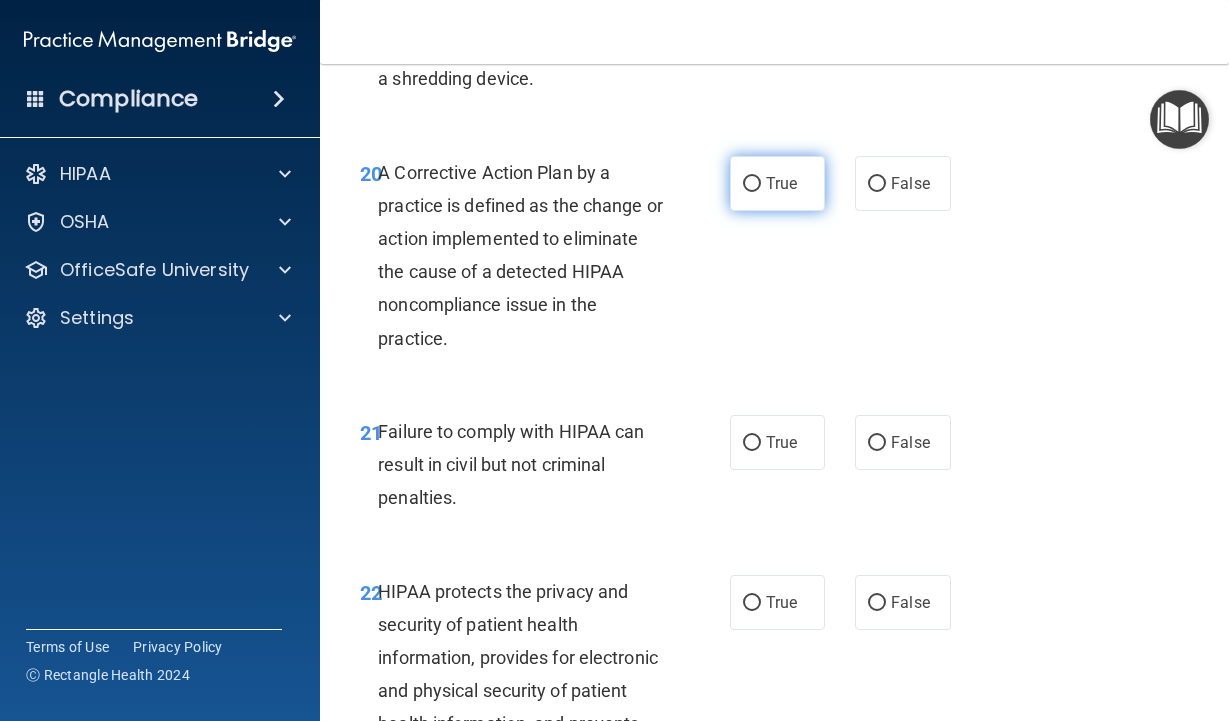 click on "True" at bounding box center (778, 183) 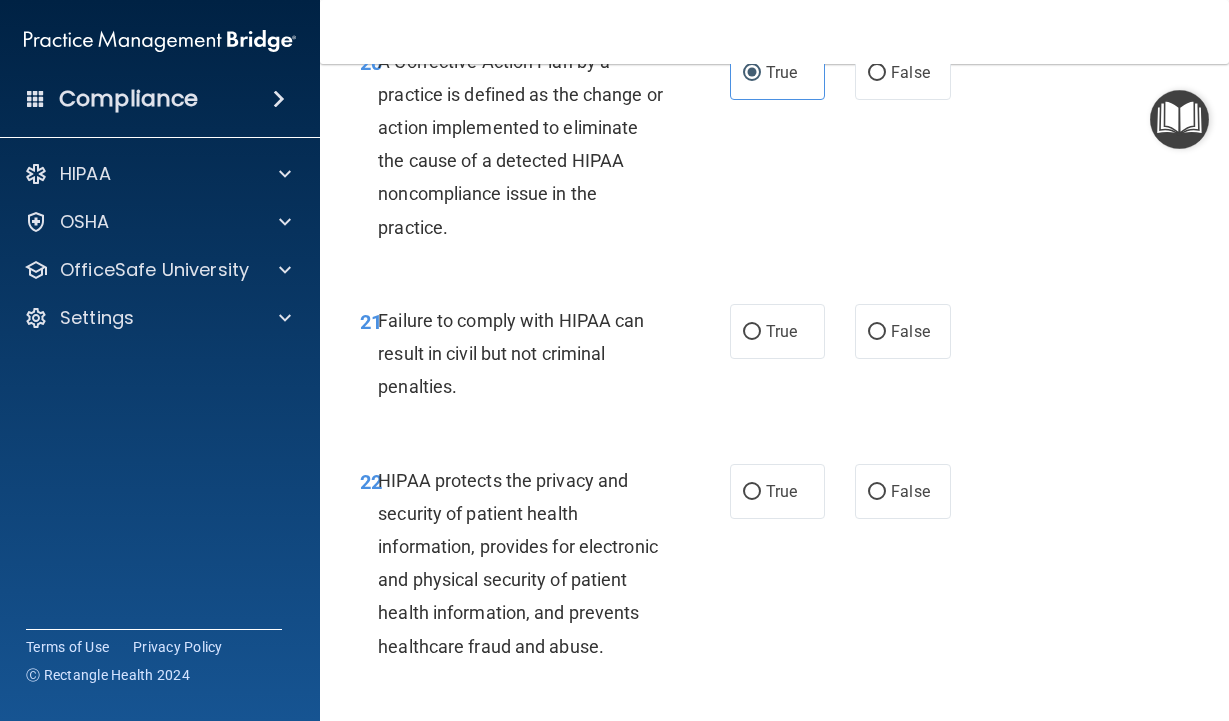 scroll, scrollTop: 4100, scrollLeft: 0, axis: vertical 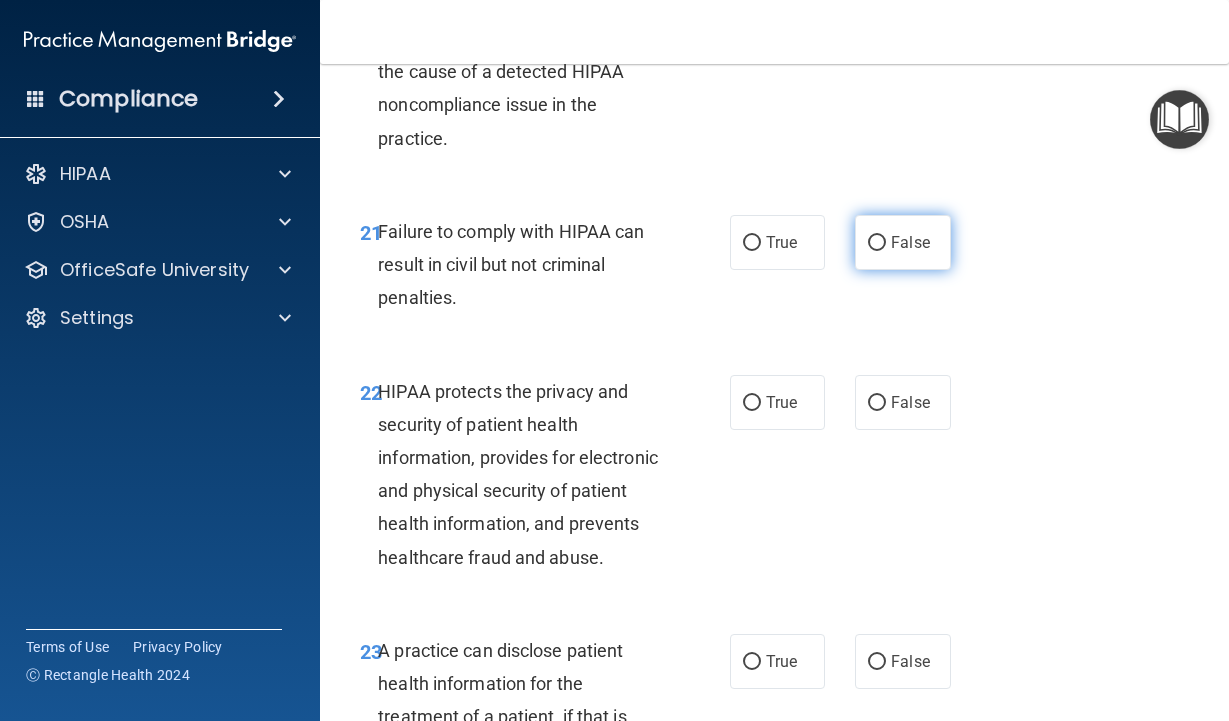 click on "False" at bounding box center (903, 242) 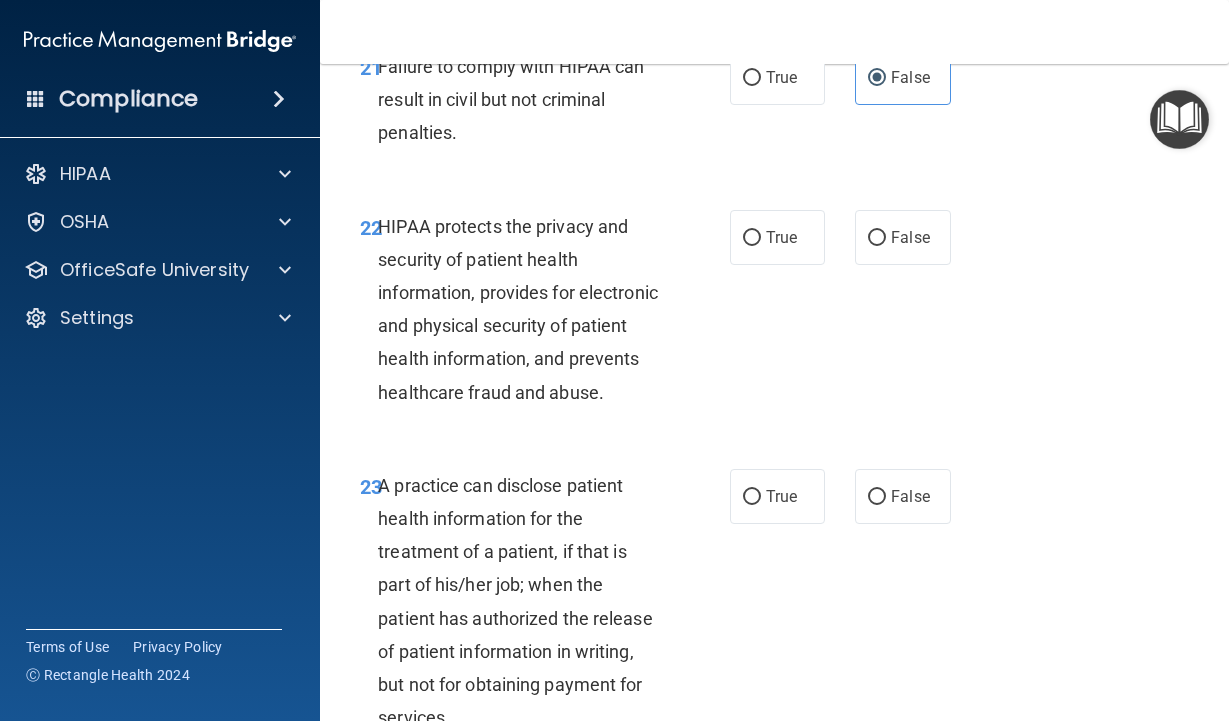 scroll, scrollTop: 4300, scrollLeft: 0, axis: vertical 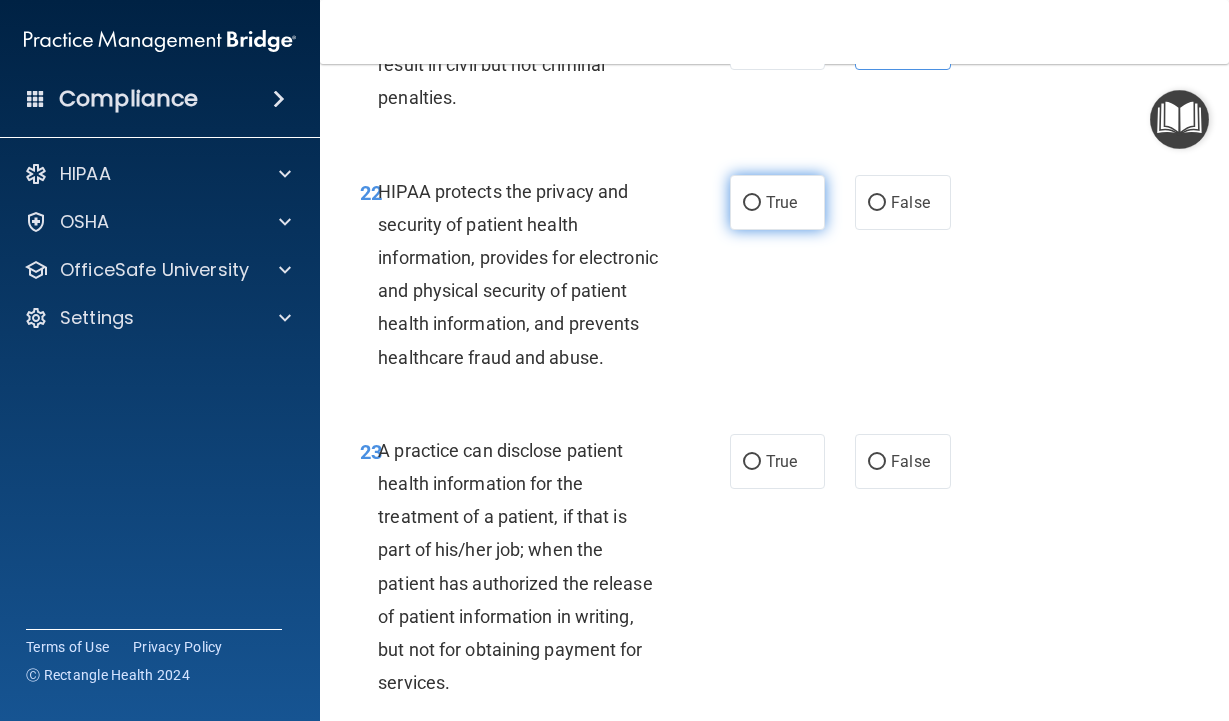 drag, startPoint x: 762, startPoint y: 277, endPoint x: 759, endPoint y: 290, distance: 13.341664 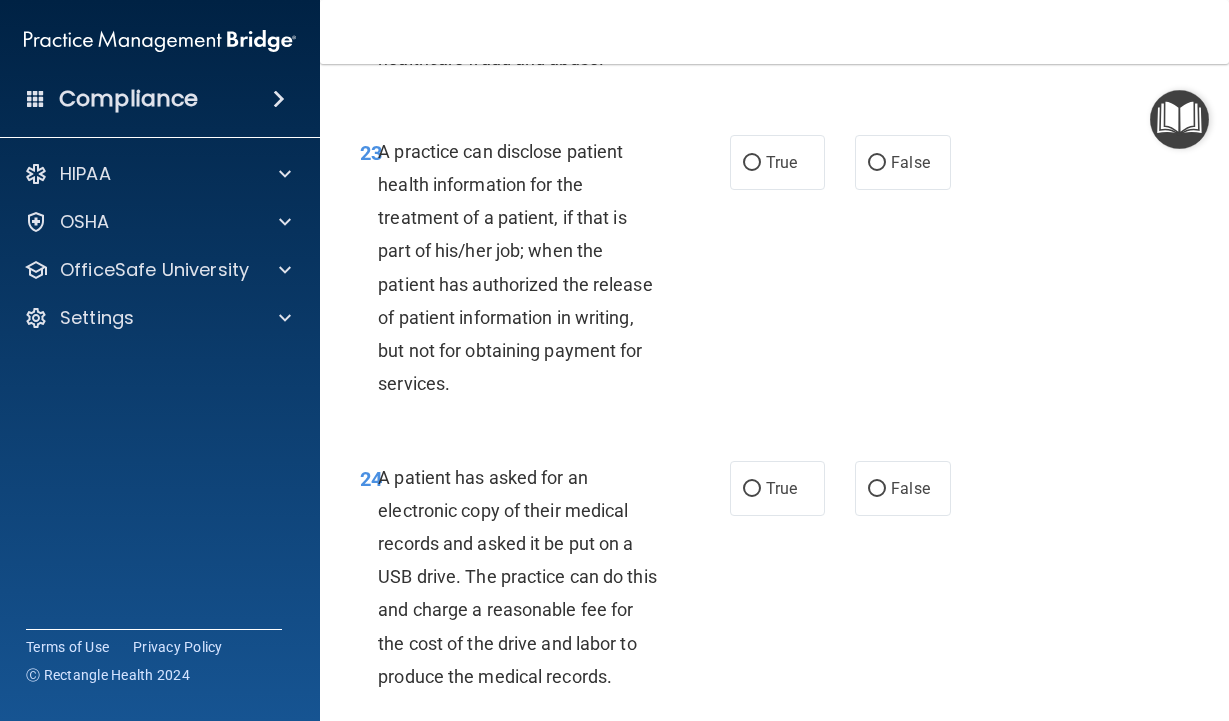 scroll, scrollTop: 4600, scrollLeft: 0, axis: vertical 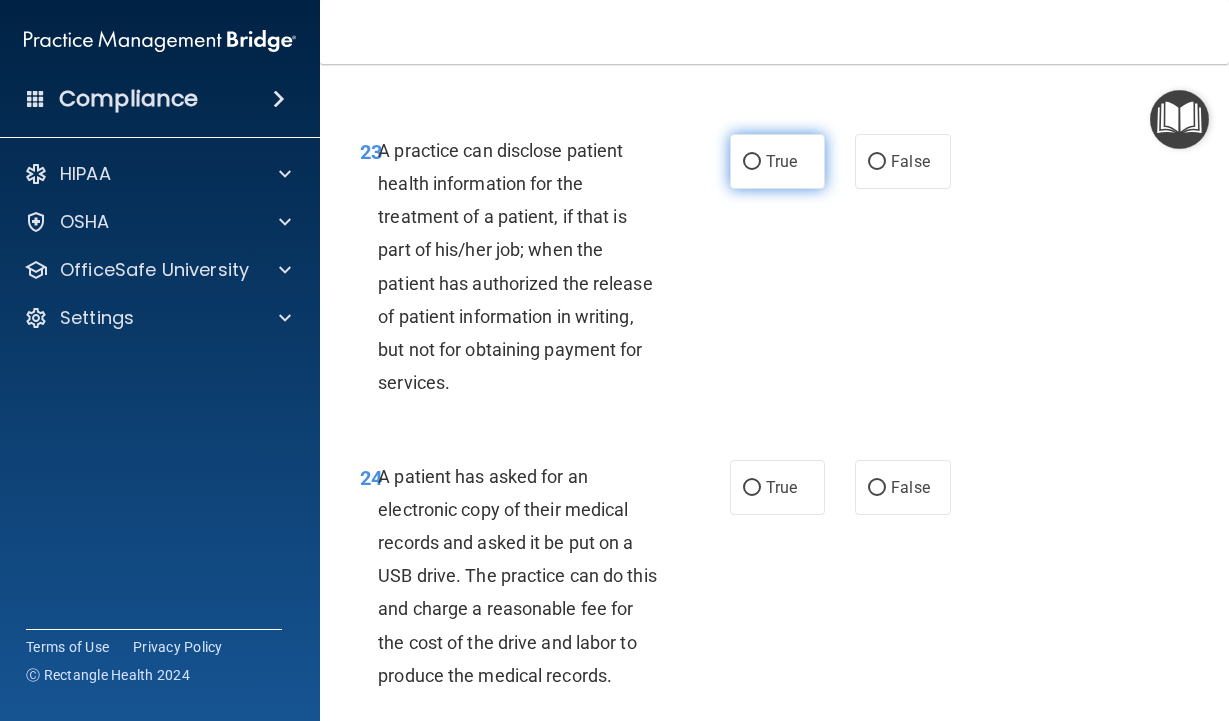 click on "True" at bounding box center (778, 161) 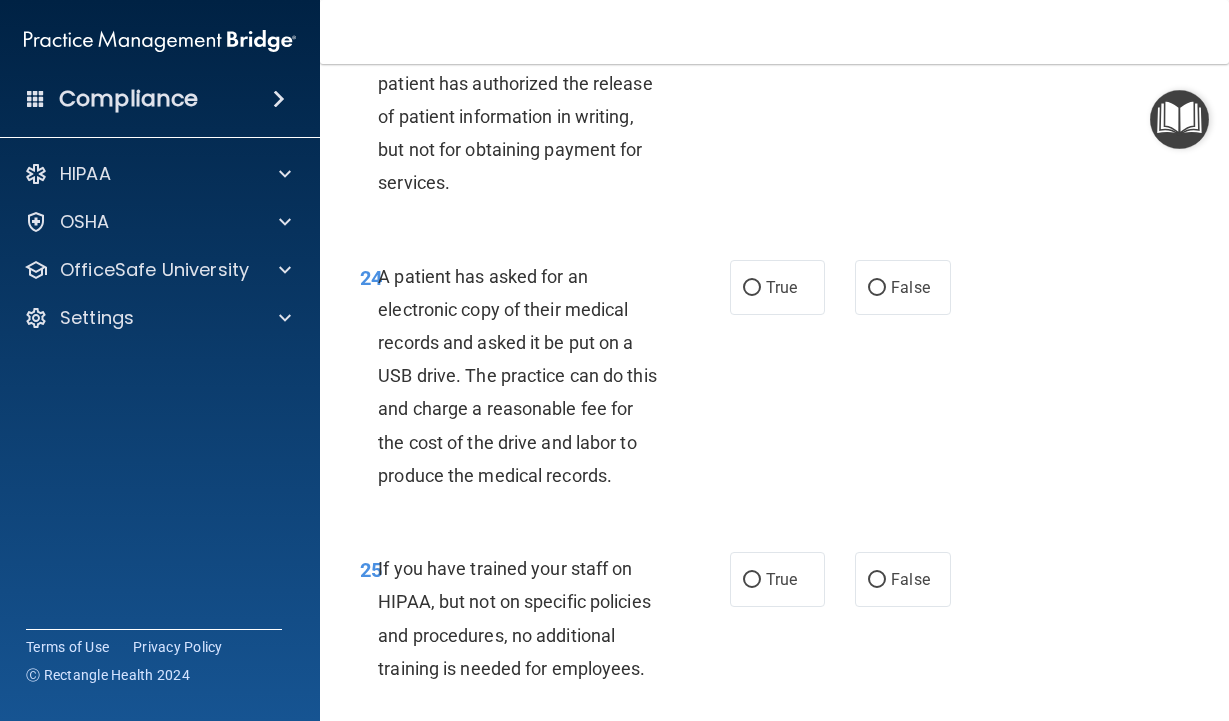 scroll, scrollTop: 4900, scrollLeft: 0, axis: vertical 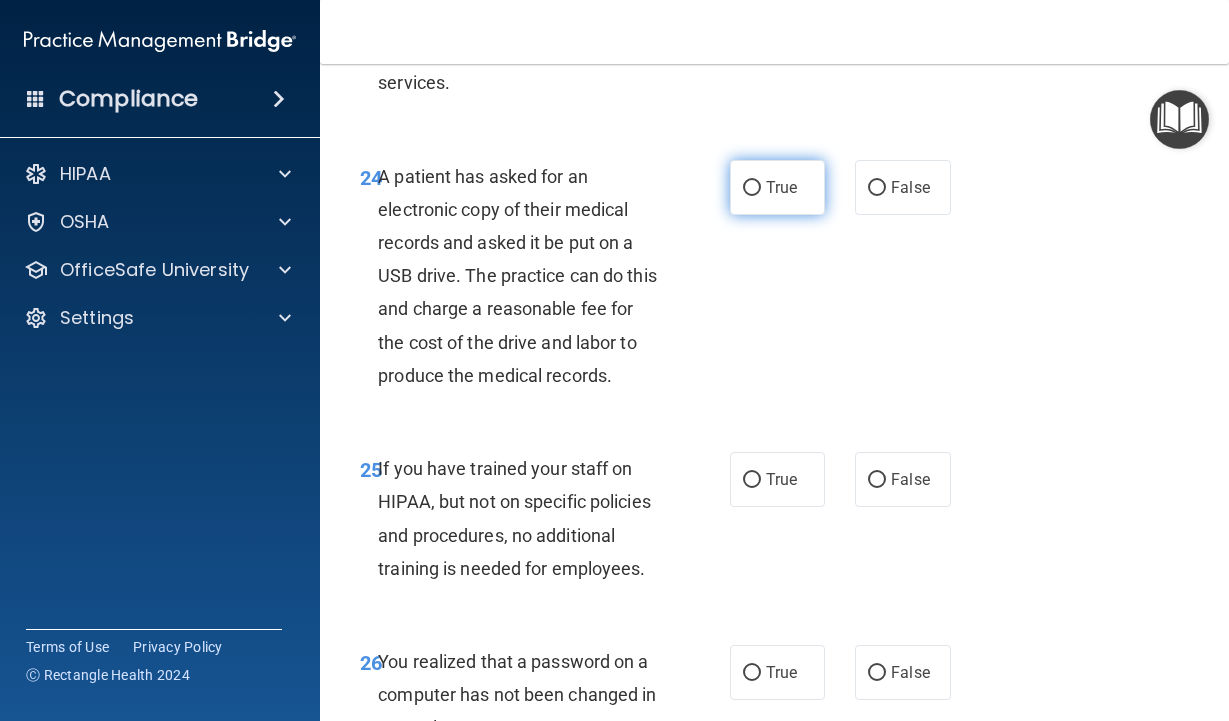 click on "True" at bounding box center (781, 187) 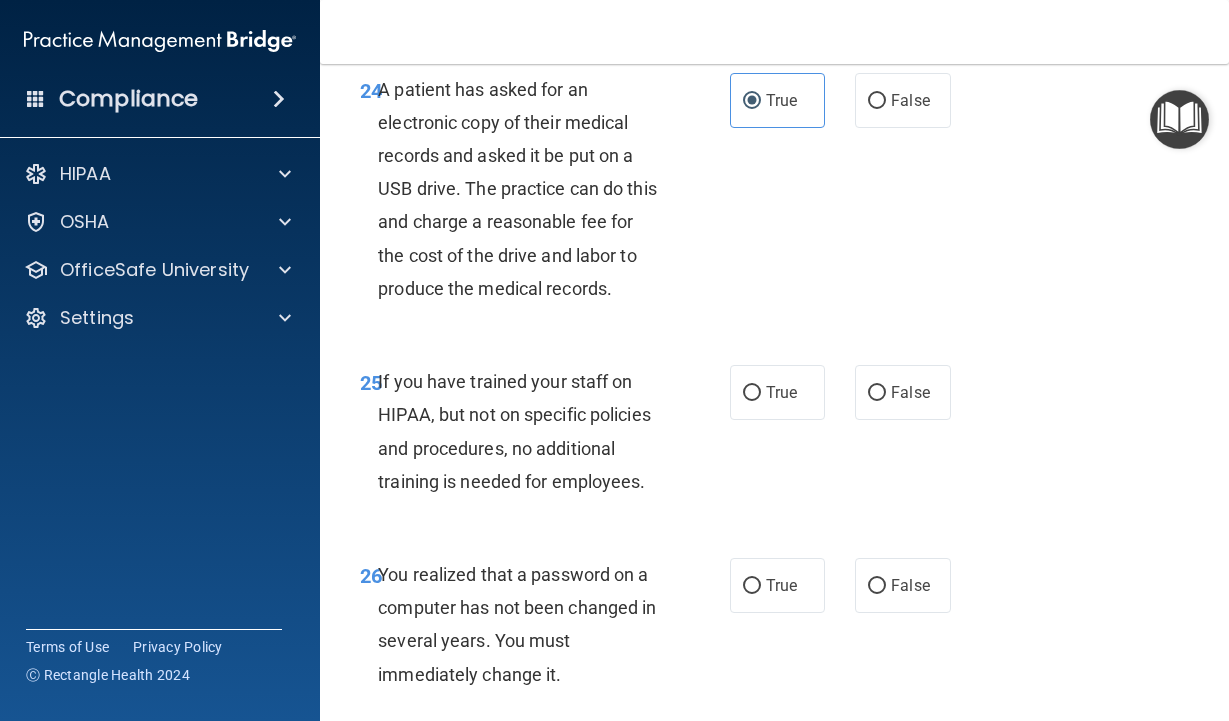 scroll, scrollTop: 5200, scrollLeft: 0, axis: vertical 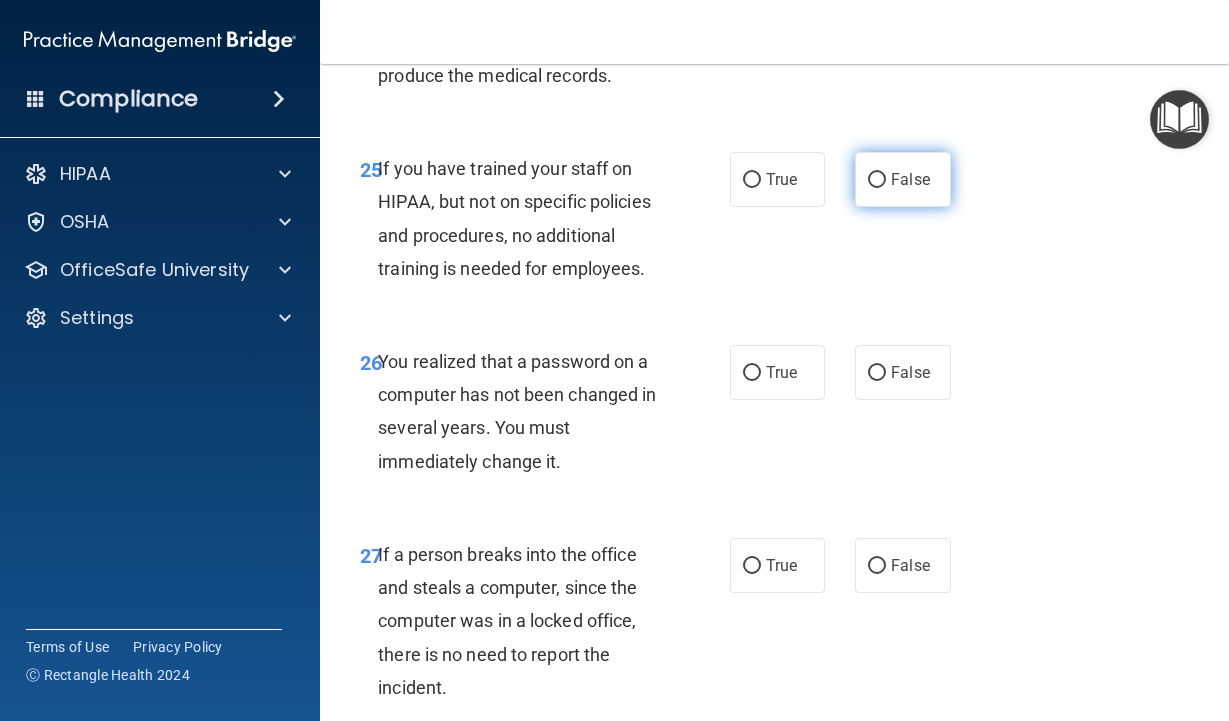 click on "False" at bounding box center (877, 180) 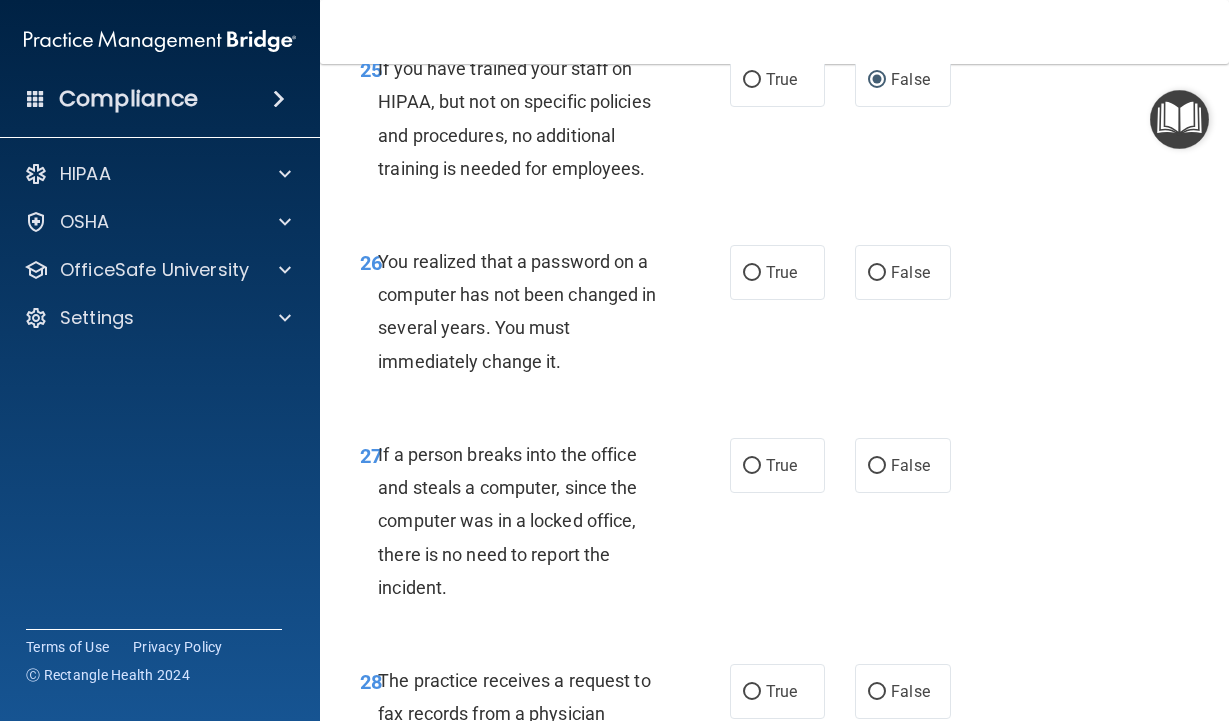 scroll, scrollTop: 5400, scrollLeft: 0, axis: vertical 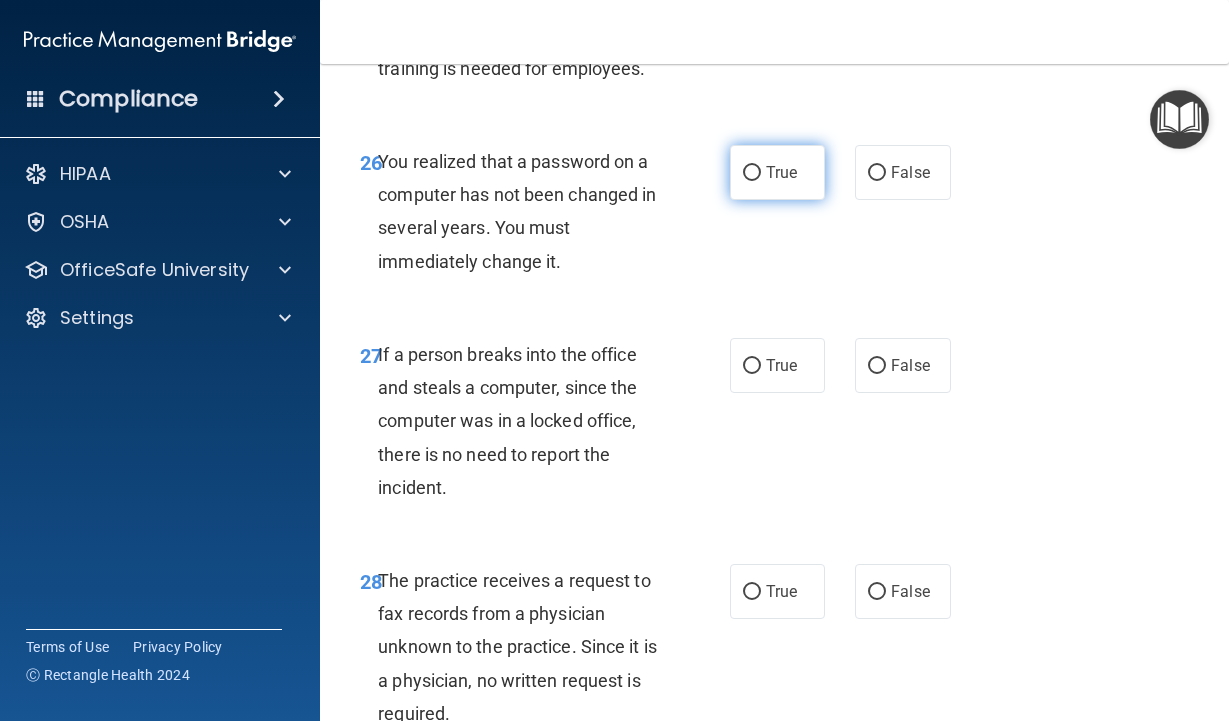 click on "True" at bounding box center [778, 172] 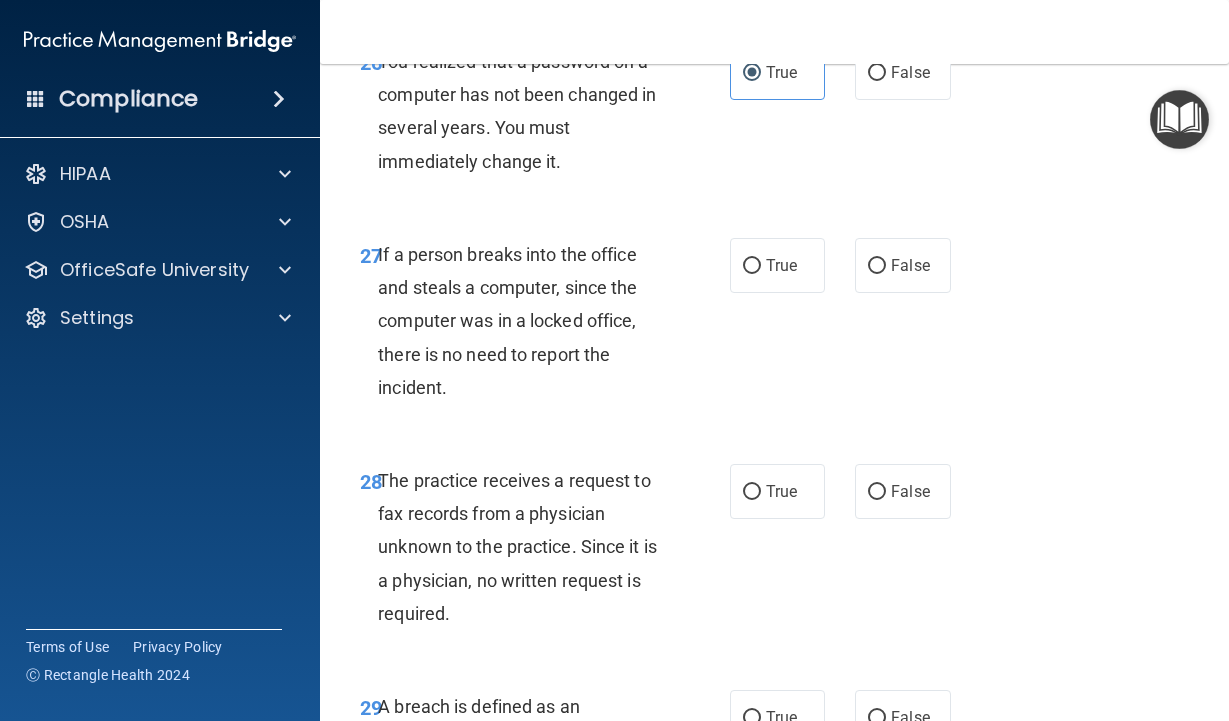 scroll, scrollTop: 5600, scrollLeft: 0, axis: vertical 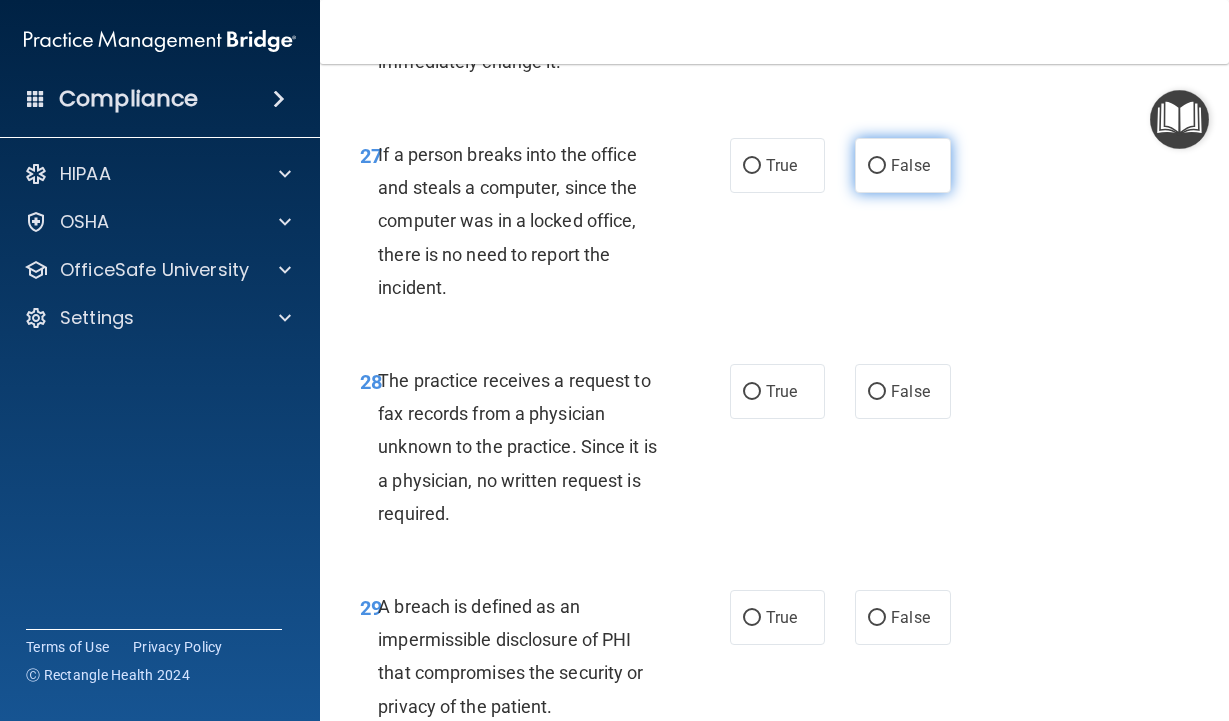 click on "False" at bounding box center [877, 166] 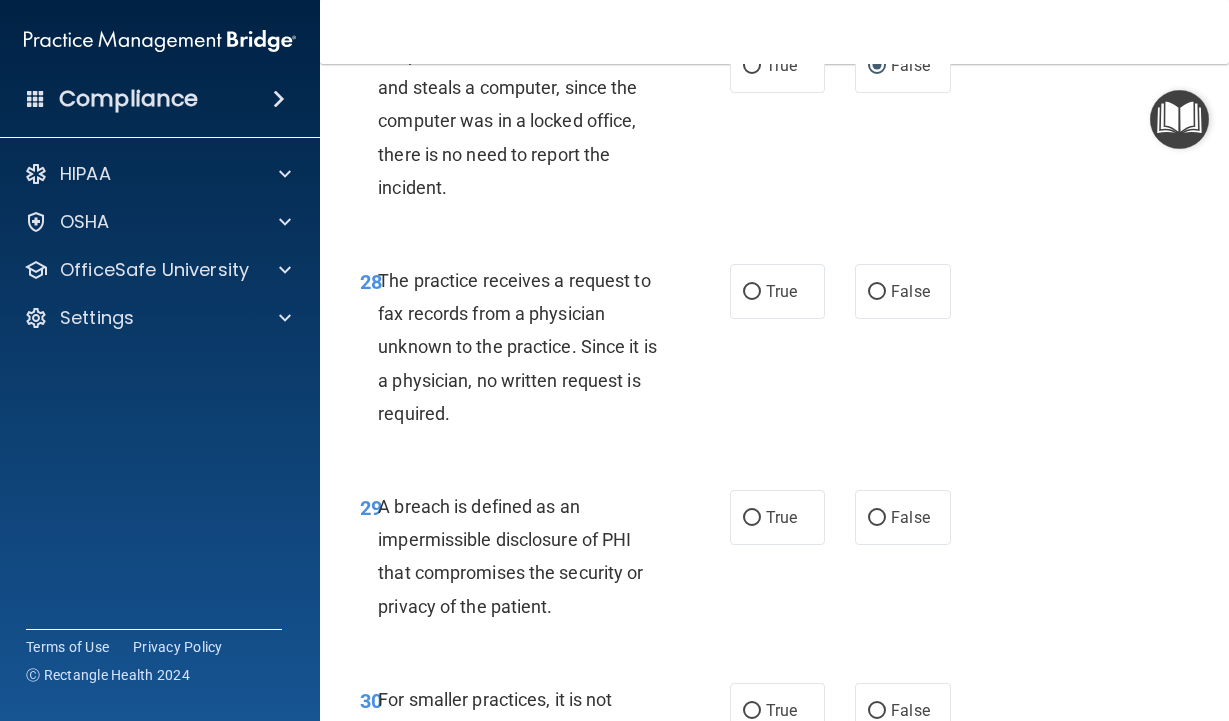 scroll, scrollTop: 5800, scrollLeft: 0, axis: vertical 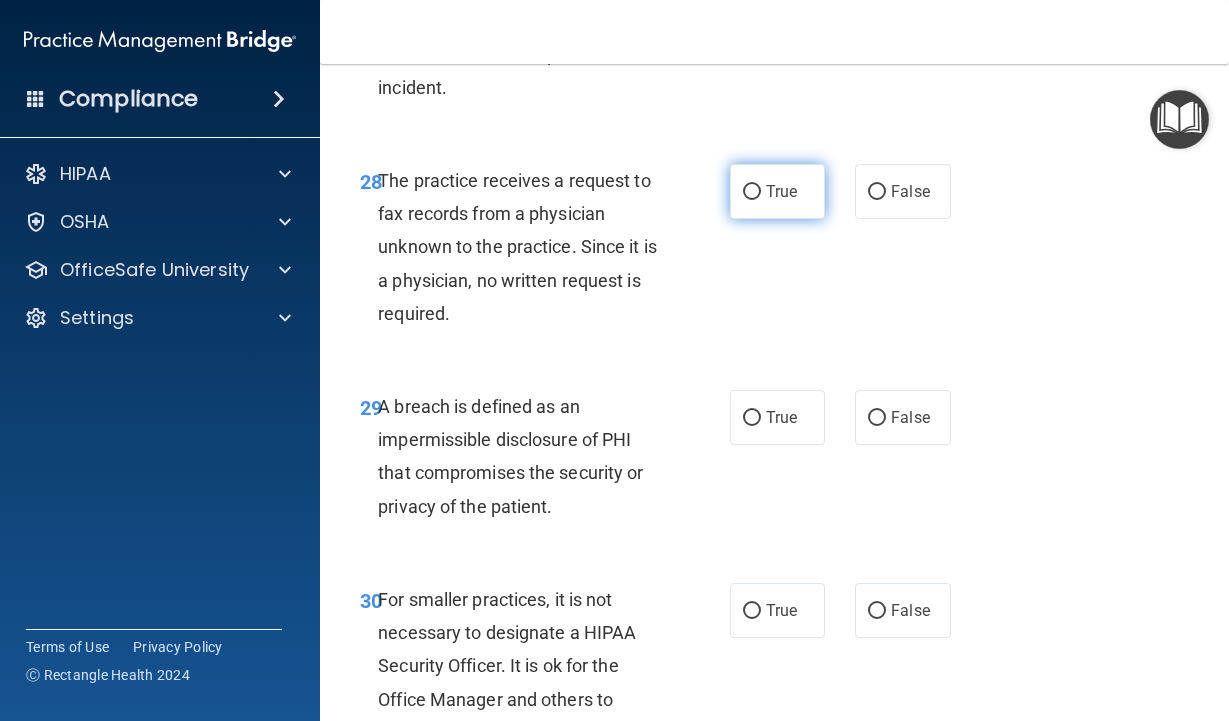 click on "True" at bounding box center (752, 192) 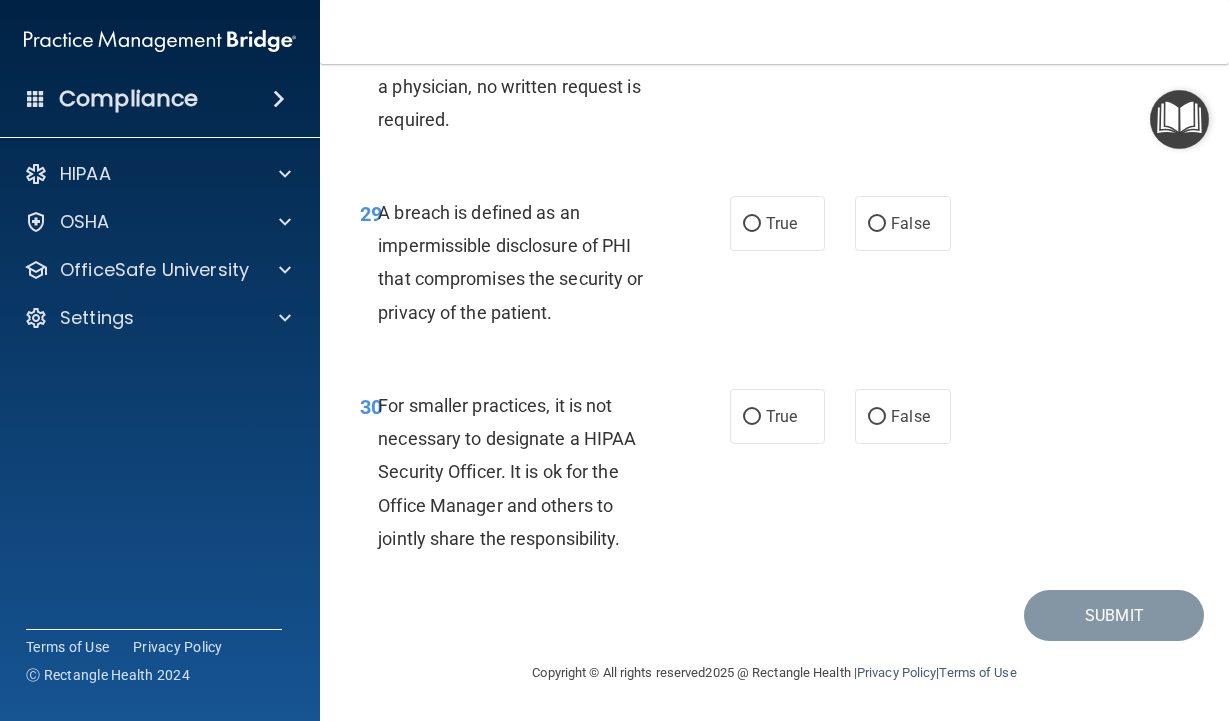 scroll, scrollTop: 5993, scrollLeft: 0, axis: vertical 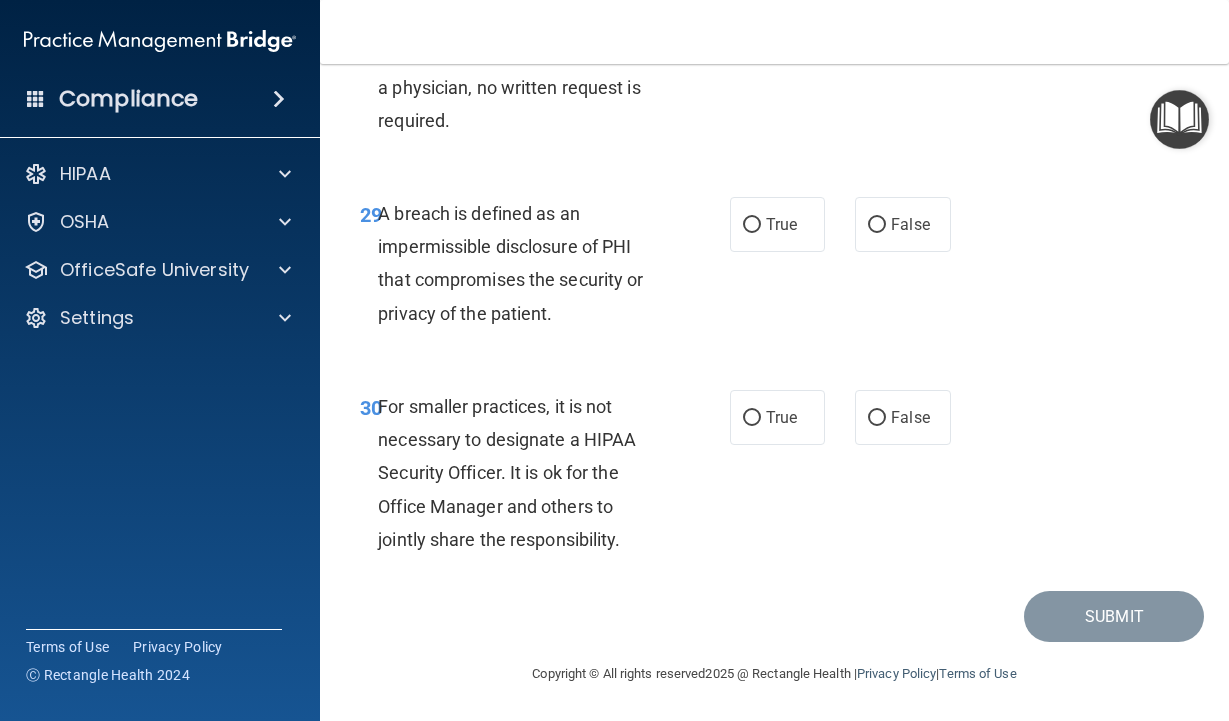 click on "False" at bounding box center [903, -2] 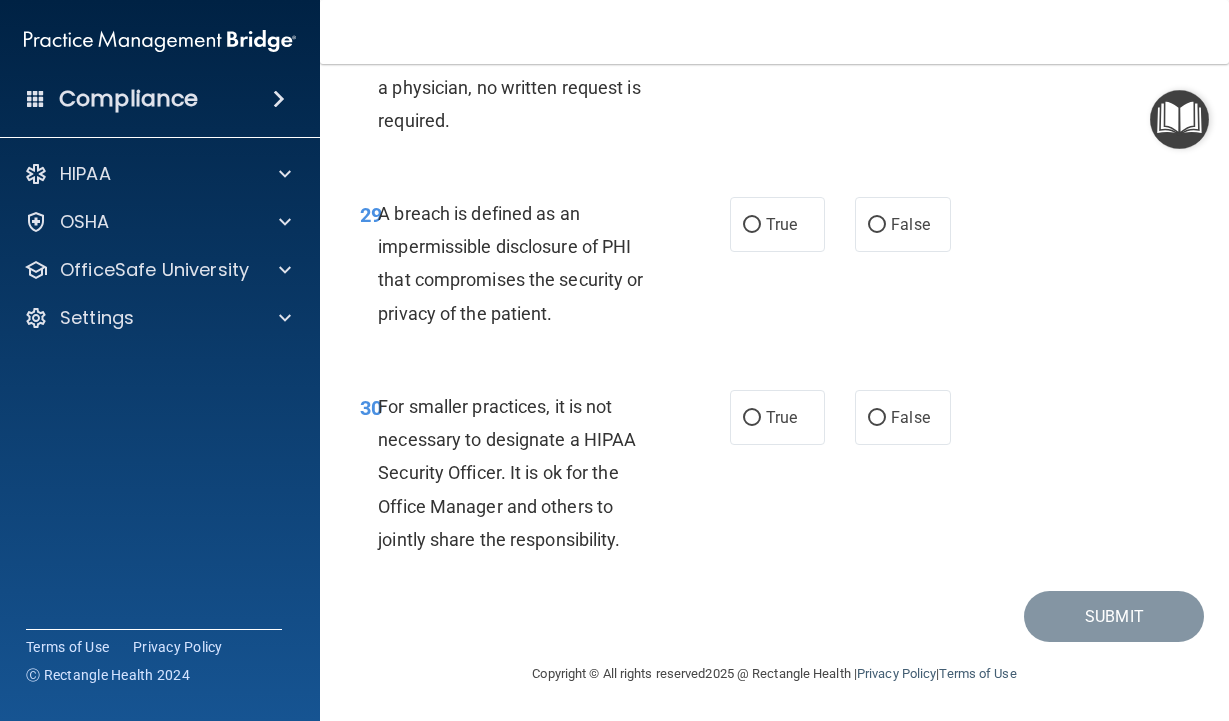 radio on "false" 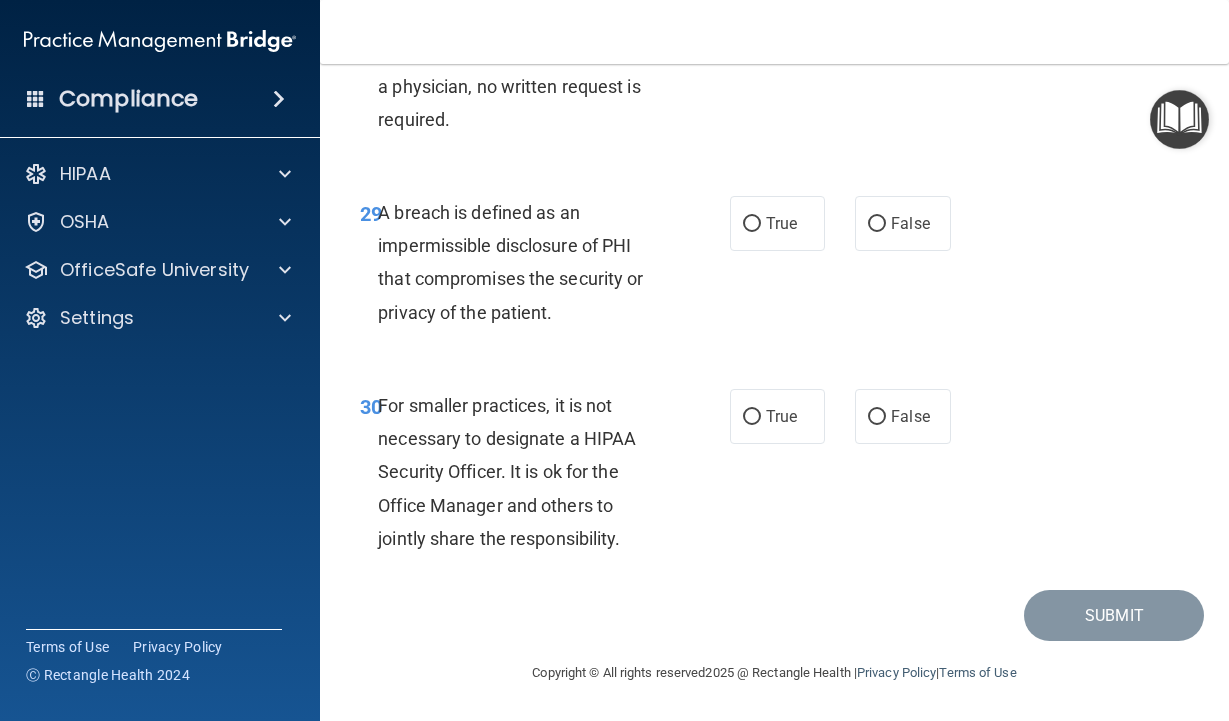 scroll, scrollTop: 5993, scrollLeft: 0, axis: vertical 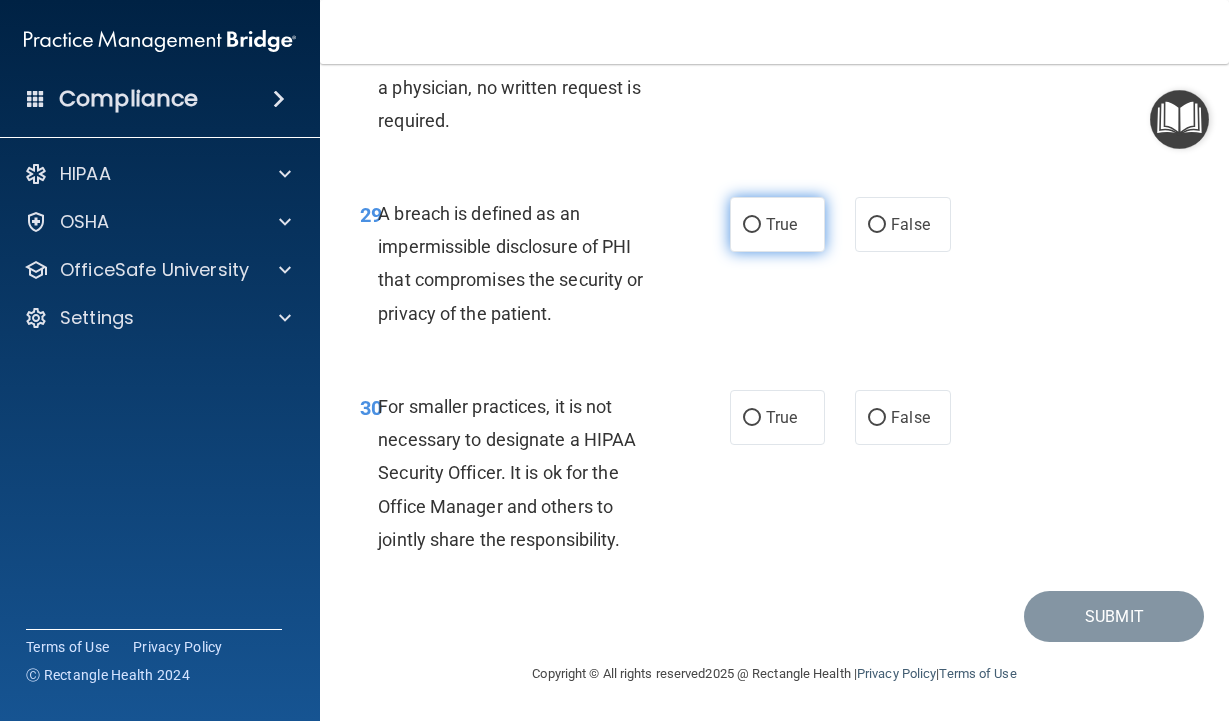 click on "True" at bounding box center (778, 224) 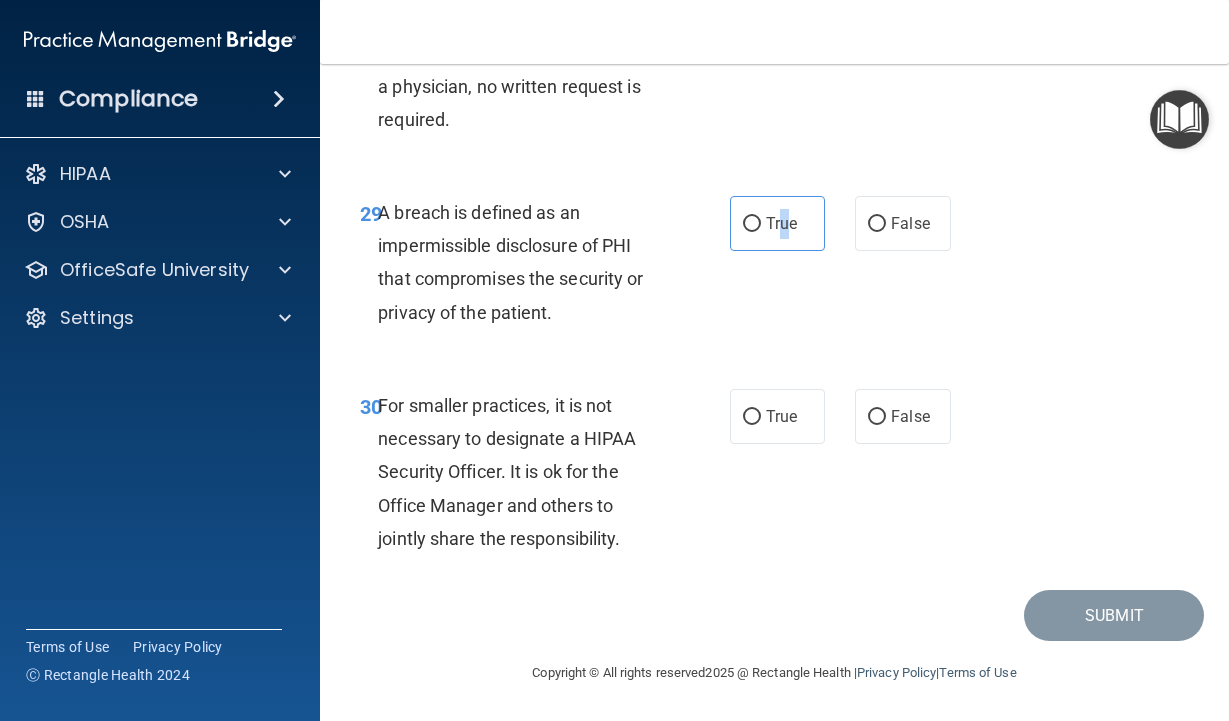 scroll, scrollTop: 6093, scrollLeft: 0, axis: vertical 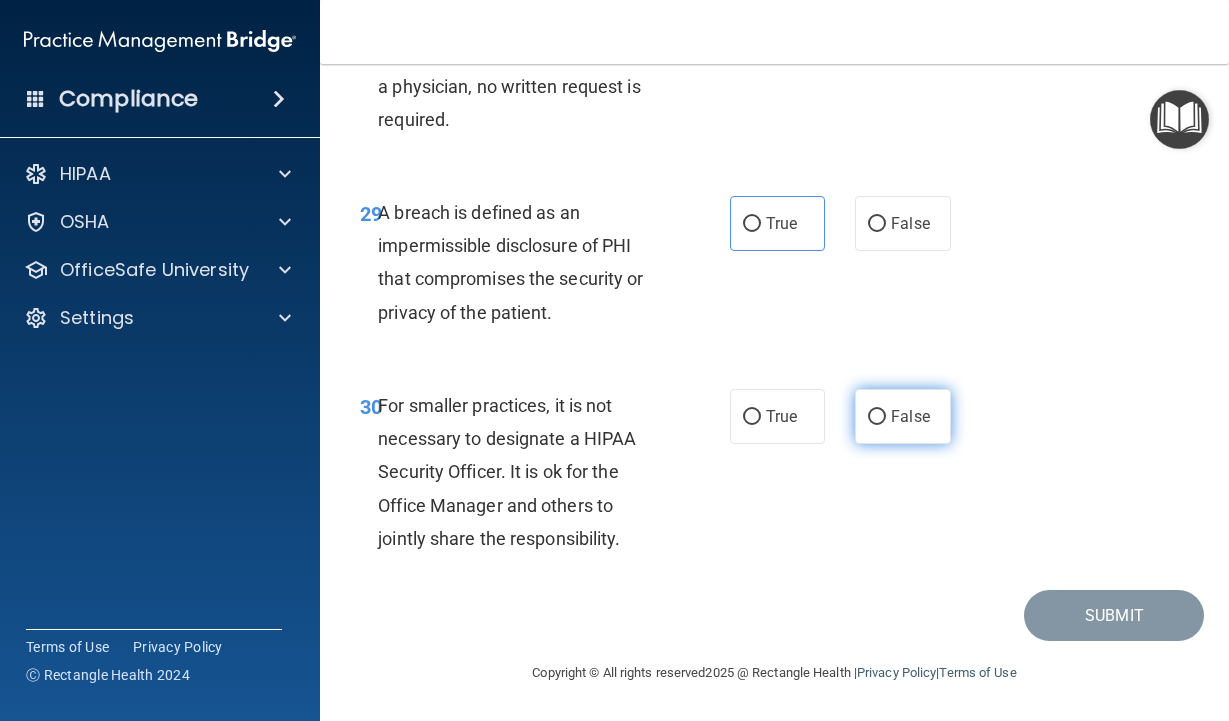 drag, startPoint x: 913, startPoint y: 408, endPoint x: 919, endPoint y: 421, distance: 14.3178215 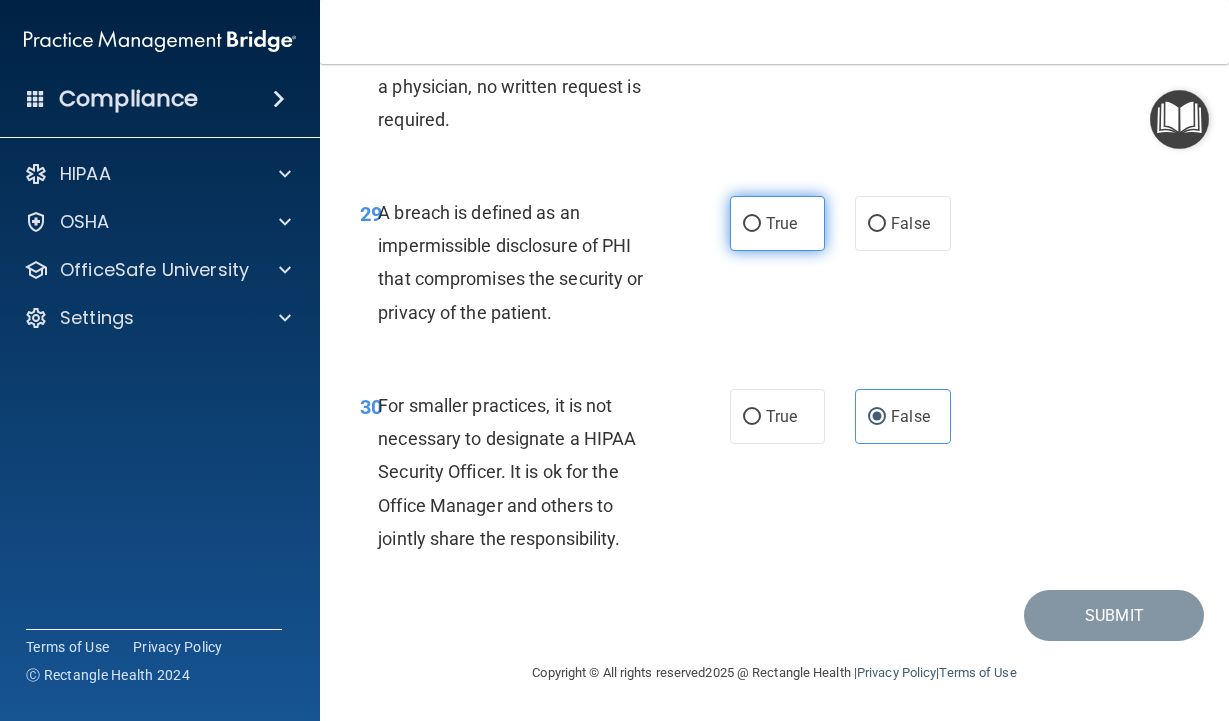 click on "True" at bounding box center (781, 223) 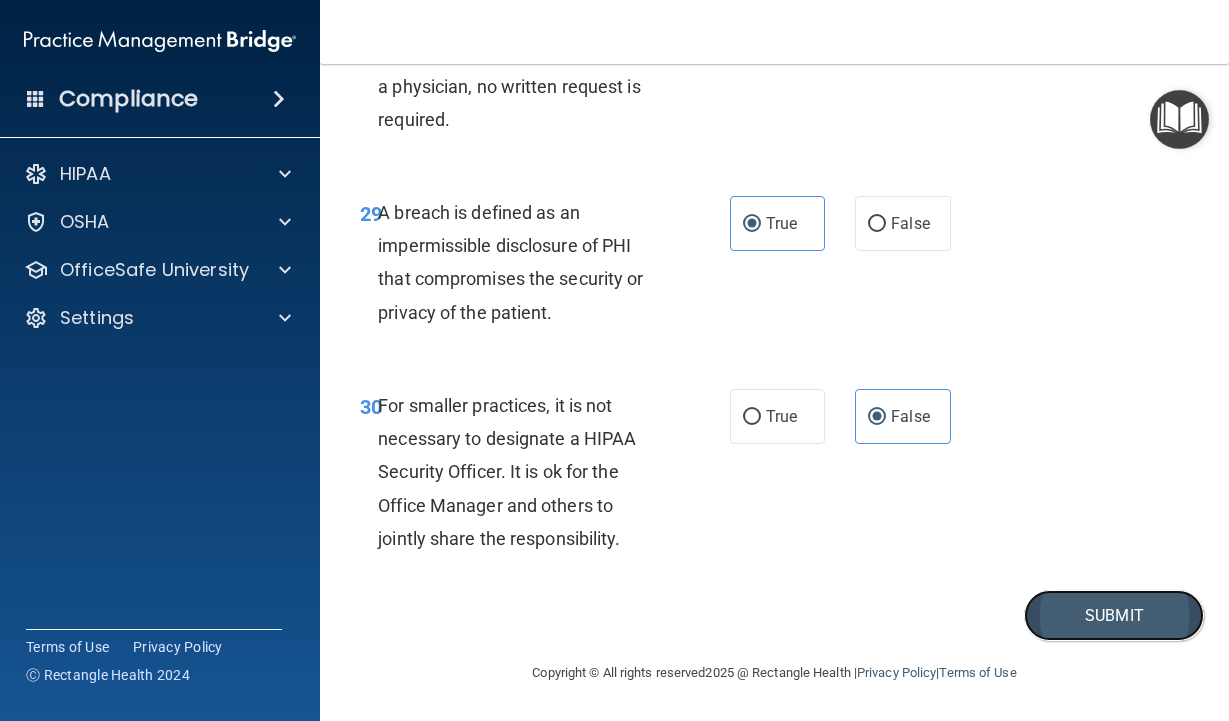 click on "Submit" at bounding box center [1114, 615] 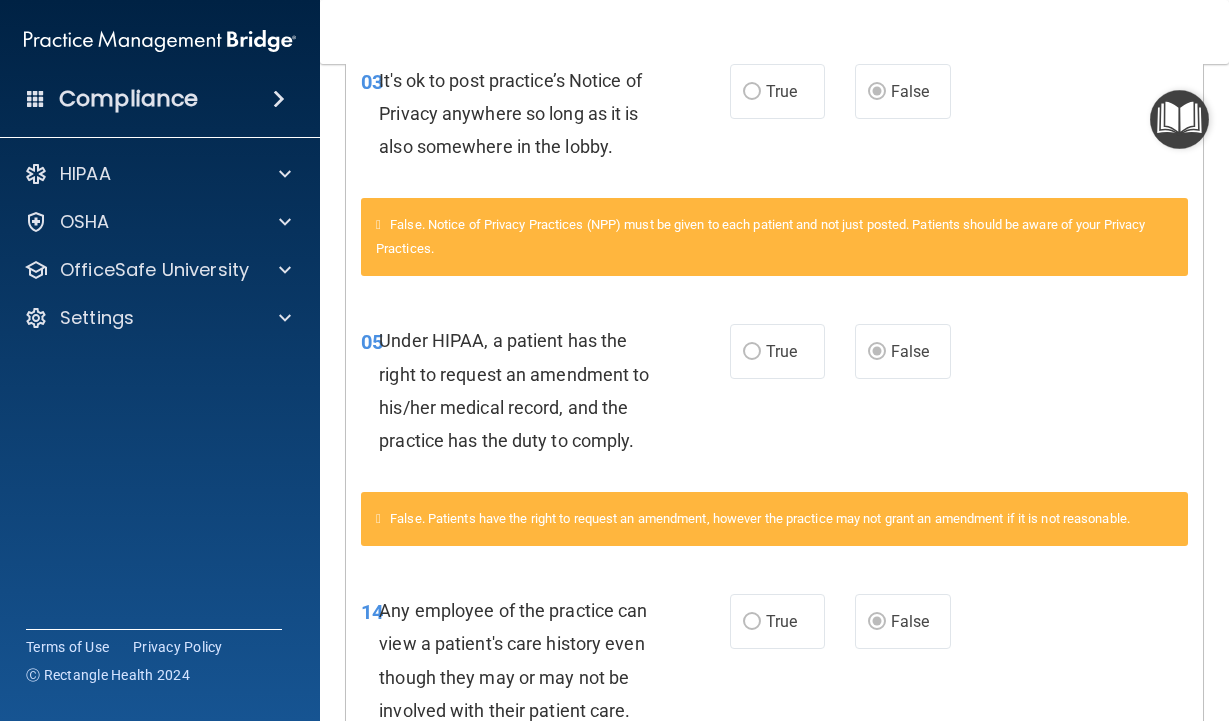 scroll, scrollTop: 0, scrollLeft: 0, axis: both 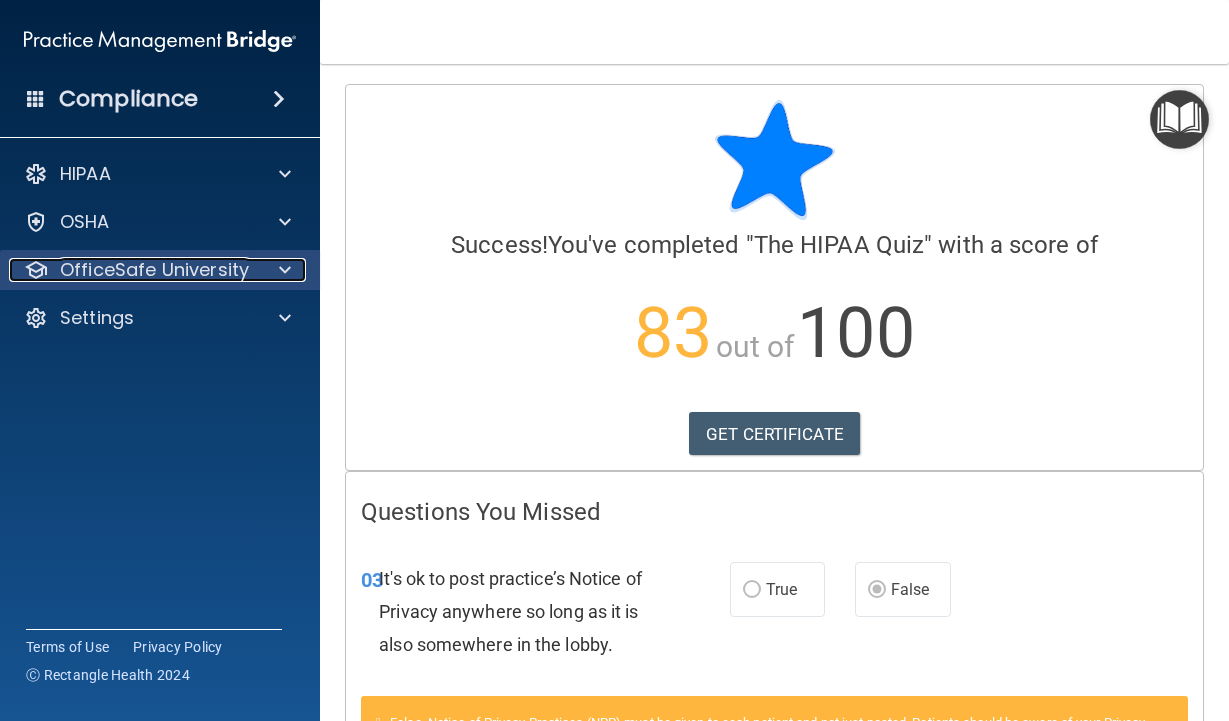 click on "OfficeSafe University" at bounding box center (133, 270) 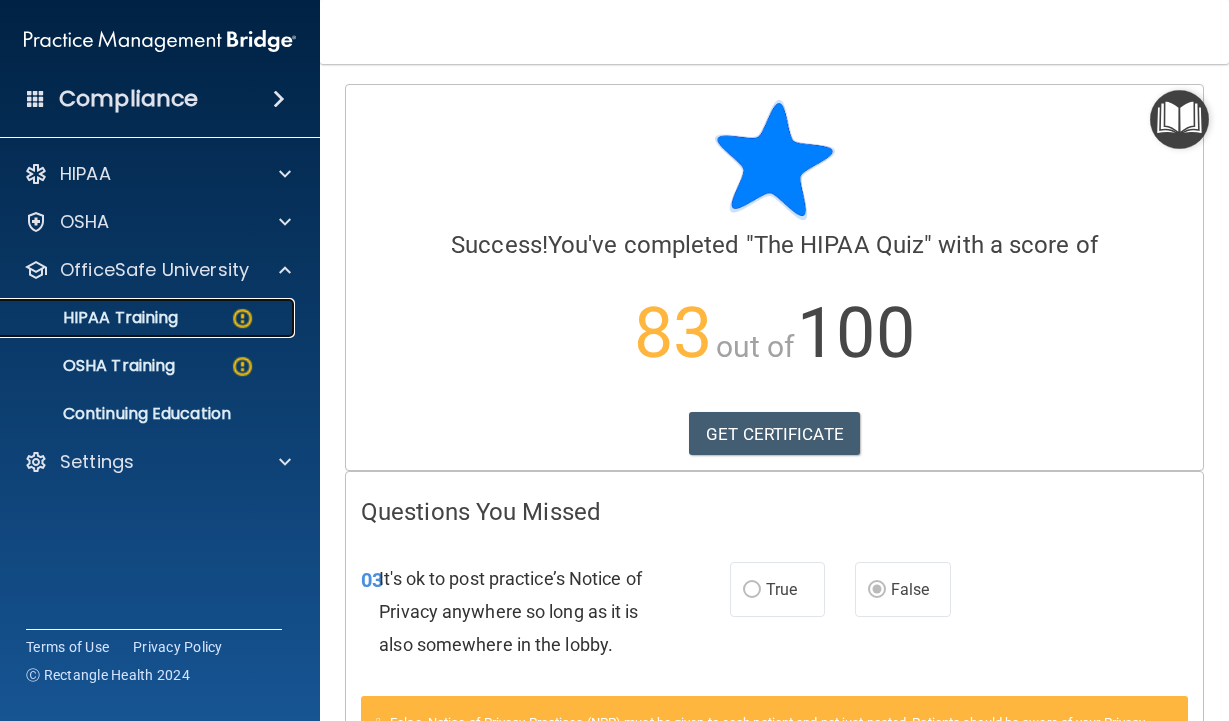 click on "HIPAA Training" at bounding box center [149, 318] 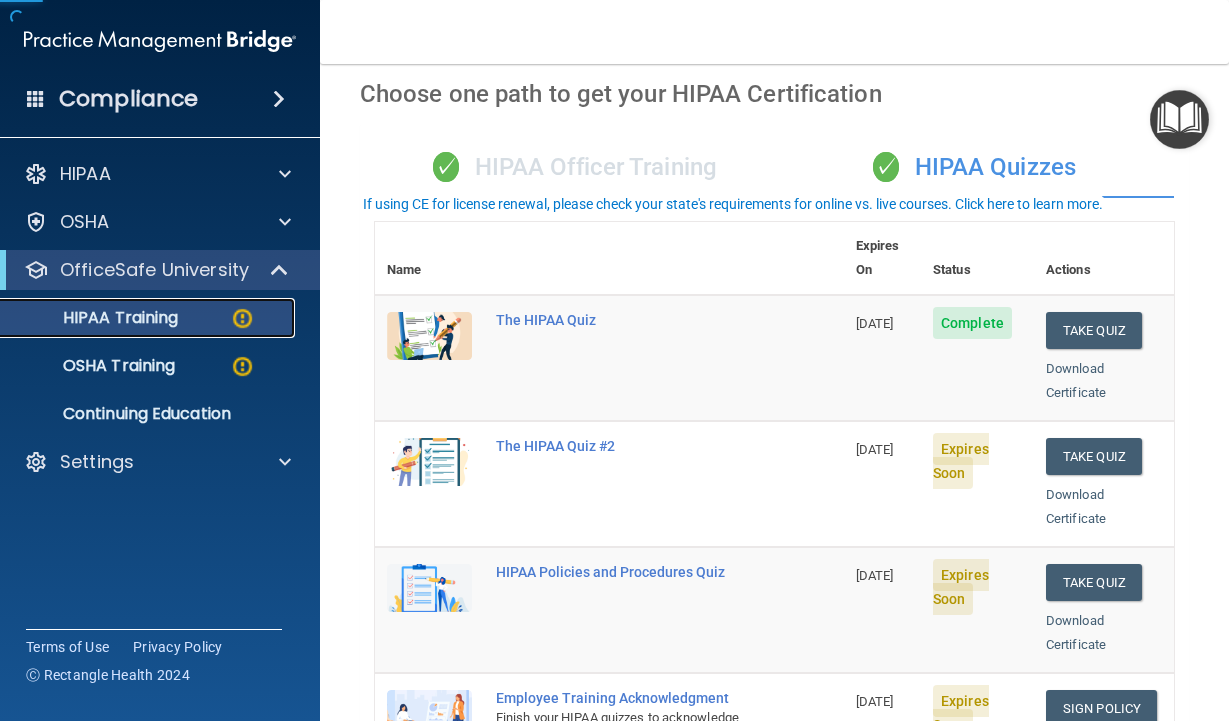scroll, scrollTop: 200, scrollLeft: 0, axis: vertical 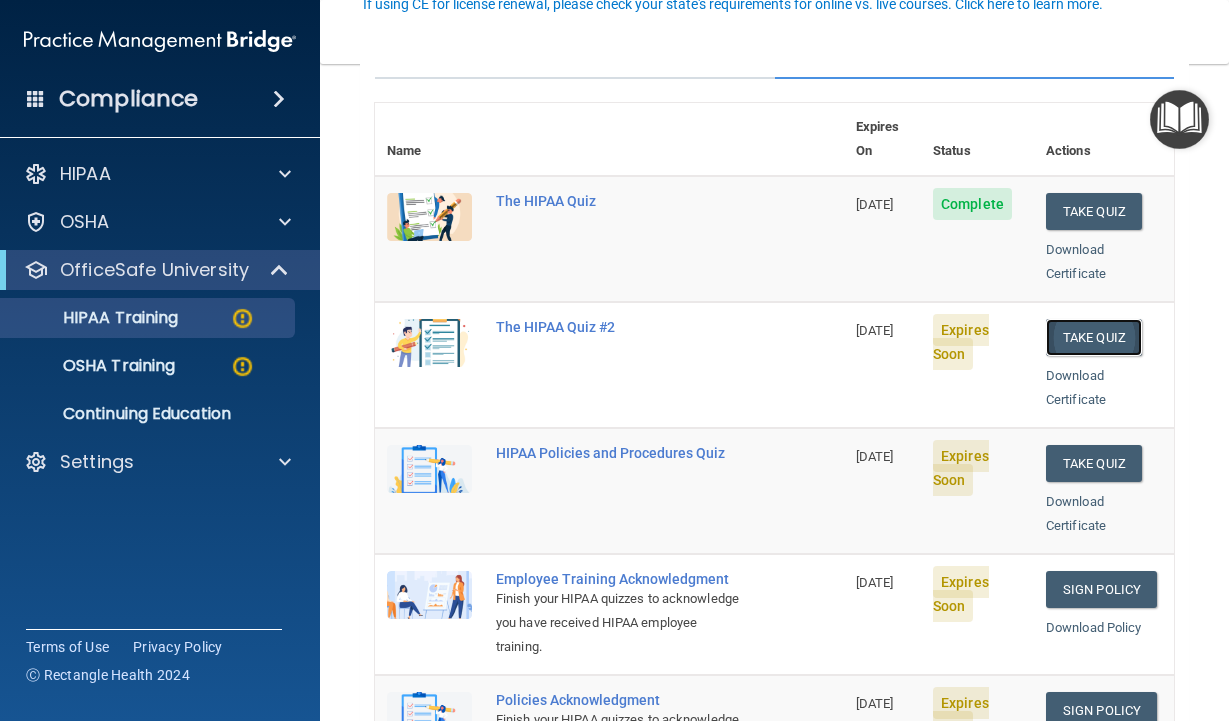click on "Take Quiz" at bounding box center (1094, 337) 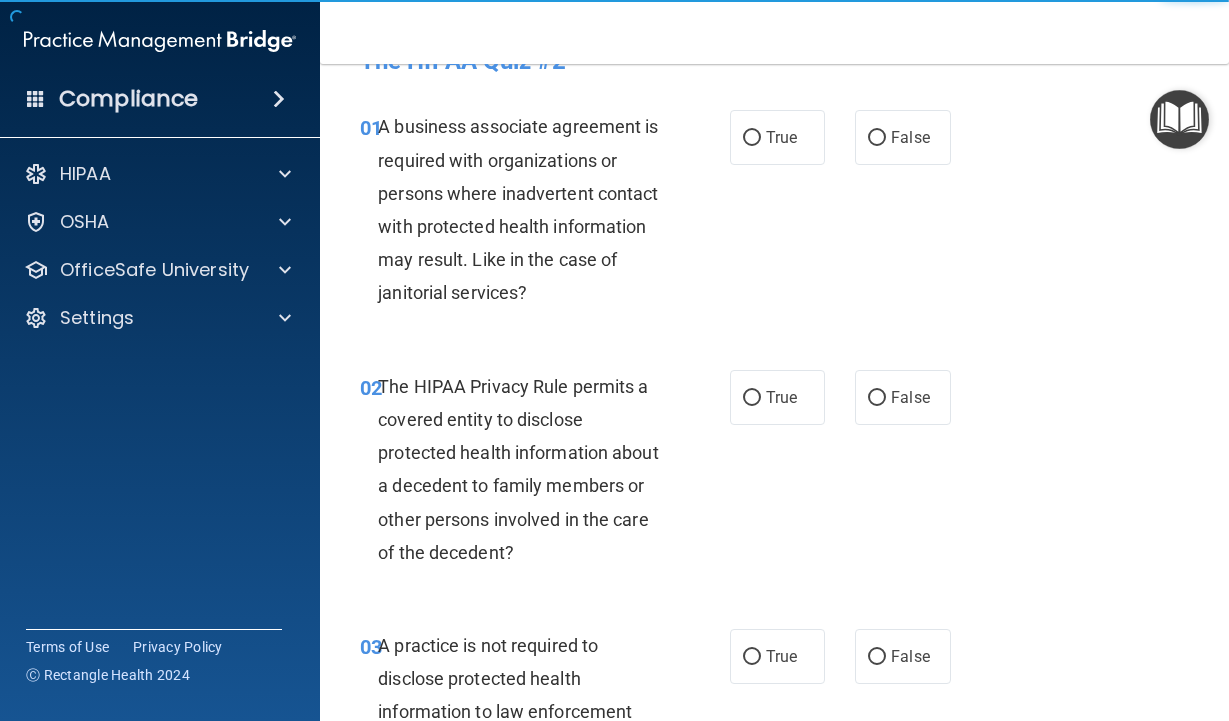 scroll, scrollTop: 0, scrollLeft: 0, axis: both 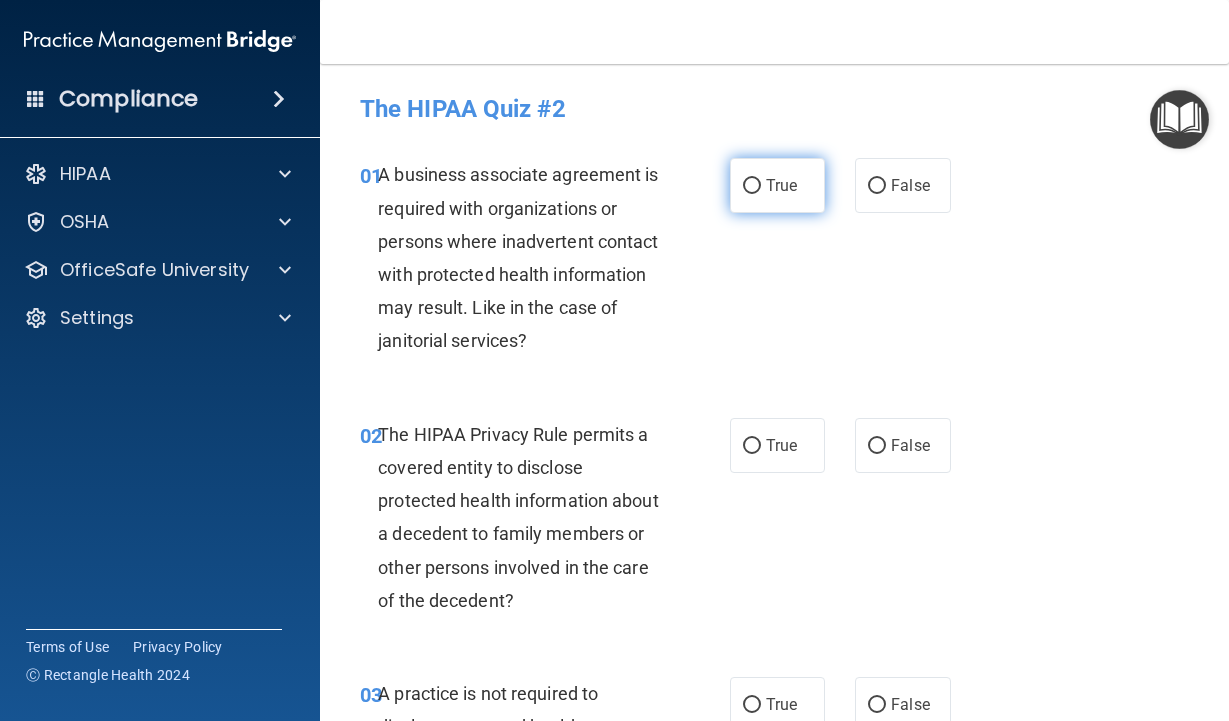 click on "True" at bounding box center [778, 185] 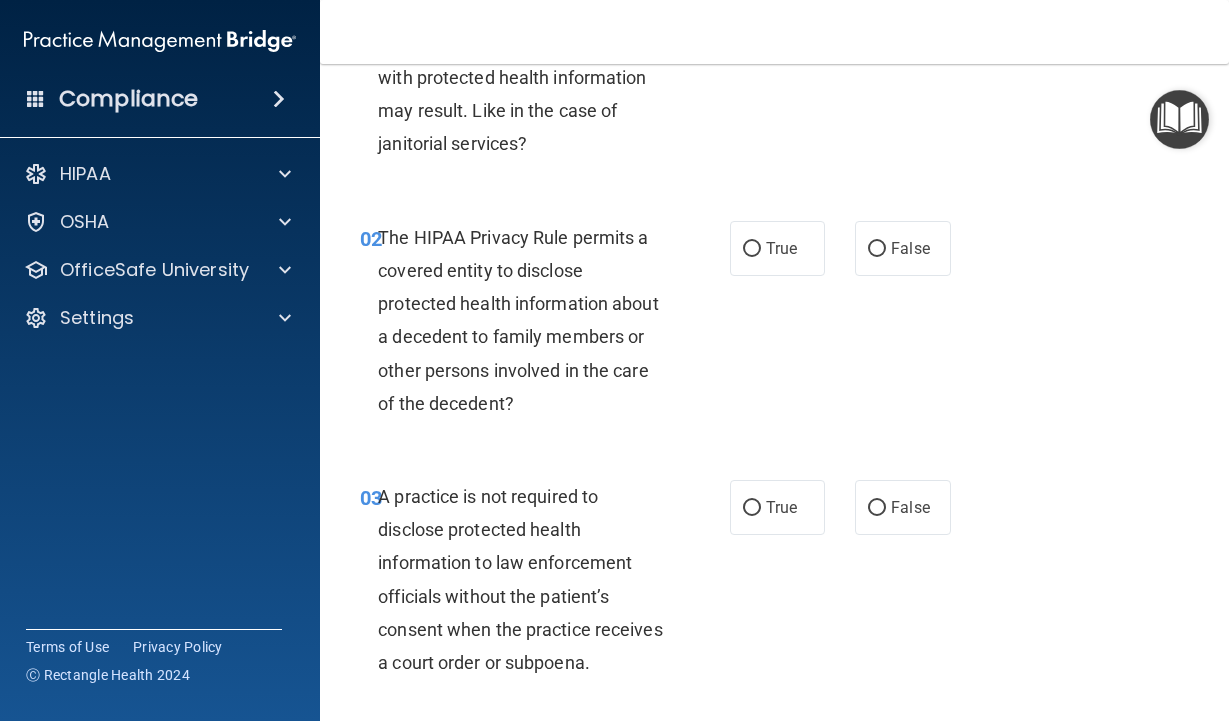 scroll, scrollTop: 200, scrollLeft: 0, axis: vertical 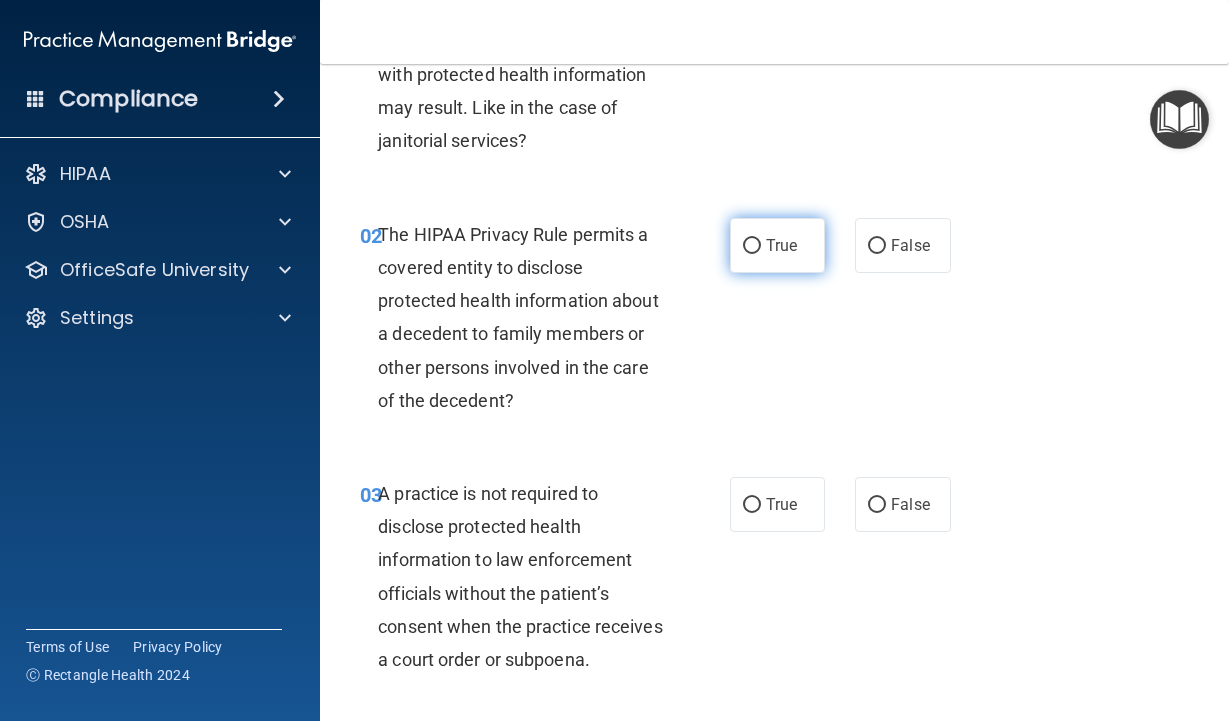 click on "True" at bounding box center [778, 245] 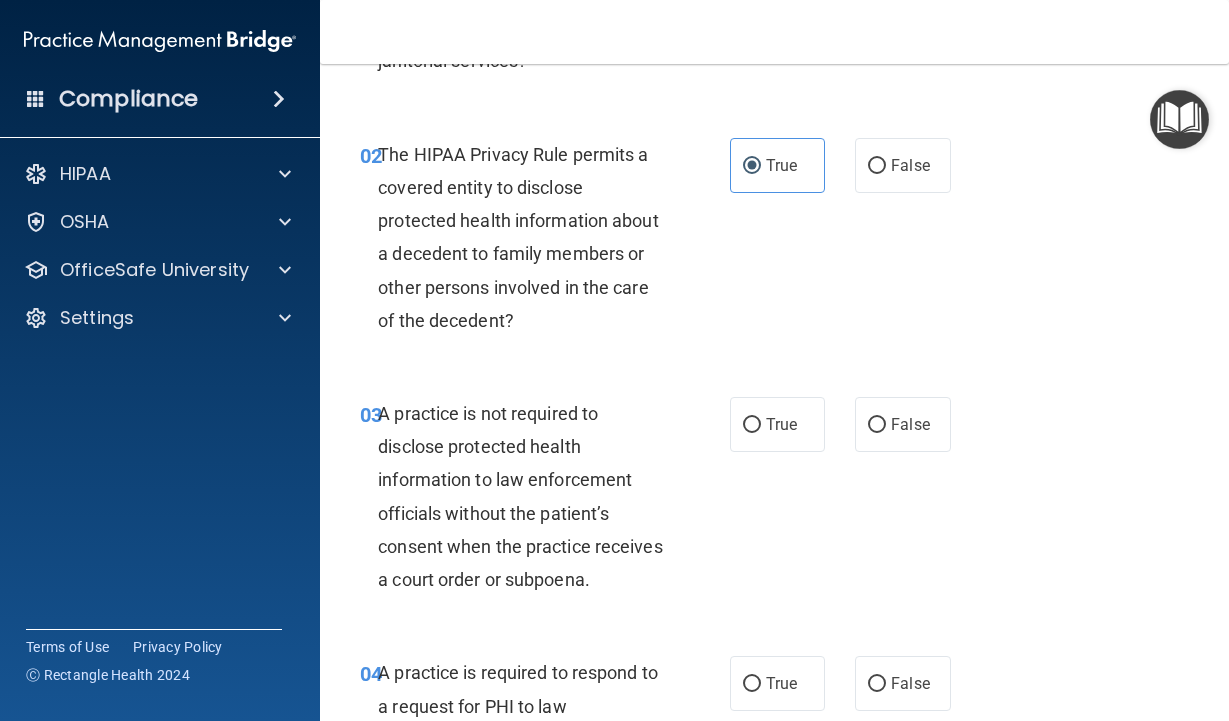 scroll, scrollTop: 400, scrollLeft: 0, axis: vertical 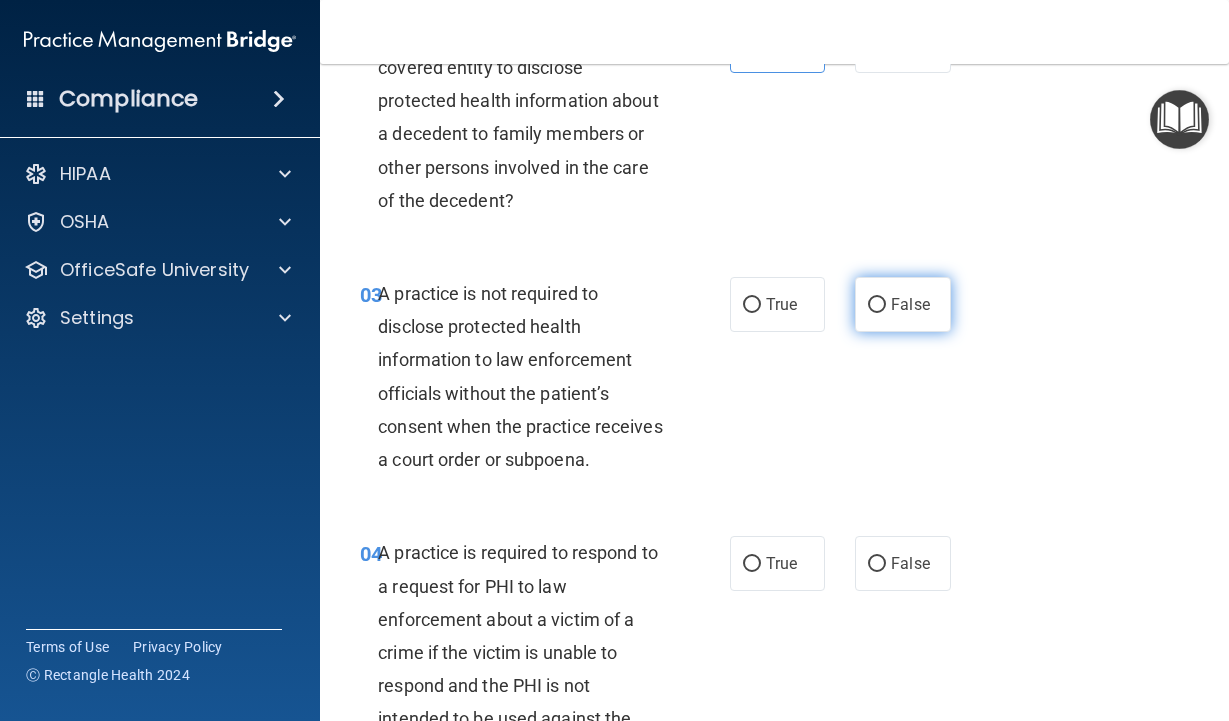 click on "False" at bounding box center (903, 304) 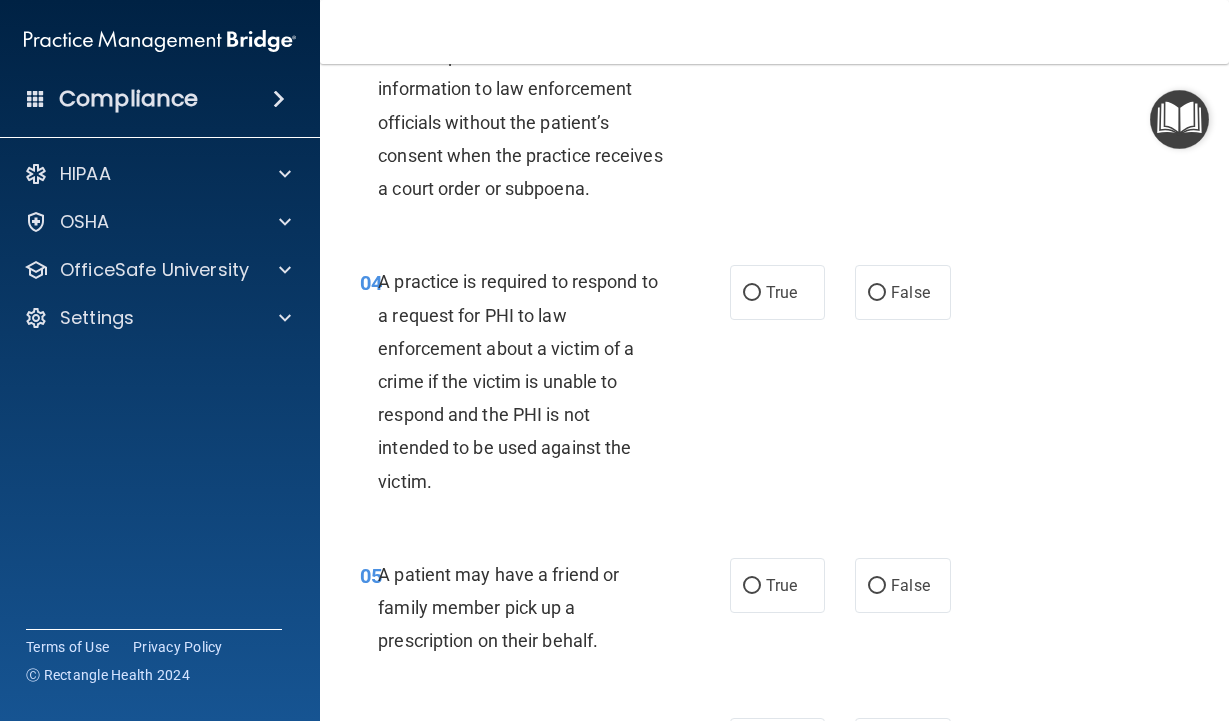 scroll, scrollTop: 700, scrollLeft: 0, axis: vertical 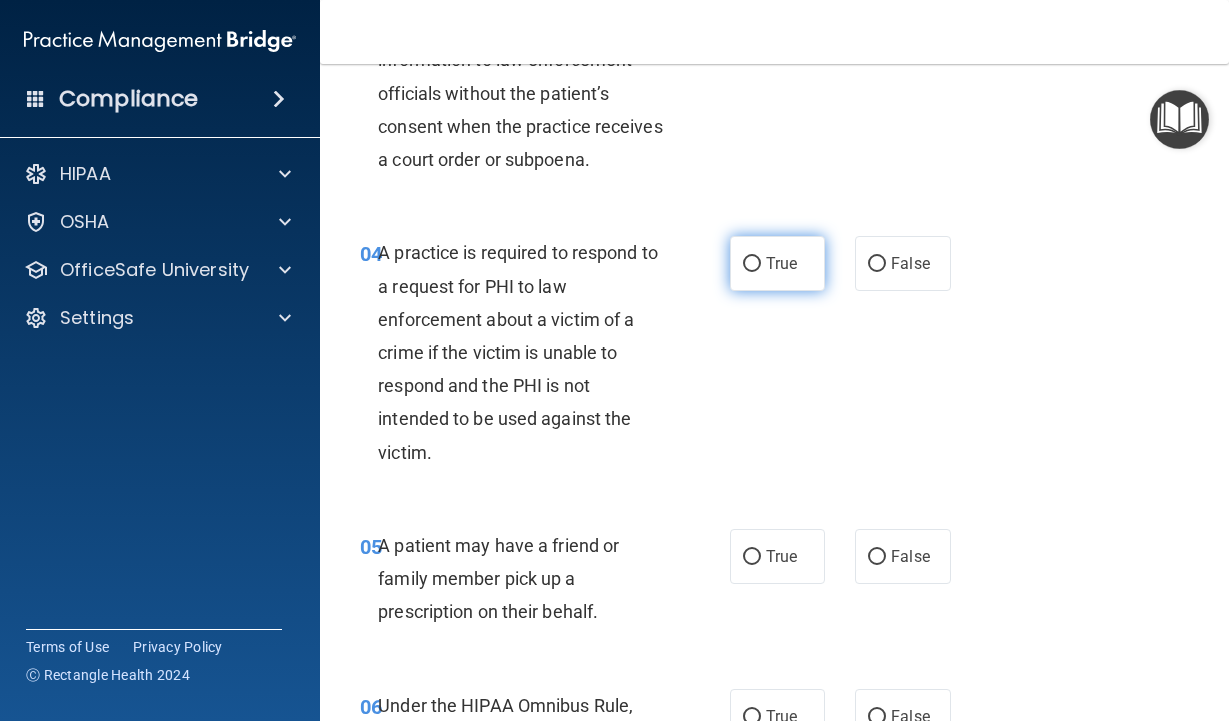 click on "True" at bounding box center (778, 263) 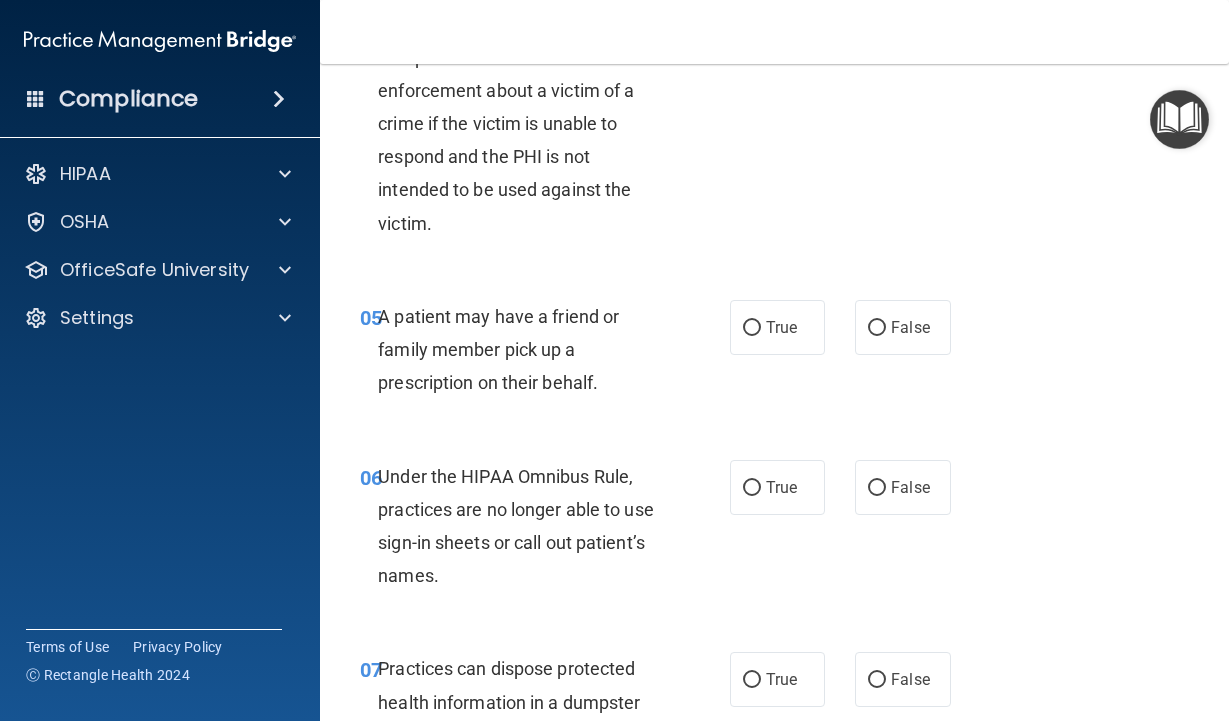 scroll, scrollTop: 900, scrollLeft: 0, axis: vertical 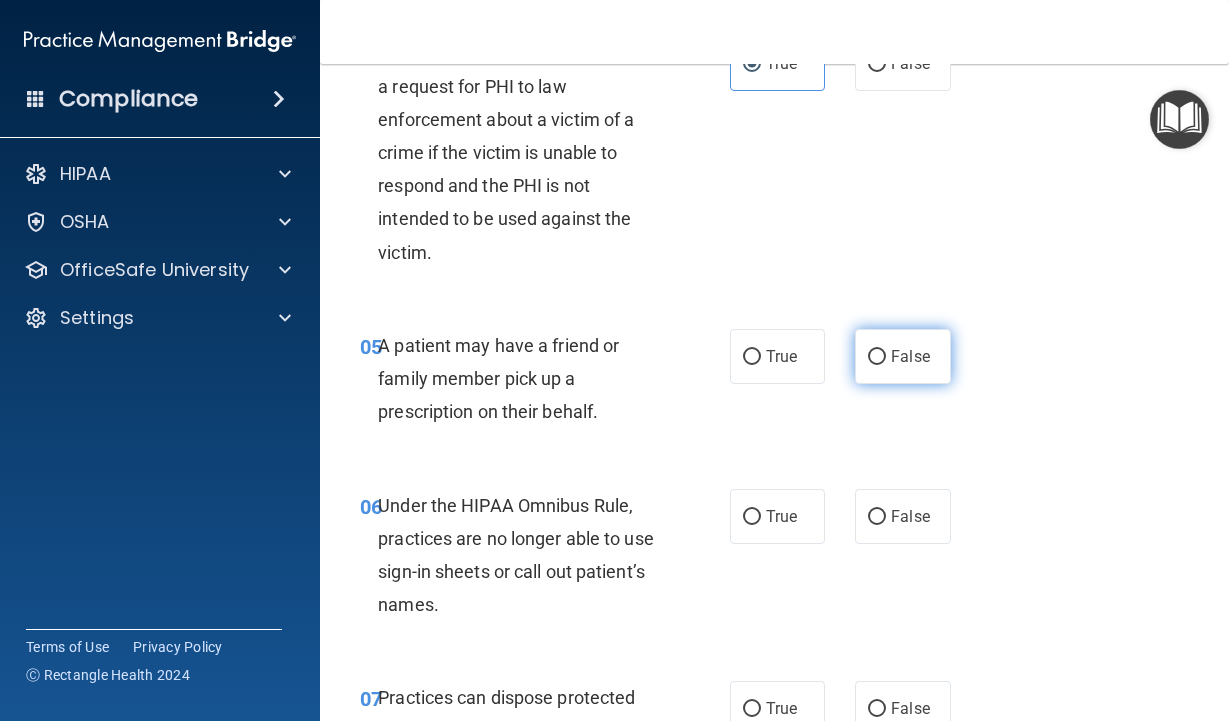 click on "False" at bounding box center (910, 356) 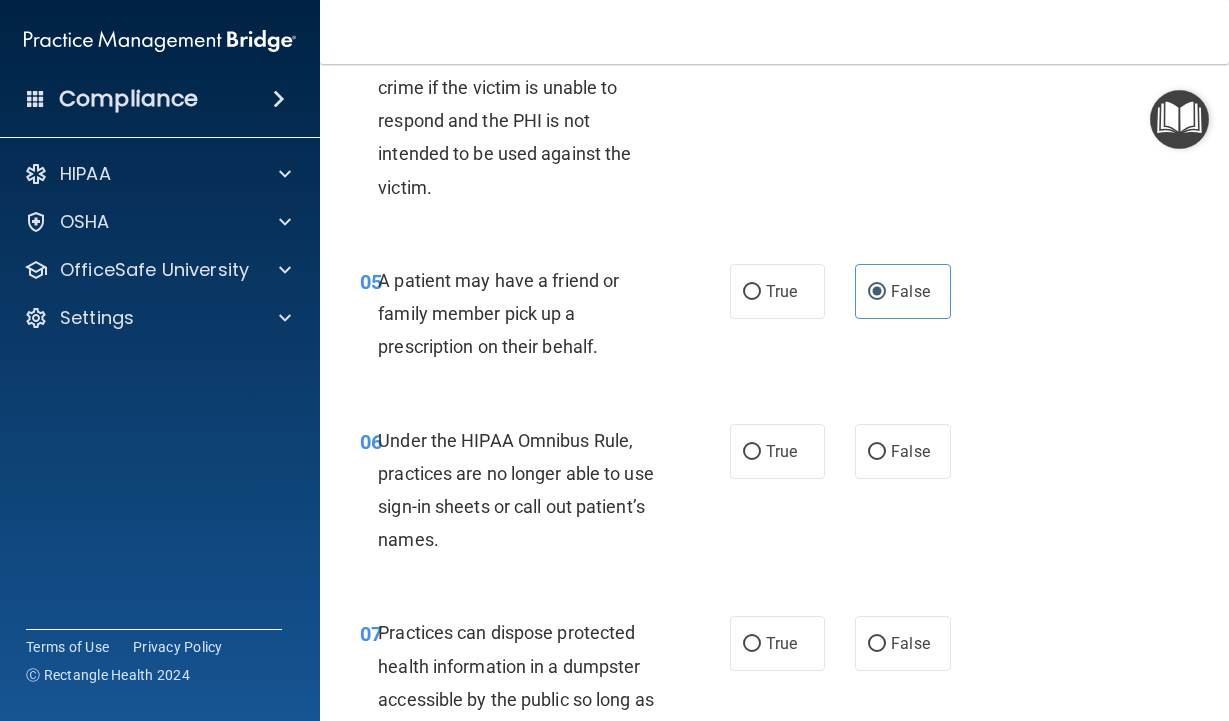 scroll, scrollTop: 1000, scrollLeft: 0, axis: vertical 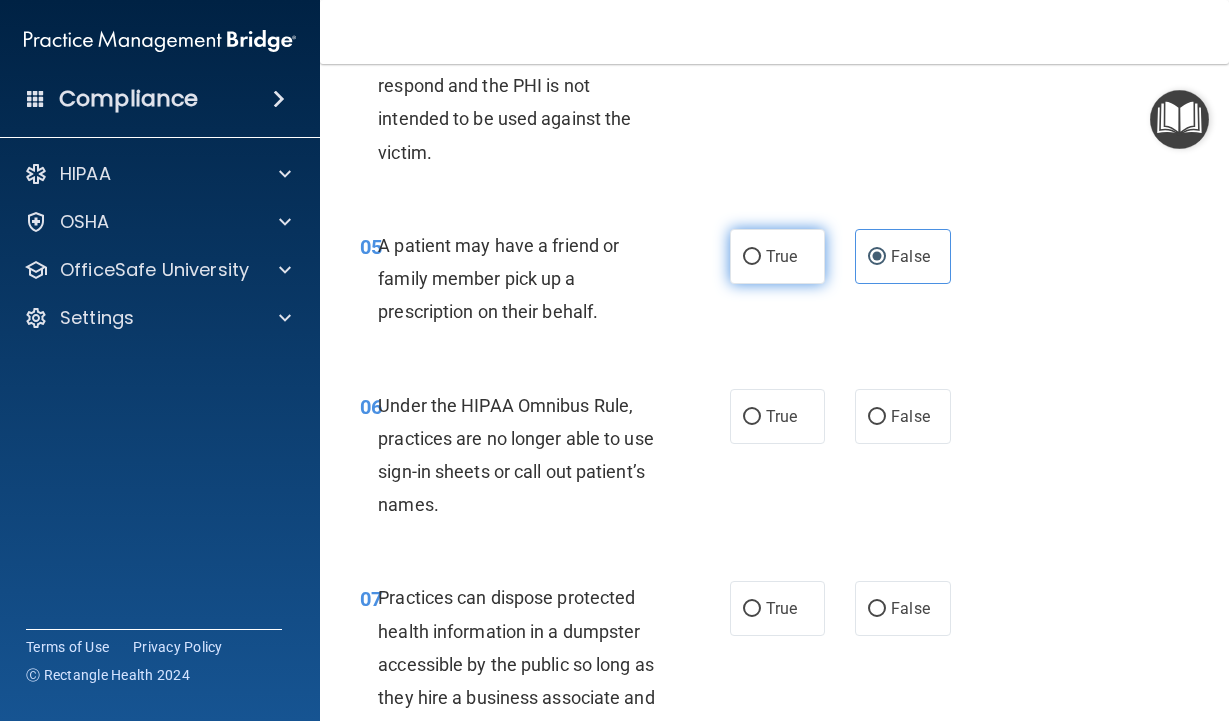 click on "True" at bounding box center (778, 256) 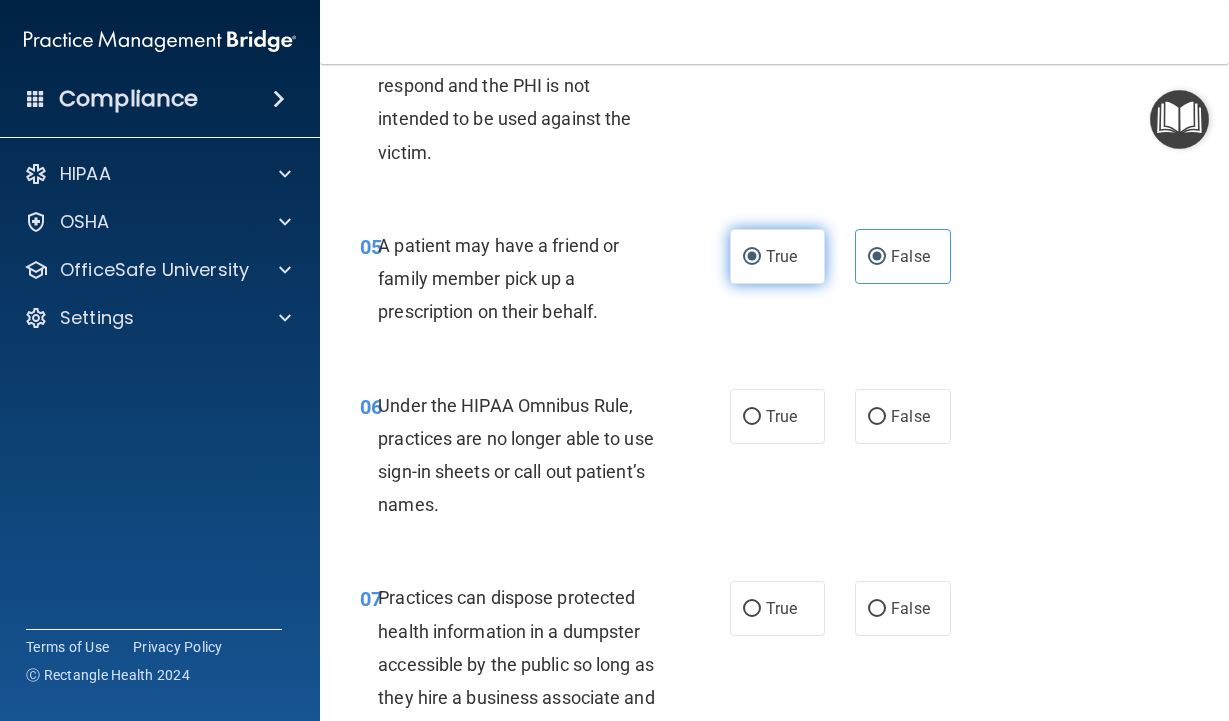 radio on "false" 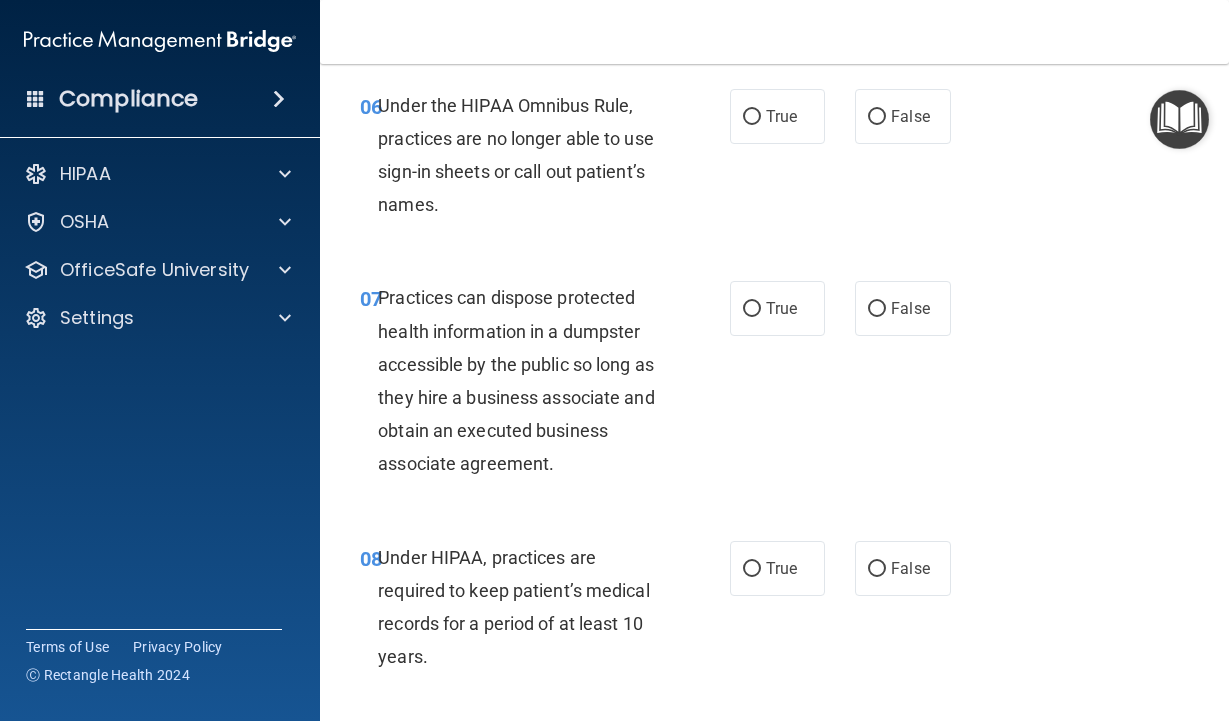 scroll, scrollTop: 1200, scrollLeft: 0, axis: vertical 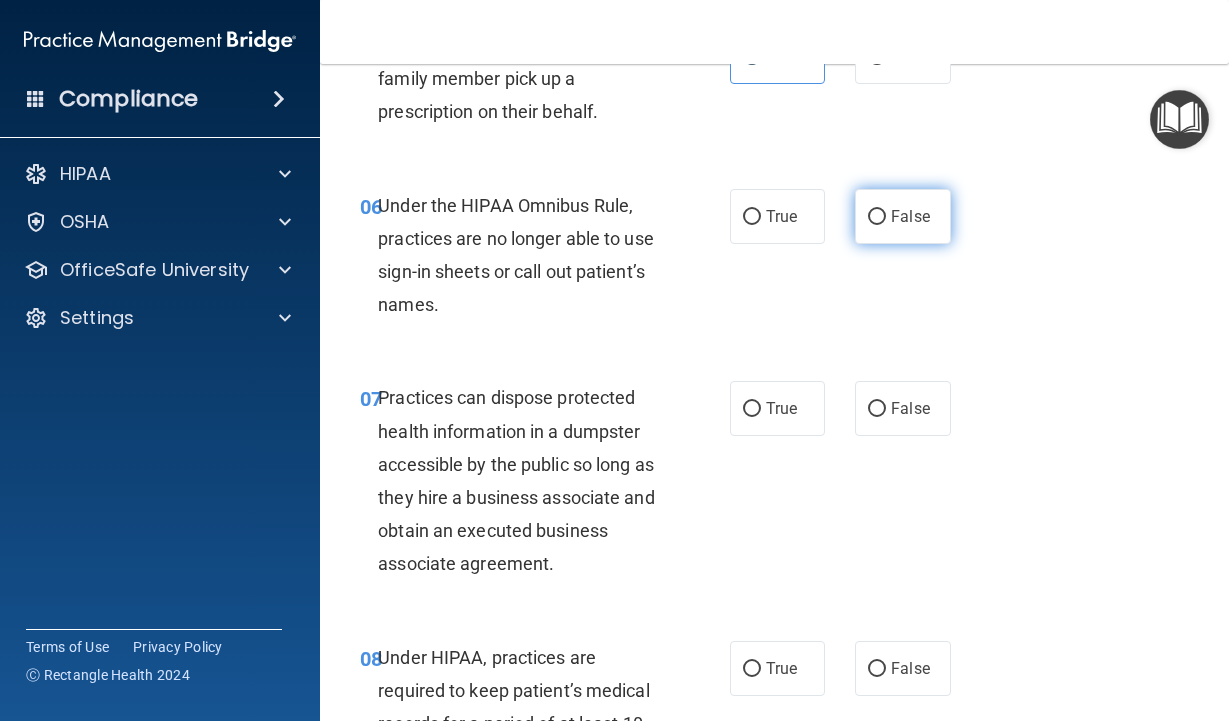 click on "False" at bounding box center (910, 216) 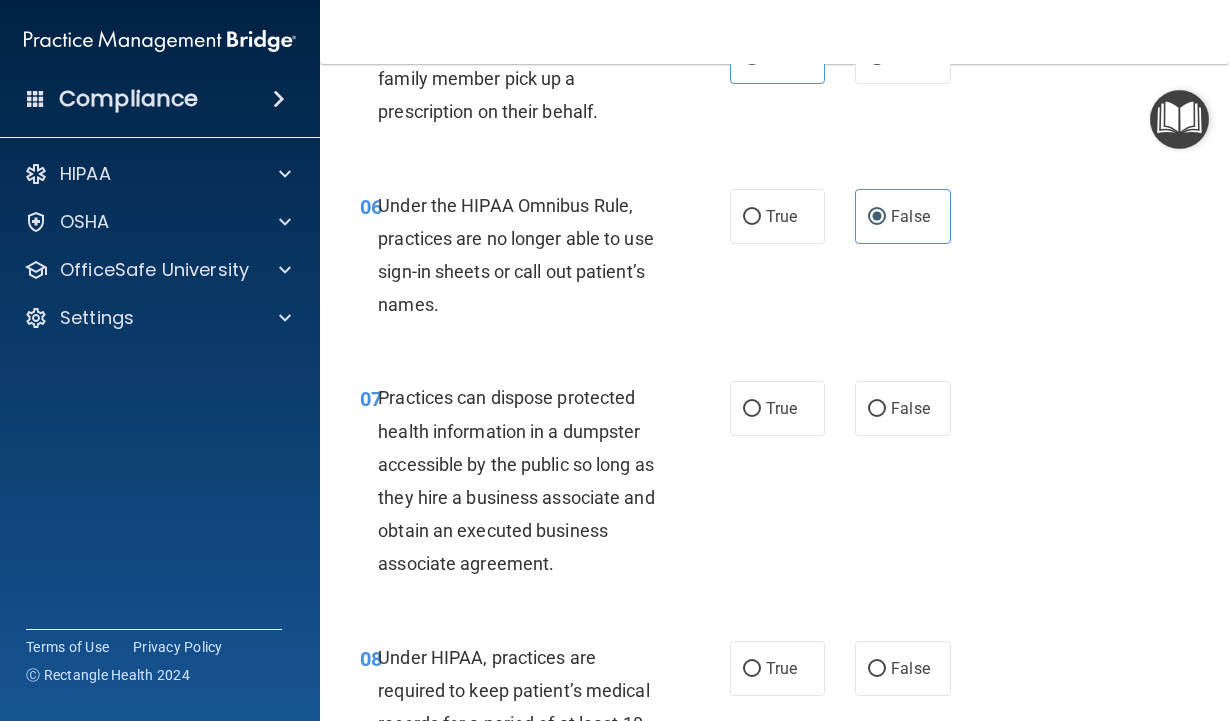 click on "06       Under the HIPAA Omnibus Rule, practices are no longer able to use sign-in sheets or call out patient’s names.                 True           False" at bounding box center (774, 260) 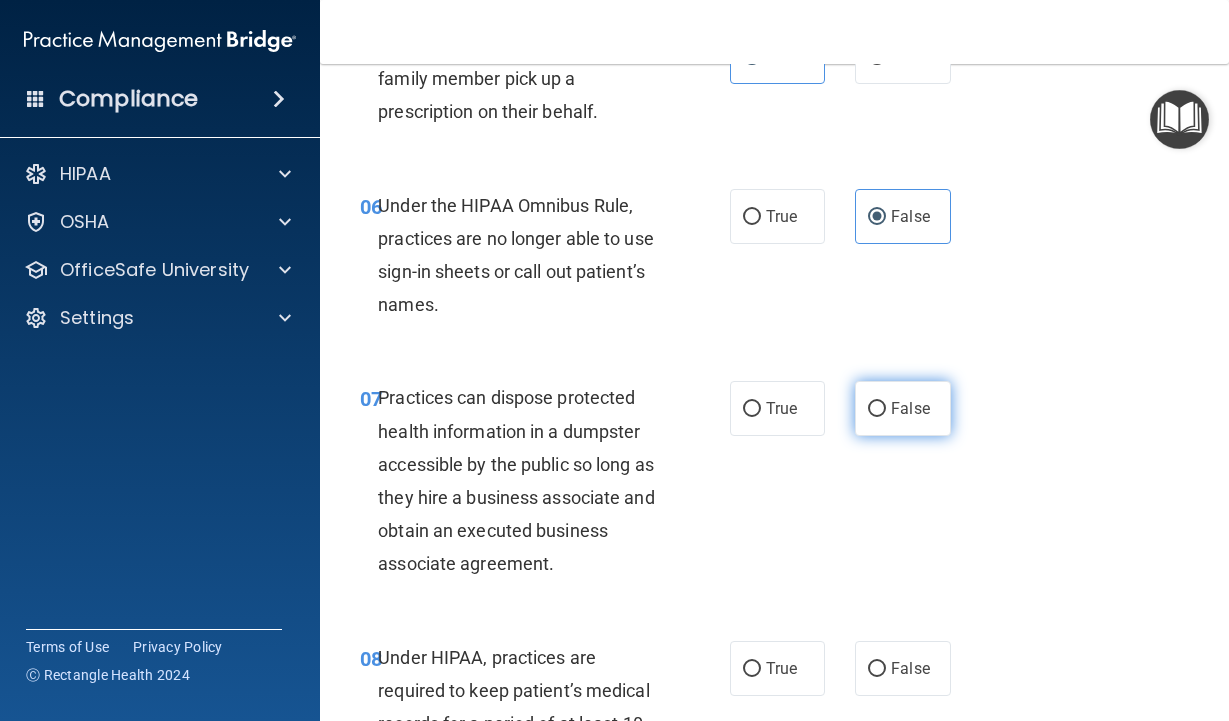 click on "False" at bounding box center [903, 408] 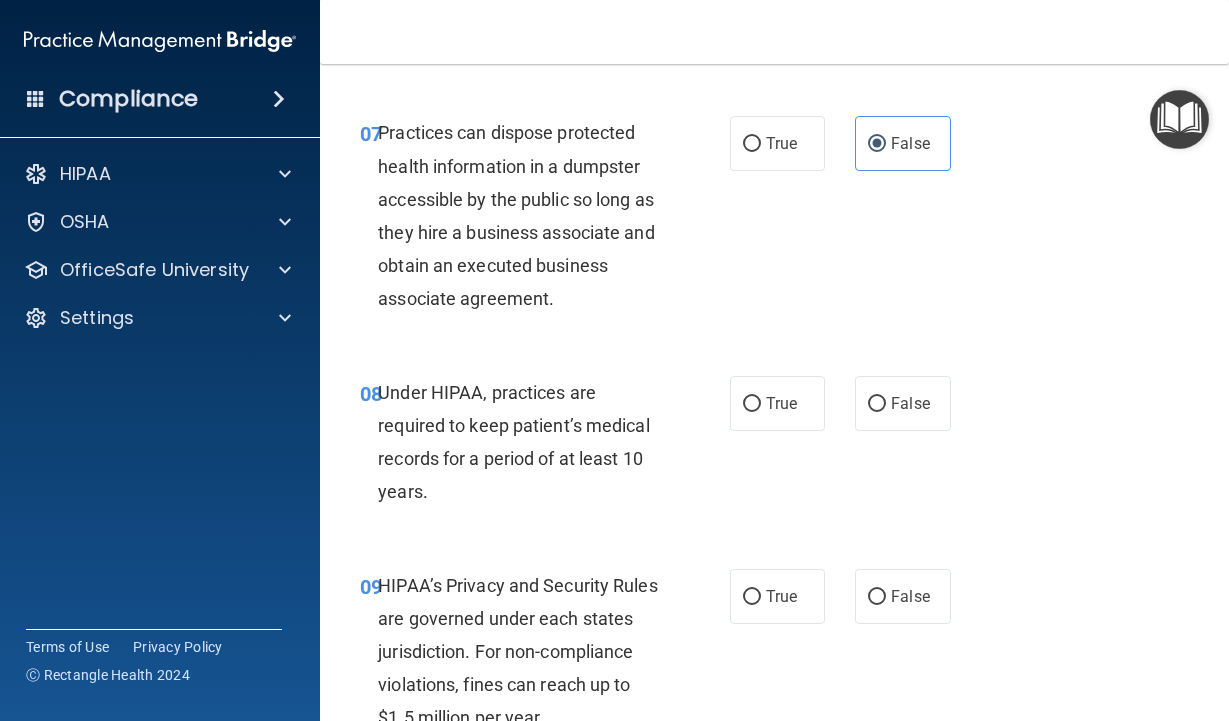 scroll, scrollTop: 1500, scrollLeft: 0, axis: vertical 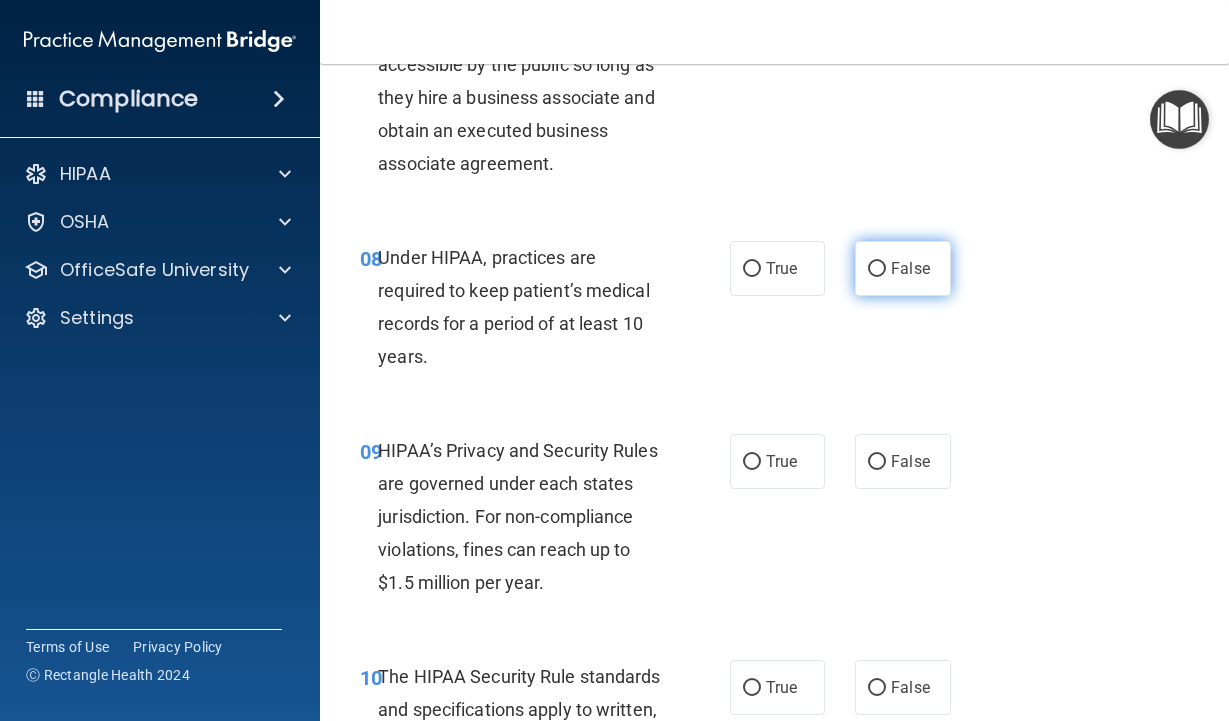 click on "False" at bounding box center (910, 268) 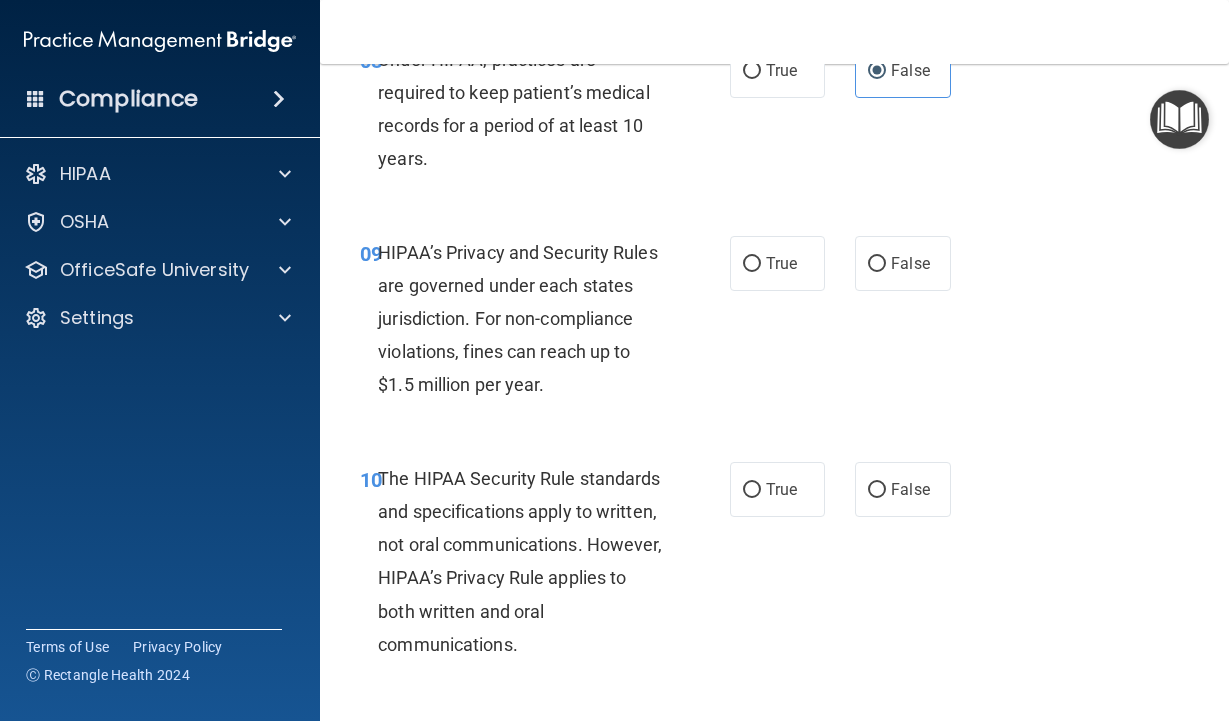 scroll, scrollTop: 1800, scrollLeft: 0, axis: vertical 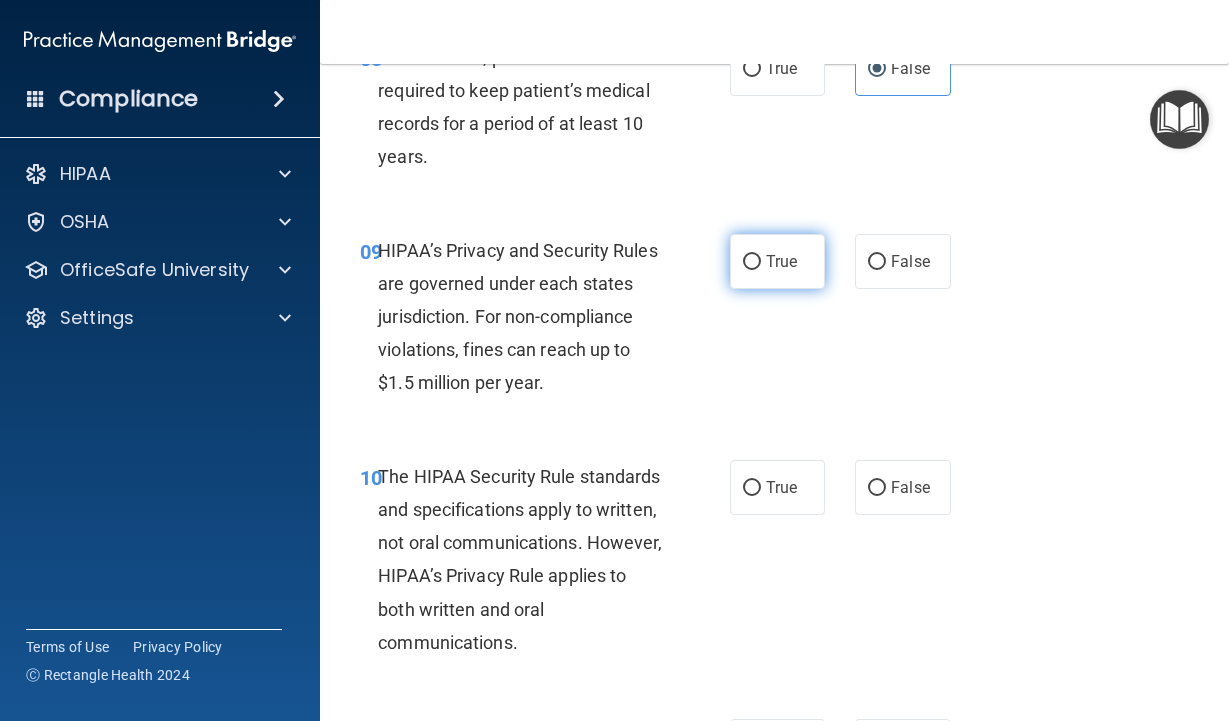 click on "True" at bounding box center [778, 261] 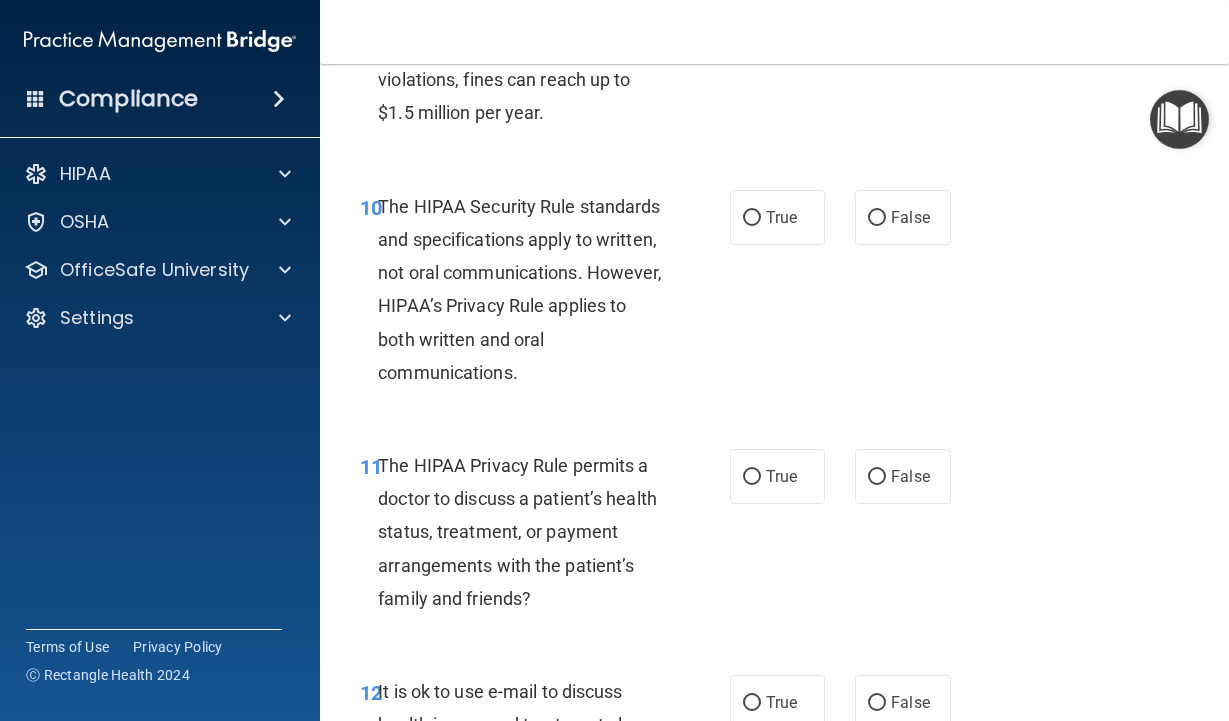 scroll, scrollTop: 2100, scrollLeft: 0, axis: vertical 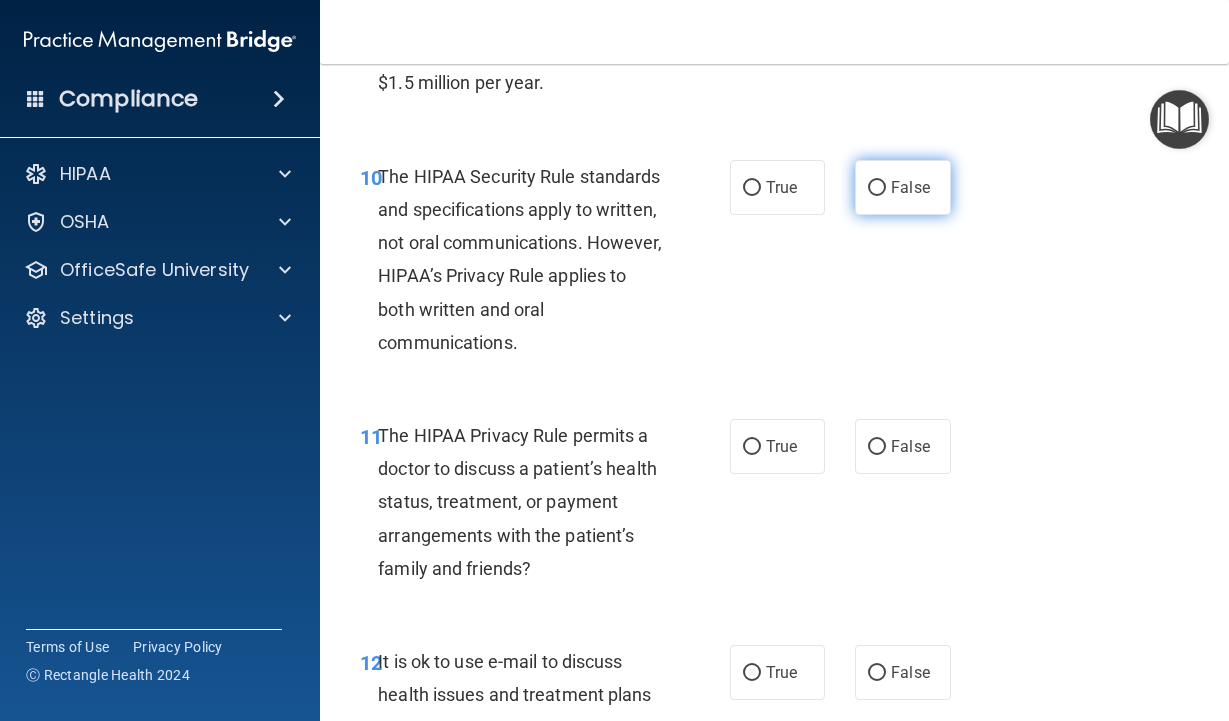 click on "False" at bounding box center [910, 187] 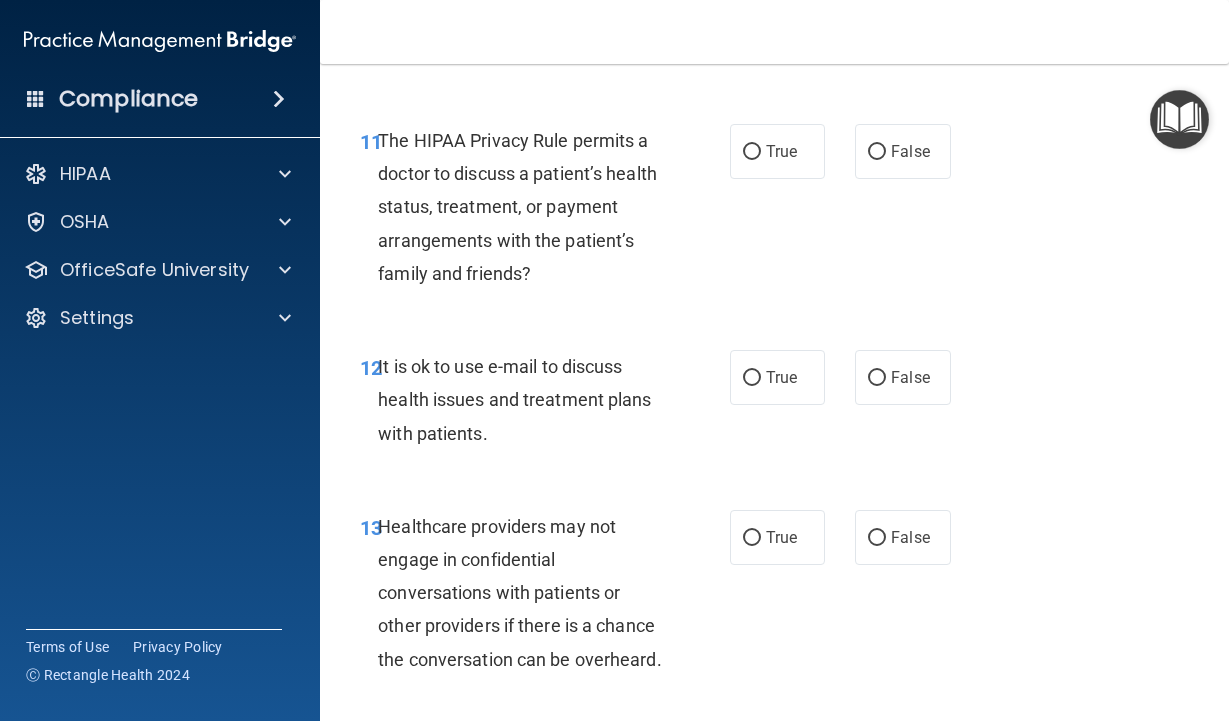 scroll, scrollTop: 2400, scrollLeft: 0, axis: vertical 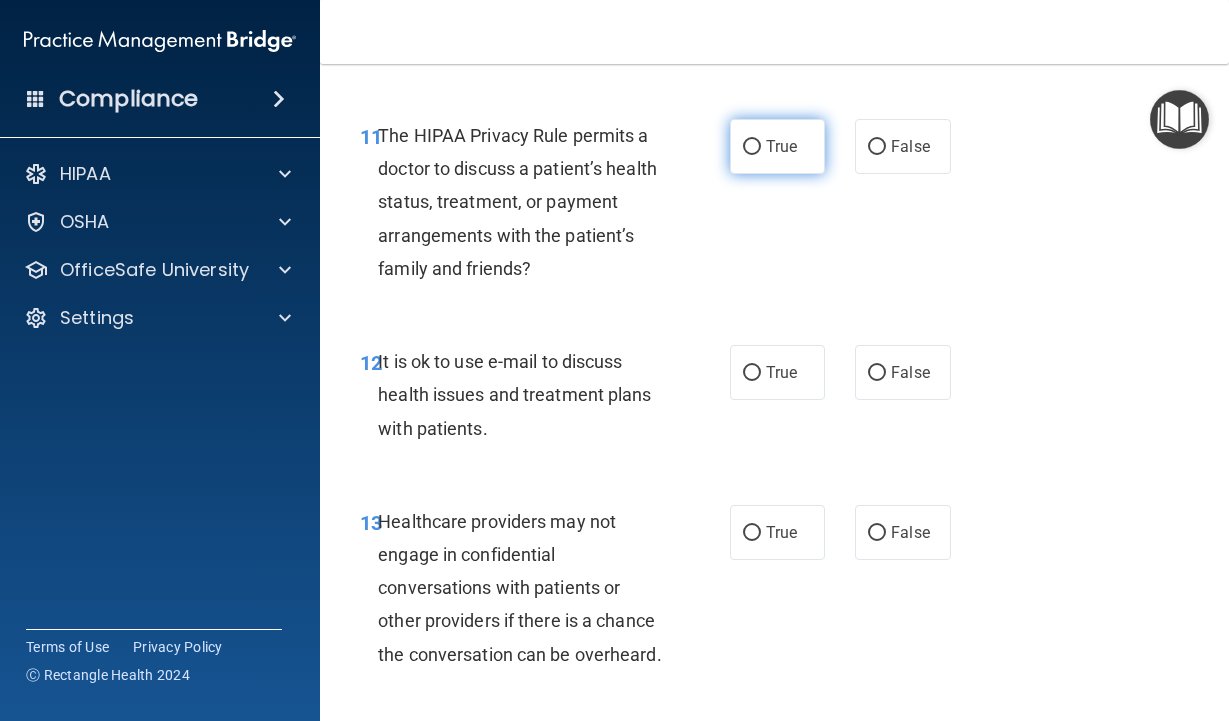 click on "True" at bounding box center [778, 146] 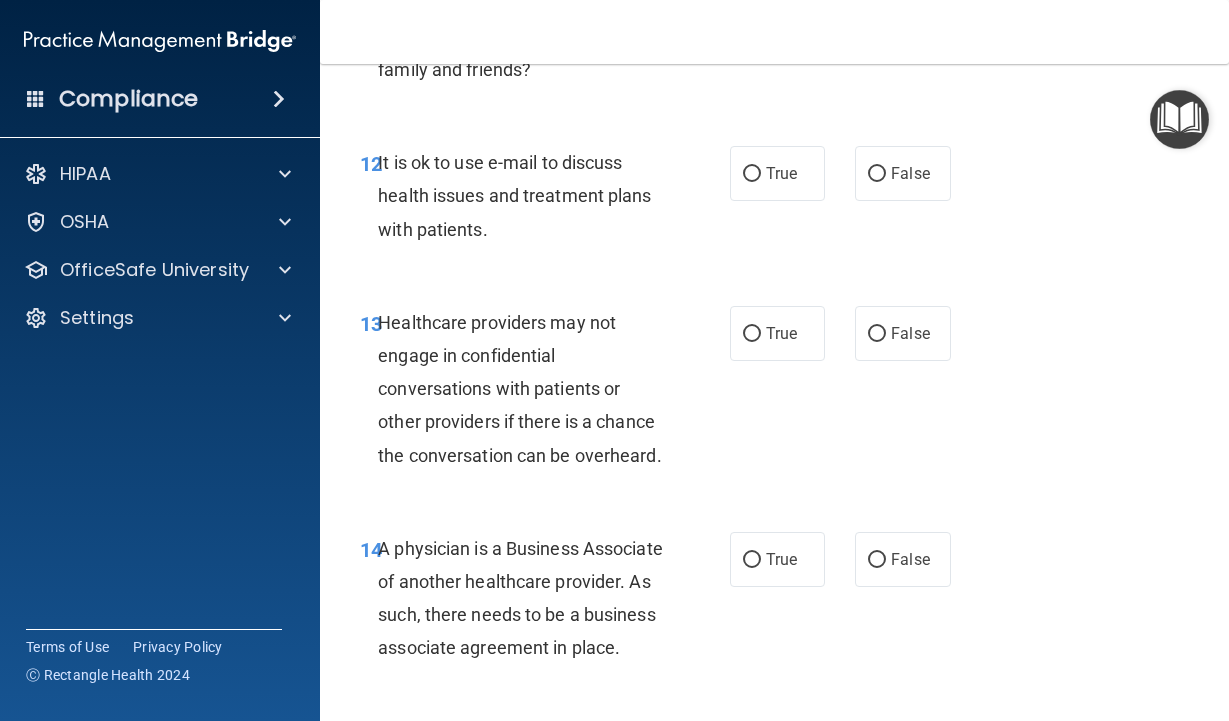 scroll, scrollTop: 2600, scrollLeft: 0, axis: vertical 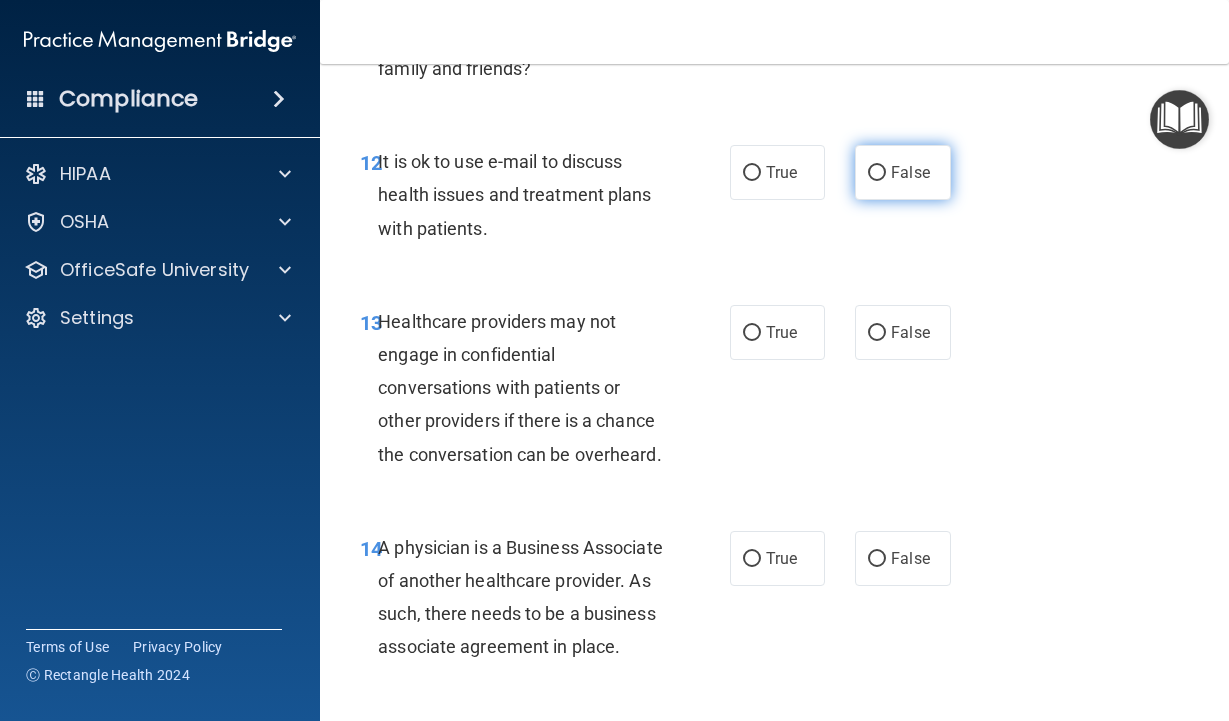 click on "False" at bounding box center (877, 173) 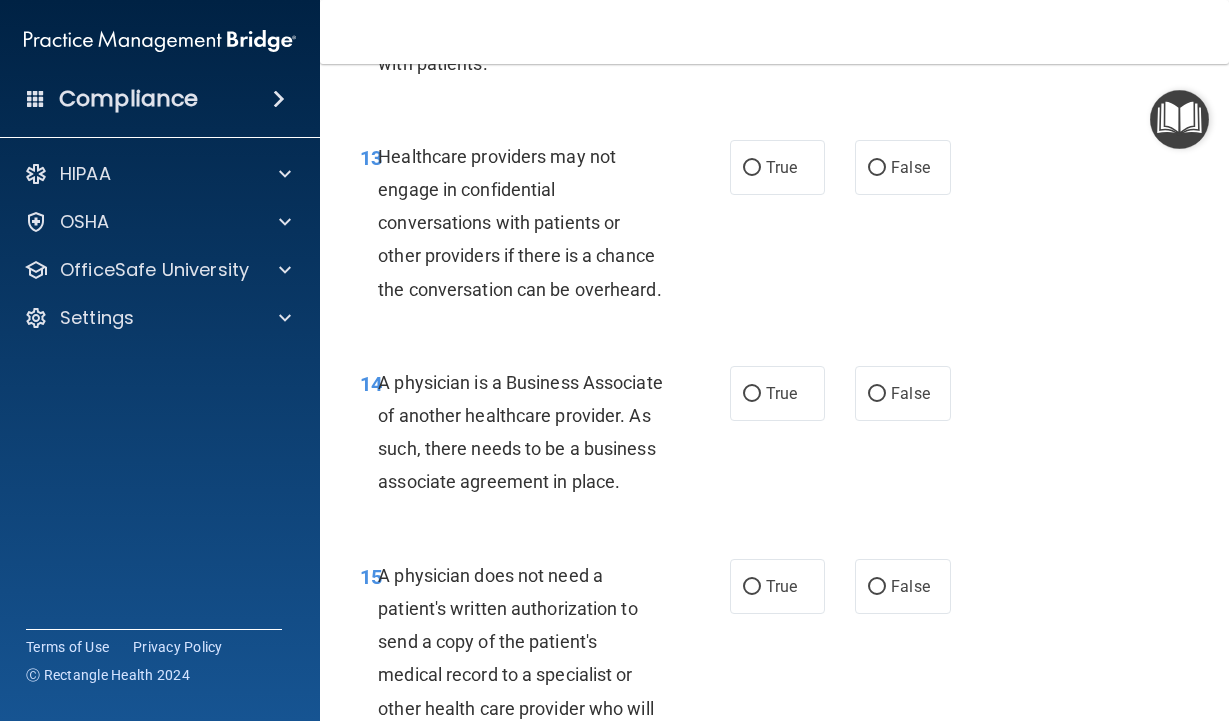 scroll, scrollTop: 2800, scrollLeft: 0, axis: vertical 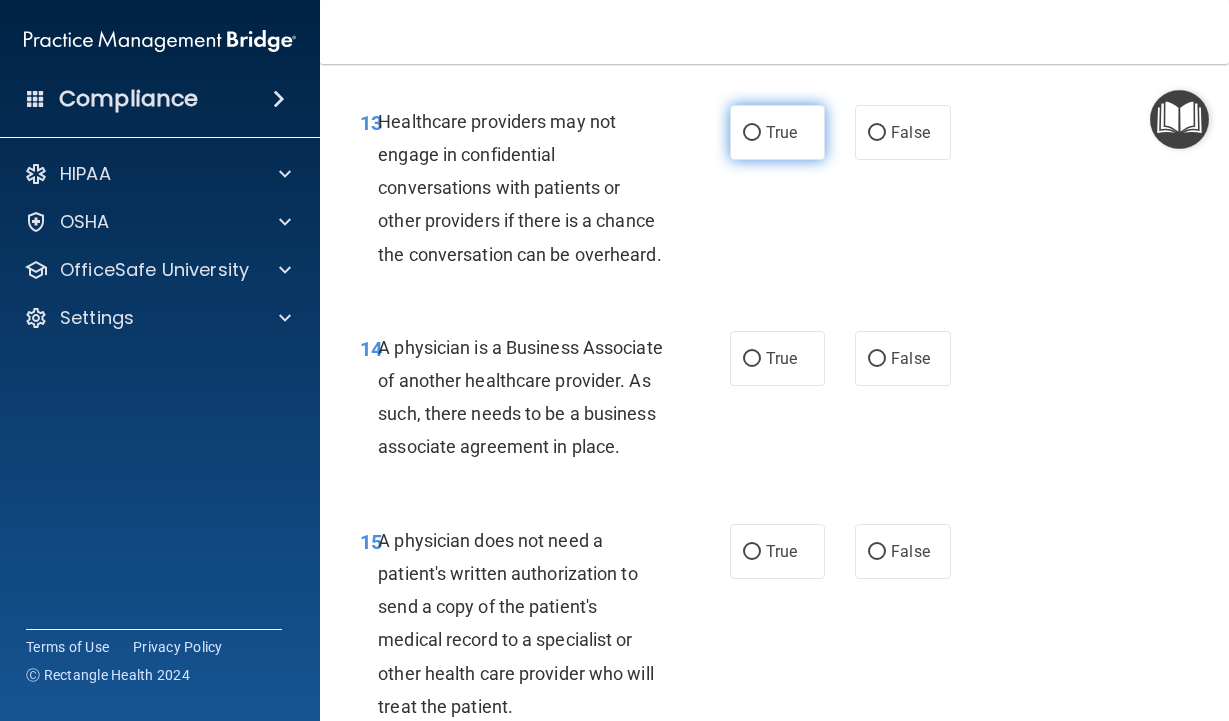 click on "True" at bounding box center [781, 132] 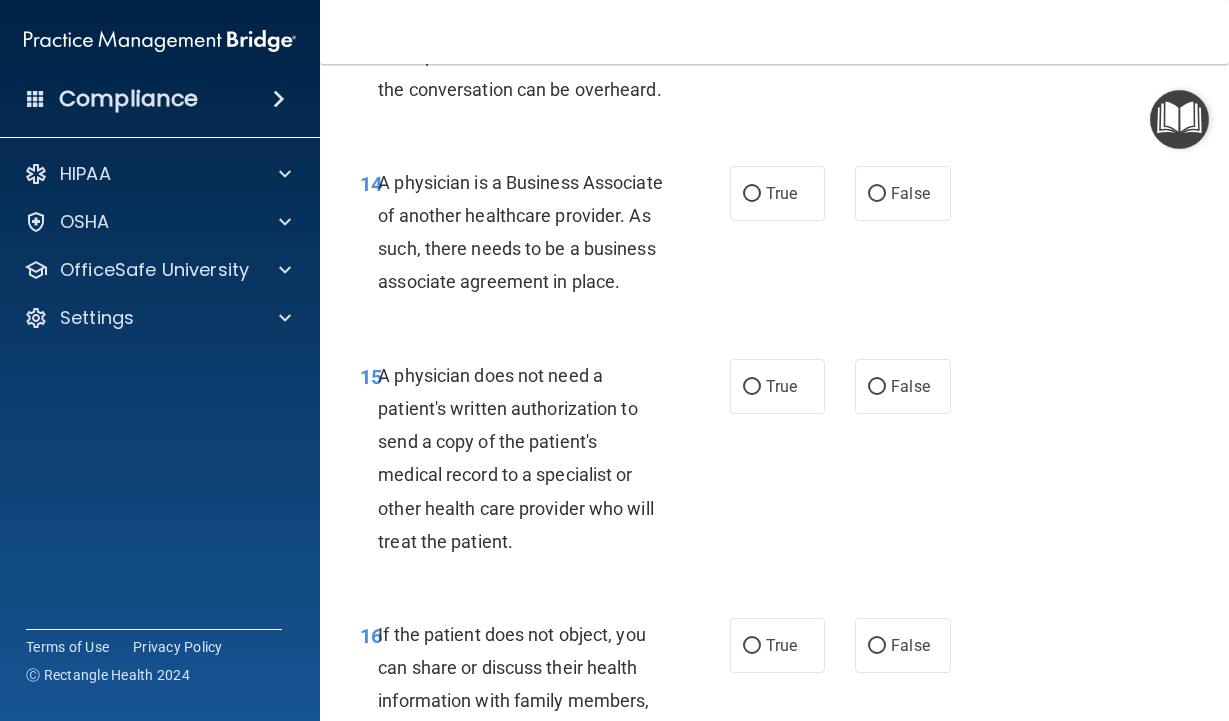scroll, scrollTop: 3000, scrollLeft: 0, axis: vertical 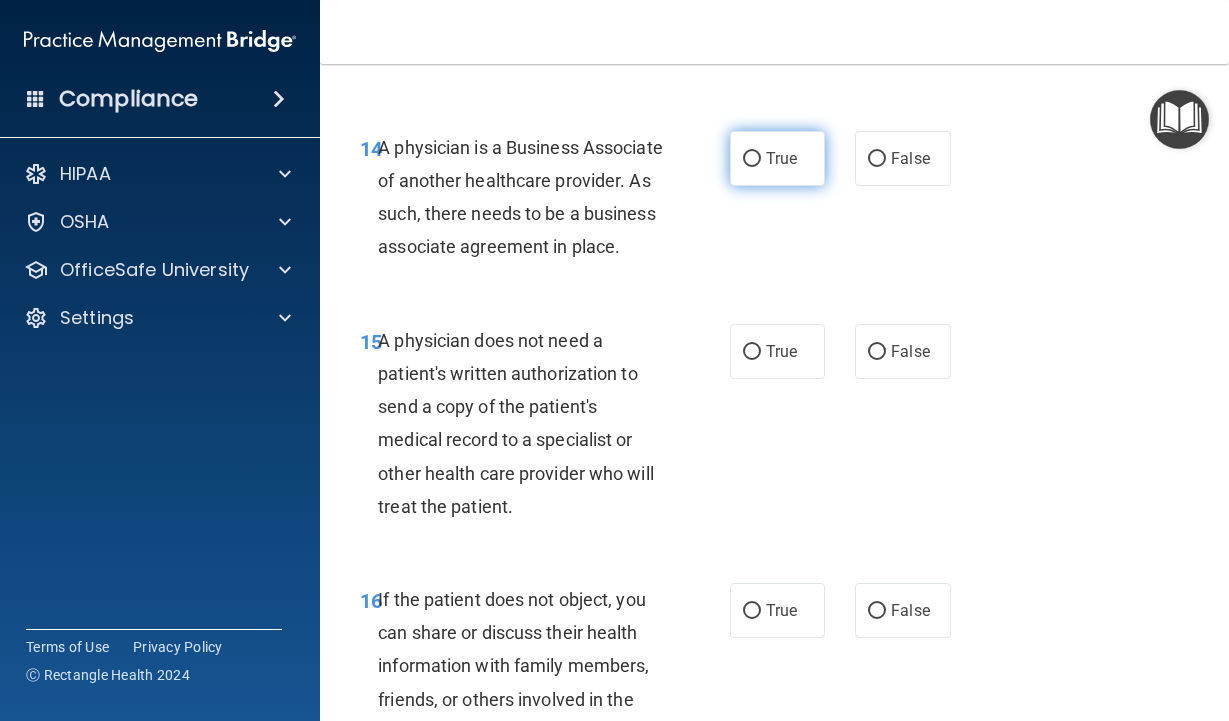 click on "True" at bounding box center [781, 158] 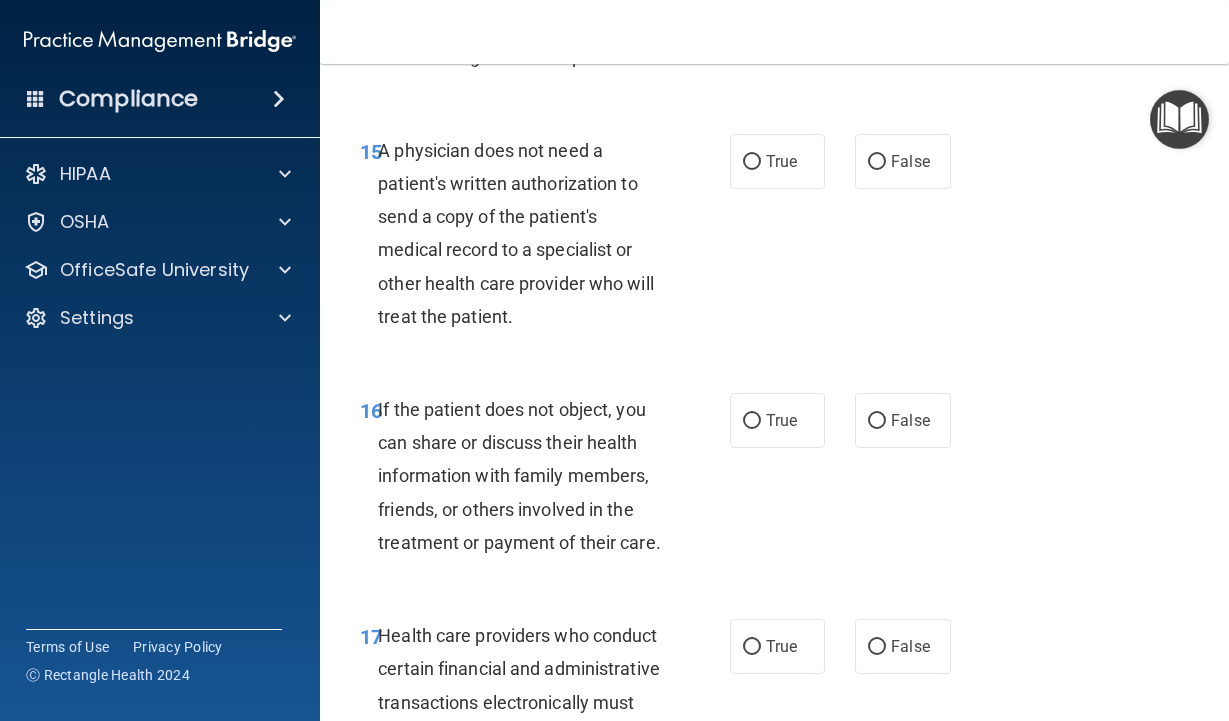 scroll, scrollTop: 3200, scrollLeft: 0, axis: vertical 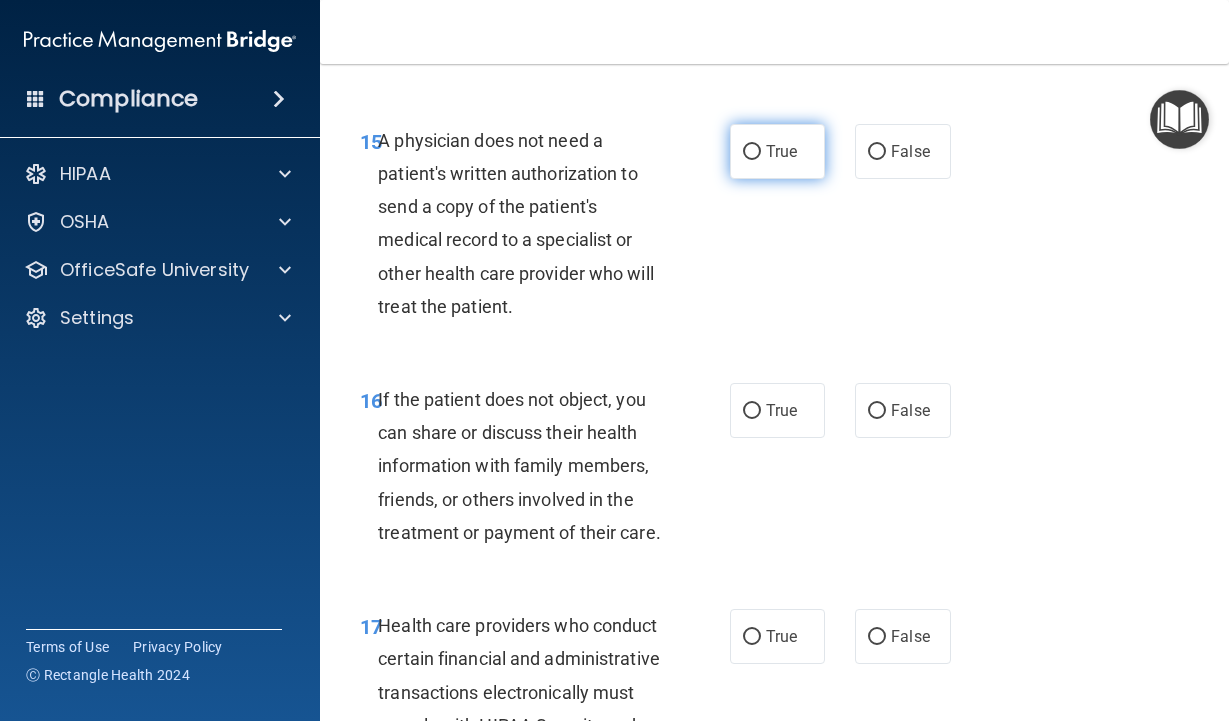 click on "True" at bounding box center (752, 152) 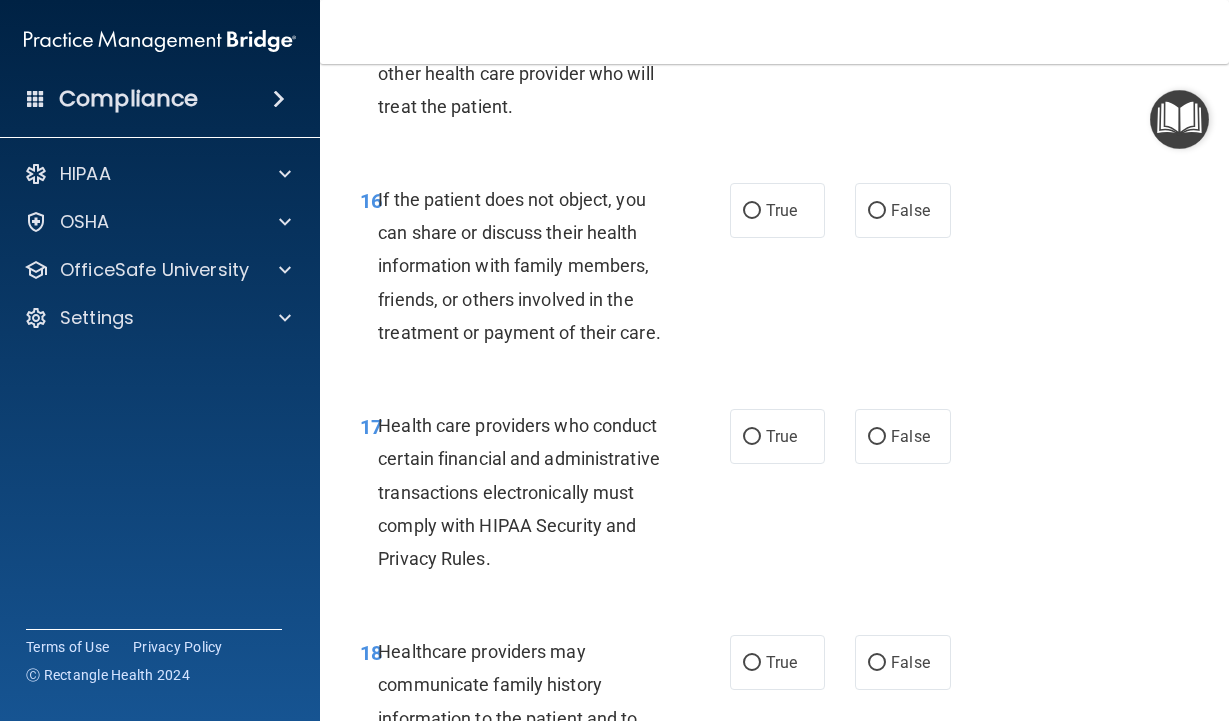 scroll, scrollTop: 3500, scrollLeft: 0, axis: vertical 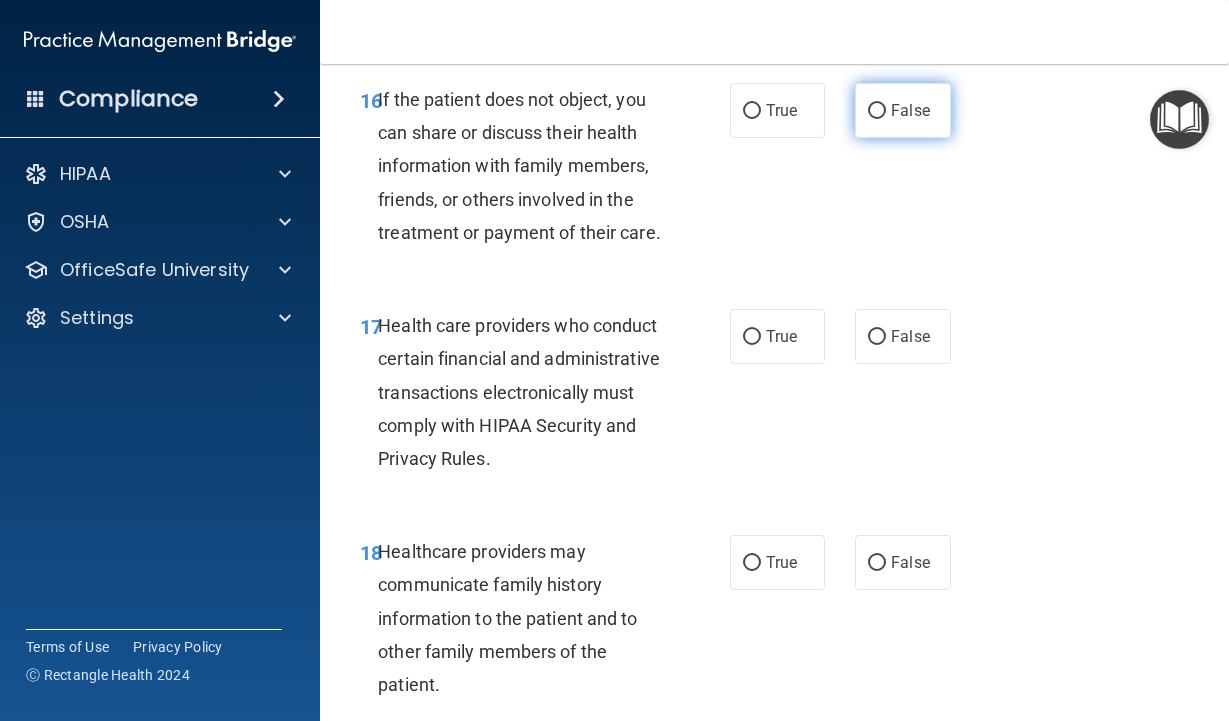 click on "False" at bounding box center (903, 110) 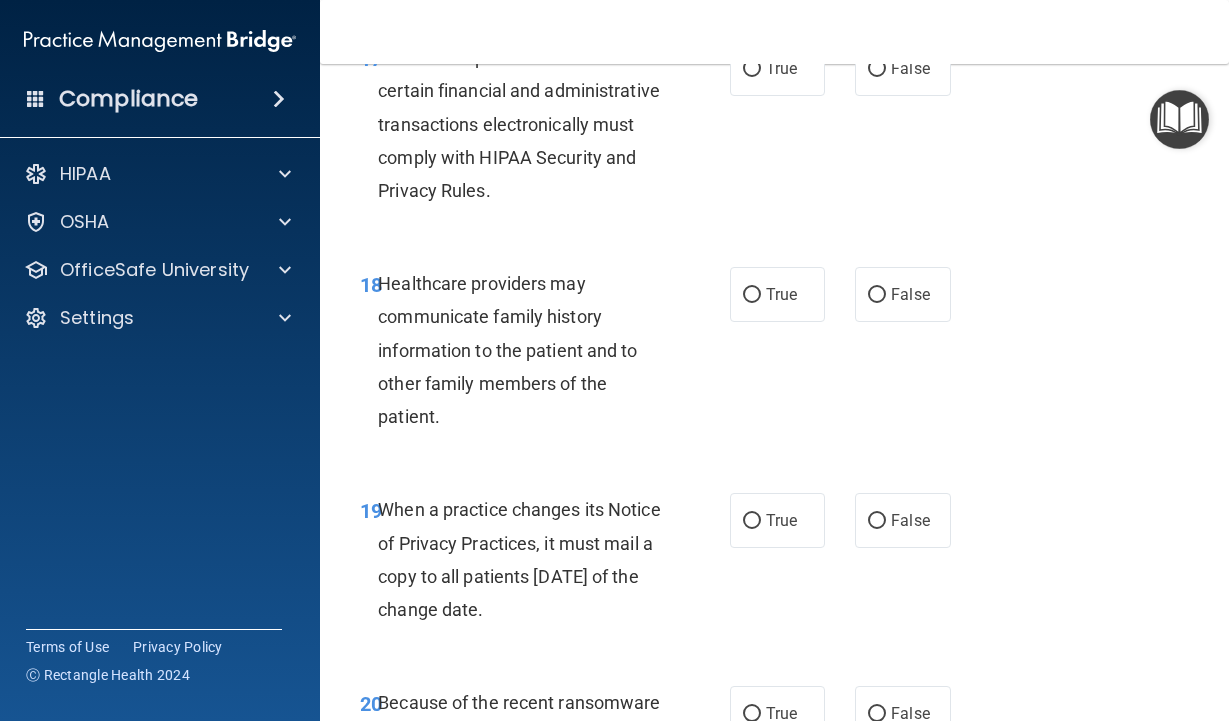 scroll, scrollTop: 3800, scrollLeft: 0, axis: vertical 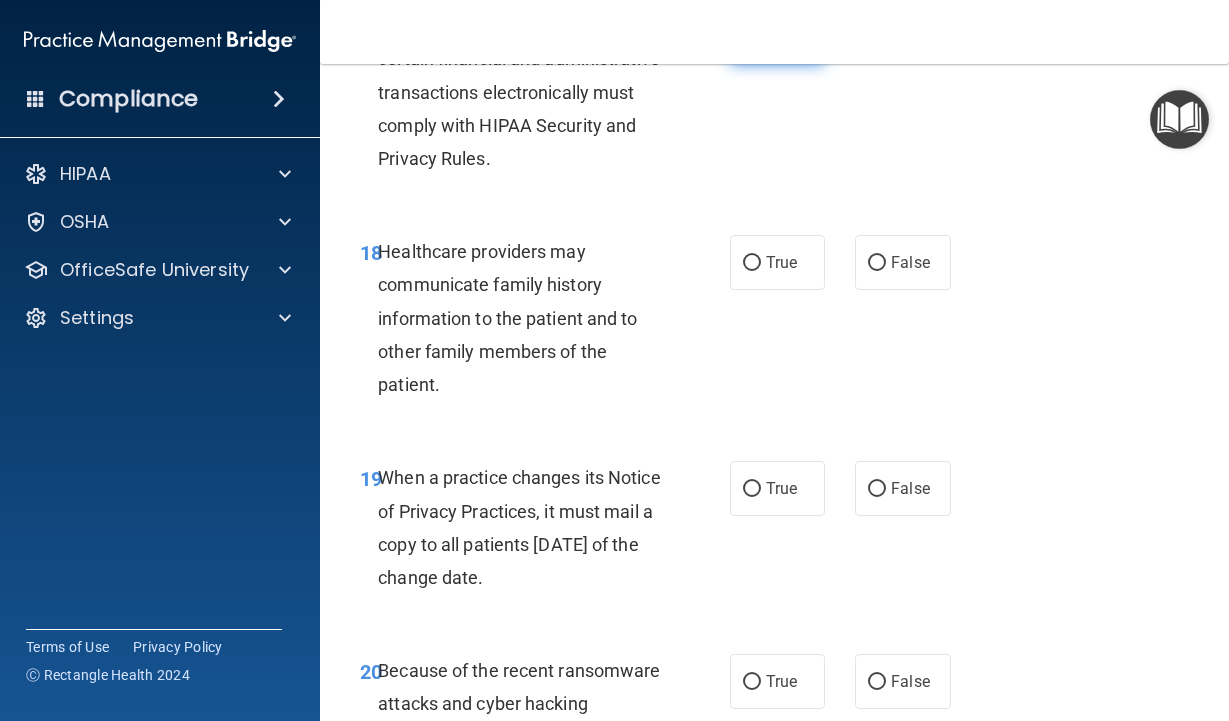click on "True" at bounding box center [781, 36] 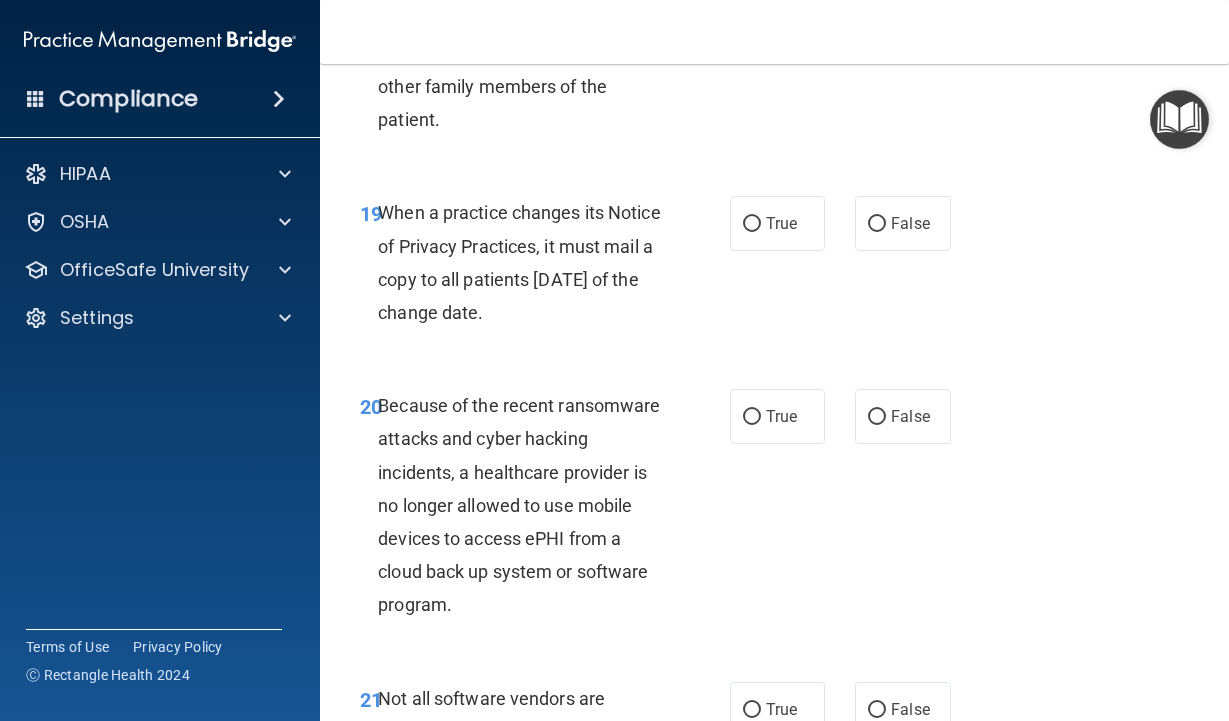scroll, scrollTop: 4100, scrollLeft: 0, axis: vertical 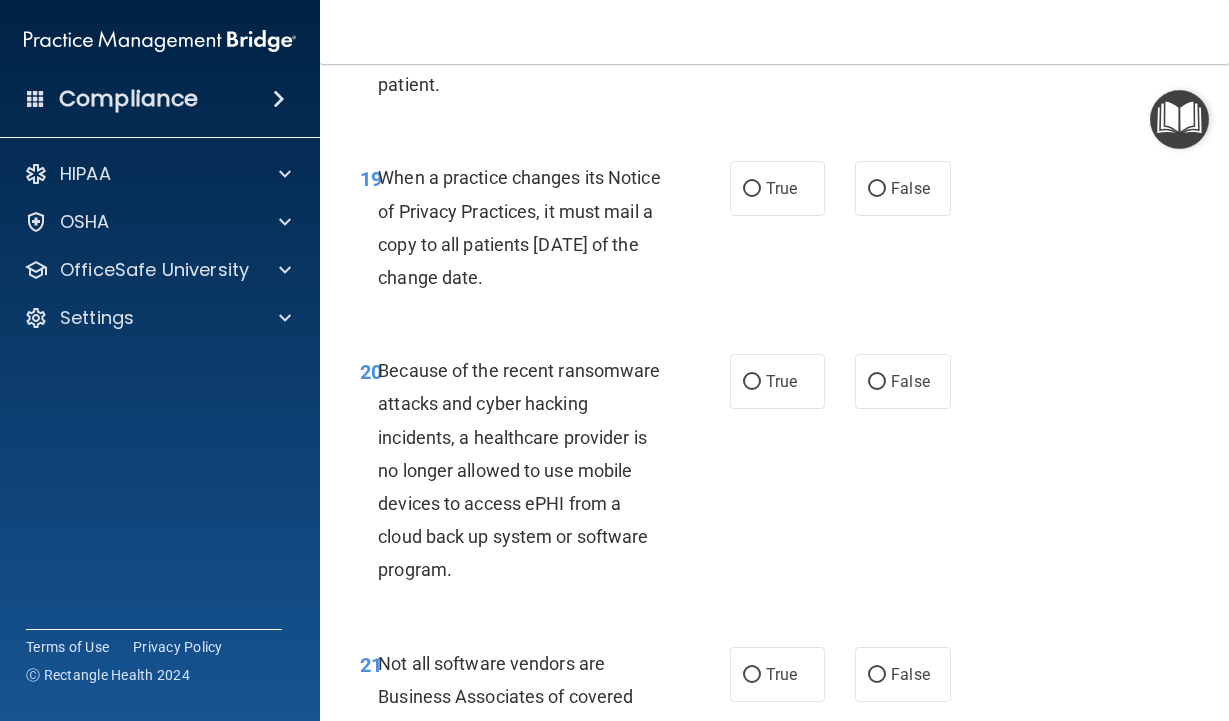 click on "True" at bounding box center [778, -38] 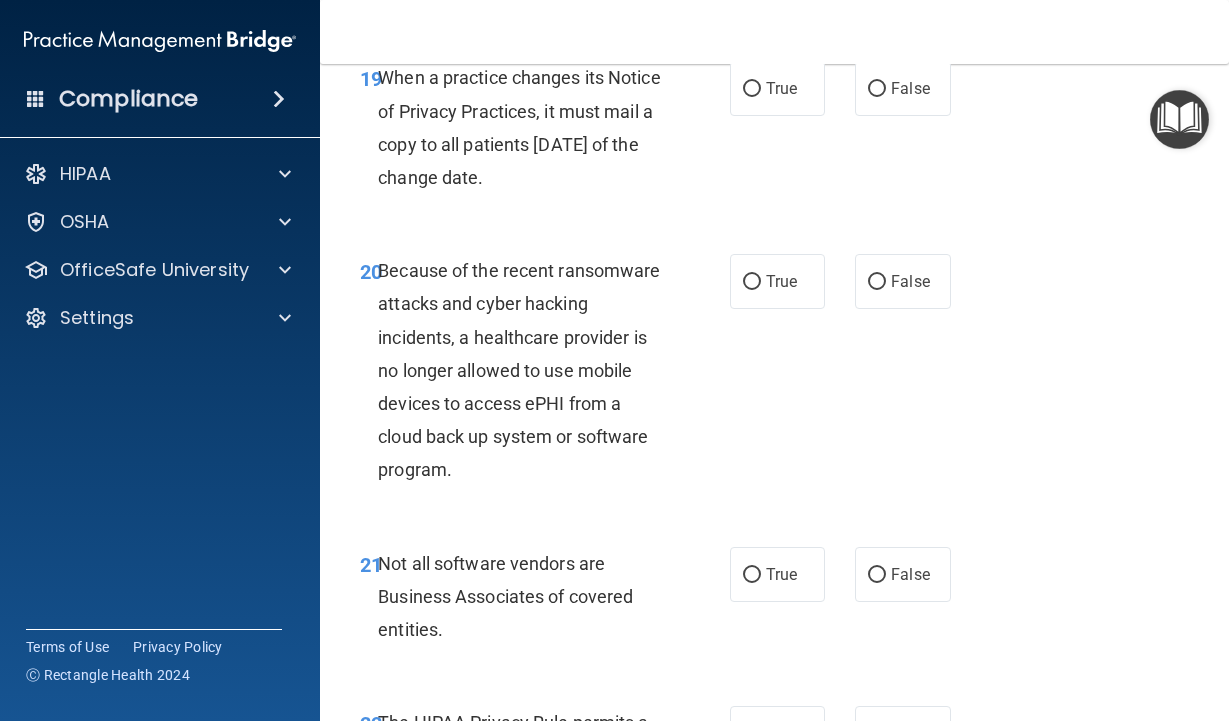 scroll, scrollTop: 4300, scrollLeft: 0, axis: vertical 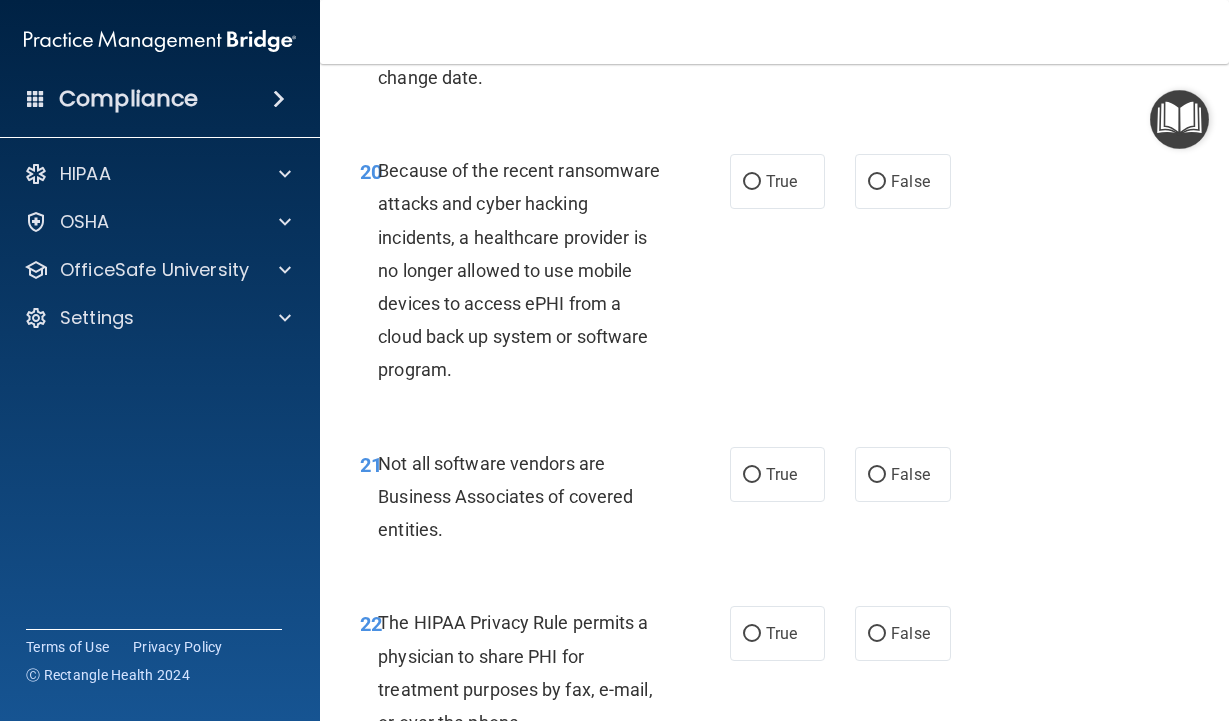 click on "False" at bounding box center (903, -12) 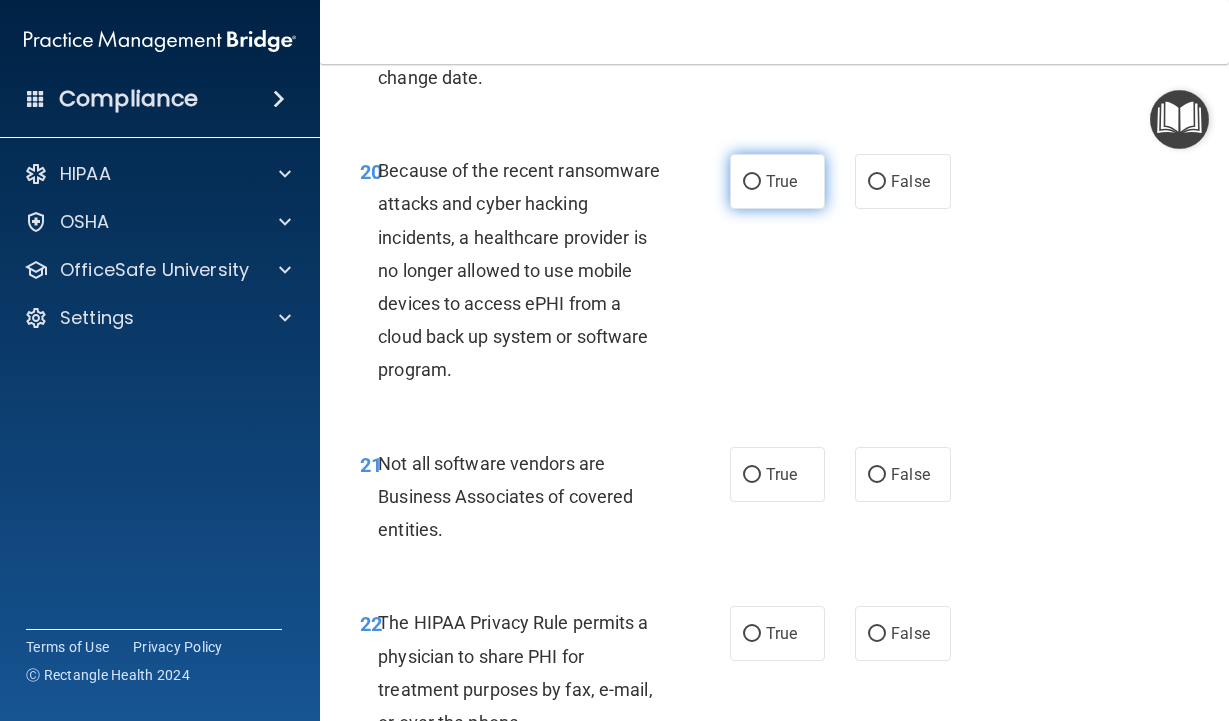 click on "True" at bounding box center [778, 181] 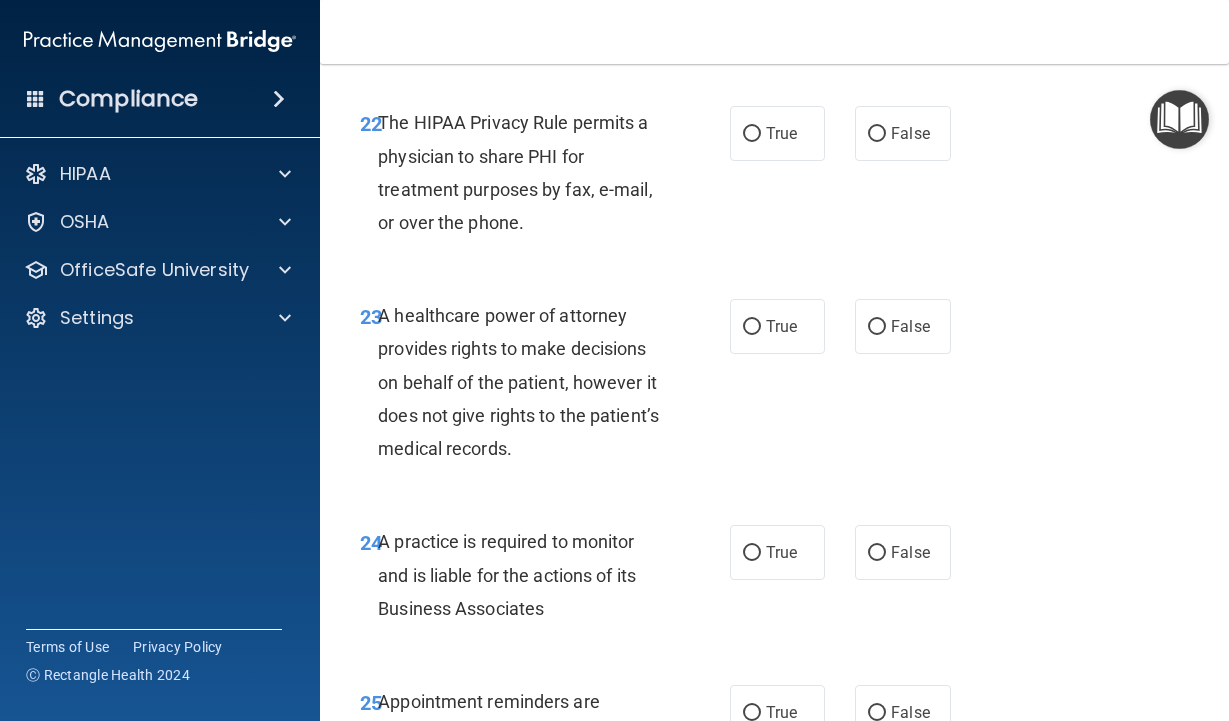 scroll, scrollTop: 4600, scrollLeft: 0, axis: vertical 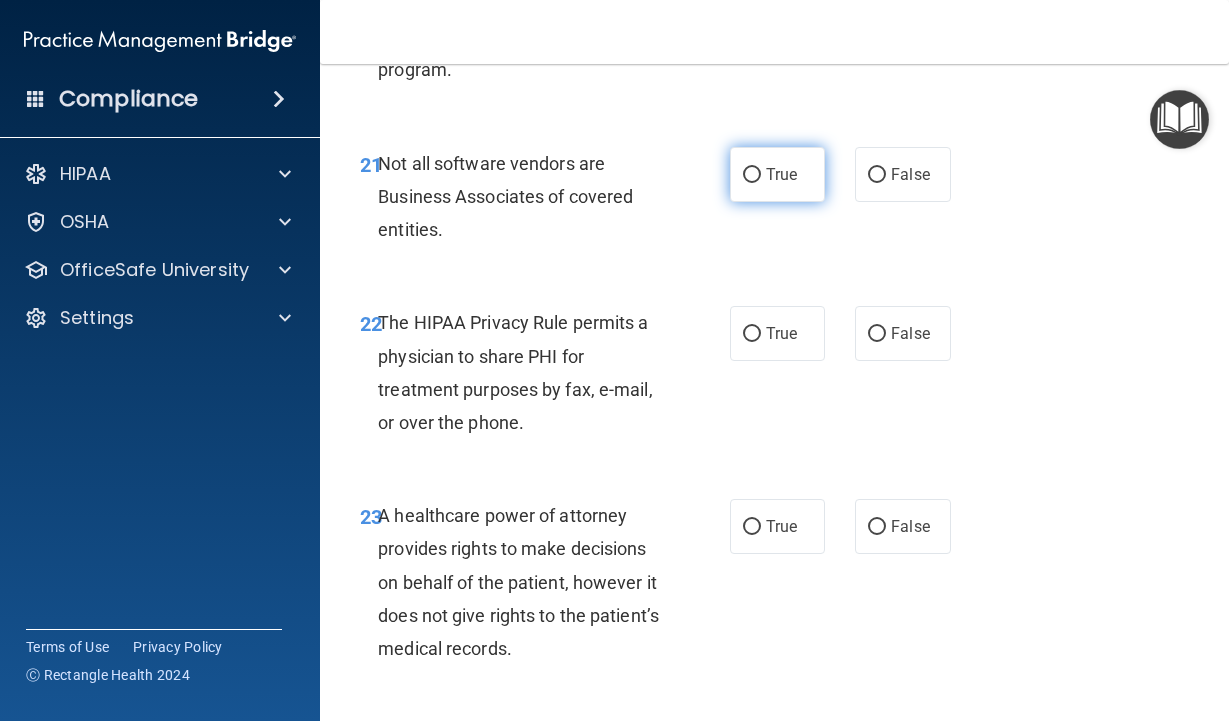 click on "True" at bounding box center [781, 174] 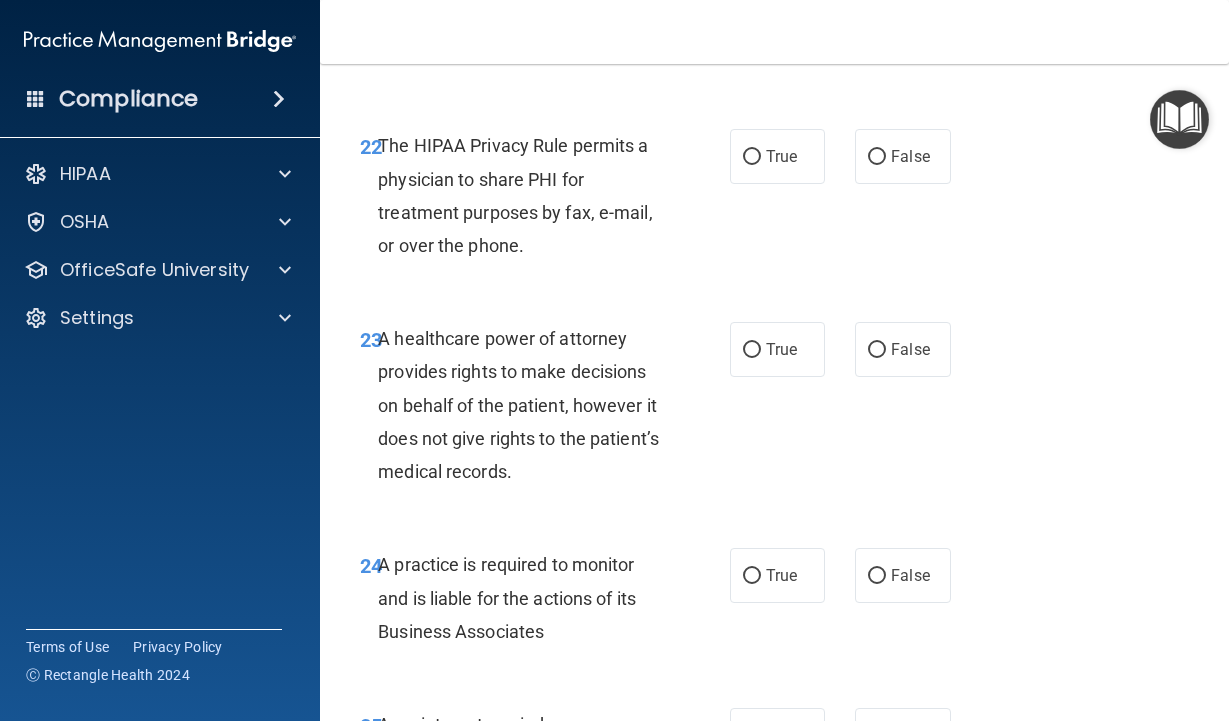 scroll, scrollTop: 4800, scrollLeft: 0, axis: vertical 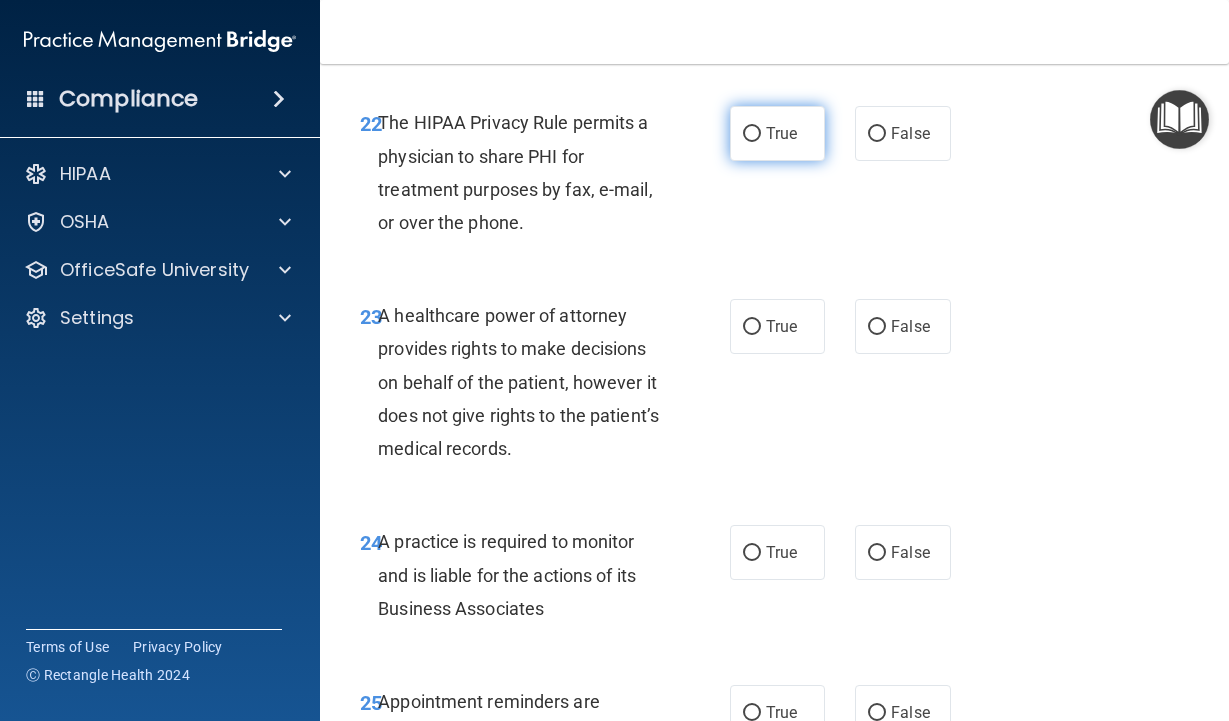 click on "True" at bounding box center [781, 133] 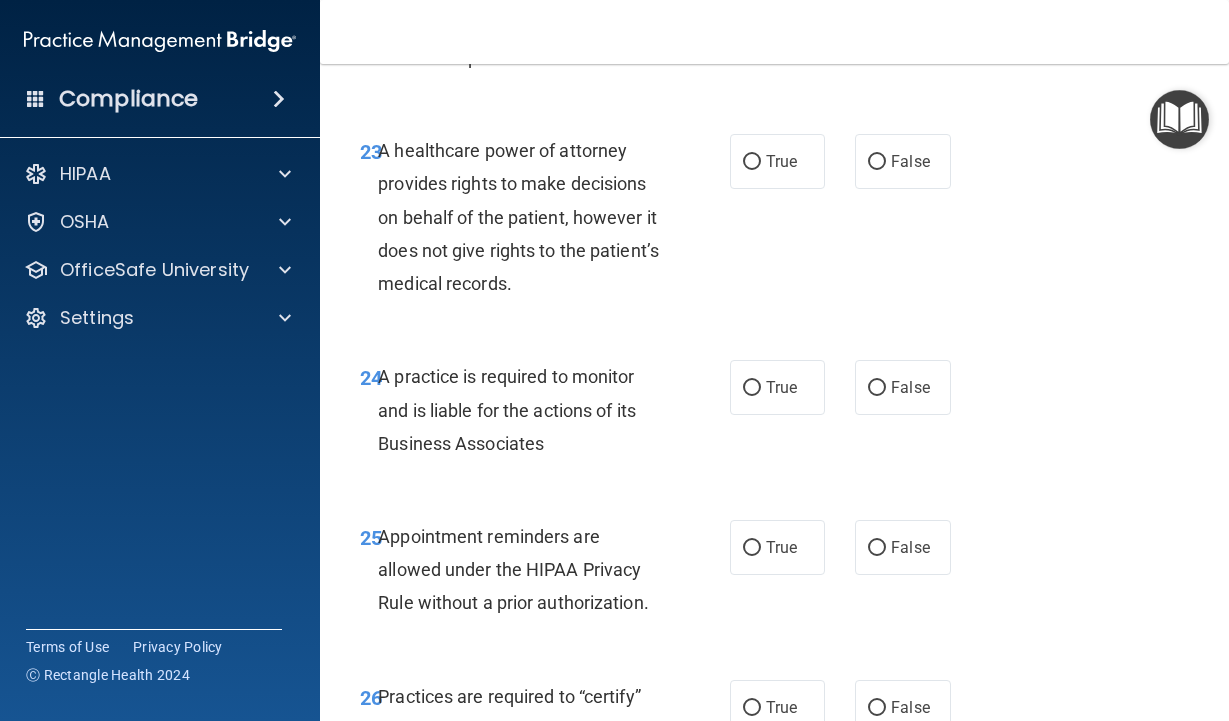 scroll, scrollTop: 5000, scrollLeft: 0, axis: vertical 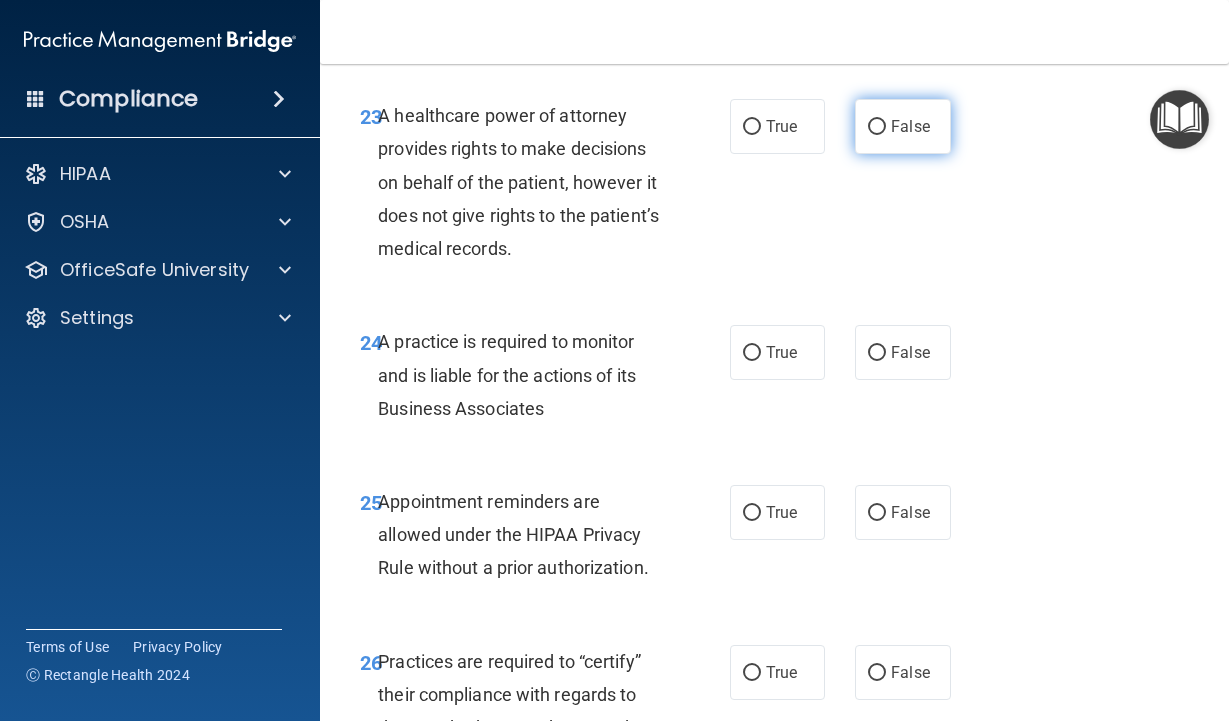 click on "False" at bounding box center (903, 126) 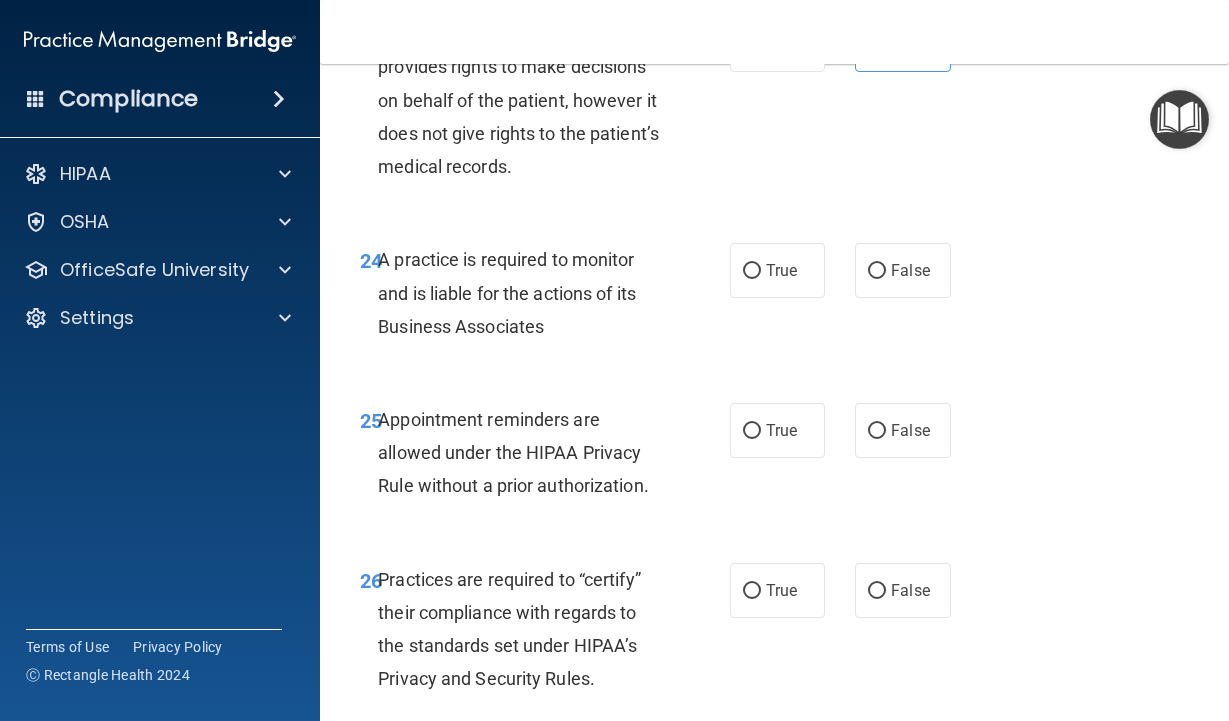 scroll, scrollTop: 5300, scrollLeft: 0, axis: vertical 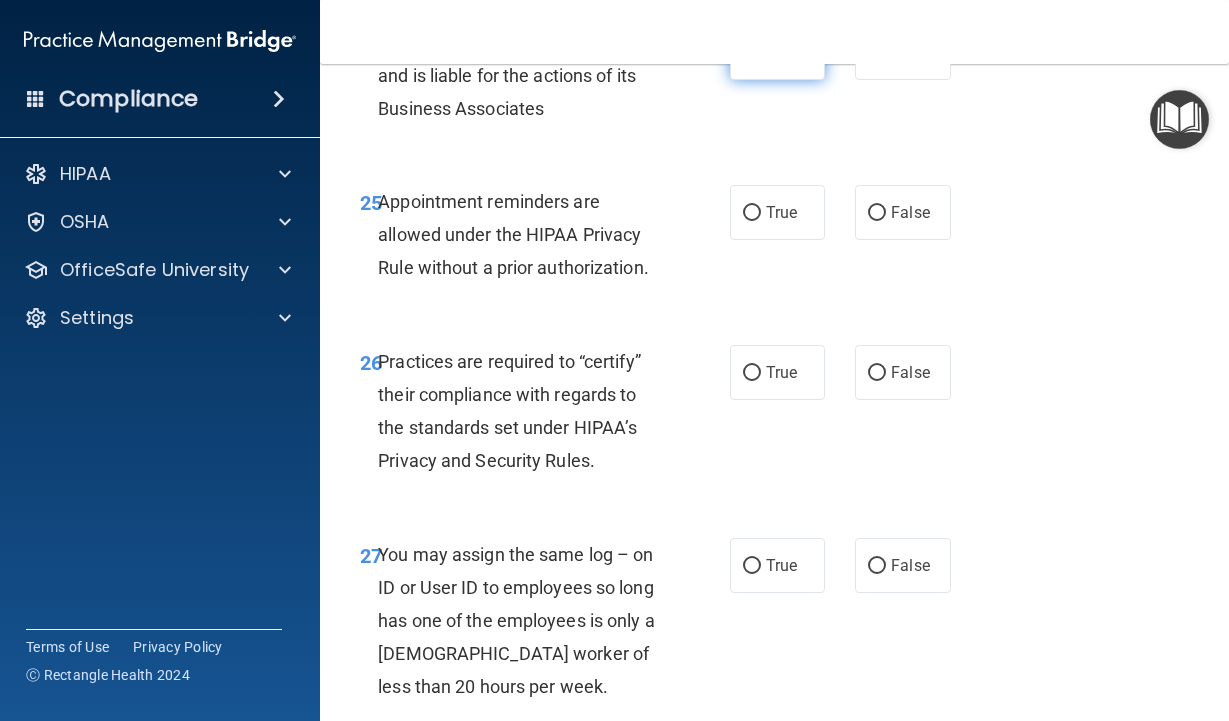 click on "True" at bounding box center [781, 52] 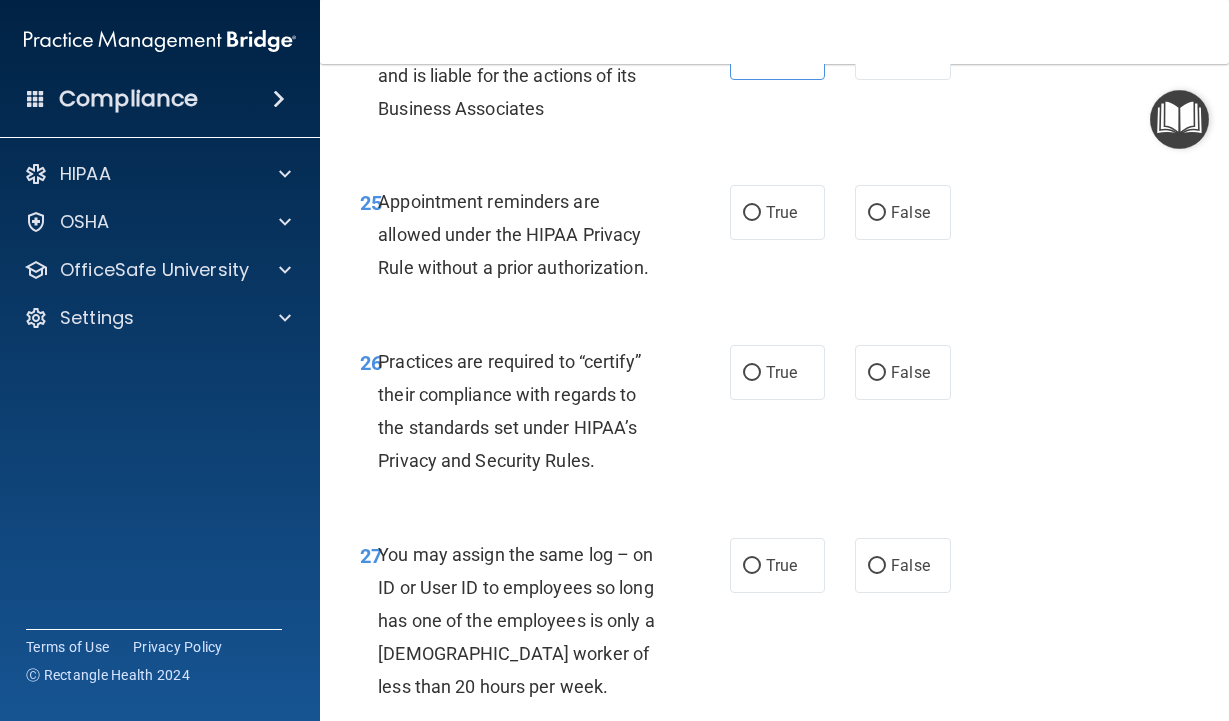 scroll, scrollTop: 5400, scrollLeft: 0, axis: vertical 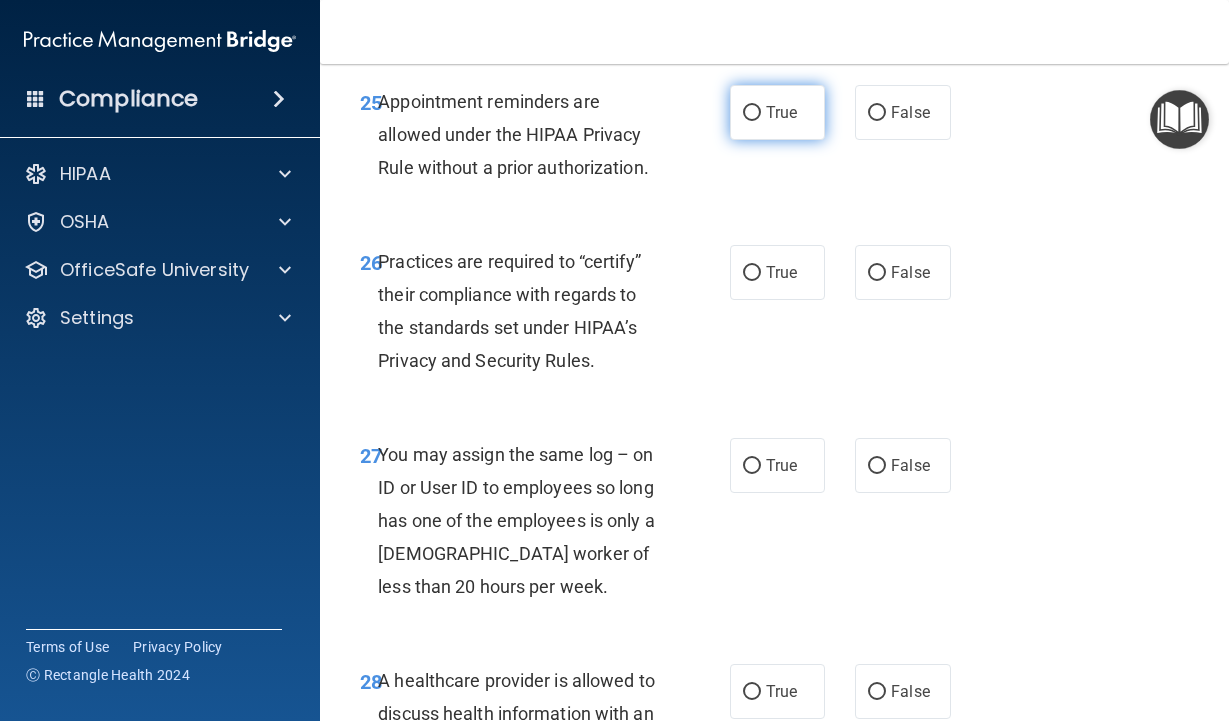 click on "True" at bounding box center (778, 112) 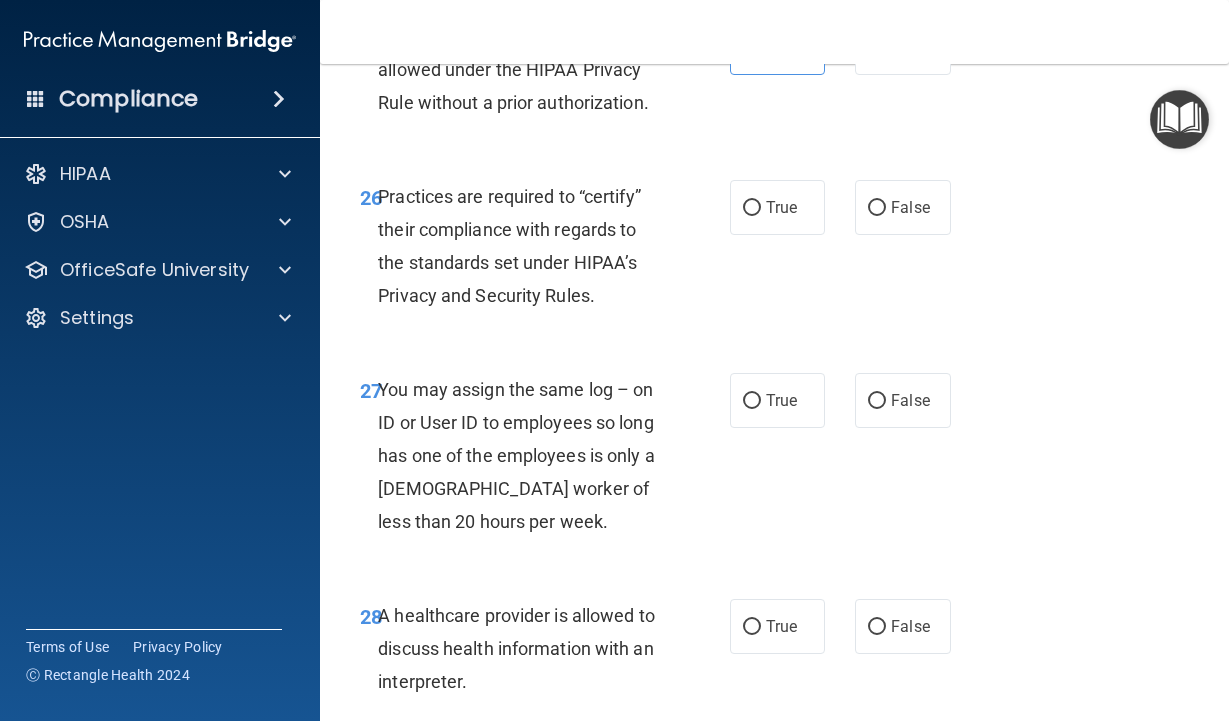 scroll, scrollTop: 5500, scrollLeft: 0, axis: vertical 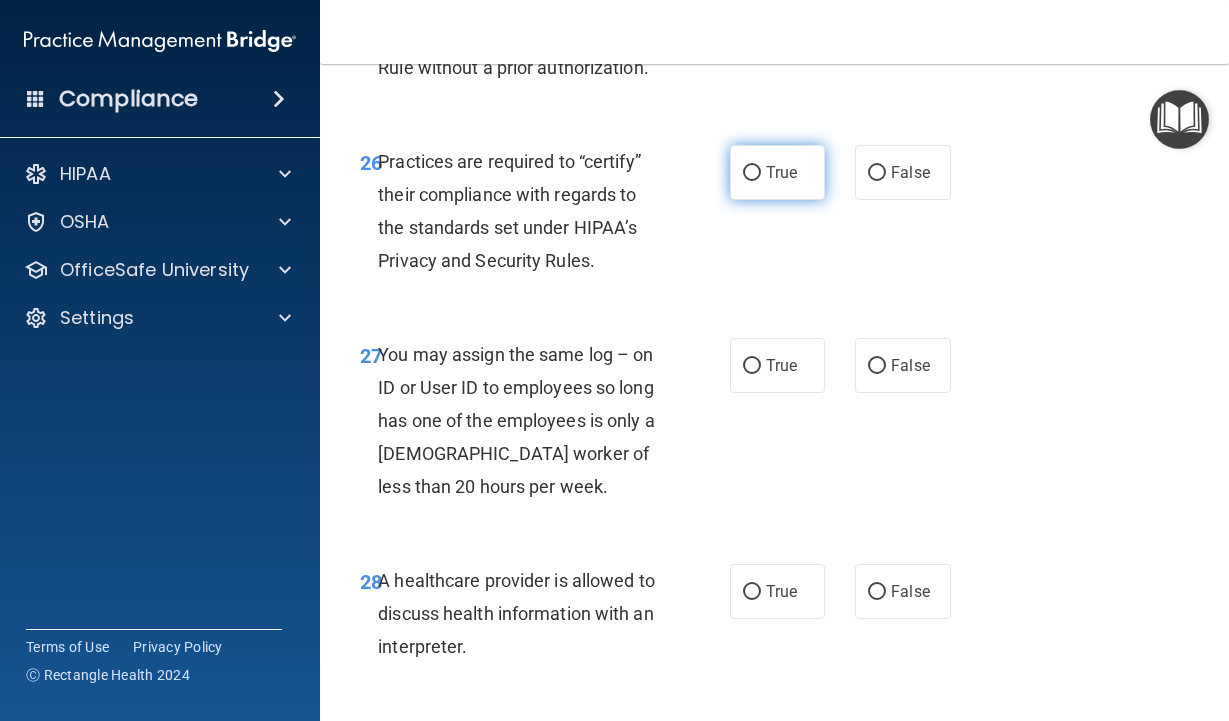 click on "True" at bounding box center [778, 172] 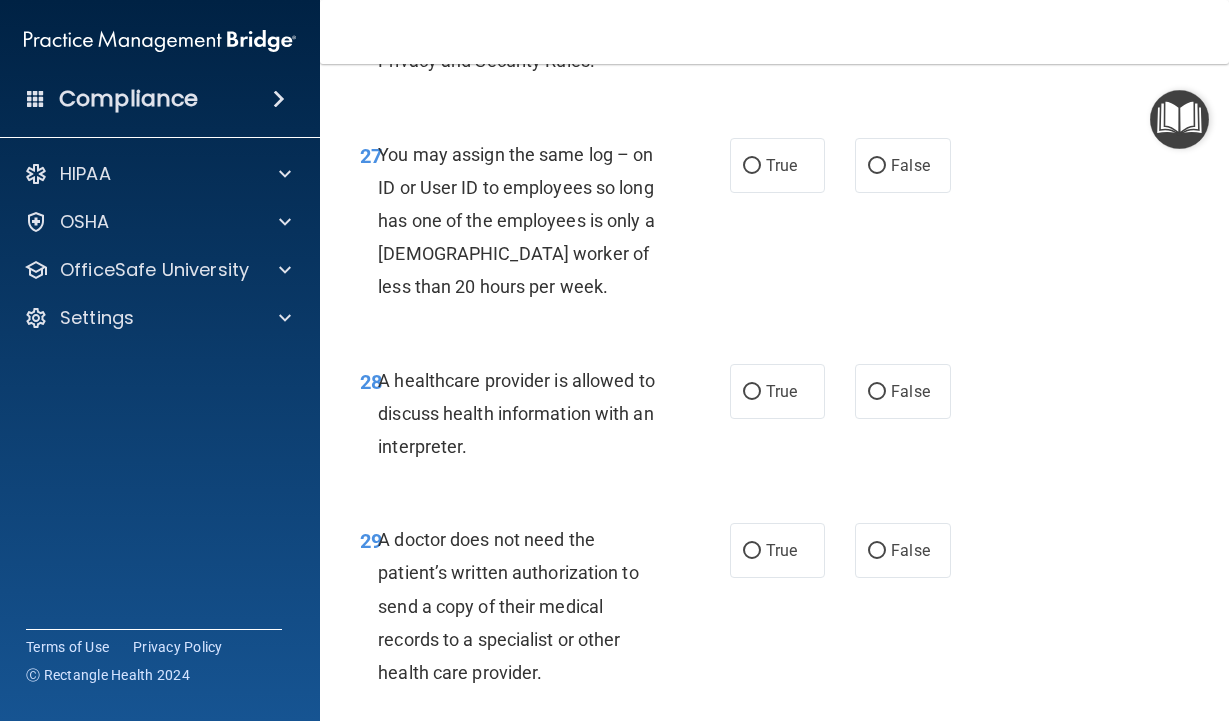 scroll, scrollTop: 5800, scrollLeft: 0, axis: vertical 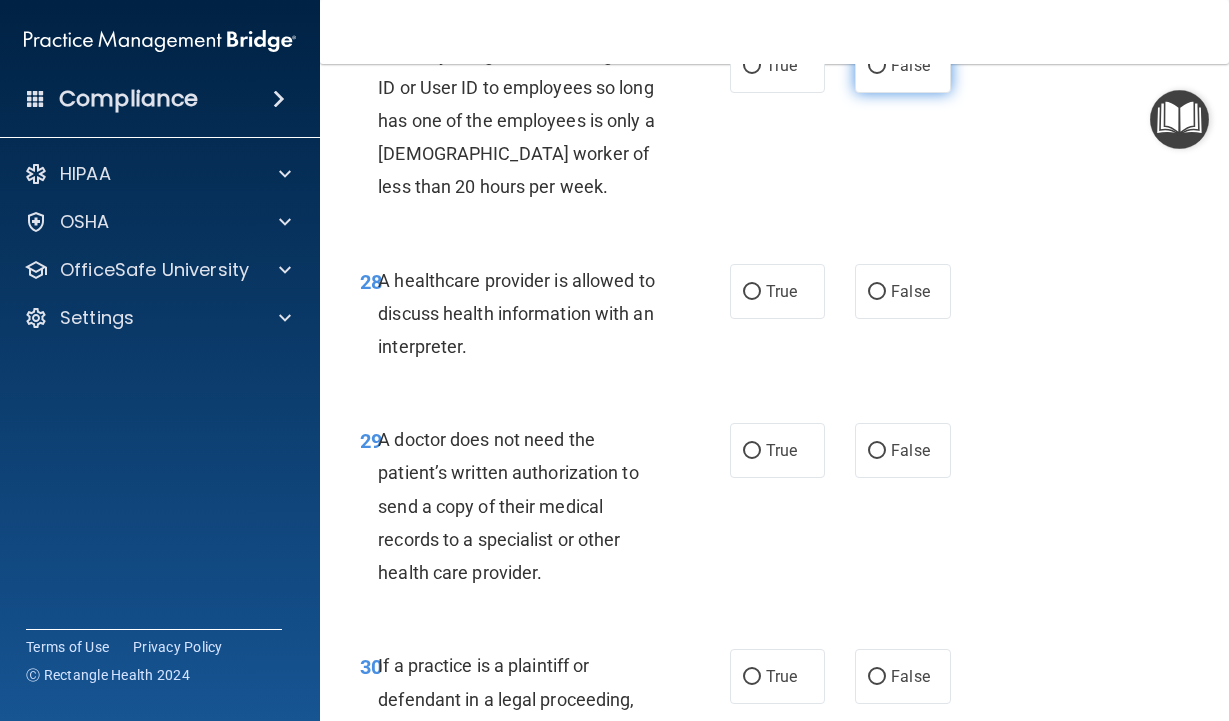 click on "False" at bounding box center [903, 65] 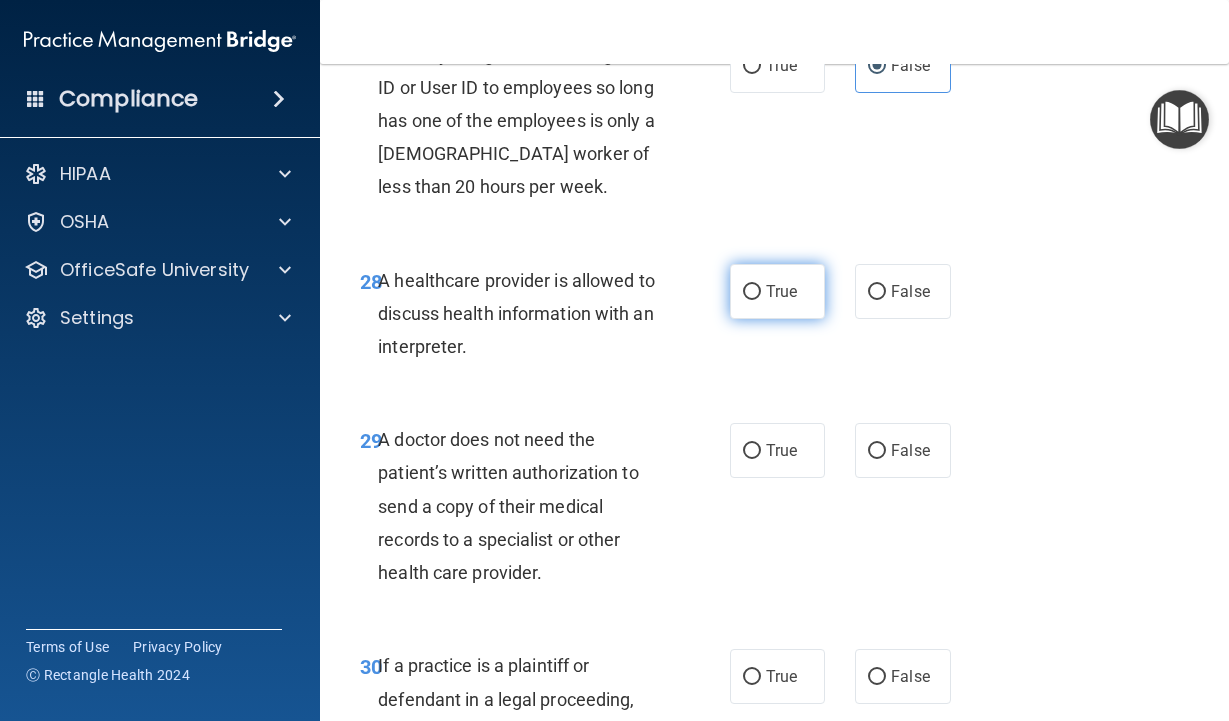 click on "True" at bounding box center (752, 292) 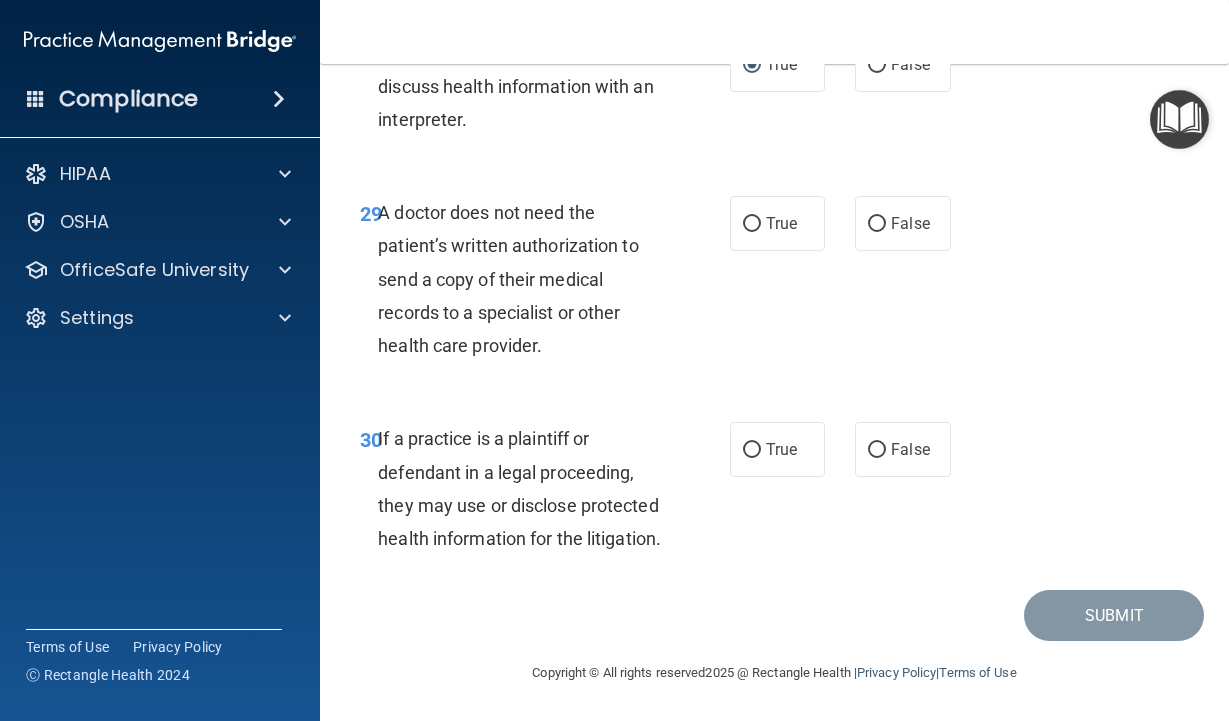 scroll, scrollTop: 6100, scrollLeft: 0, axis: vertical 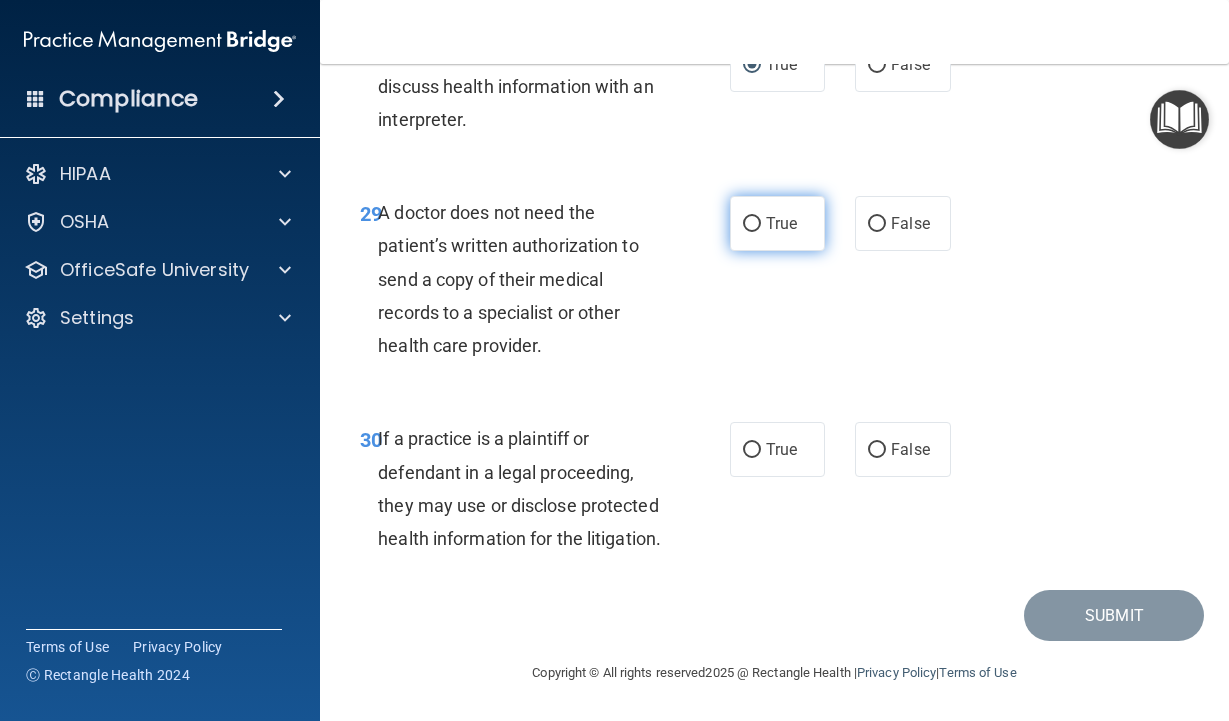 click on "True" at bounding box center [781, 223] 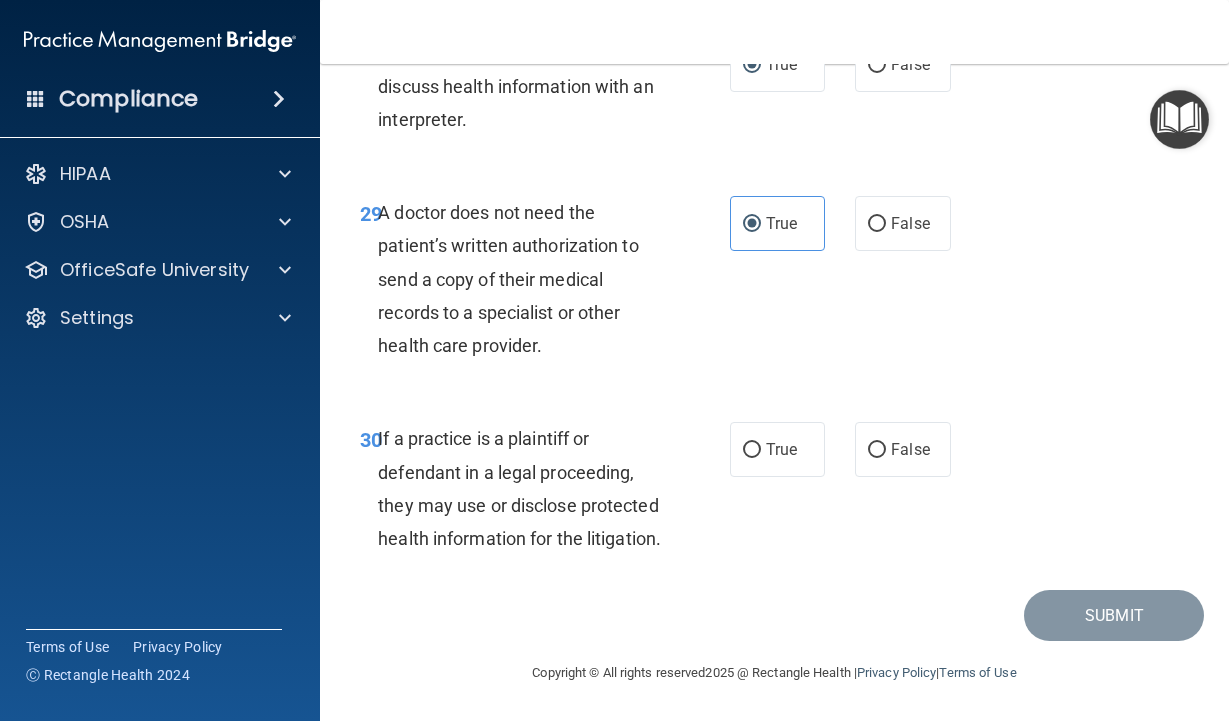 scroll, scrollTop: 6259, scrollLeft: 0, axis: vertical 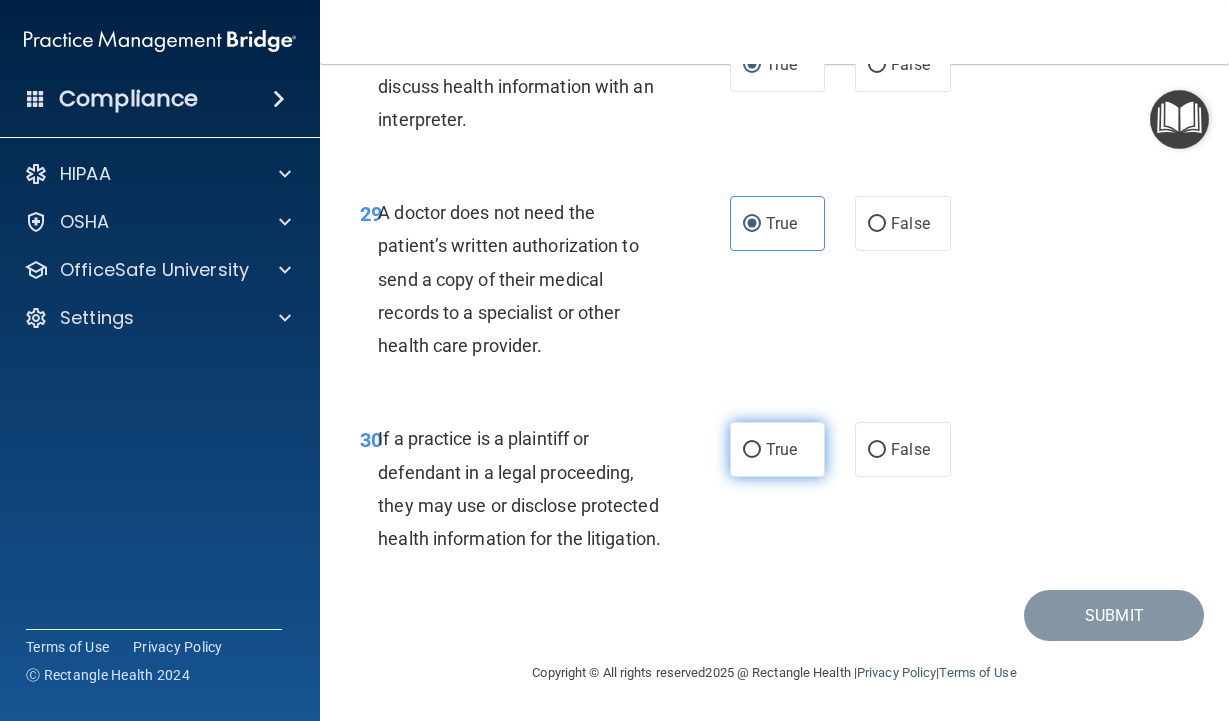 click on "True" at bounding box center (778, 449) 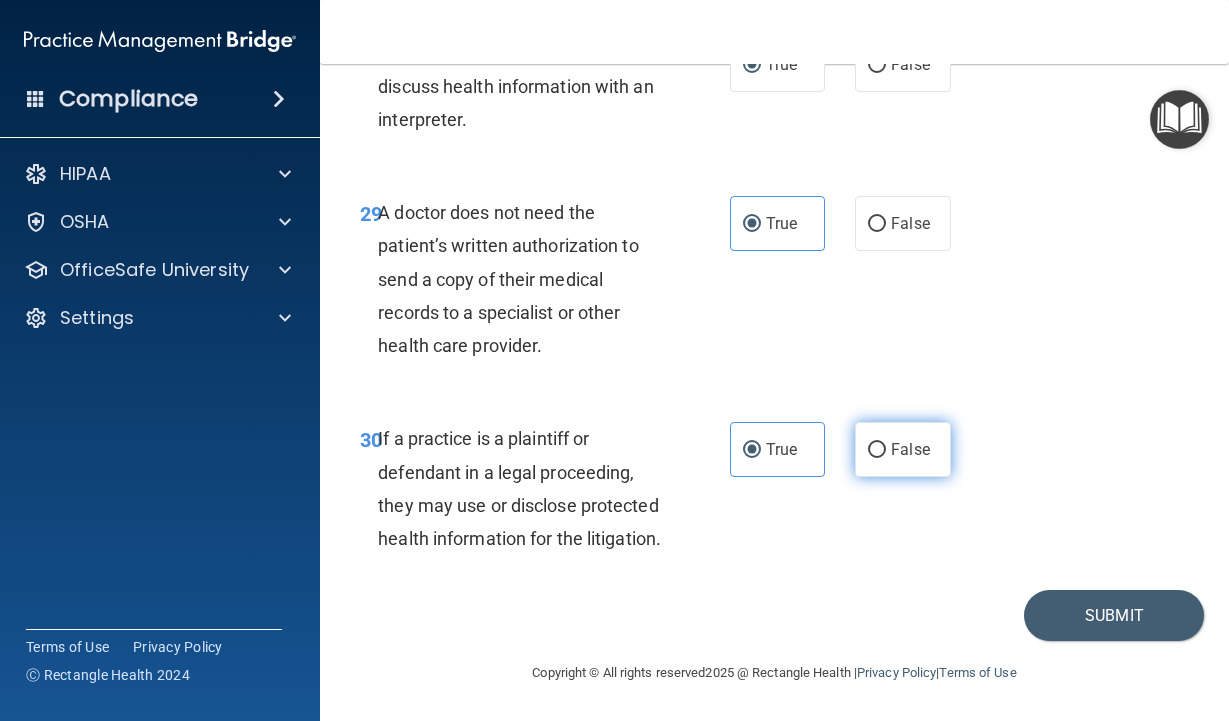 click on "False" at bounding box center [877, 450] 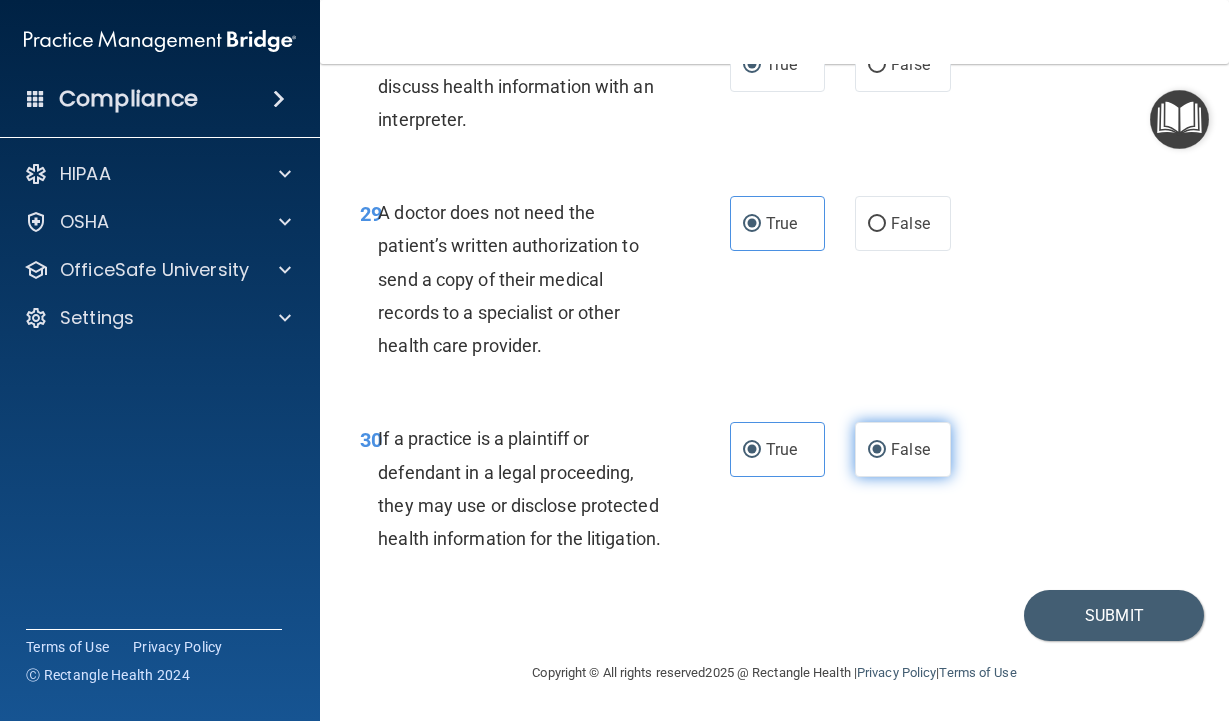 radio on "false" 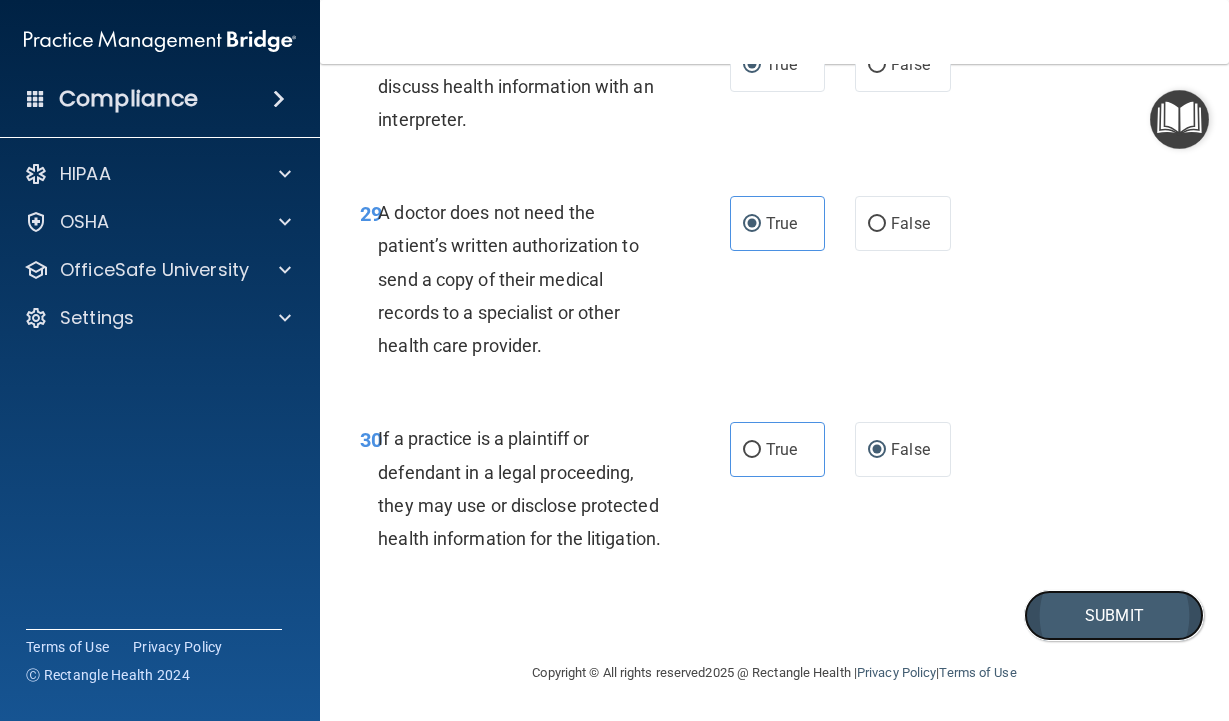 click on "Submit" at bounding box center [1114, 615] 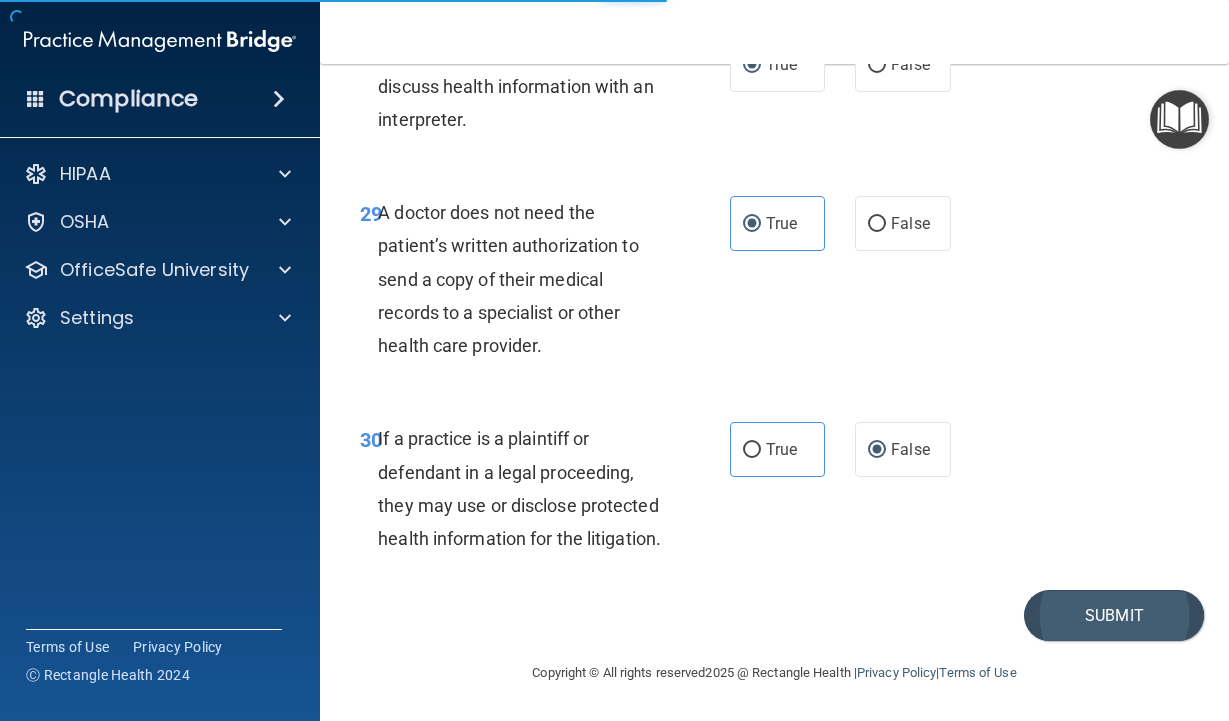 scroll, scrollTop: 0, scrollLeft: 0, axis: both 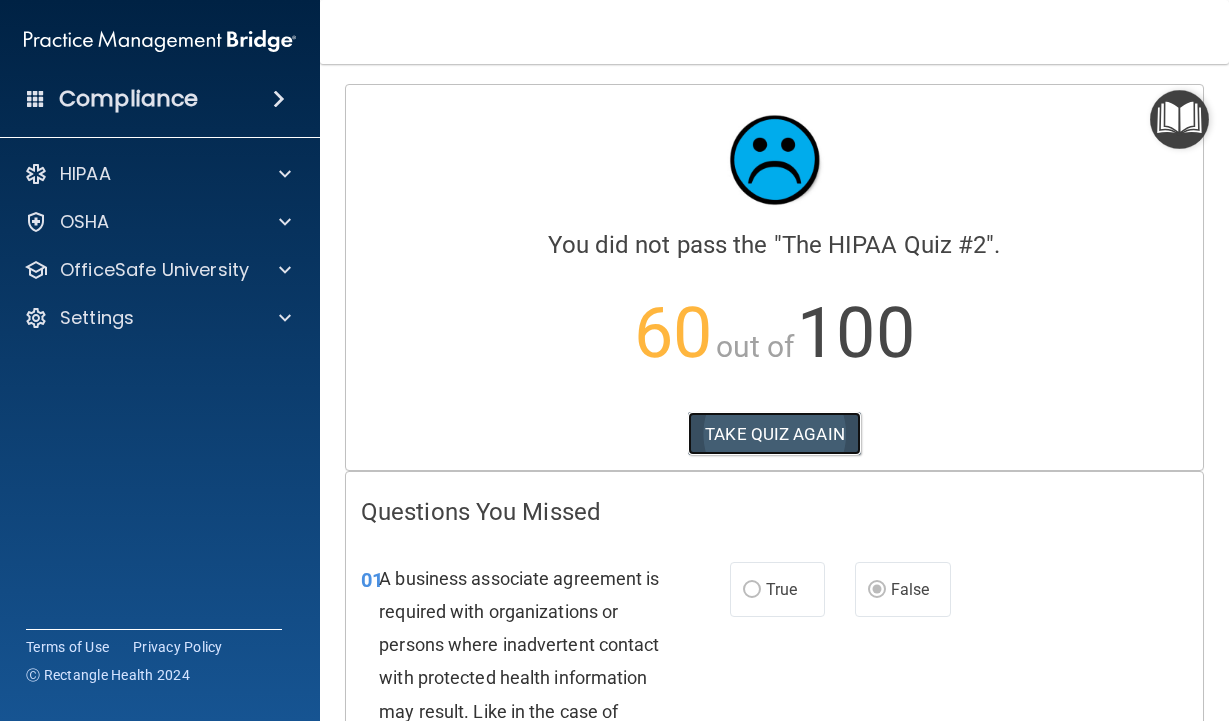 click on "TAKE QUIZ AGAIN" at bounding box center (774, 434) 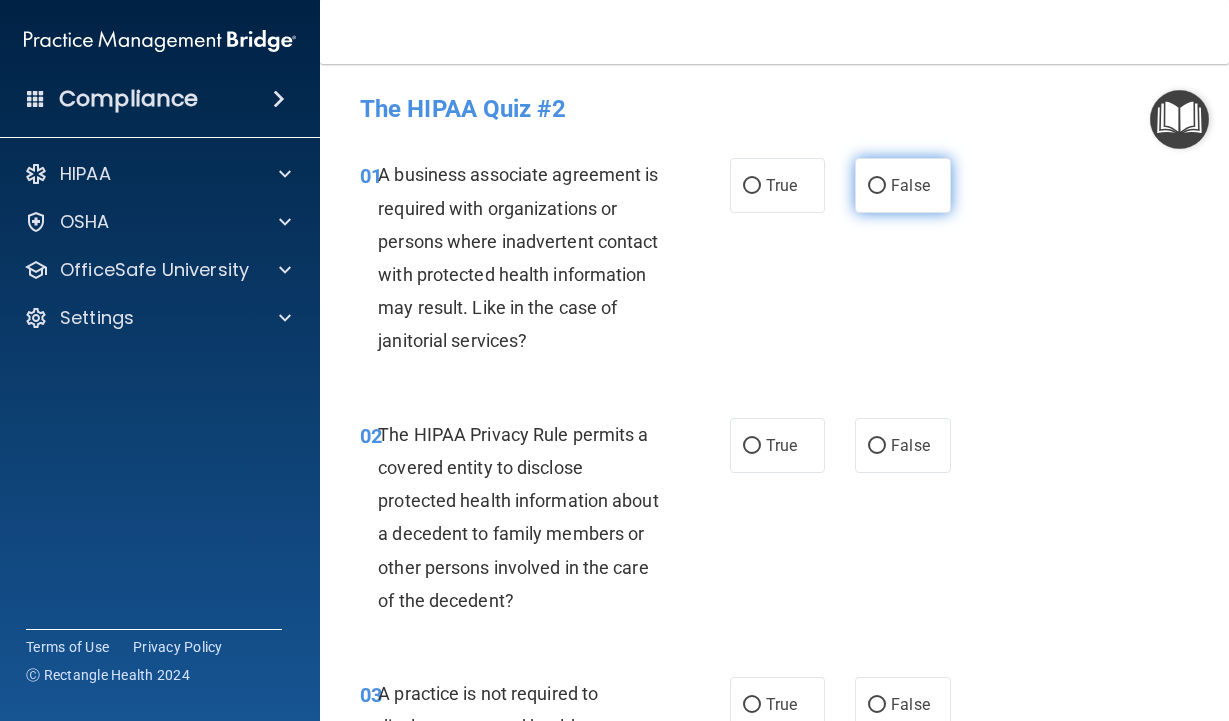 click on "False" at bounding box center [903, 185] 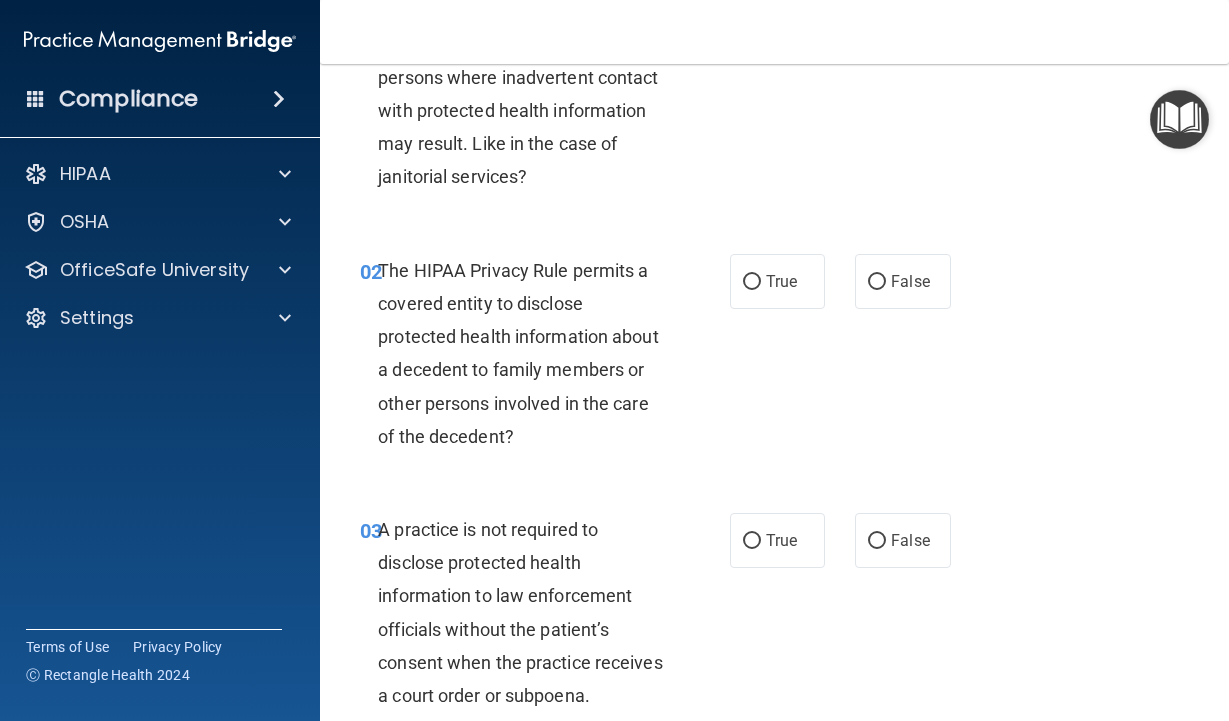 scroll, scrollTop: 200, scrollLeft: 0, axis: vertical 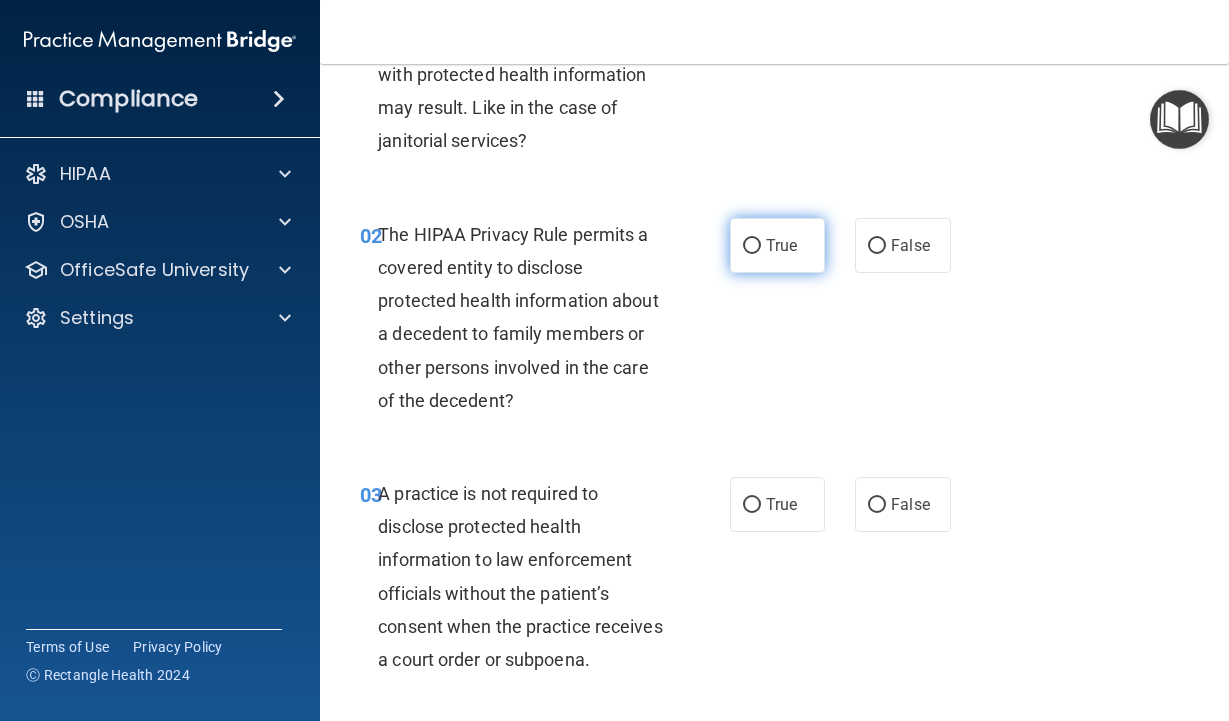 click on "True" at bounding box center (778, 245) 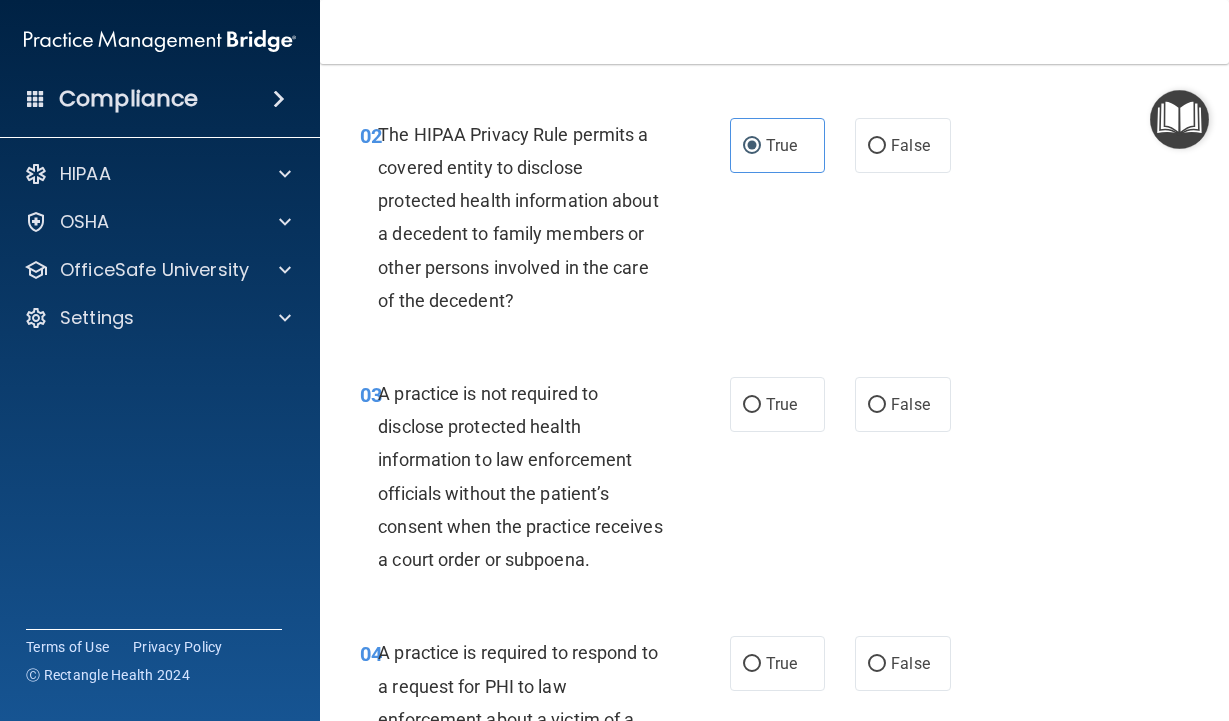 scroll, scrollTop: 400, scrollLeft: 0, axis: vertical 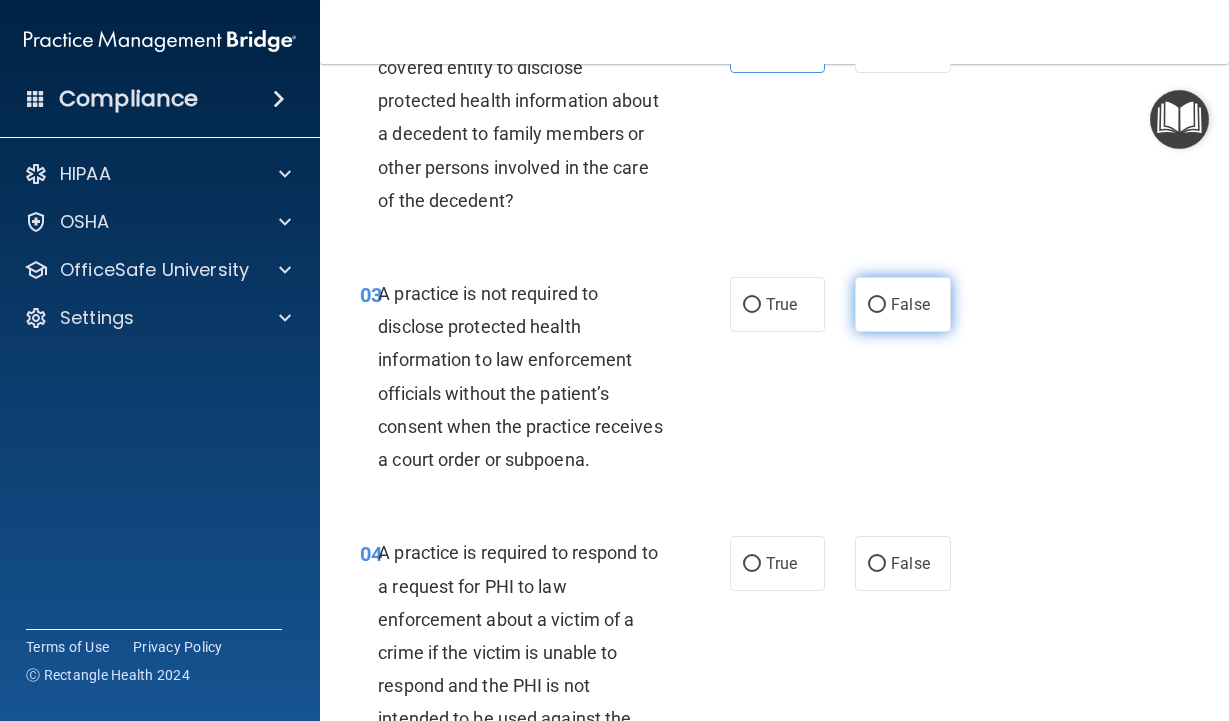click on "False" at bounding box center (903, 304) 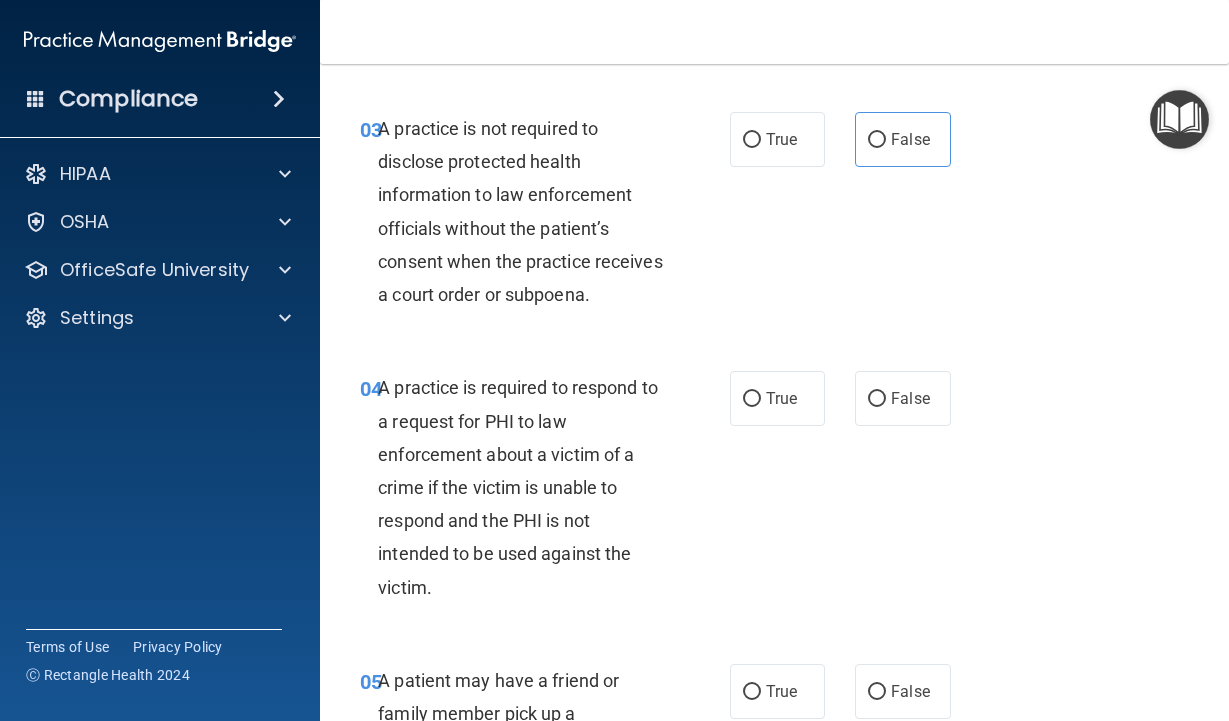 scroll, scrollTop: 600, scrollLeft: 0, axis: vertical 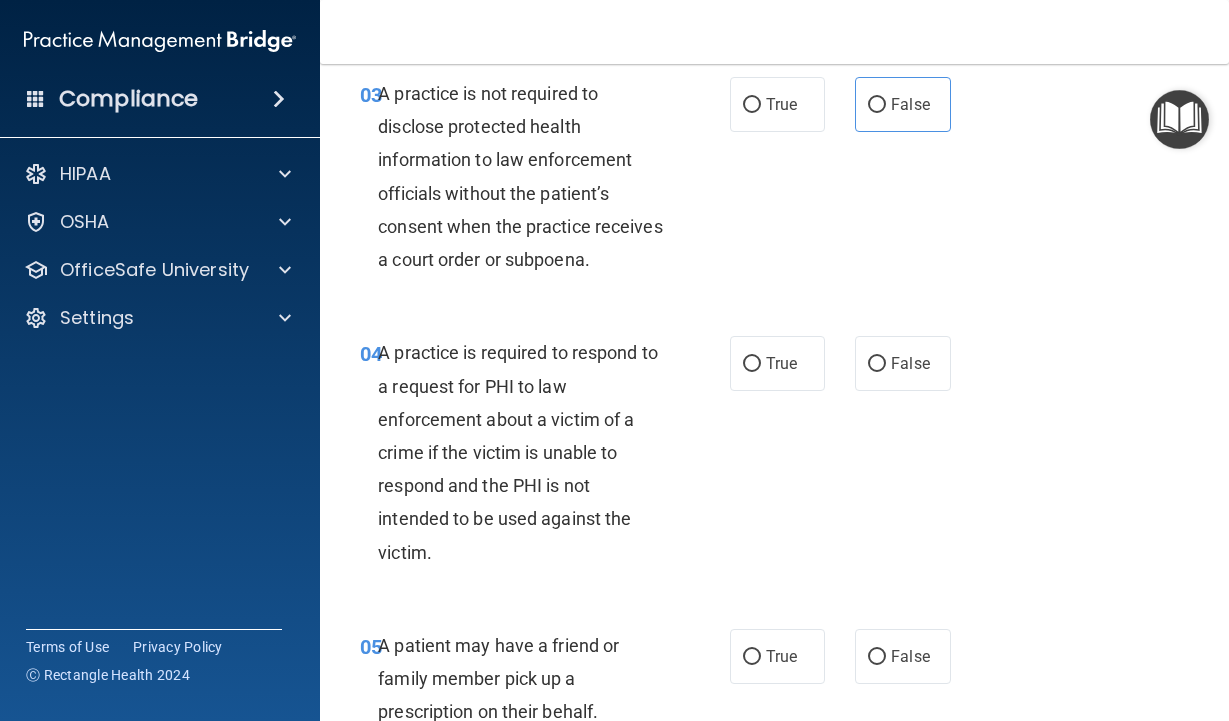 click on "03       A practice is not required to disclose protected health information to law enforcement officials without the patient’s consent when the practice receives  a court order or subpoena.                 True           False" at bounding box center (774, 181) 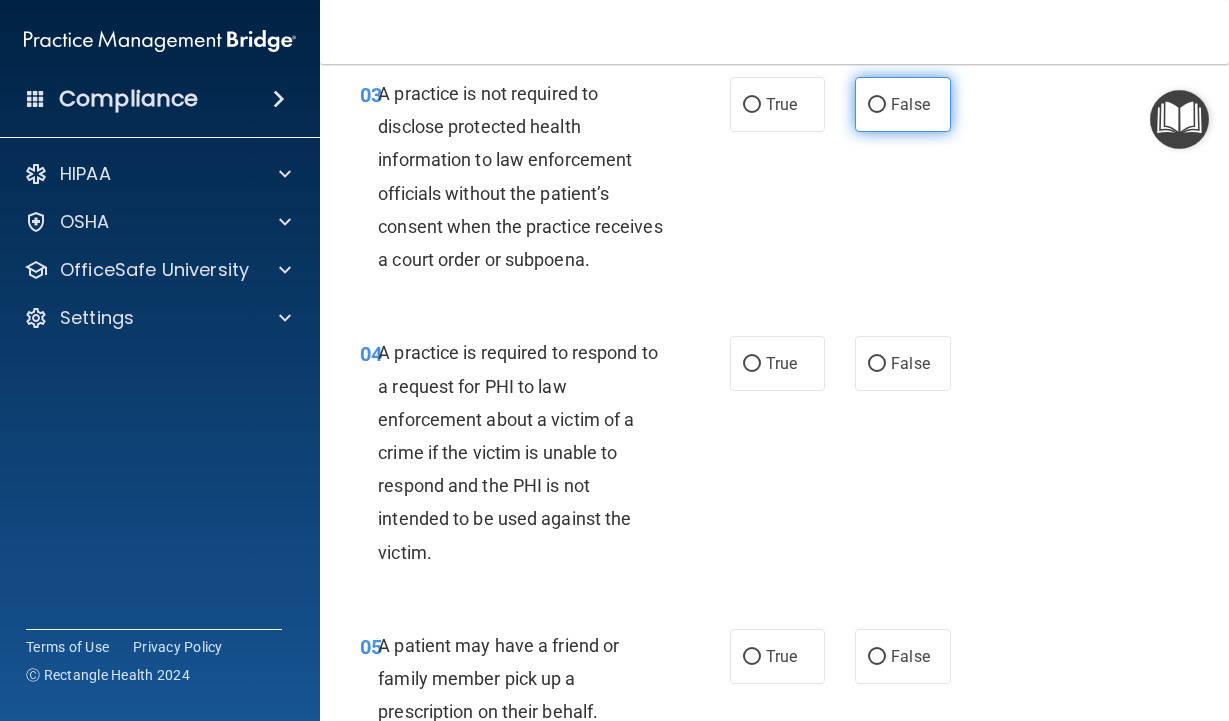 click on "False" at bounding box center [910, 104] 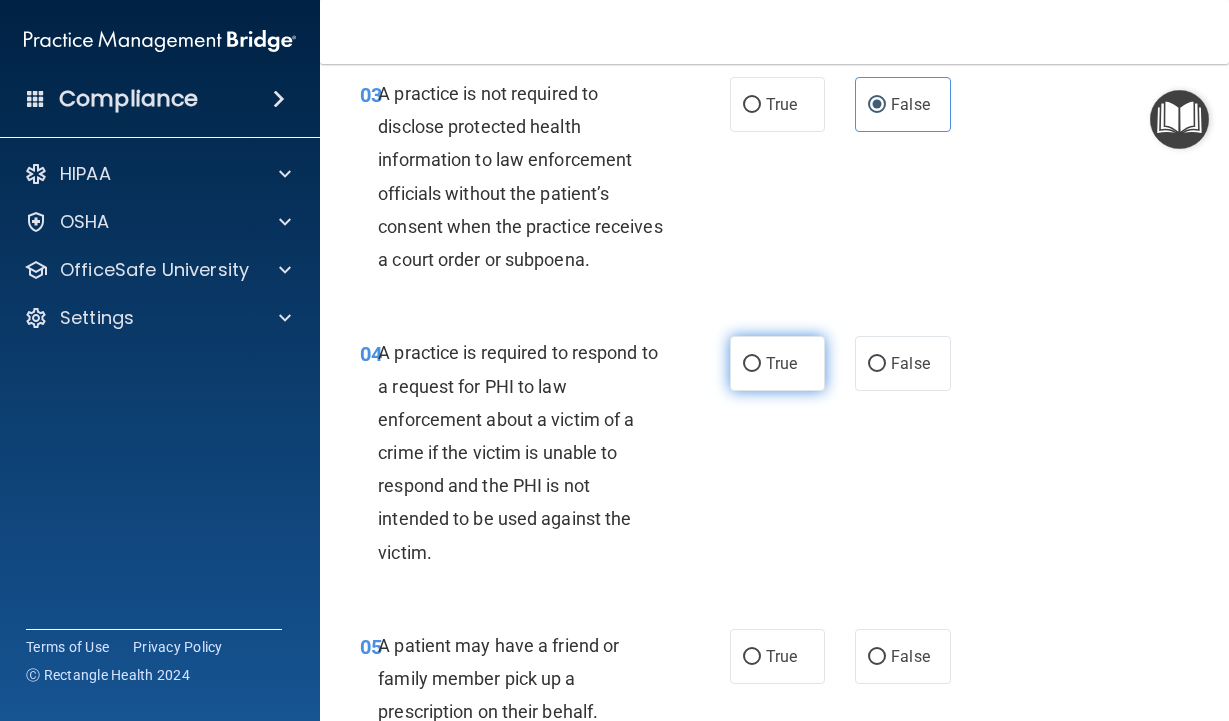 click on "True" at bounding box center (781, 363) 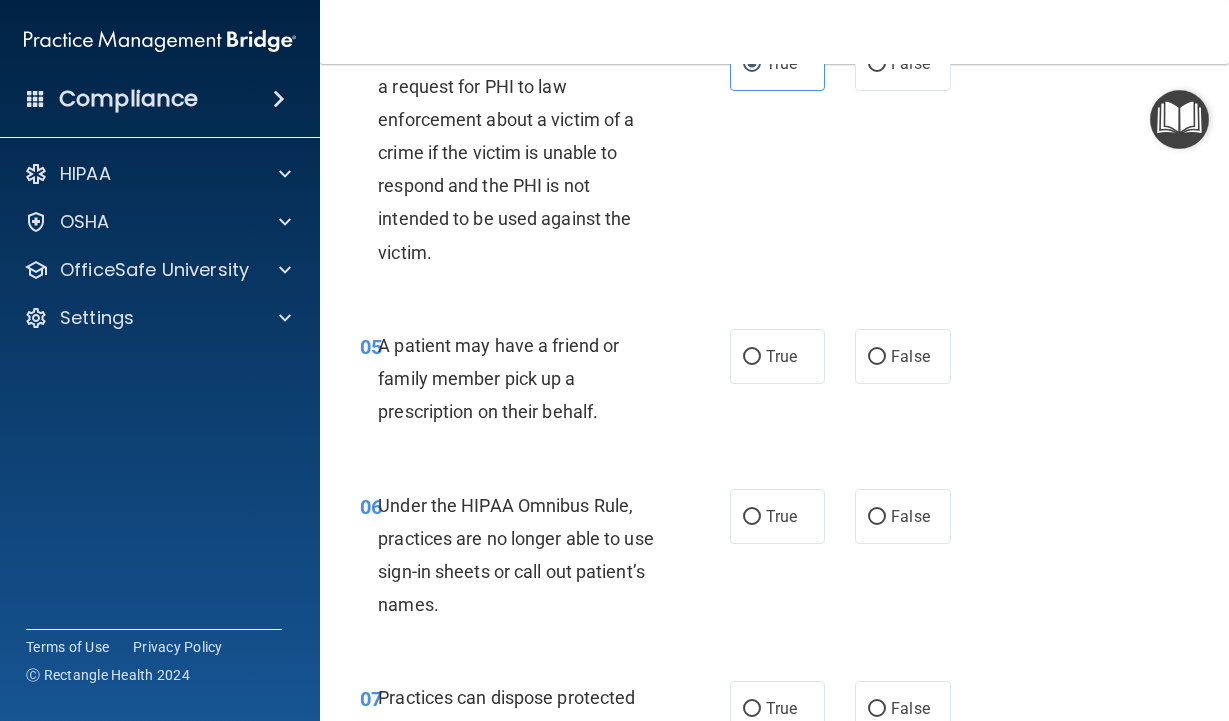 scroll, scrollTop: 800, scrollLeft: 0, axis: vertical 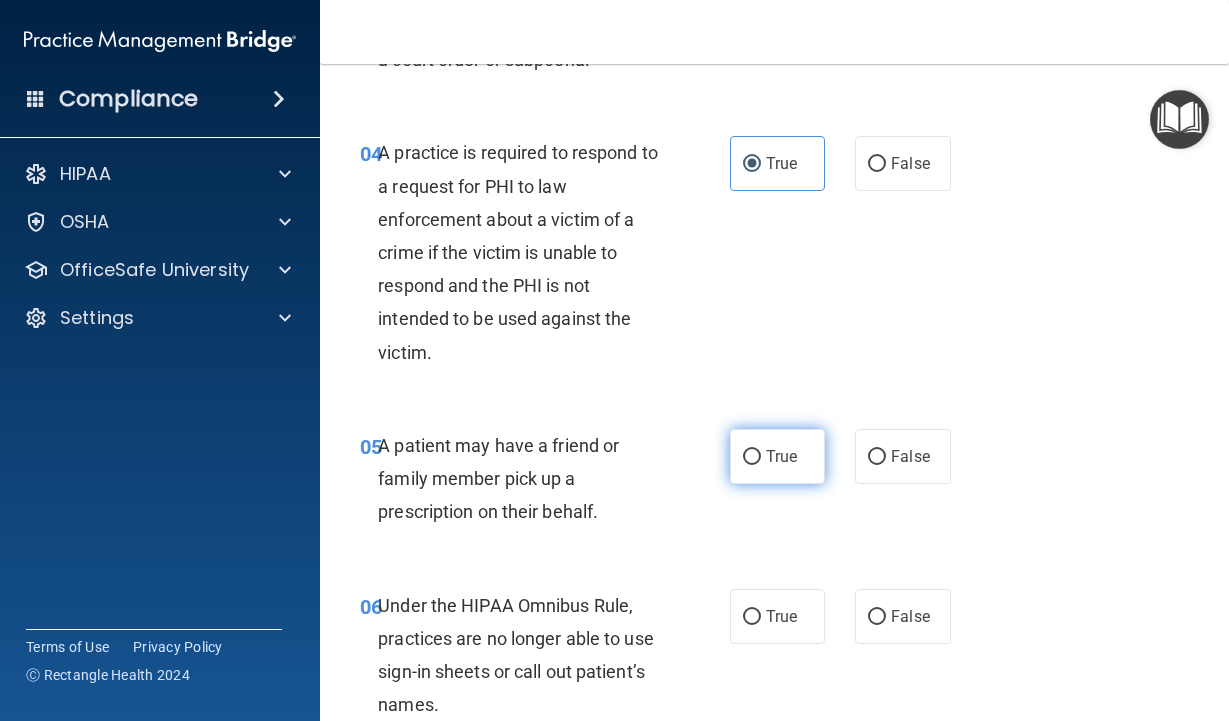 click on "True" at bounding box center (781, 456) 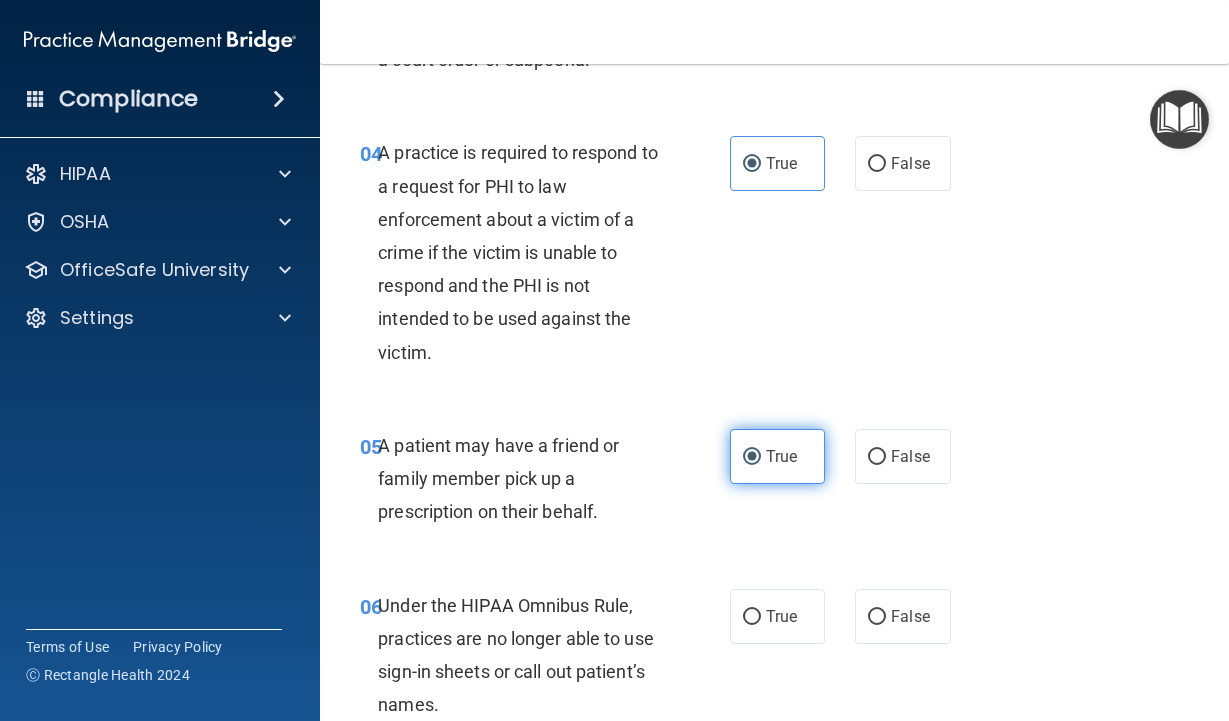 scroll, scrollTop: 1000, scrollLeft: 0, axis: vertical 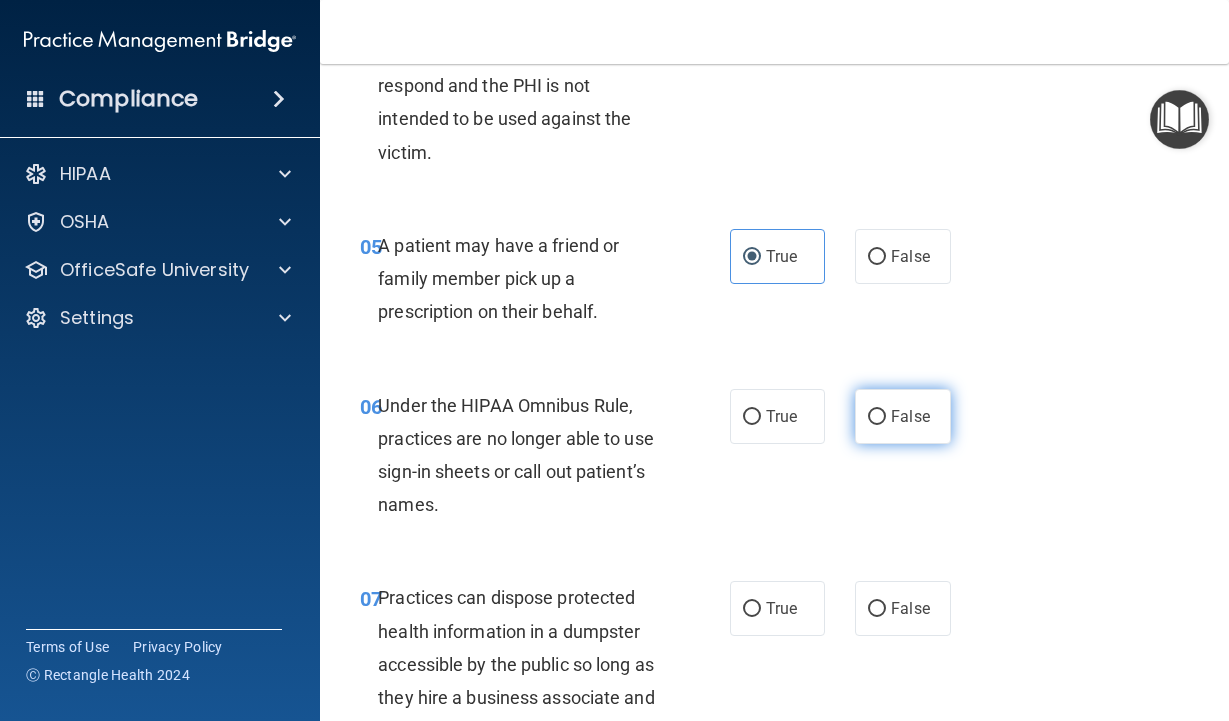 click on "False" at bounding box center (910, 416) 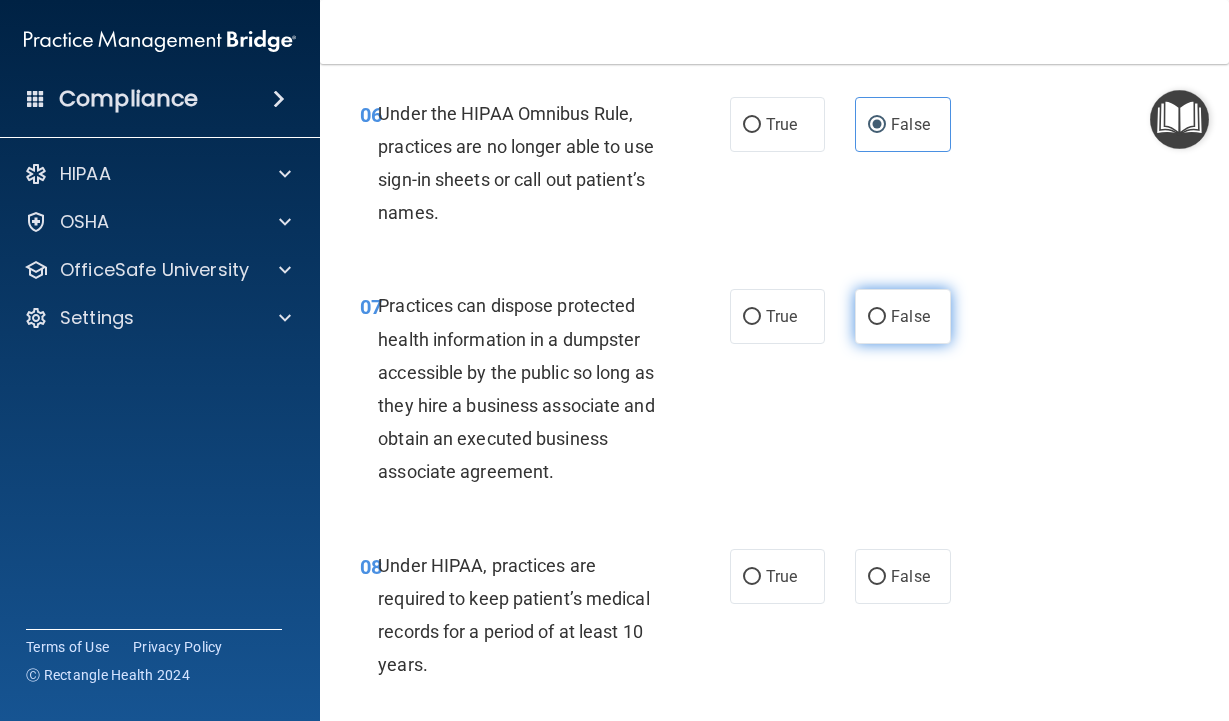 scroll, scrollTop: 1300, scrollLeft: 0, axis: vertical 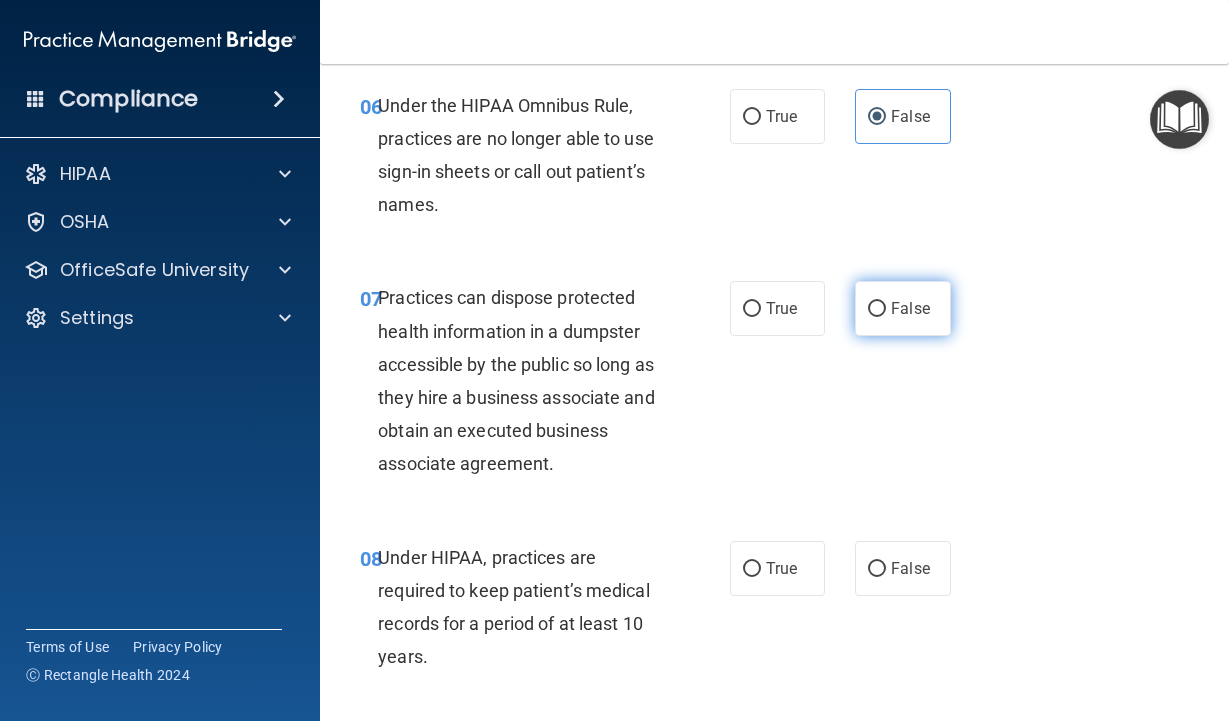 click on "False" at bounding box center [910, 308] 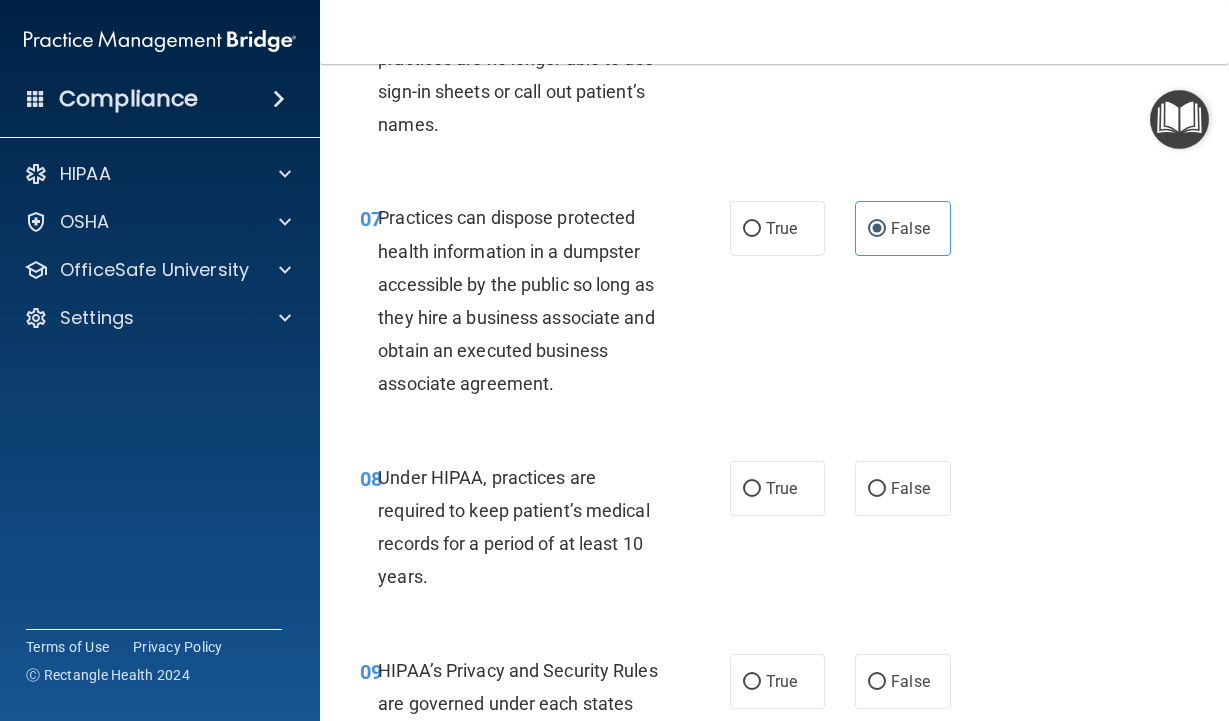 scroll, scrollTop: 1500, scrollLeft: 0, axis: vertical 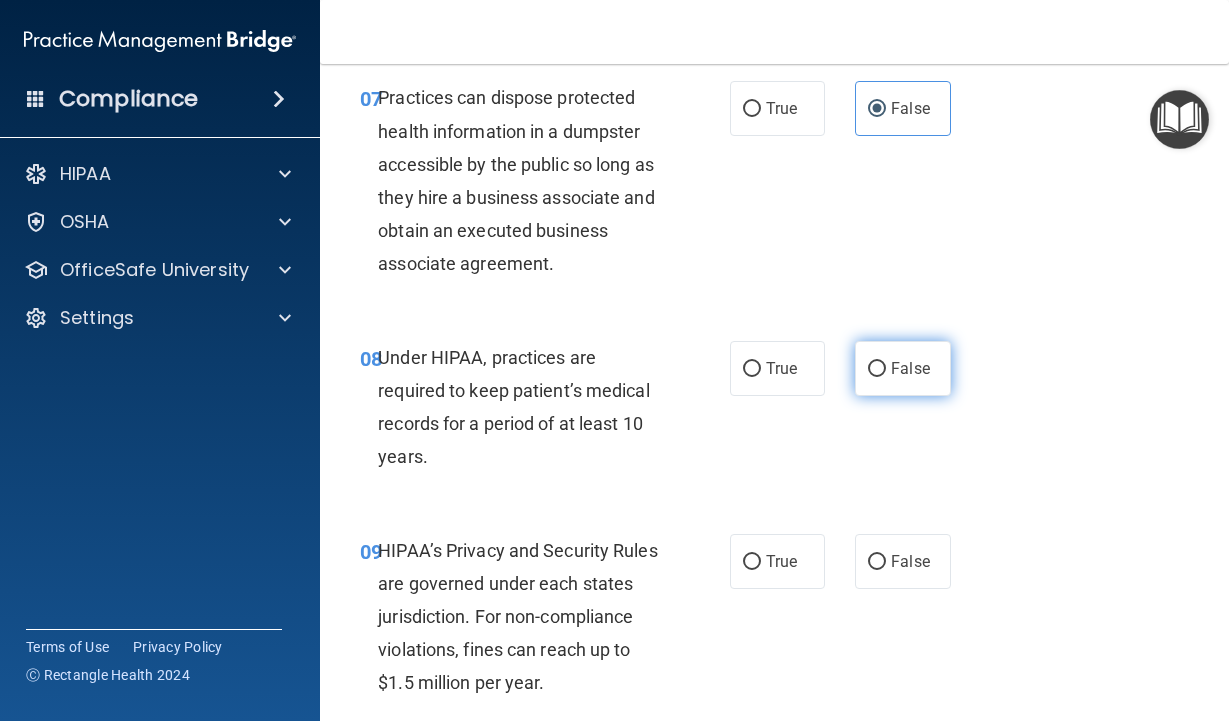 click on "False" at bounding box center [903, 368] 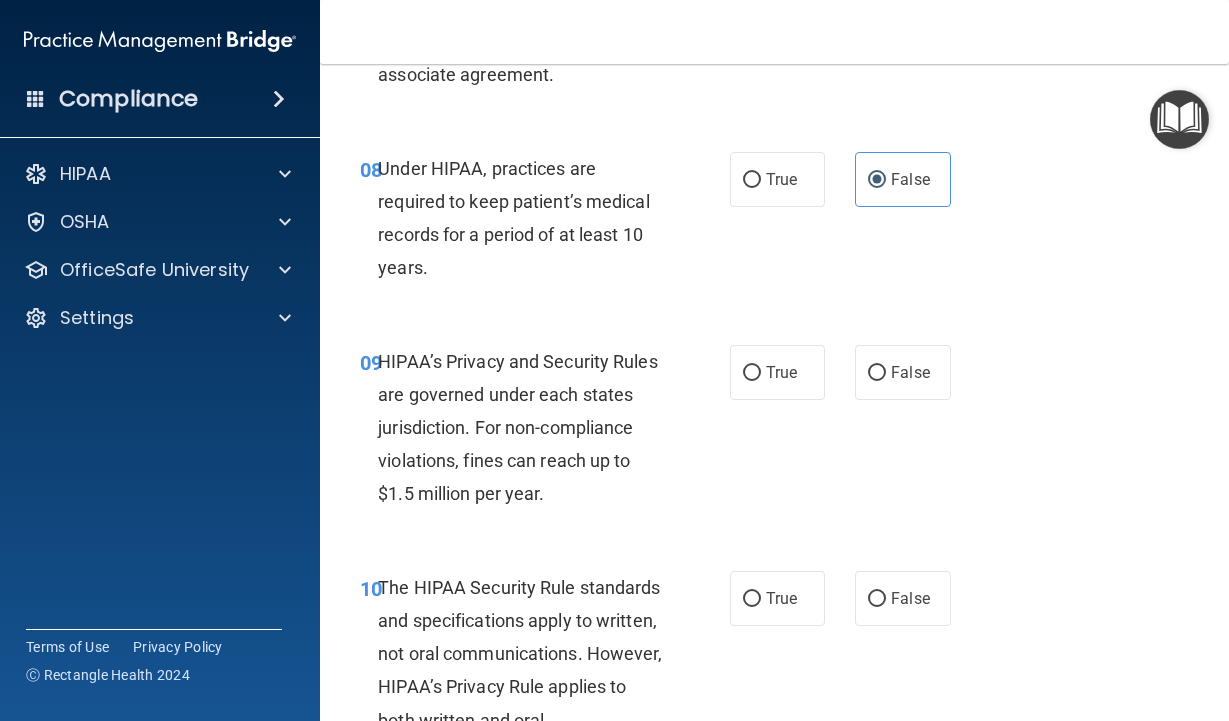 scroll, scrollTop: 1700, scrollLeft: 0, axis: vertical 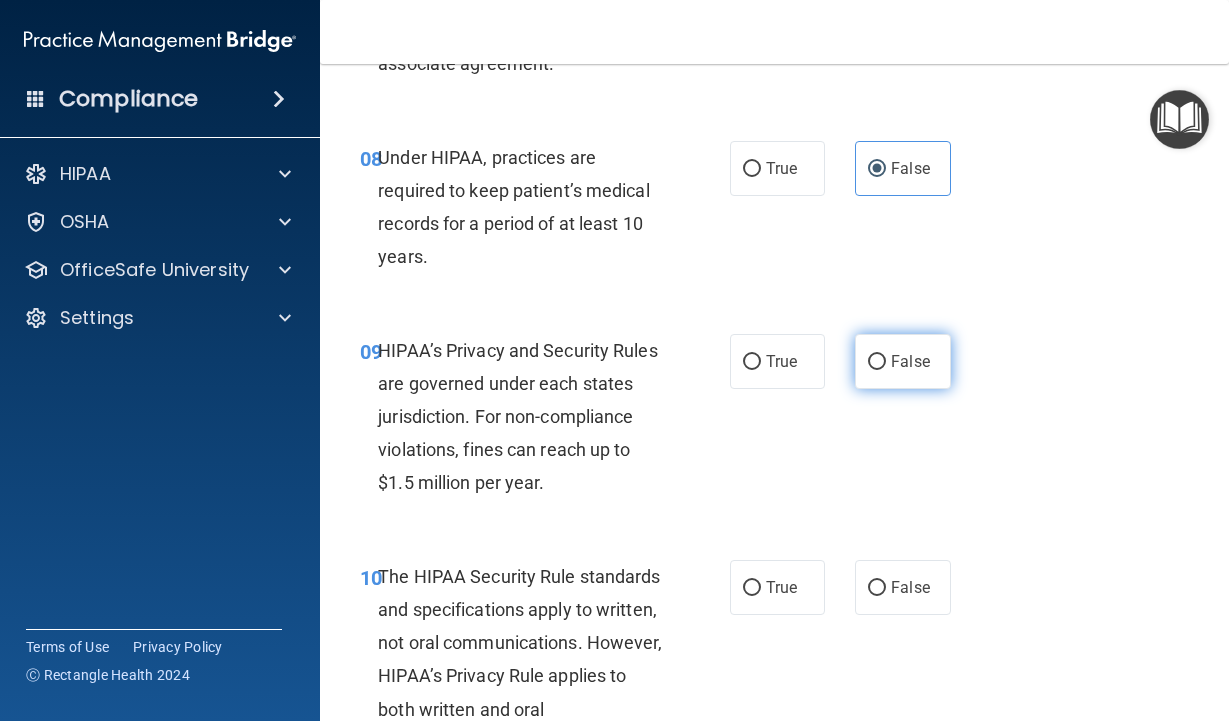 click on "False" at bounding box center (903, 361) 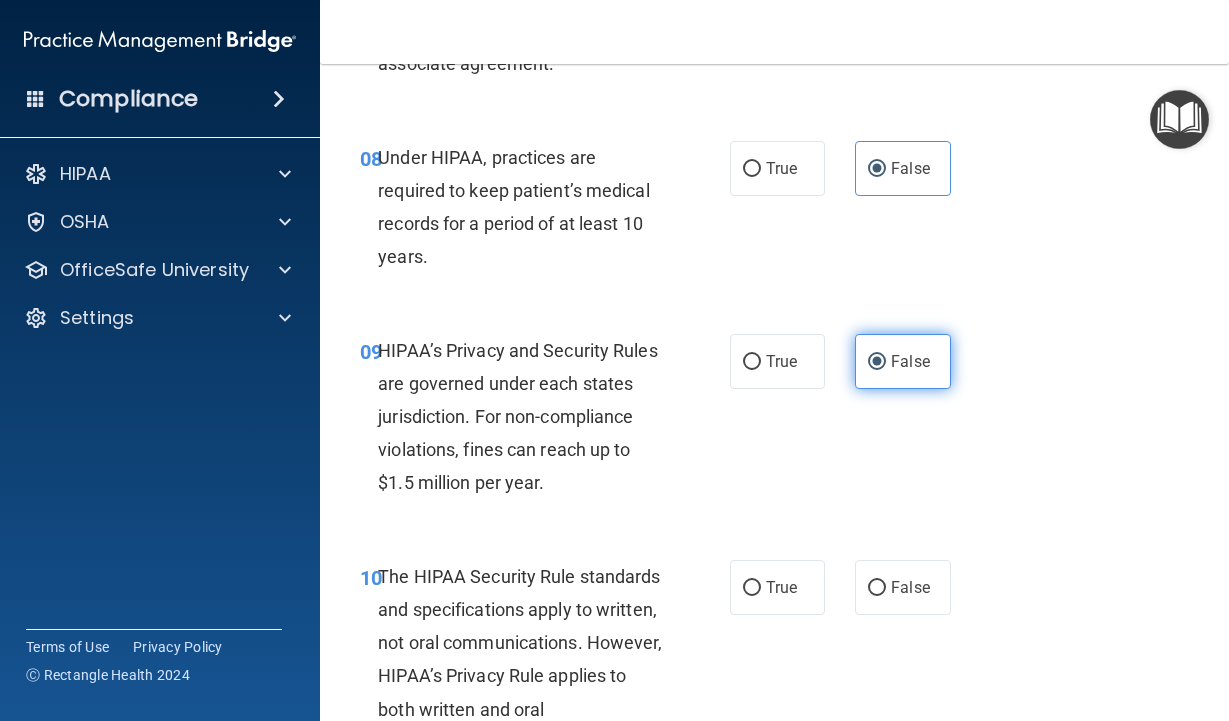 scroll, scrollTop: 1900, scrollLeft: 0, axis: vertical 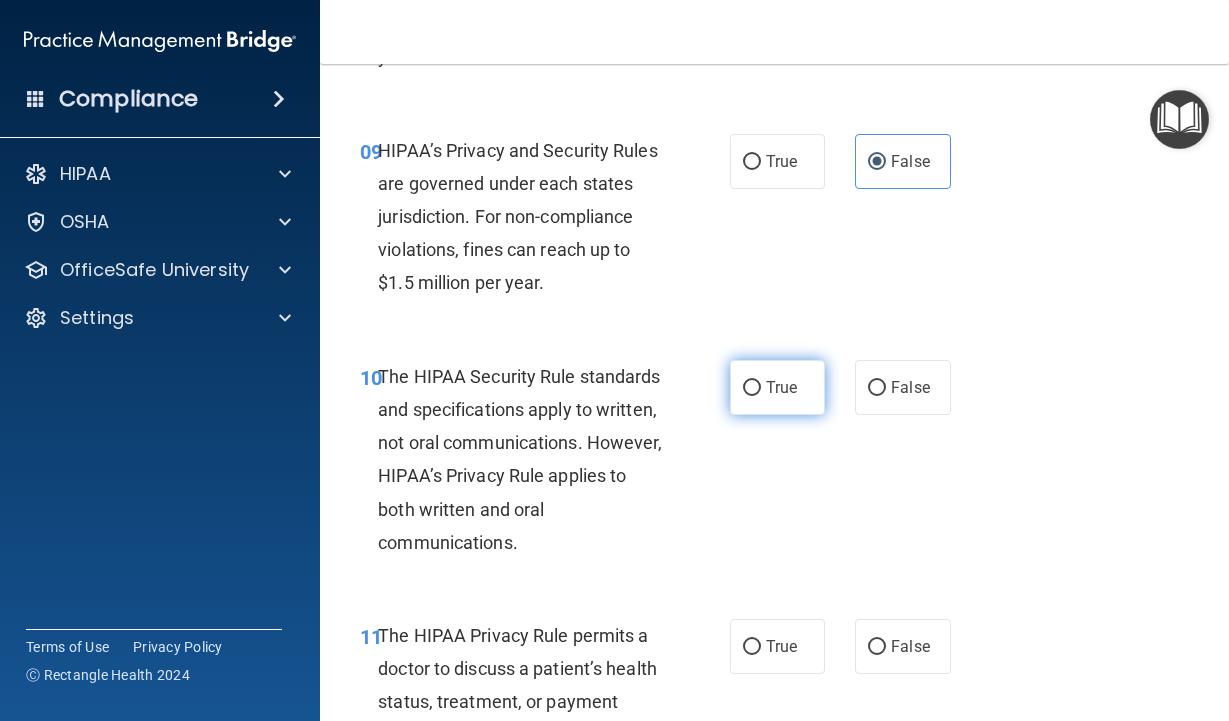 click on "True" at bounding box center (781, 387) 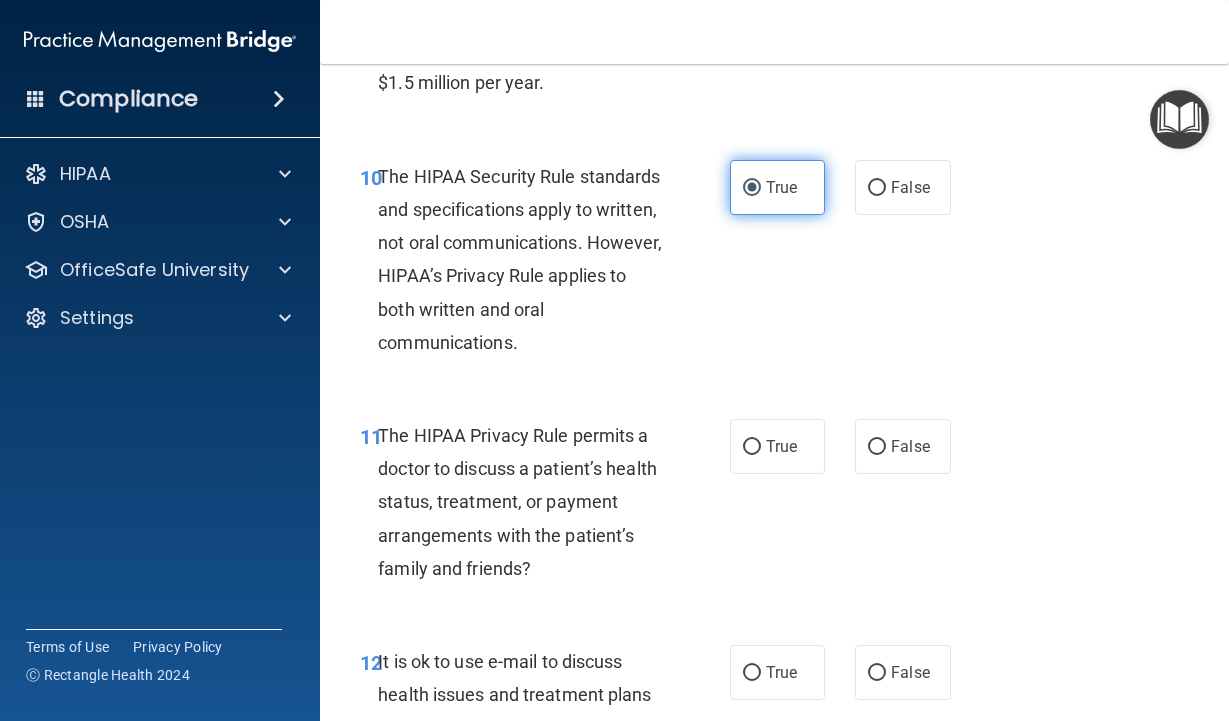 scroll, scrollTop: 2200, scrollLeft: 0, axis: vertical 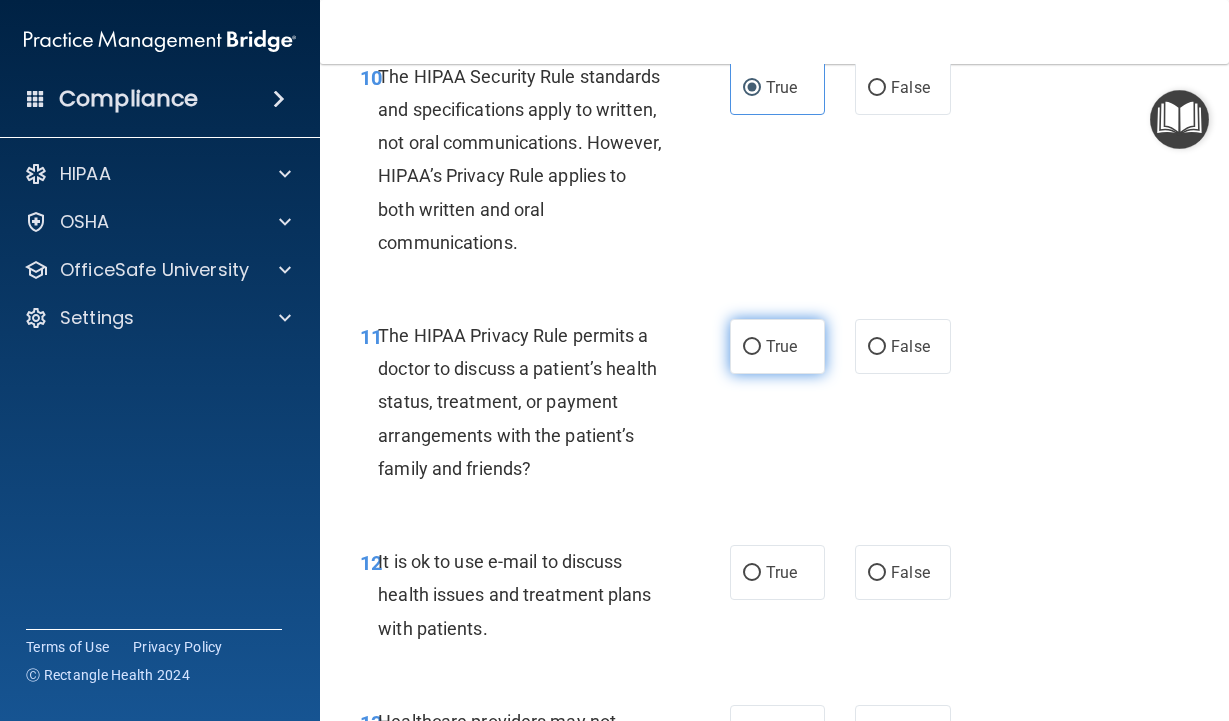 click on "True" at bounding box center [781, 346] 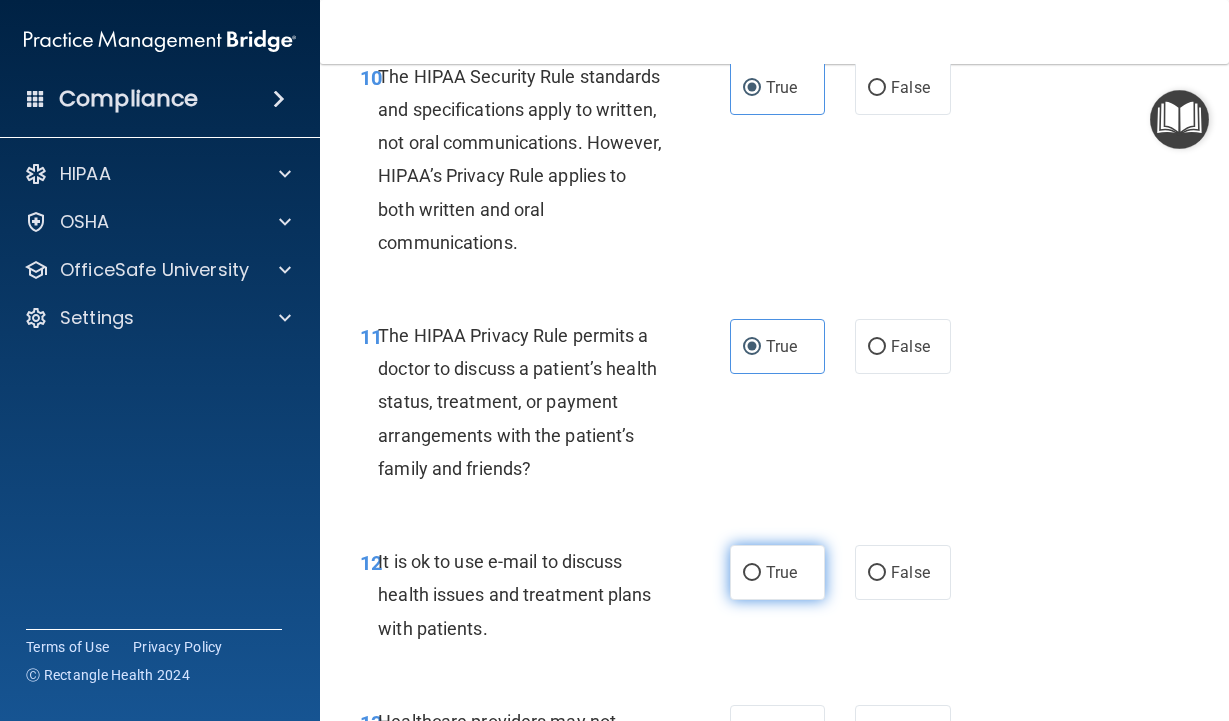 click on "True" at bounding box center [778, 572] 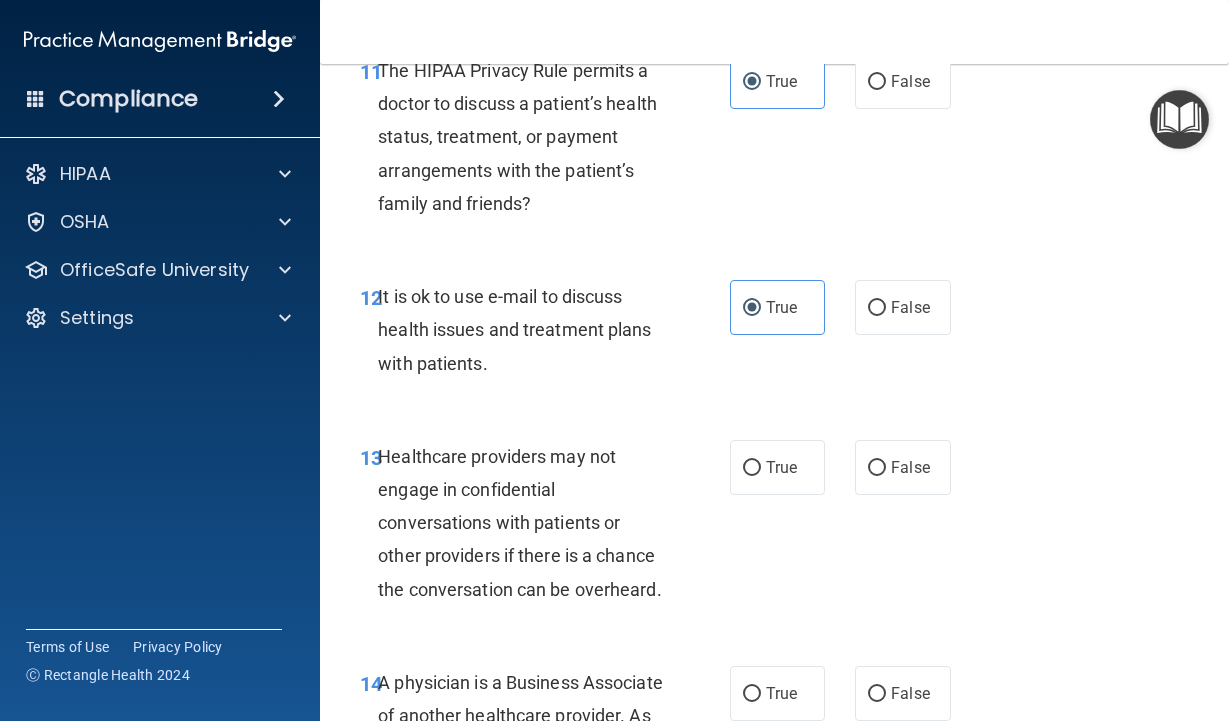 scroll, scrollTop: 2500, scrollLeft: 0, axis: vertical 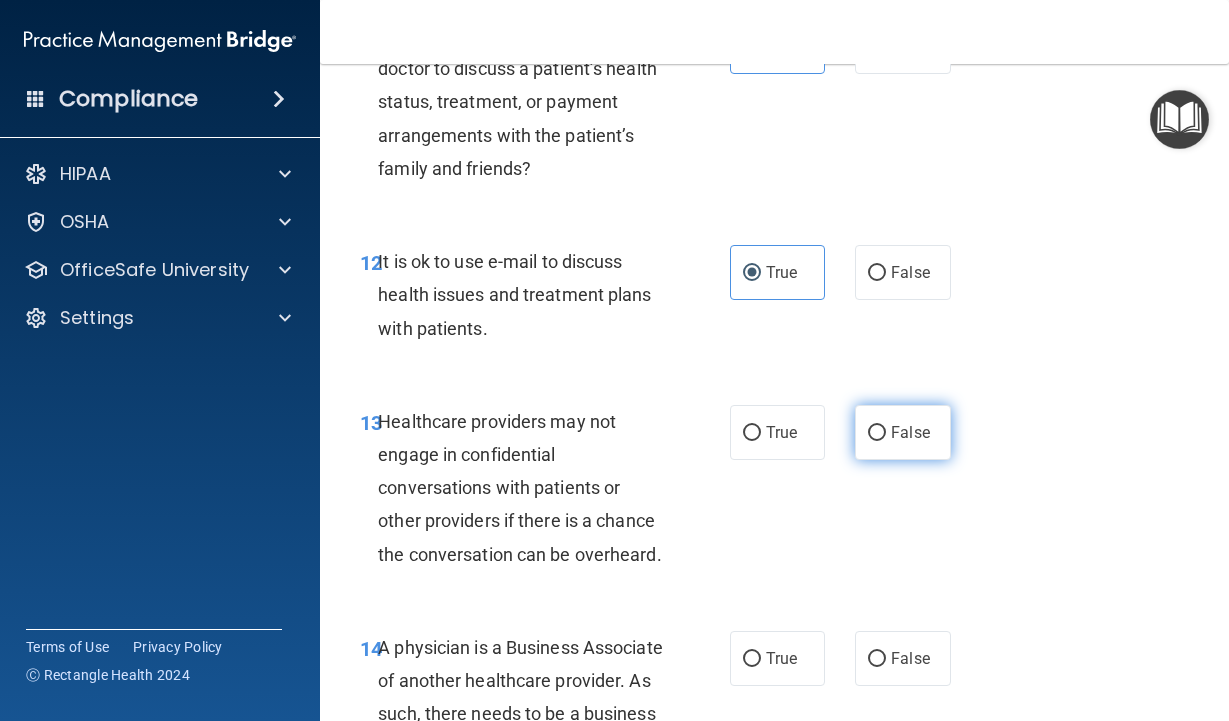 click on "False" at bounding box center [903, 432] 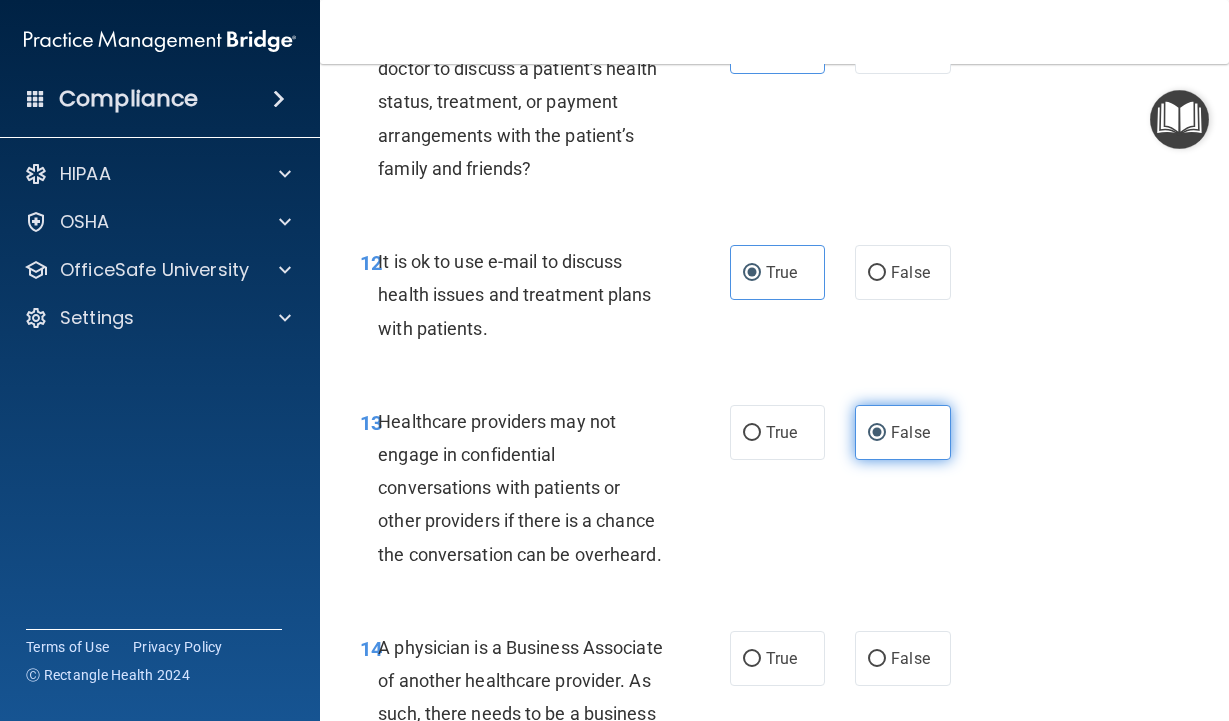 scroll, scrollTop: 2600, scrollLeft: 0, axis: vertical 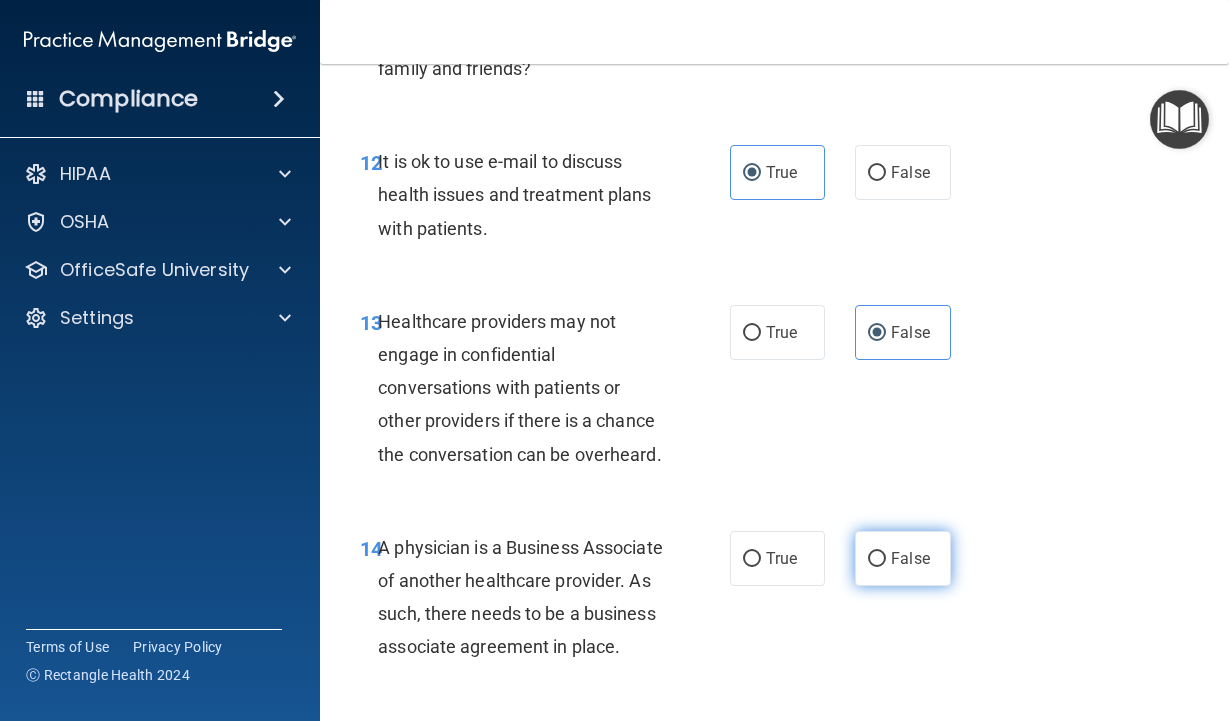 click on "False" at bounding box center [877, 559] 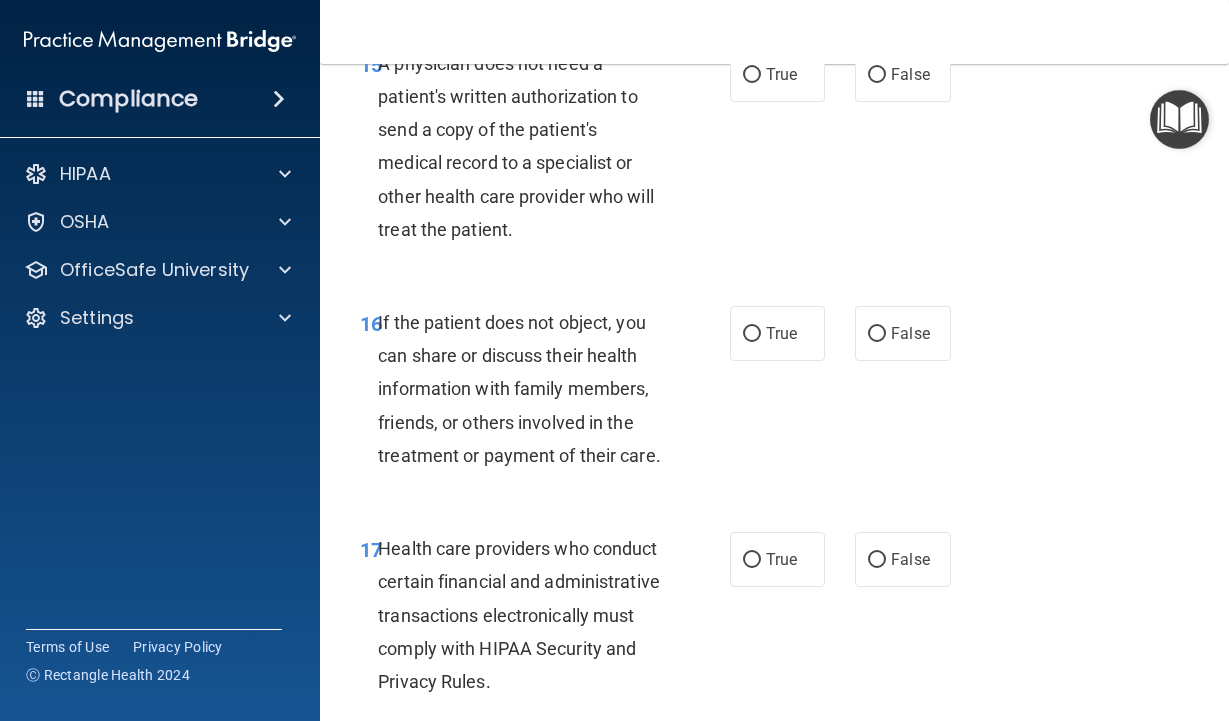 scroll, scrollTop: 3300, scrollLeft: 0, axis: vertical 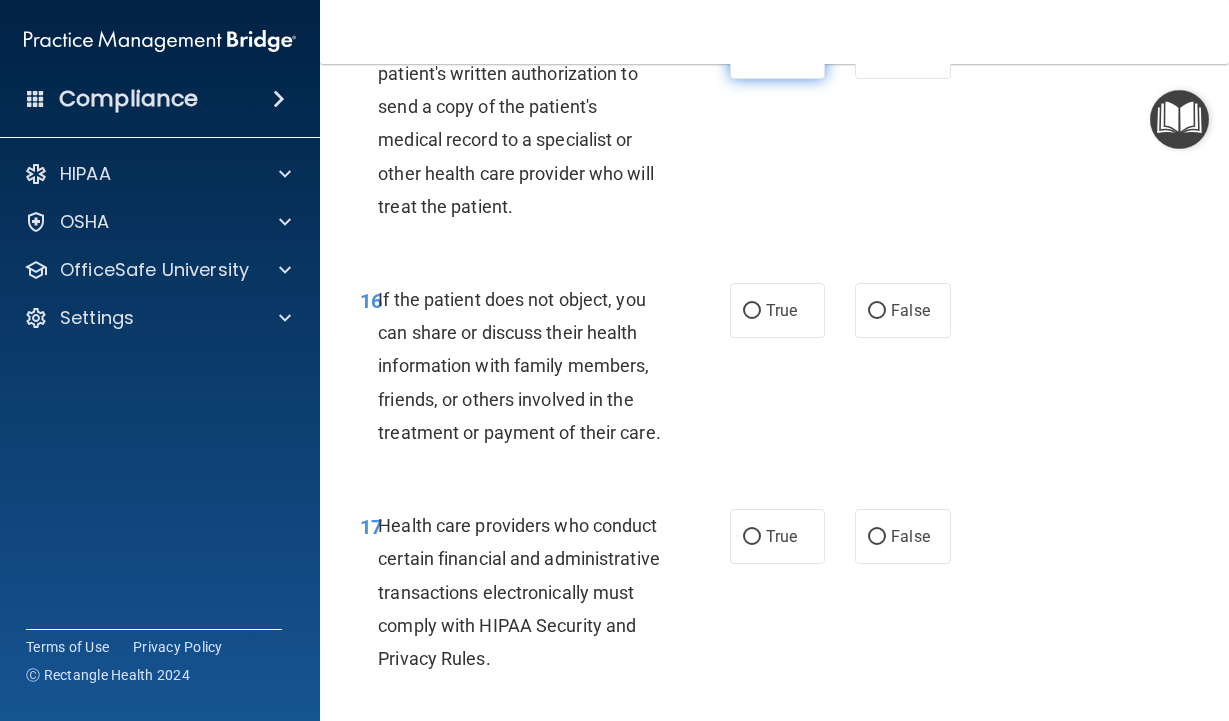 click on "True" at bounding box center [781, 51] 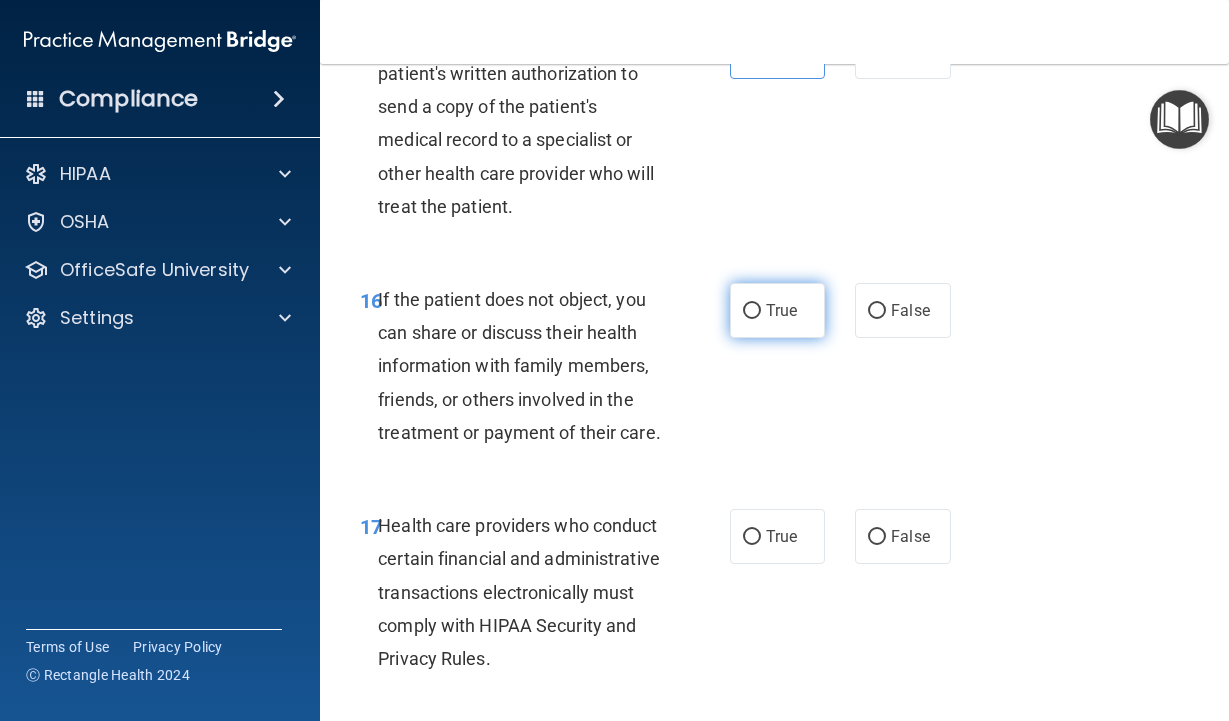 click on "True" at bounding box center [781, 310] 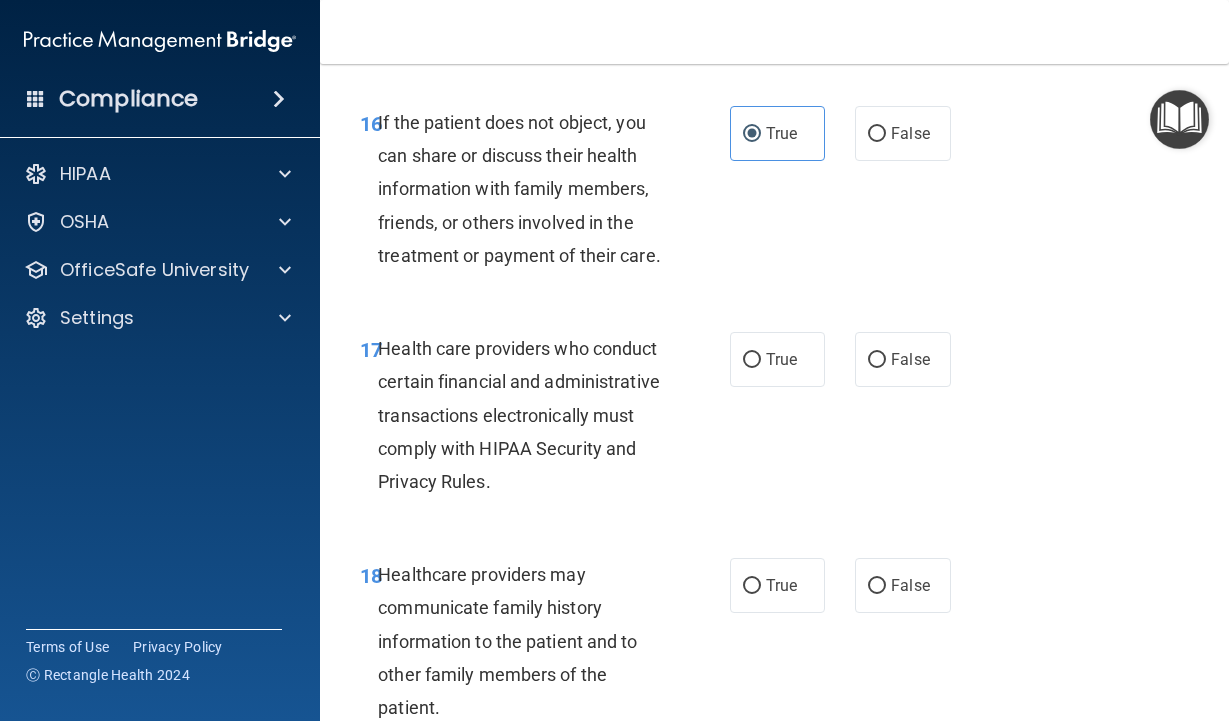 scroll, scrollTop: 3500, scrollLeft: 0, axis: vertical 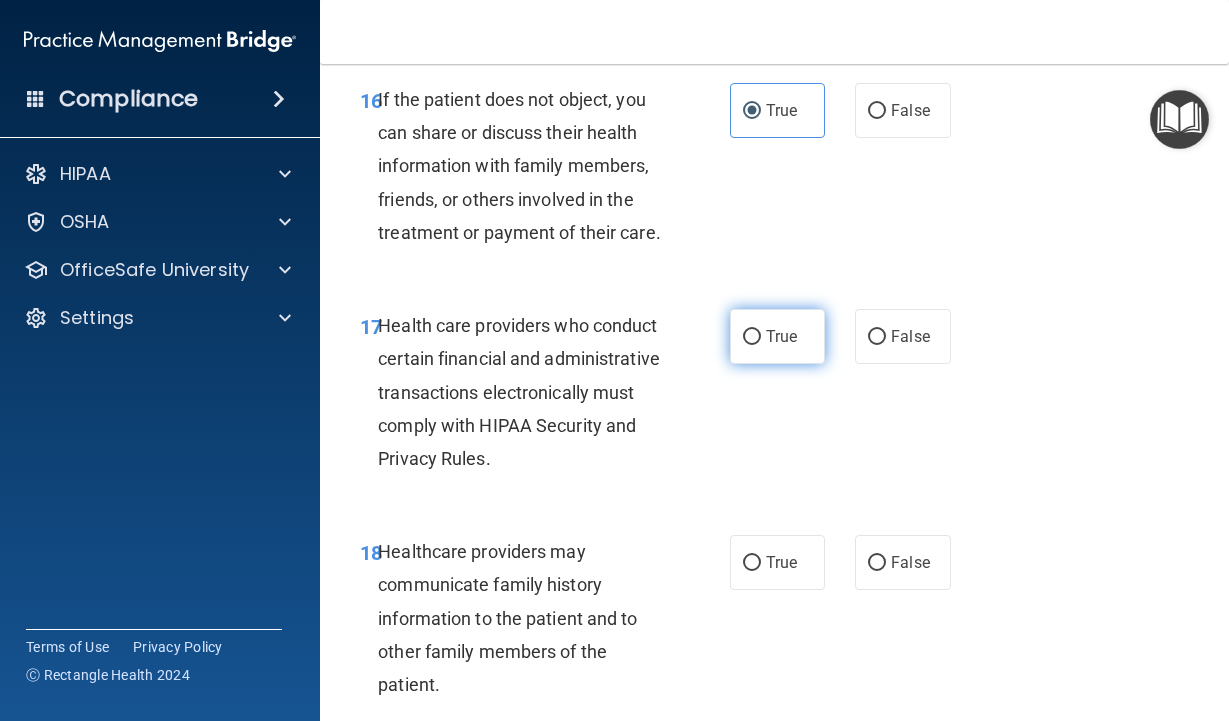 click on "True" at bounding box center (778, 336) 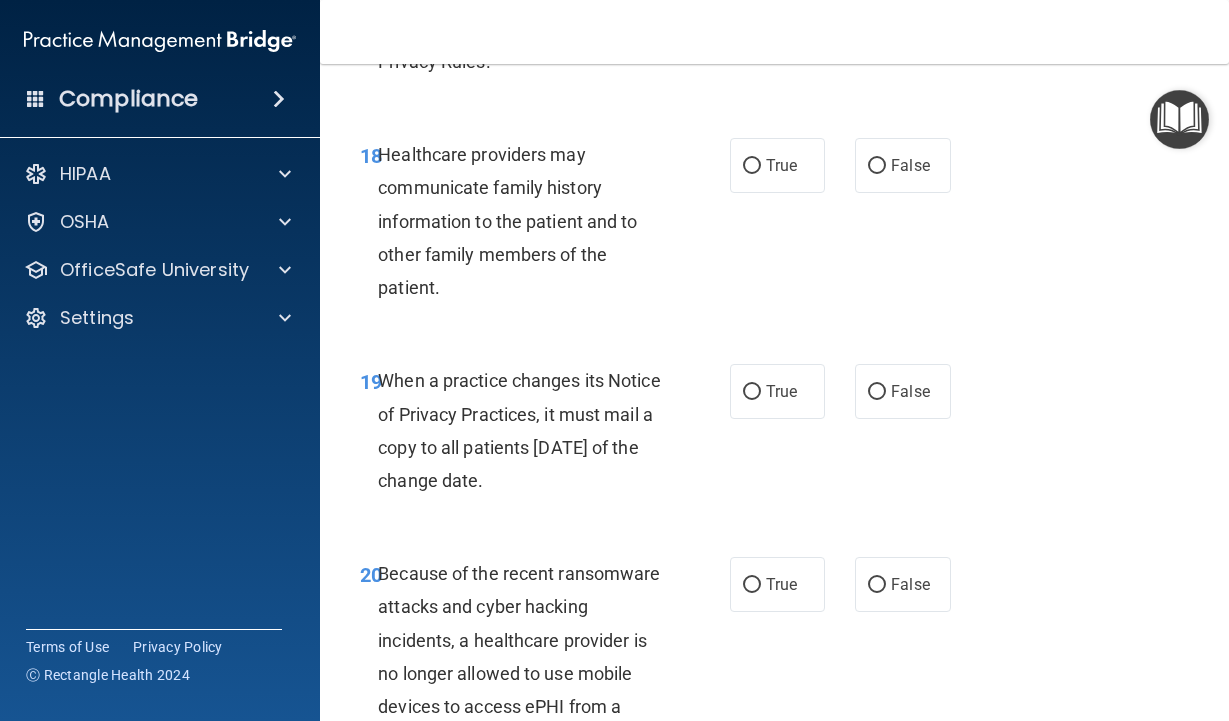 scroll, scrollTop: 3900, scrollLeft: 0, axis: vertical 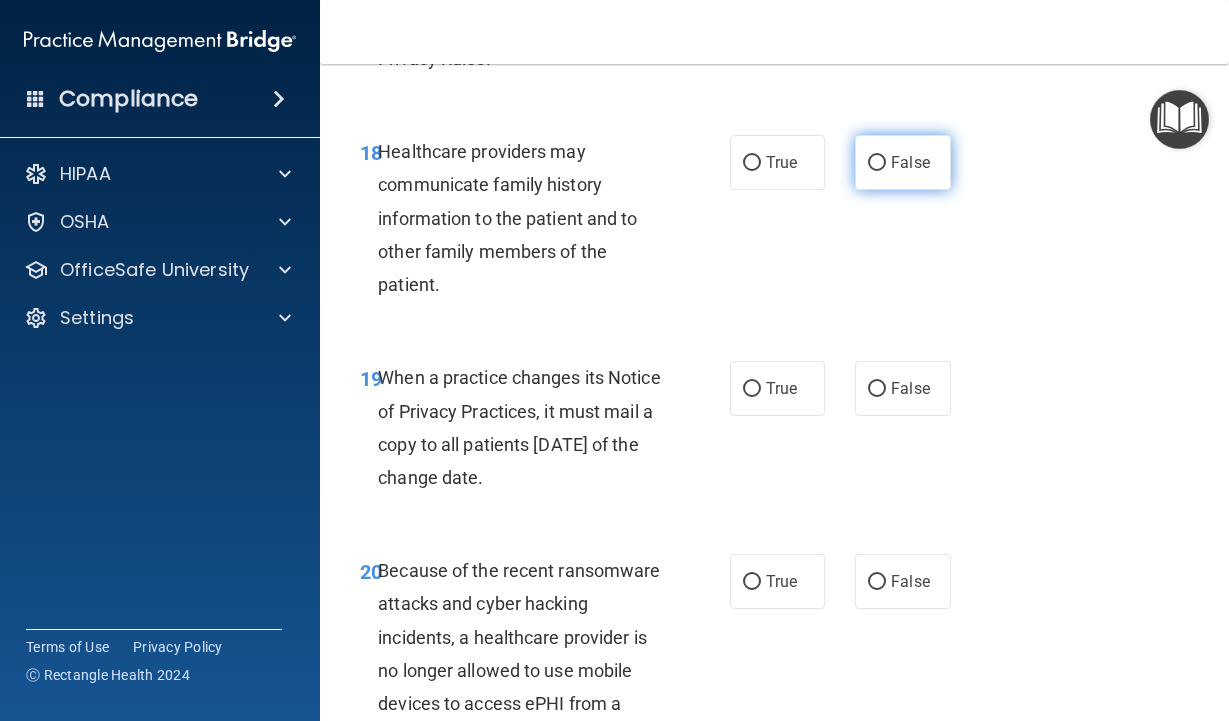 click on "False" at bounding box center [910, 162] 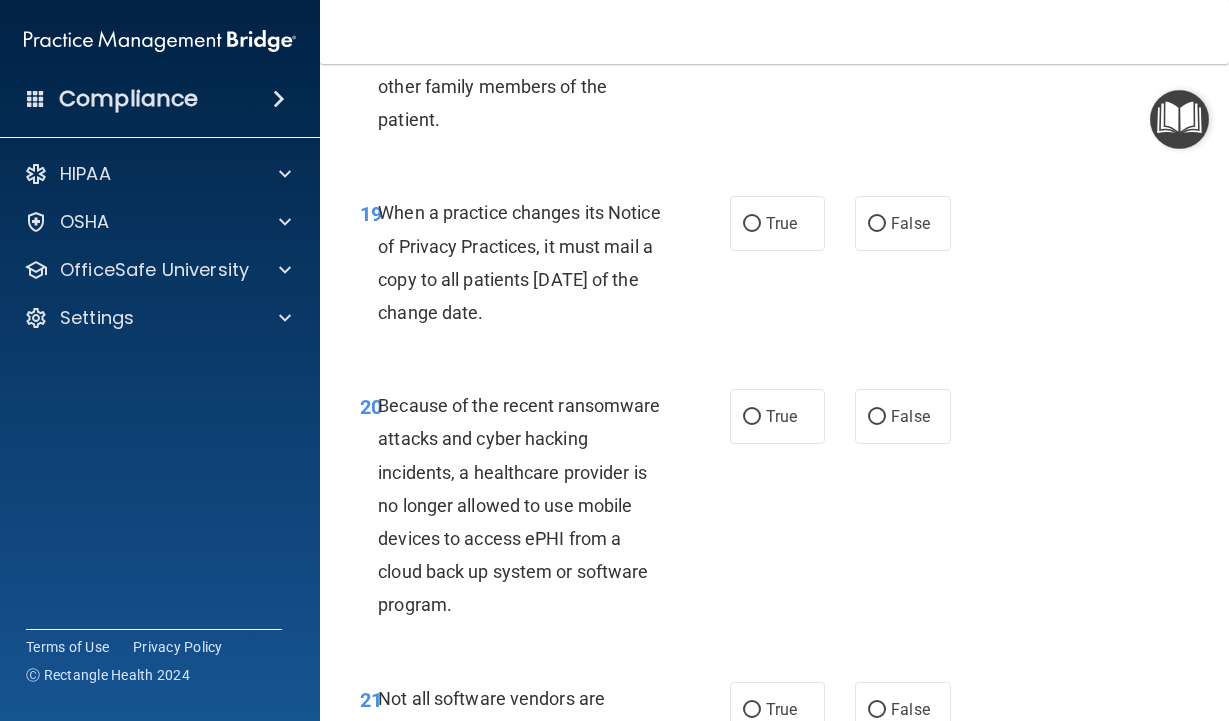 scroll, scrollTop: 4100, scrollLeft: 0, axis: vertical 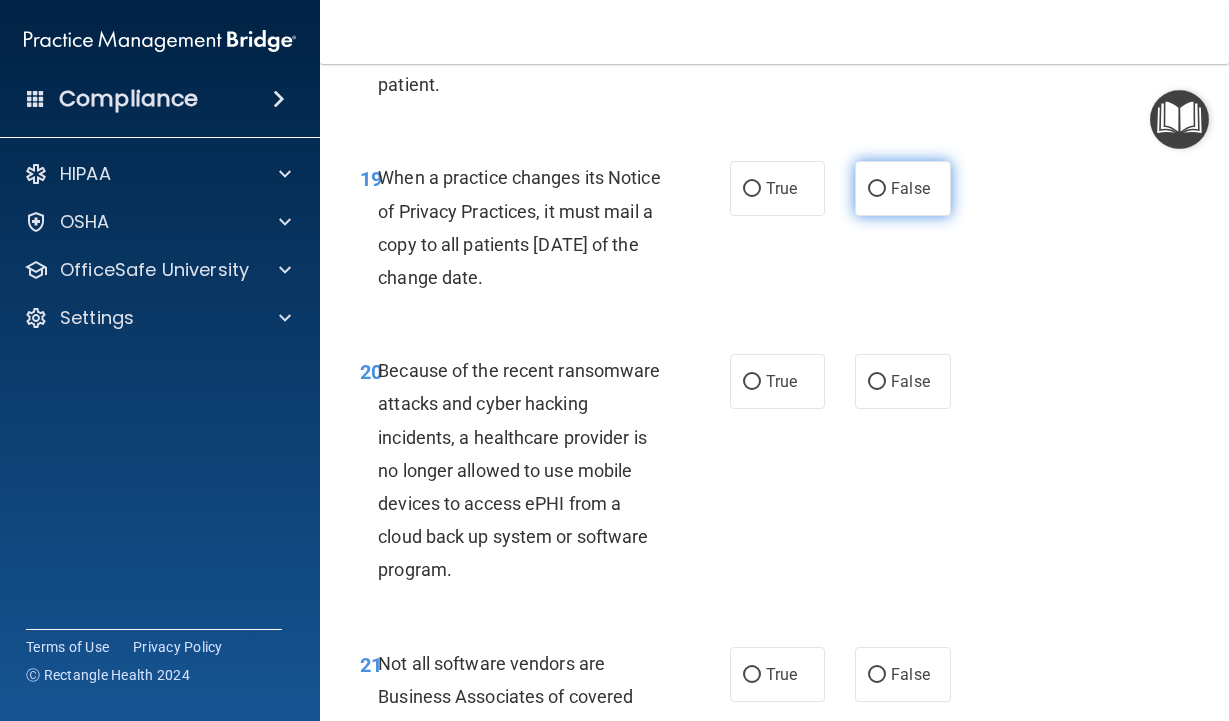 click on "False" at bounding box center [910, 188] 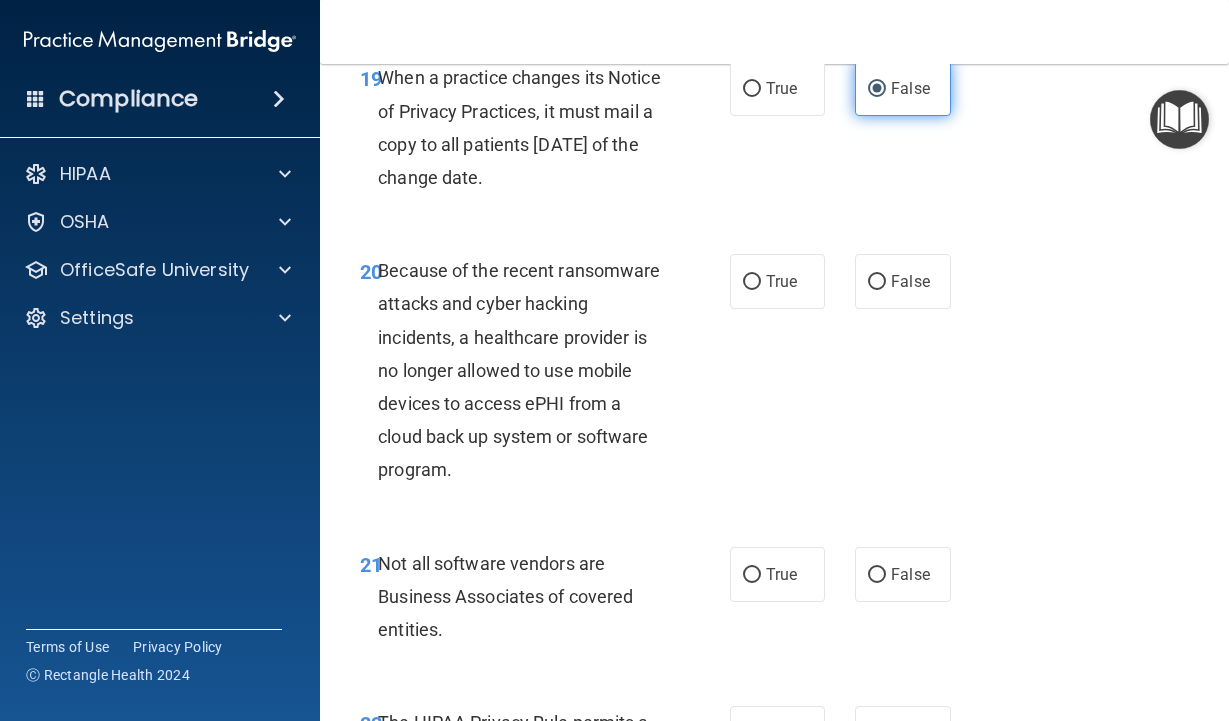 scroll, scrollTop: 4300, scrollLeft: 0, axis: vertical 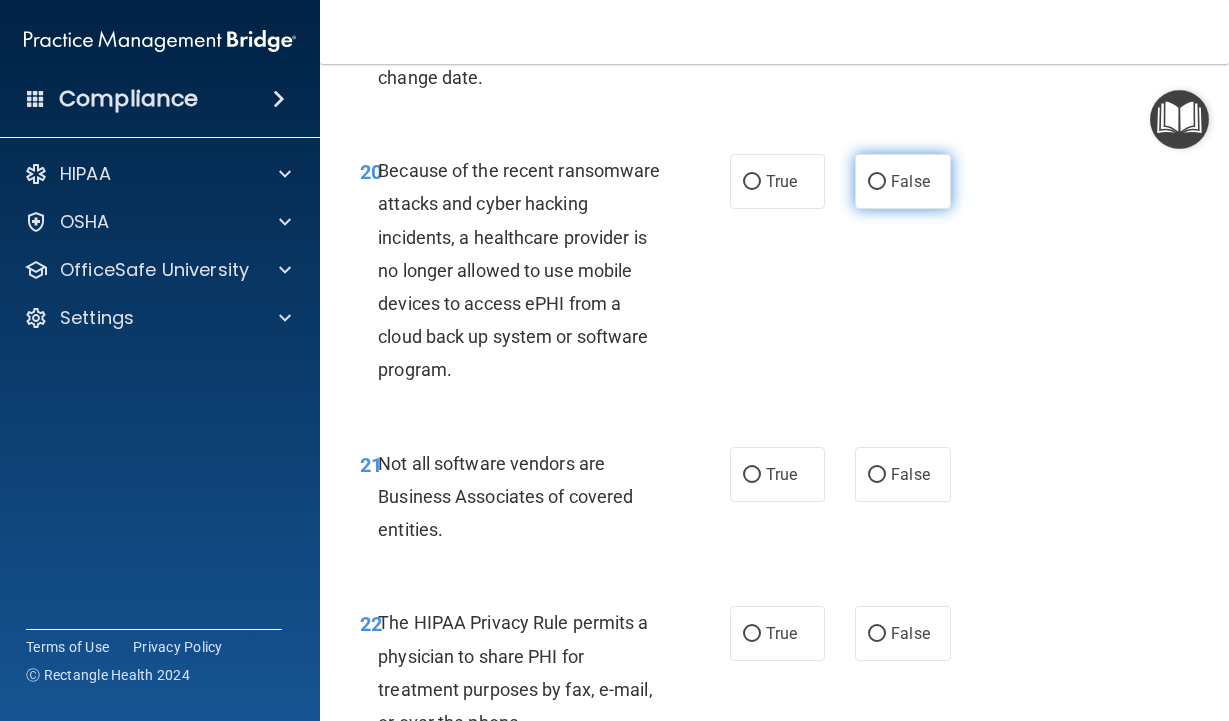 click on "False" at bounding box center [903, 181] 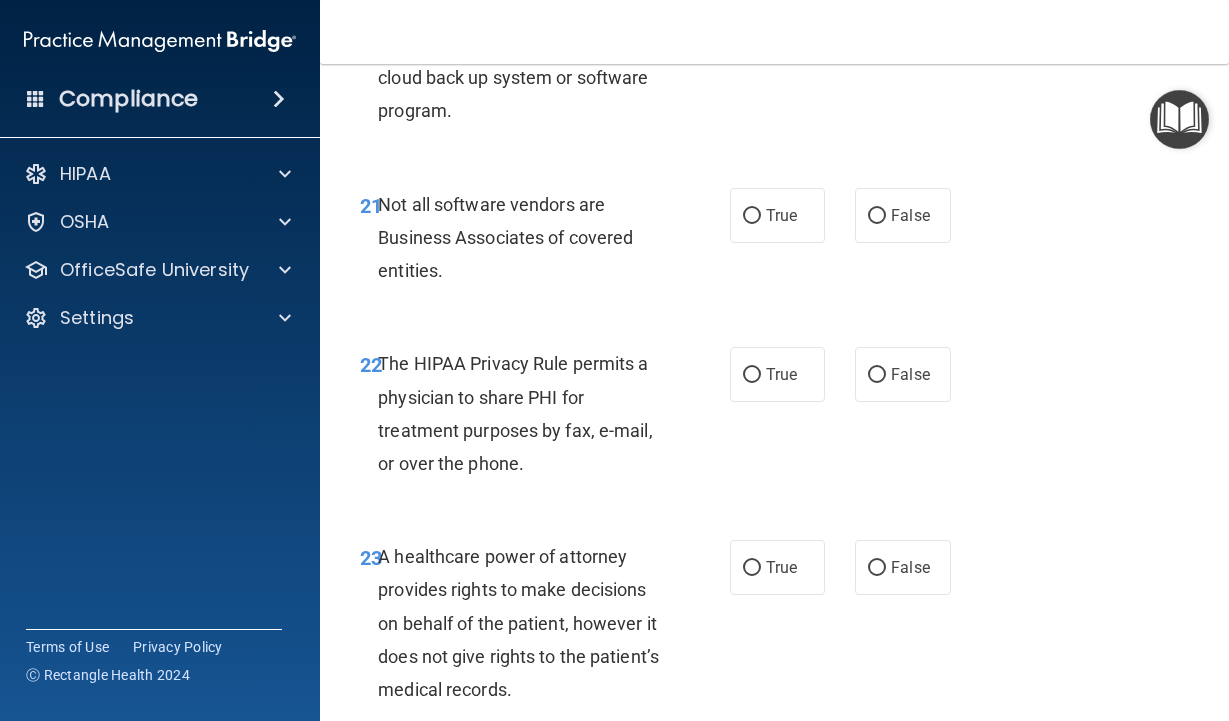 scroll, scrollTop: 4600, scrollLeft: 0, axis: vertical 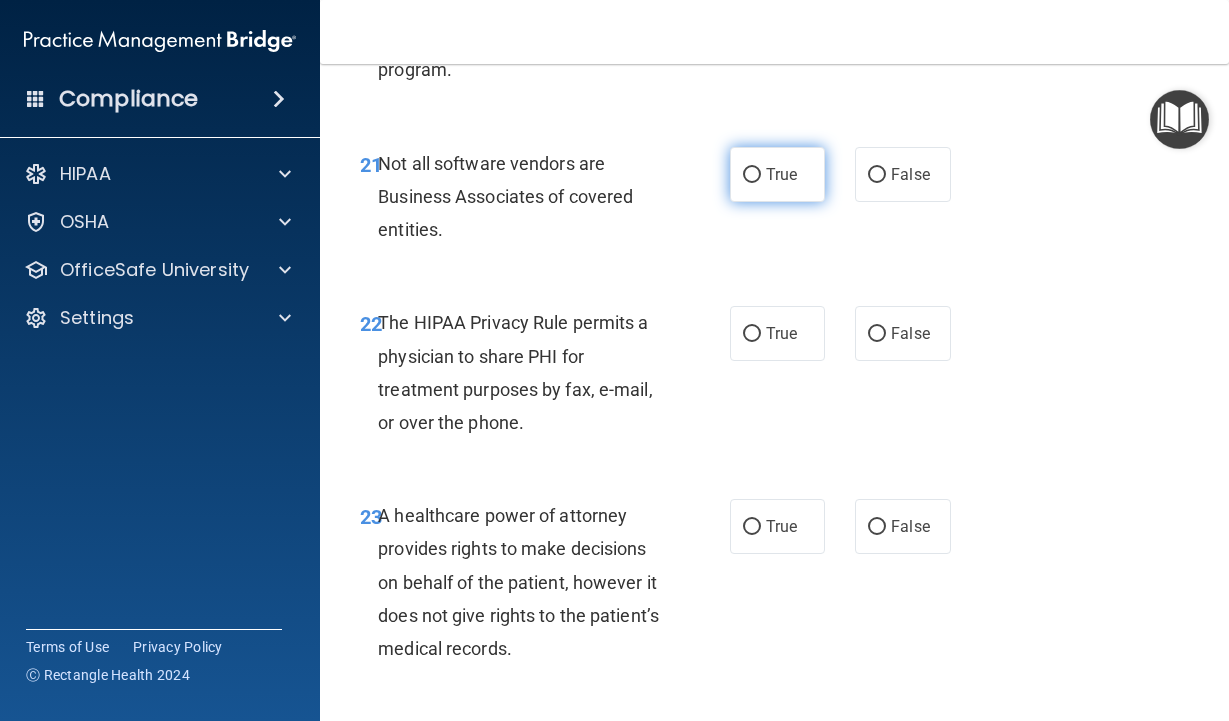 click on "True" at bounding box center (778, 174) 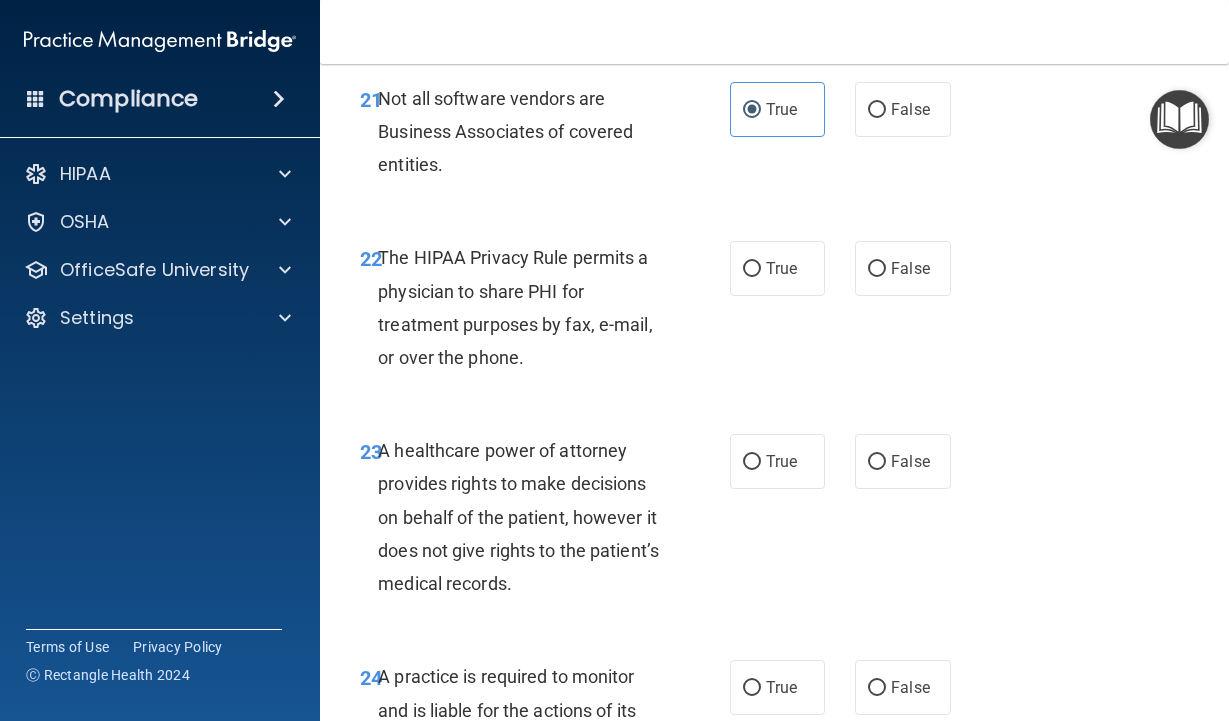 scroll, scrollTop: 4700, scrollLeft: 0, axis: vertical 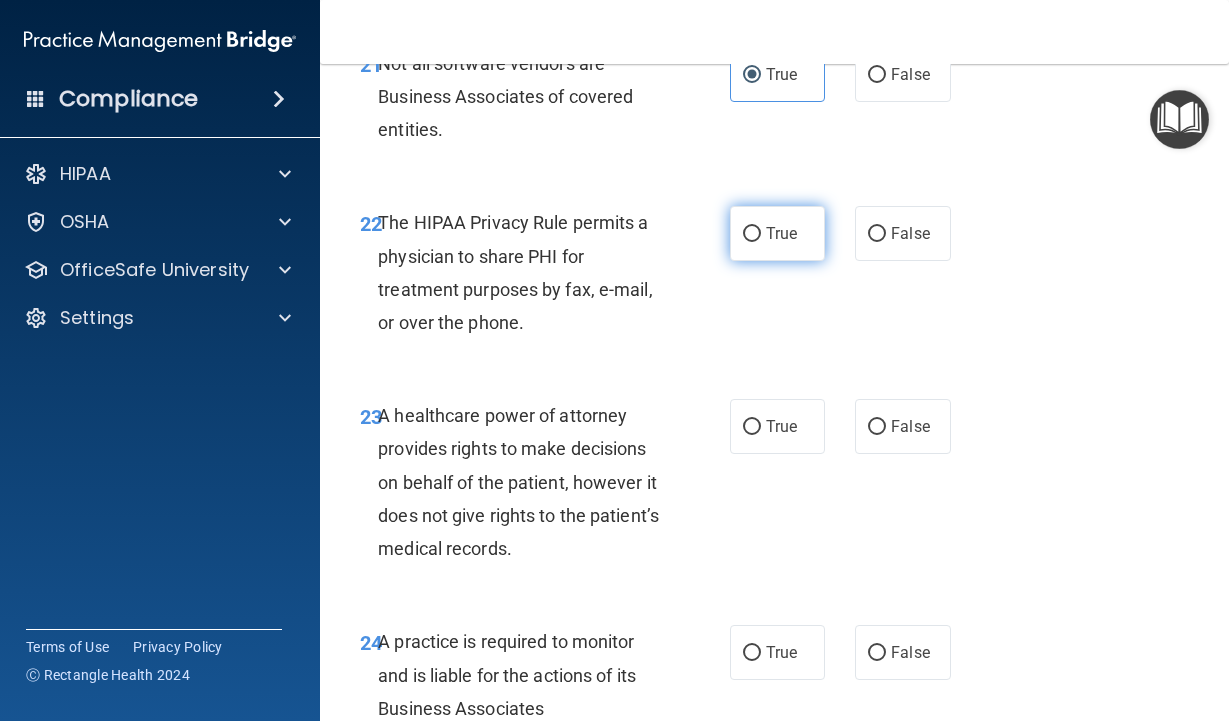 click on "True" at bounding box center (781, 233) 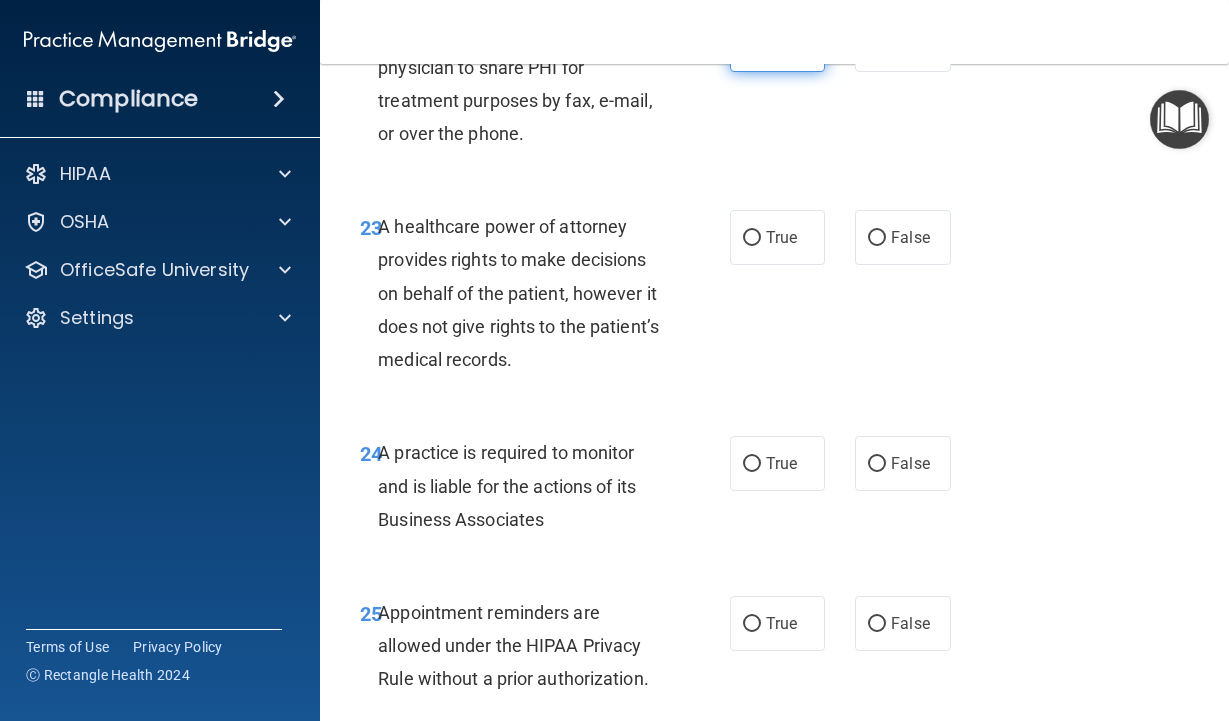scroll, scrollTop: 4900, scrollLeft: 0, axis: vertical 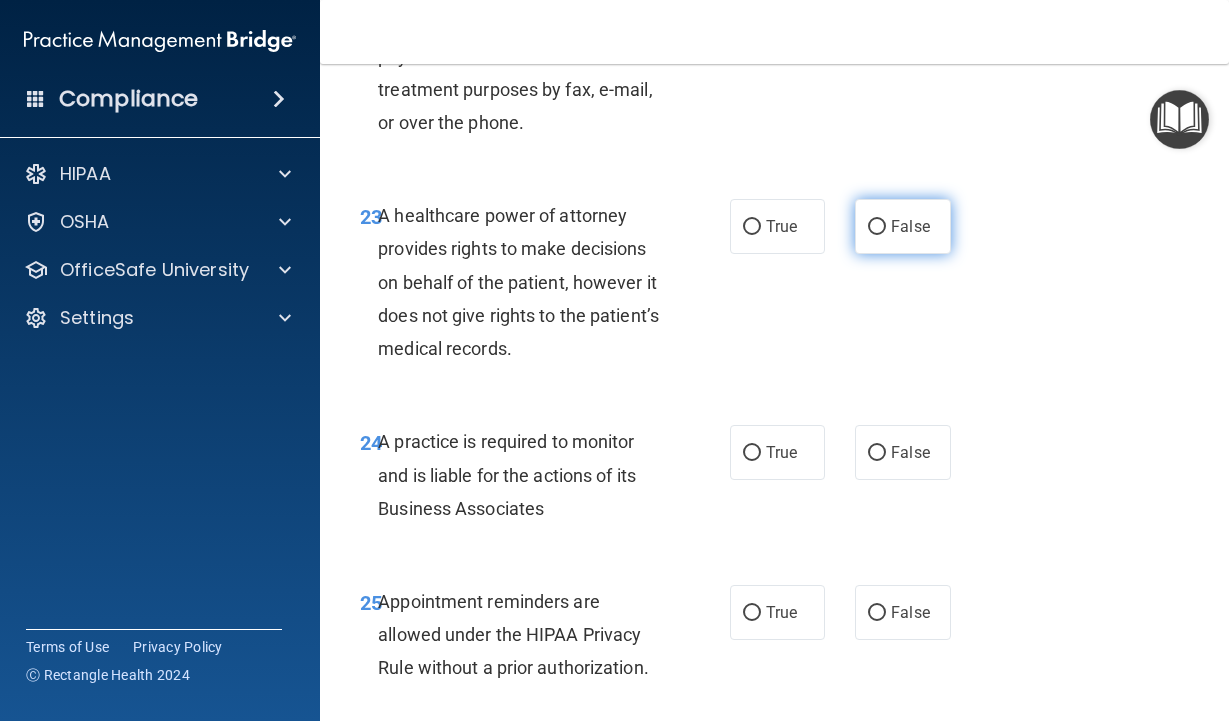 click on "False" at bounding box center (910, 226) 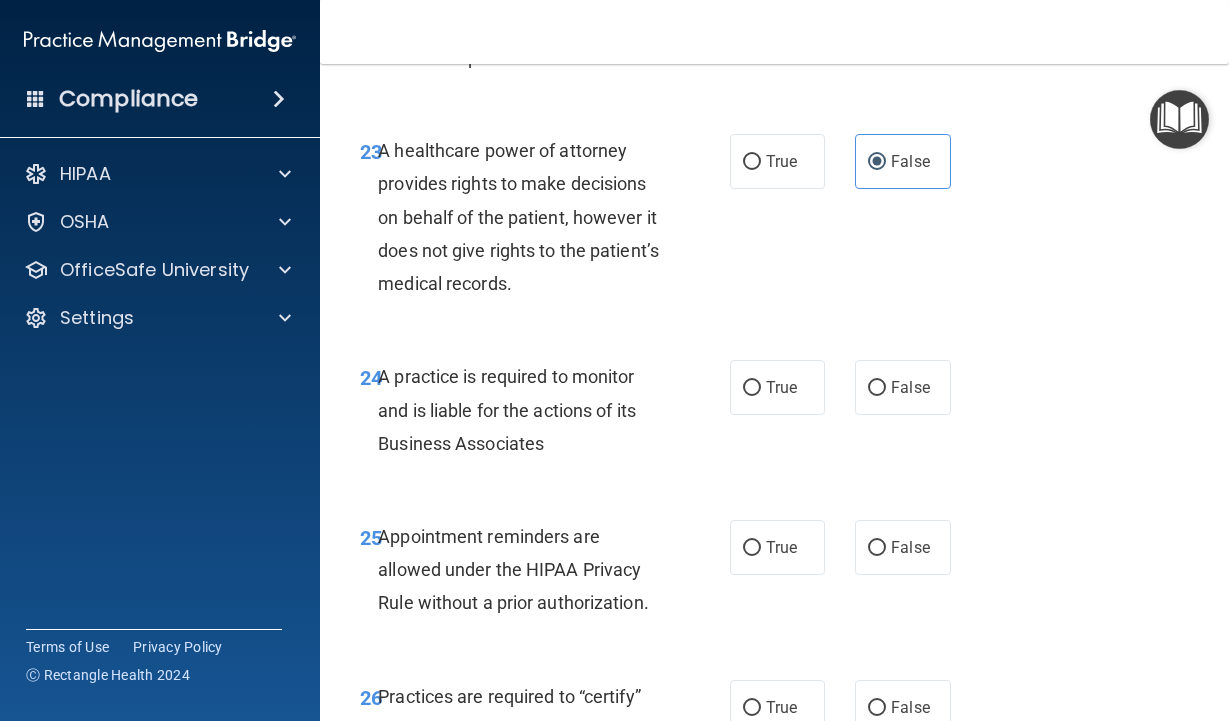 scroll, scrollTop: 5000, scrollLeft: 0, axis: vertical 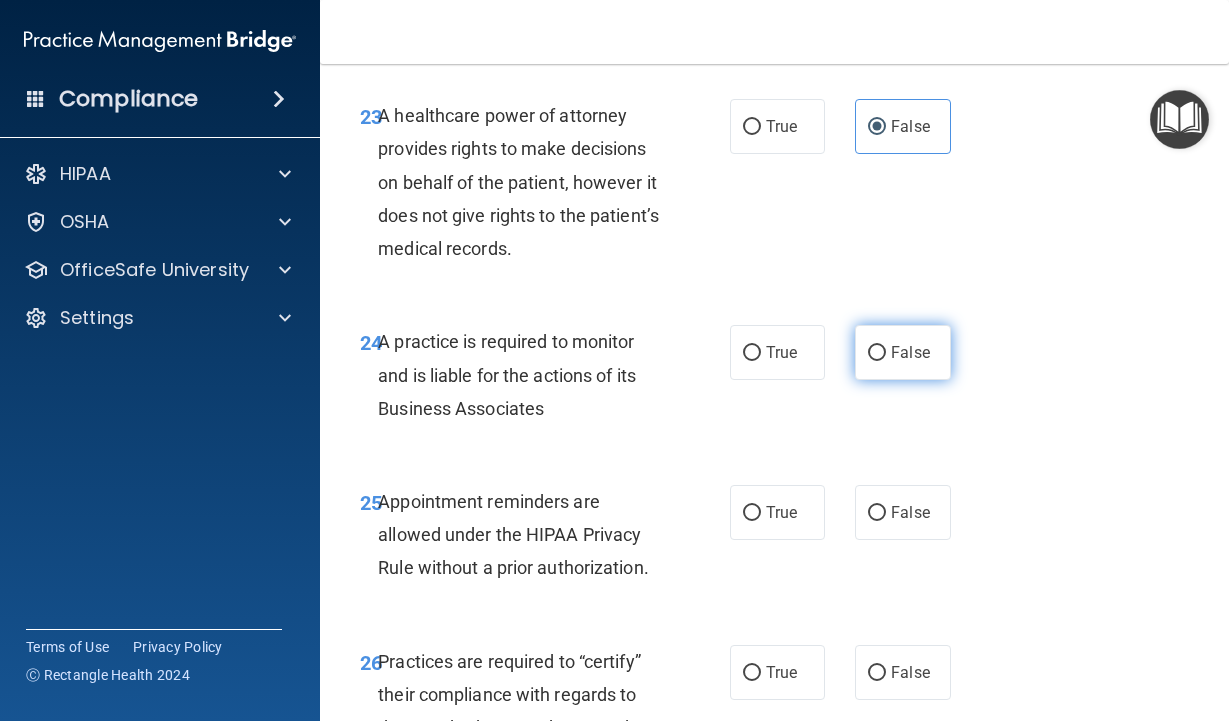 click on "False" at bounding box center (910, 352) 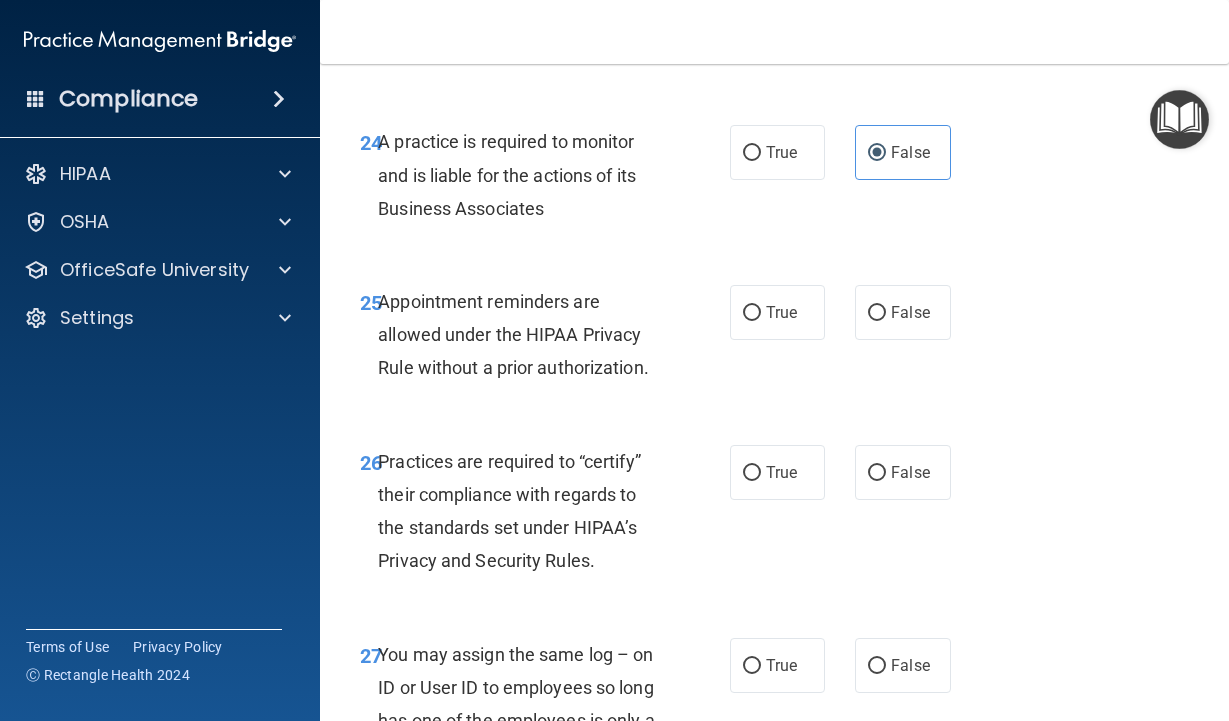 scroll, scrollTop: 5300, scrollLeft: 0, axis: vertical 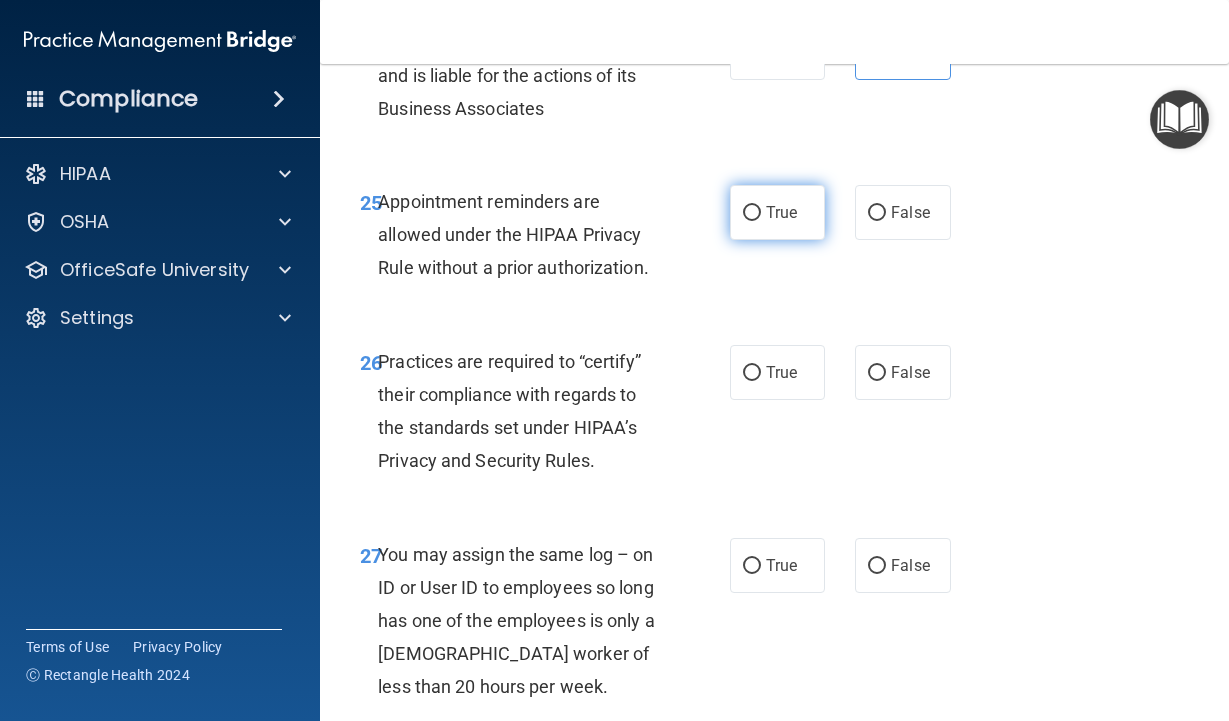 click on "True" at bounding box center (781, 212) 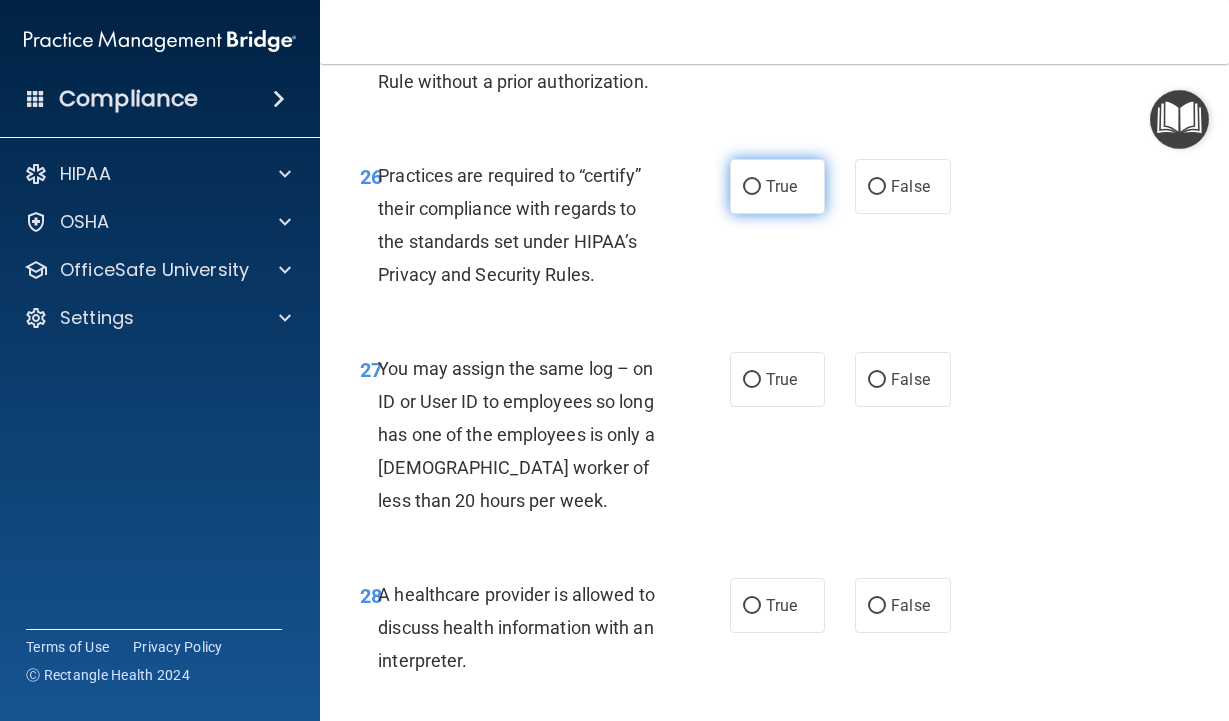 scroll, scrollTop: 5500, scrollLeft: 0, axis: vertical 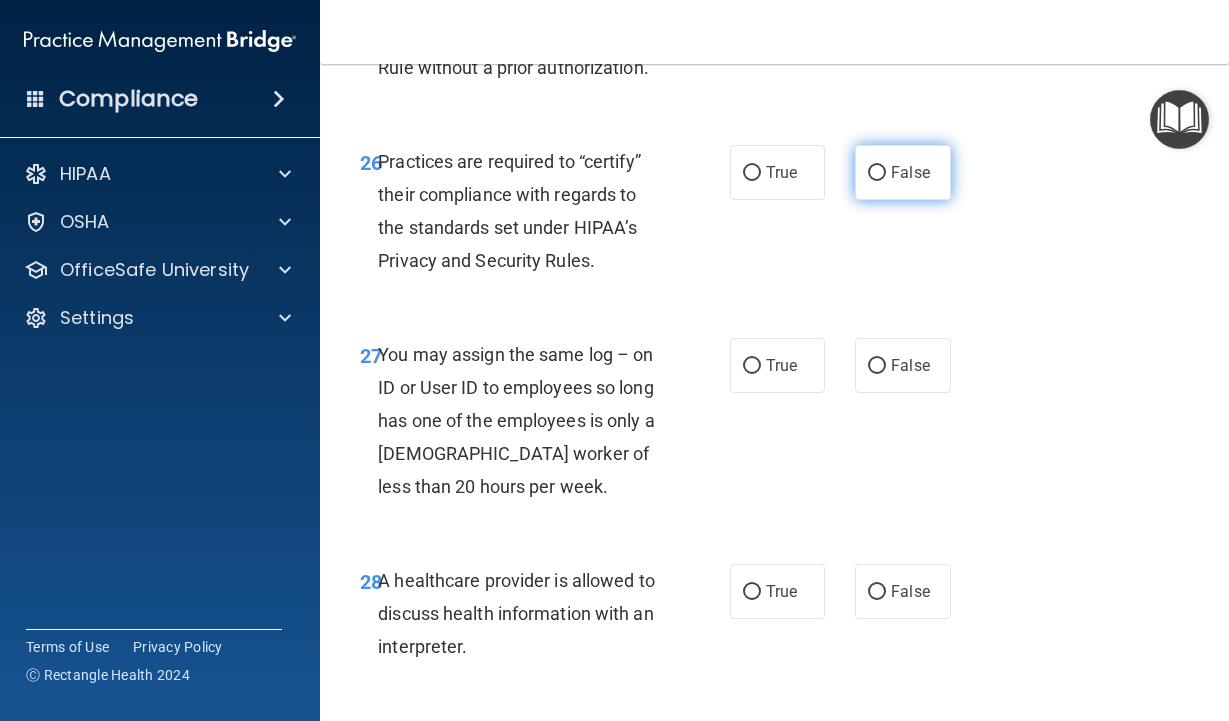 click on "False" at bounding box center [877, 173] 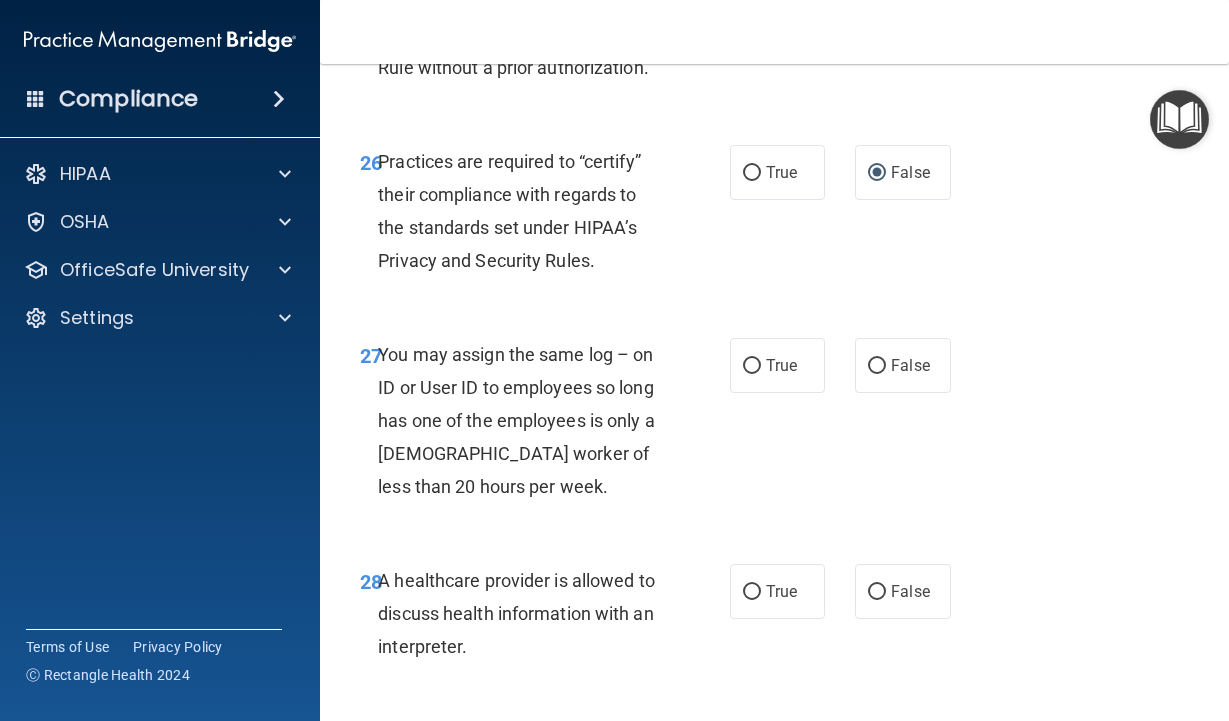 scroll, scrollTop: 5600, scrollLeft: 0, axis: vertical 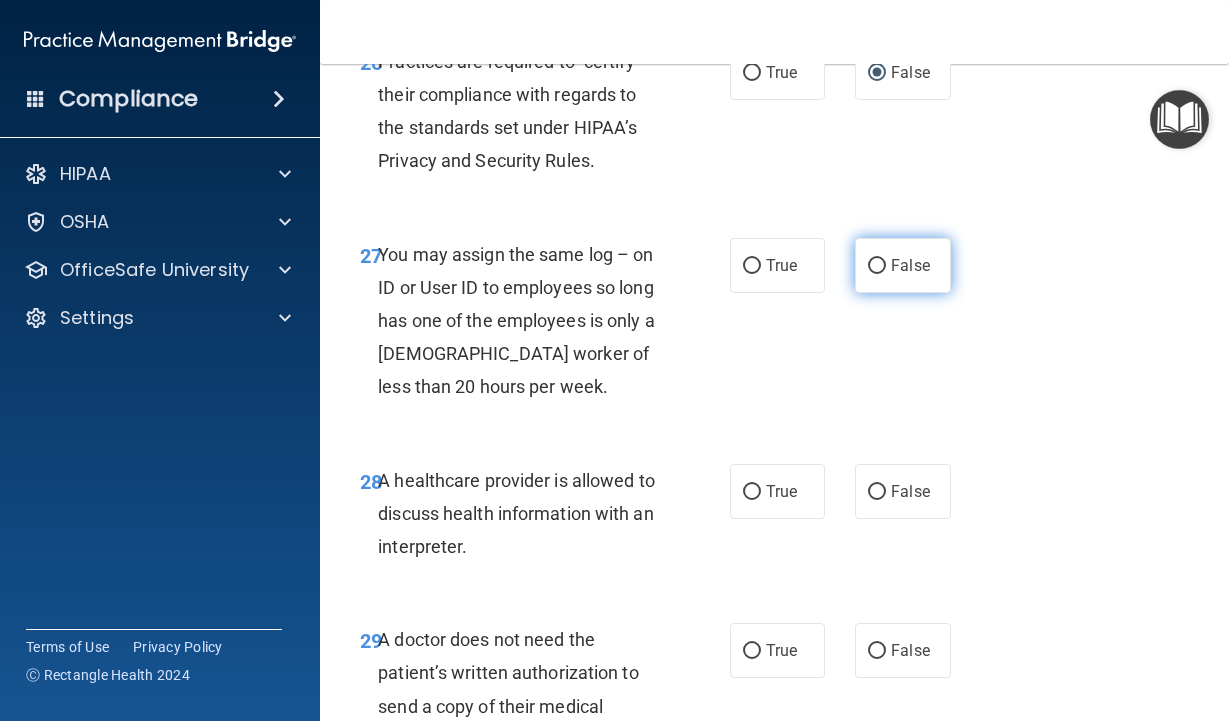 click on "False" at bounding box center [877, 266] 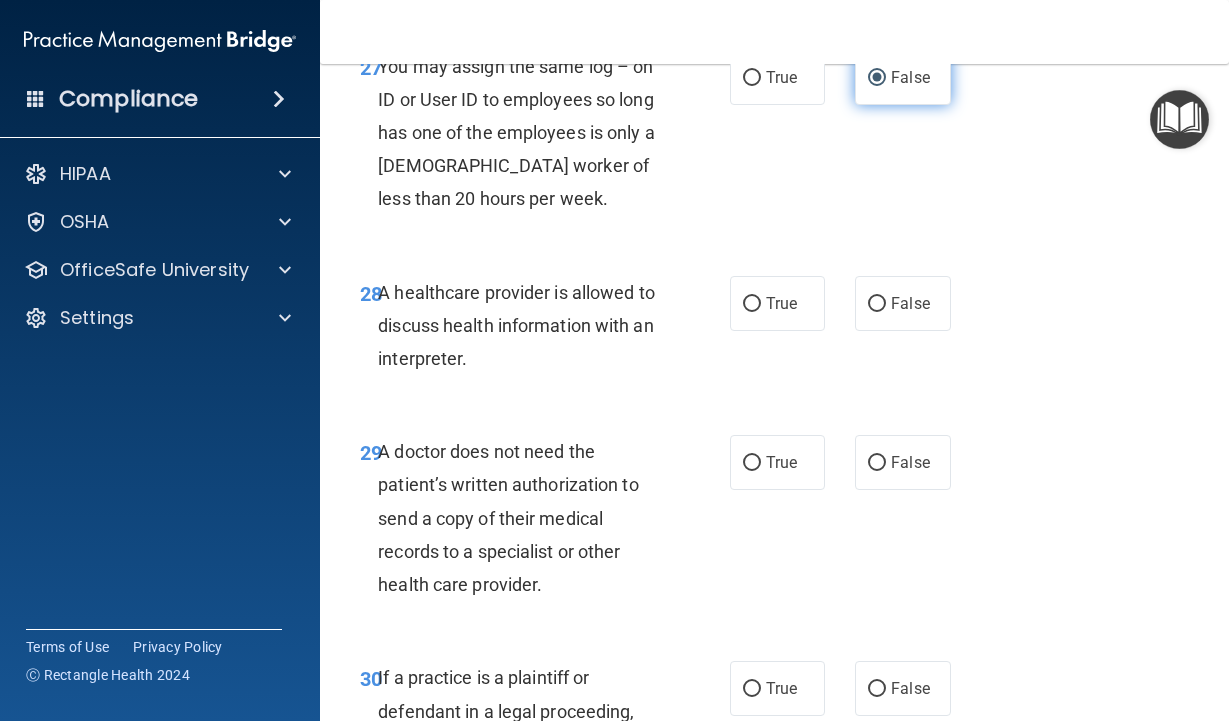 scroll, scrollTop: 5800, scrollLeft: 0, axis: vertical 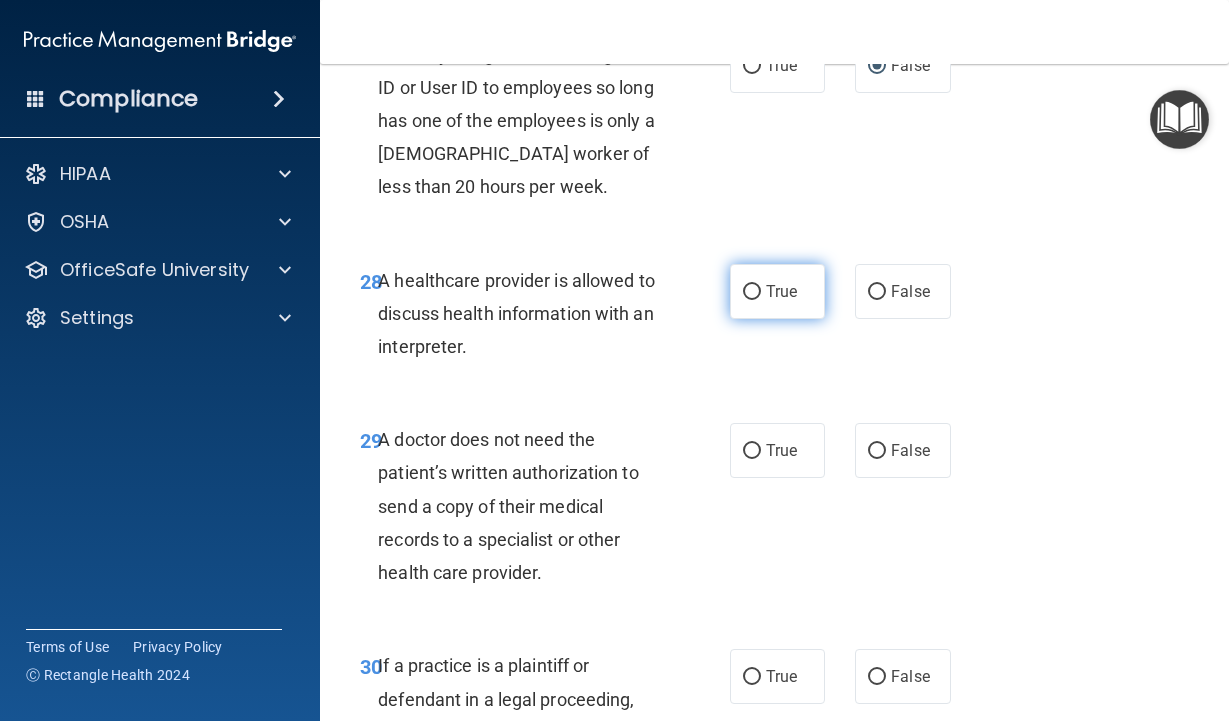 click on "True" at bounding box center [778, 291] 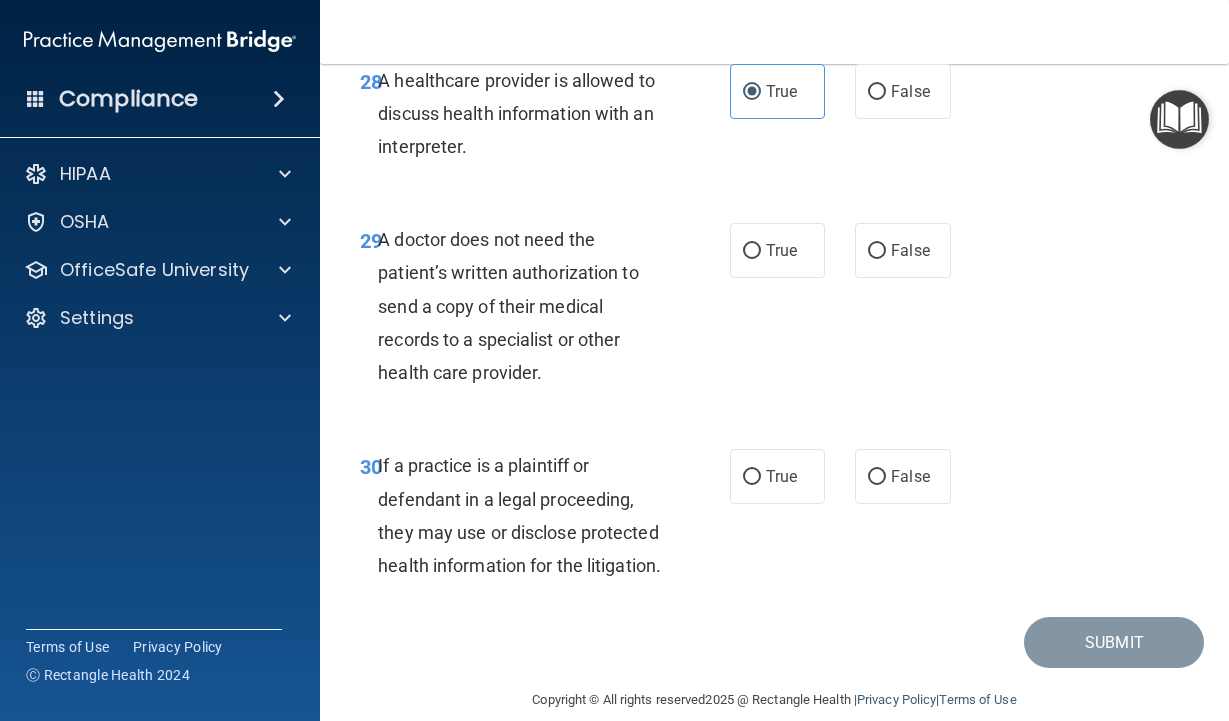 scroll, scrollTop: 6100, scrollLeft: 0, axis: vertical 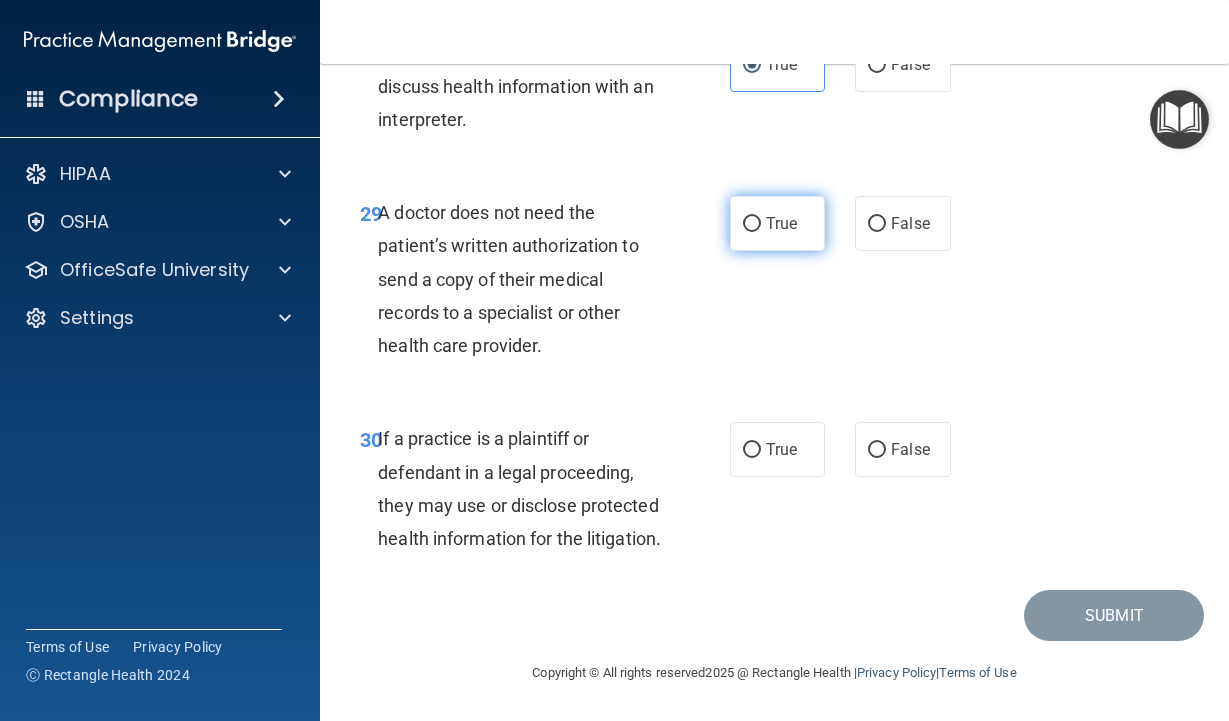 click on "True" at bounding box center (781, 223) 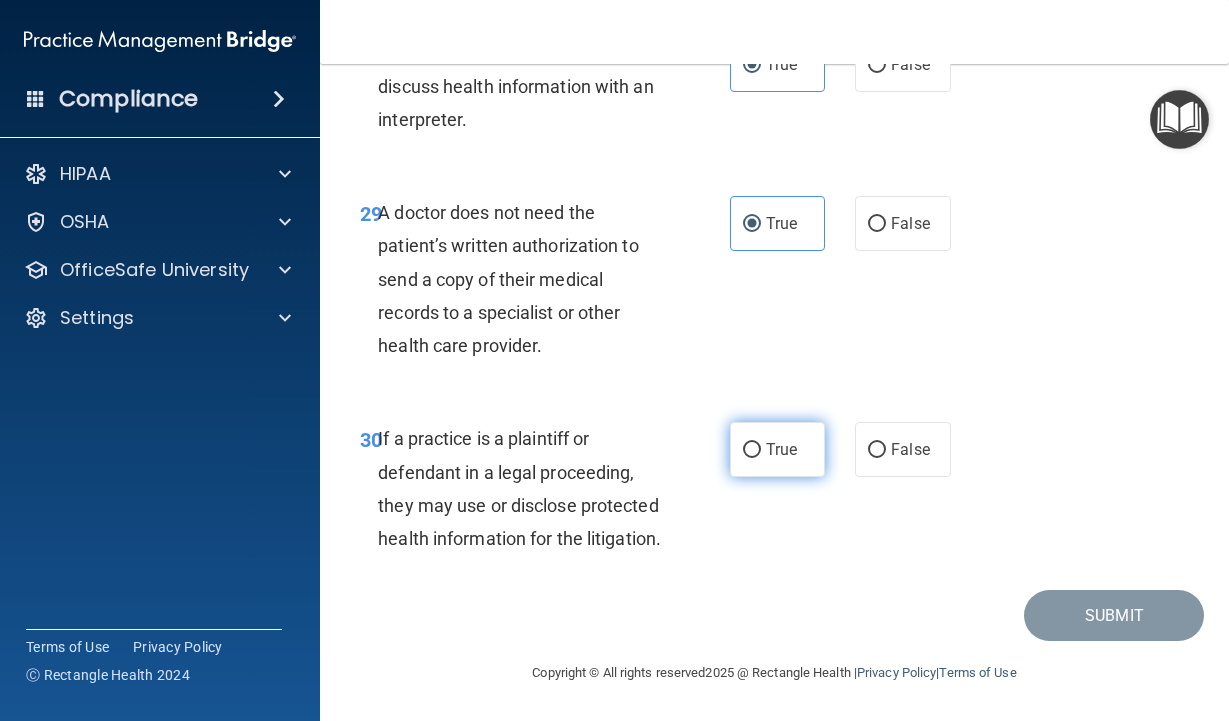 click on "True" at bounding box center [778, 449] 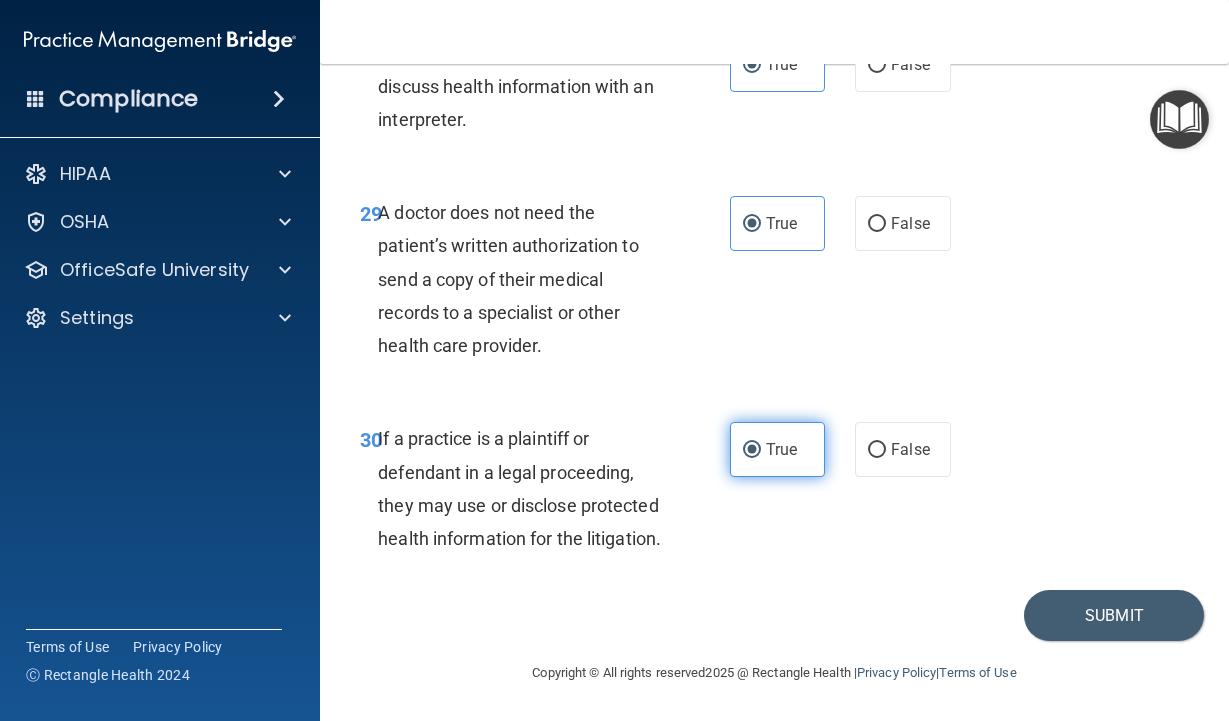 scroll, scrollTop: 6259, scrollLeft: 0, axis: vertical 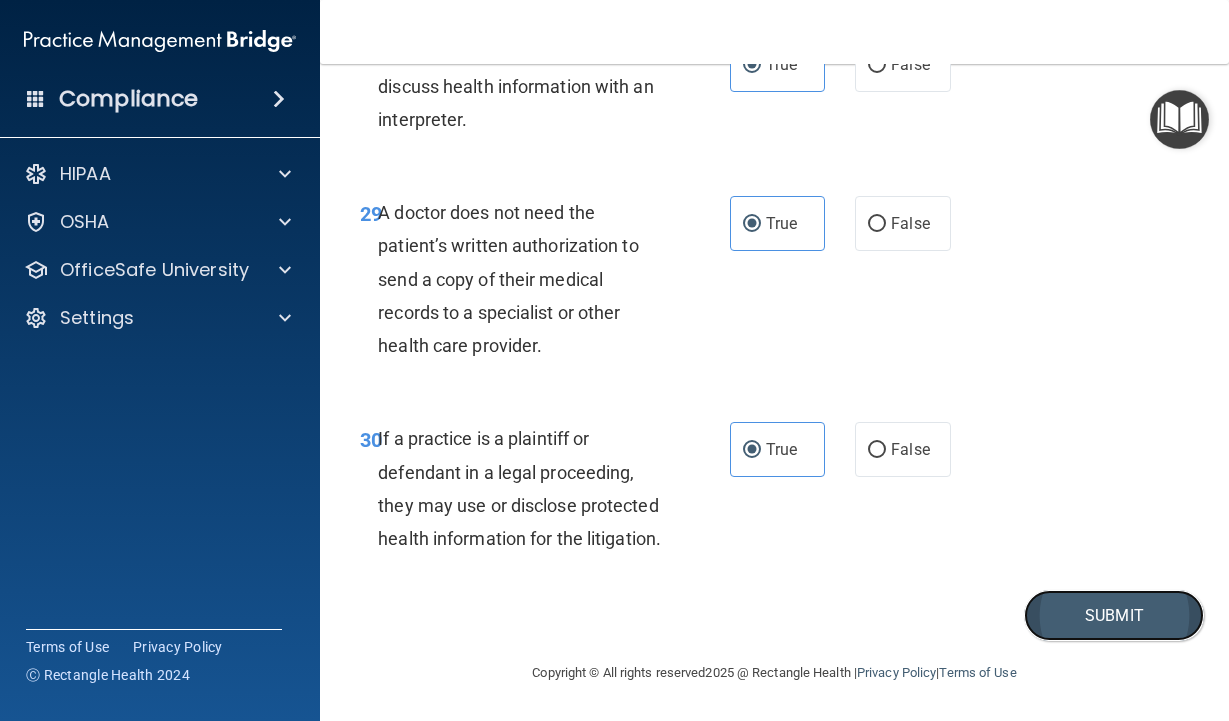 click on "Submit" at bounding box center (1114, 615) 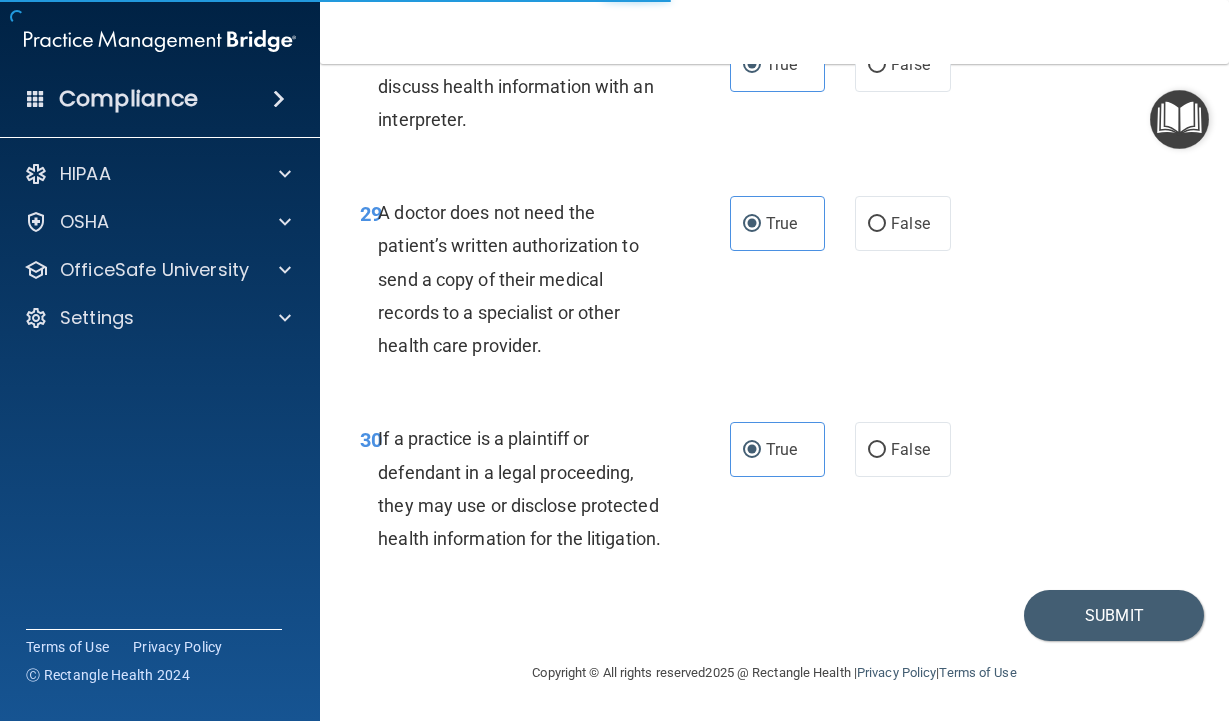 scroll, scrollTop: 0, scrollLeft: 0, axis: both 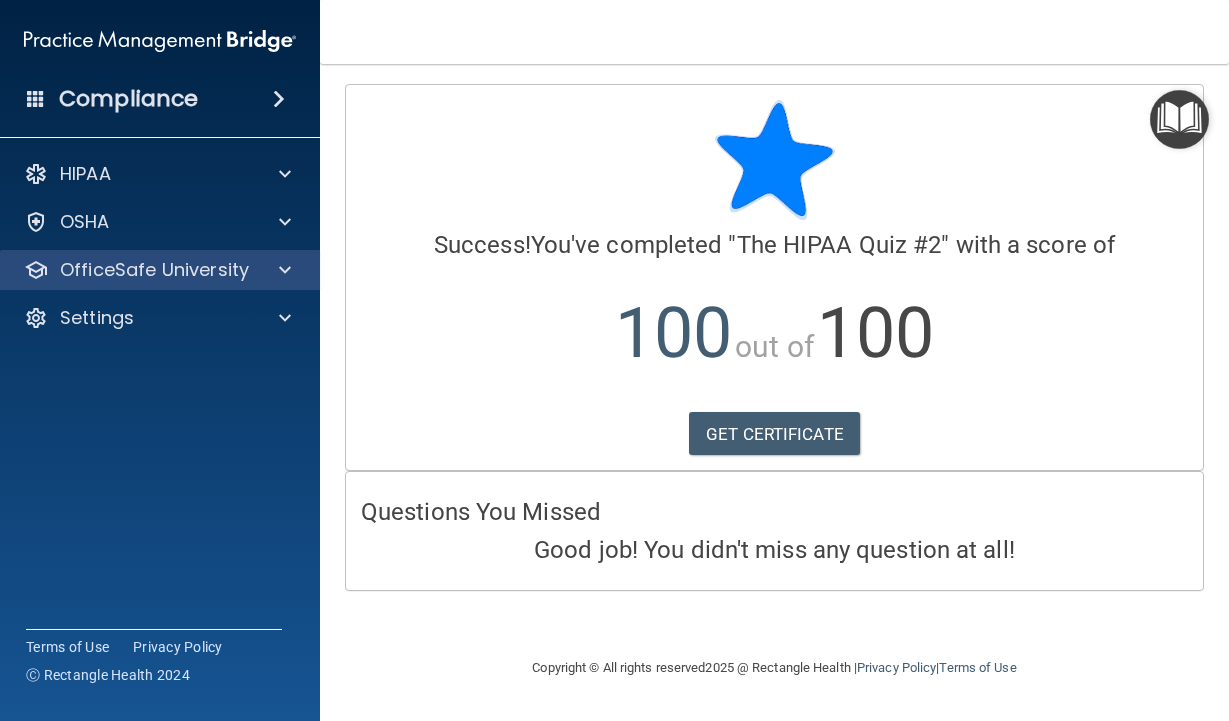 click on "OfficeSafe University" at bounding box center [160, 270] 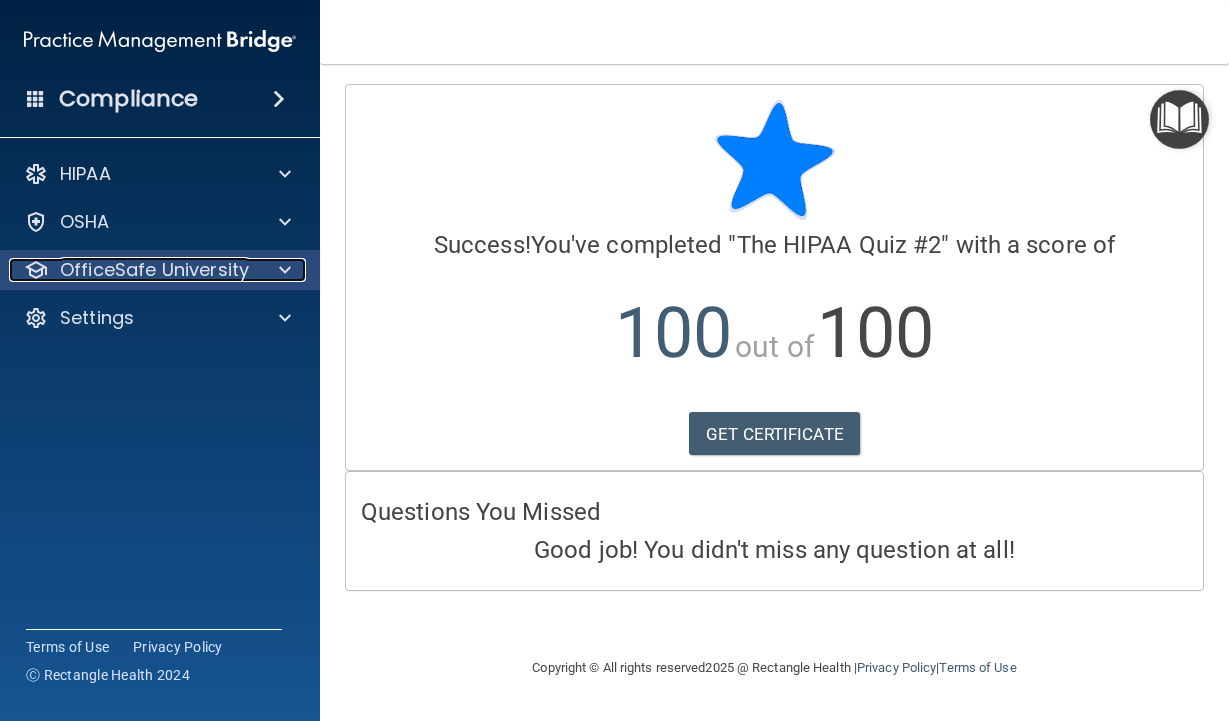click at bounding box center (282, 270) 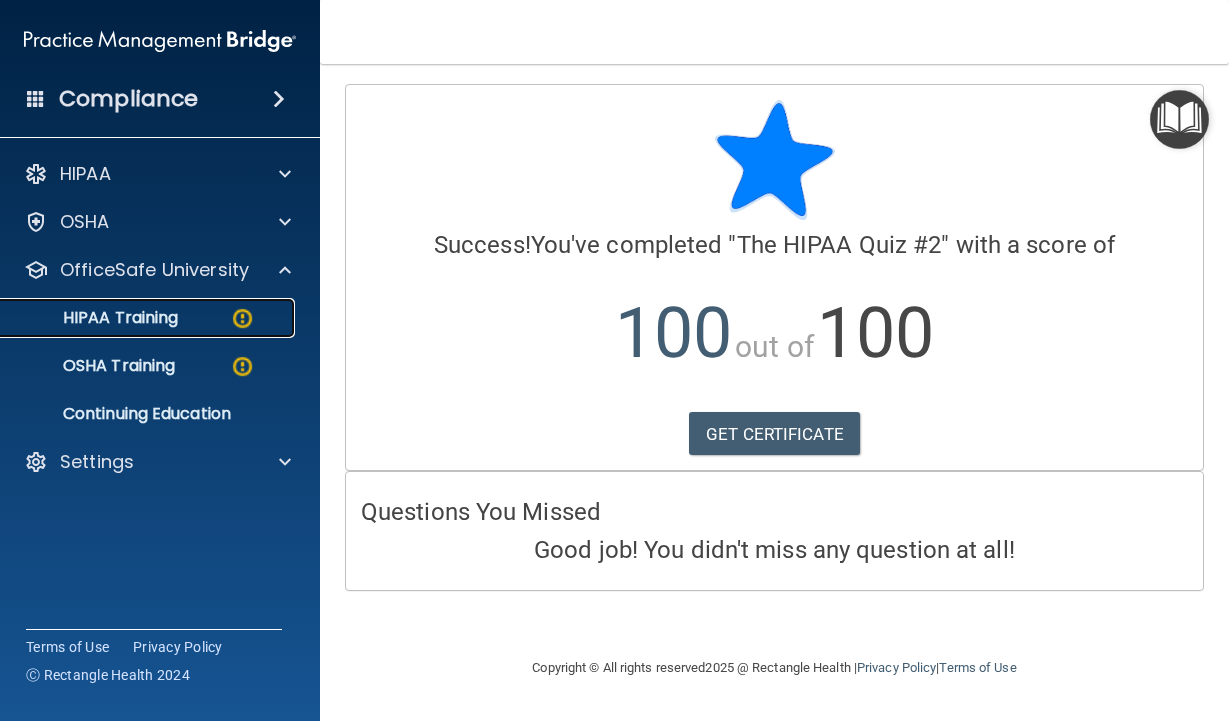 click on "HIPAA Training" at bounding box center (137, 318) 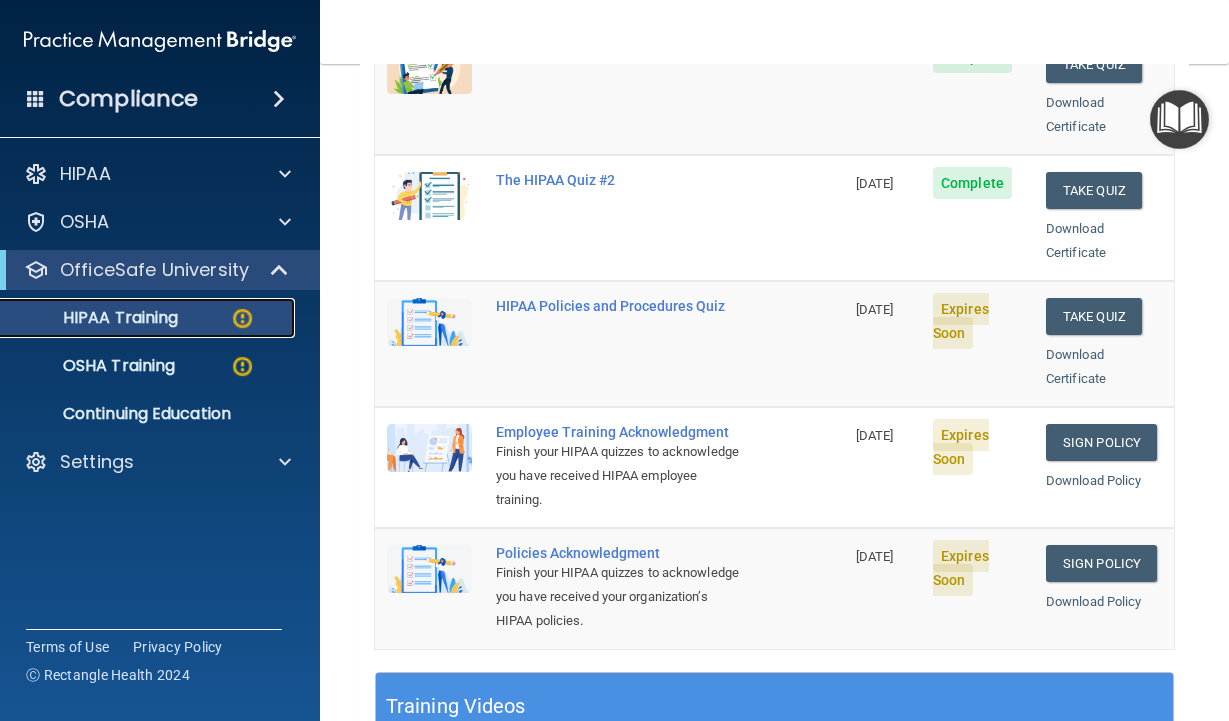 scroll, scrollTop: 314, scrollLeft: 0, axis: vertical 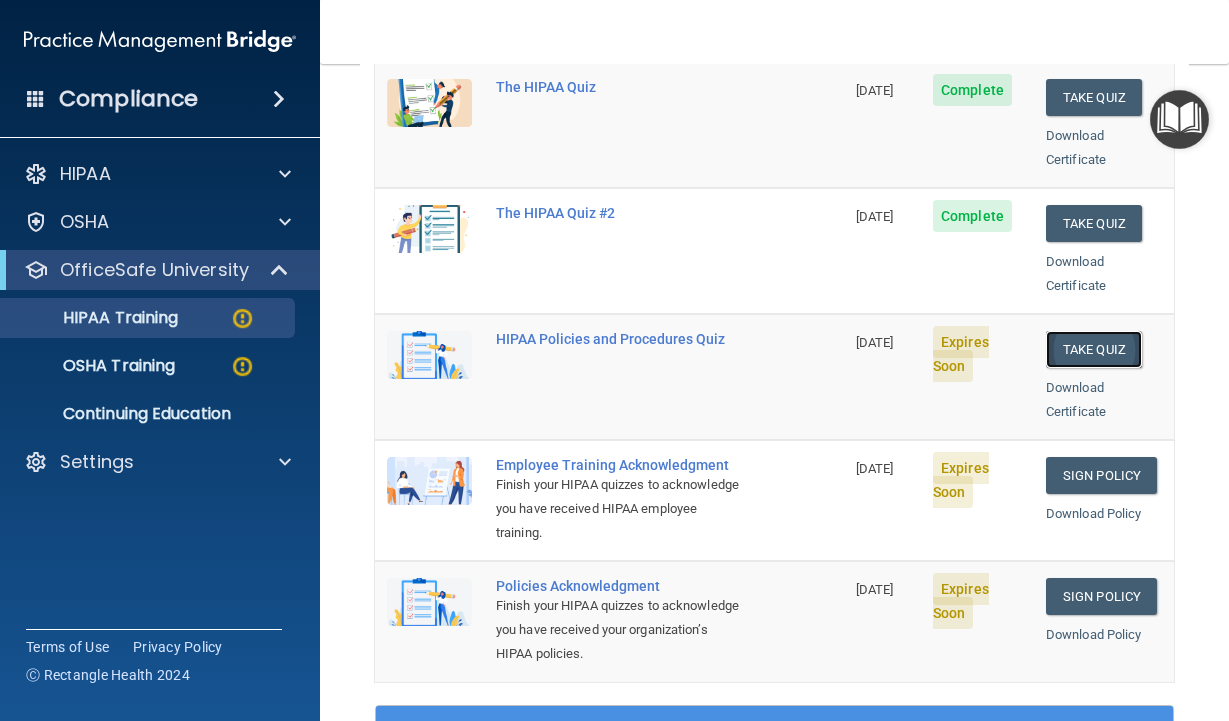 click on "Take Quiz" at bounding box center [1094, 349] 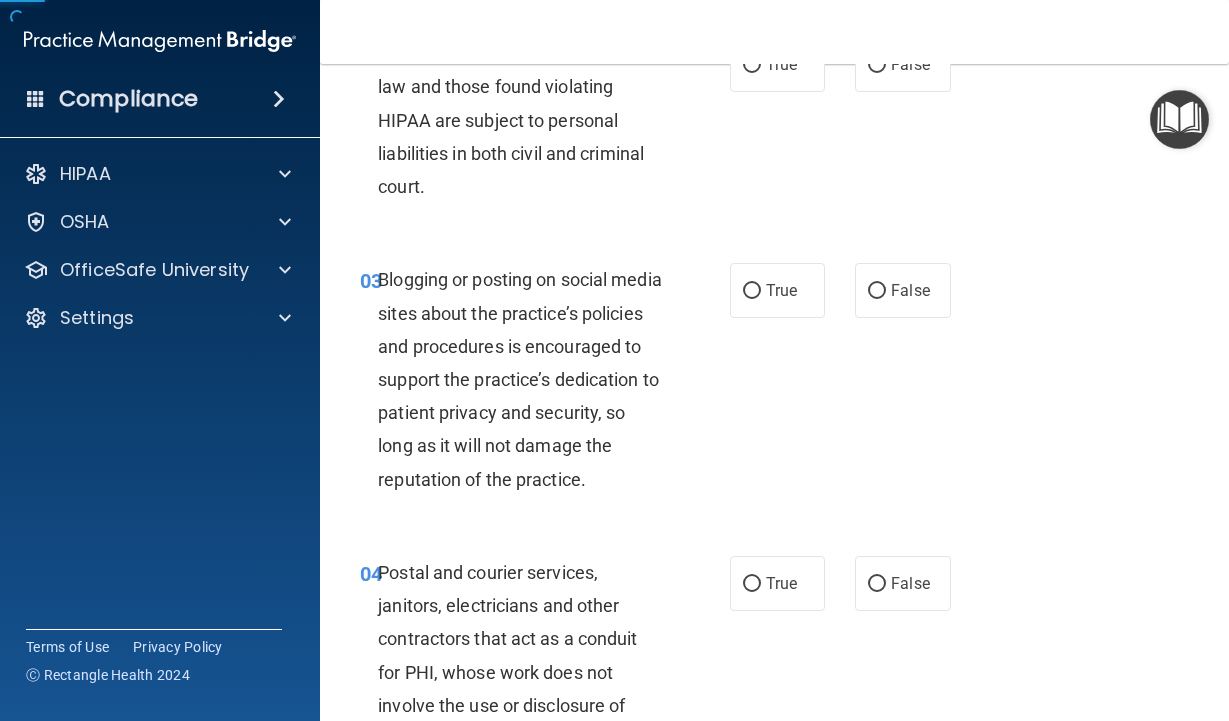 scroll, scrollTop: 0, scrollLeft: 0, axis: both 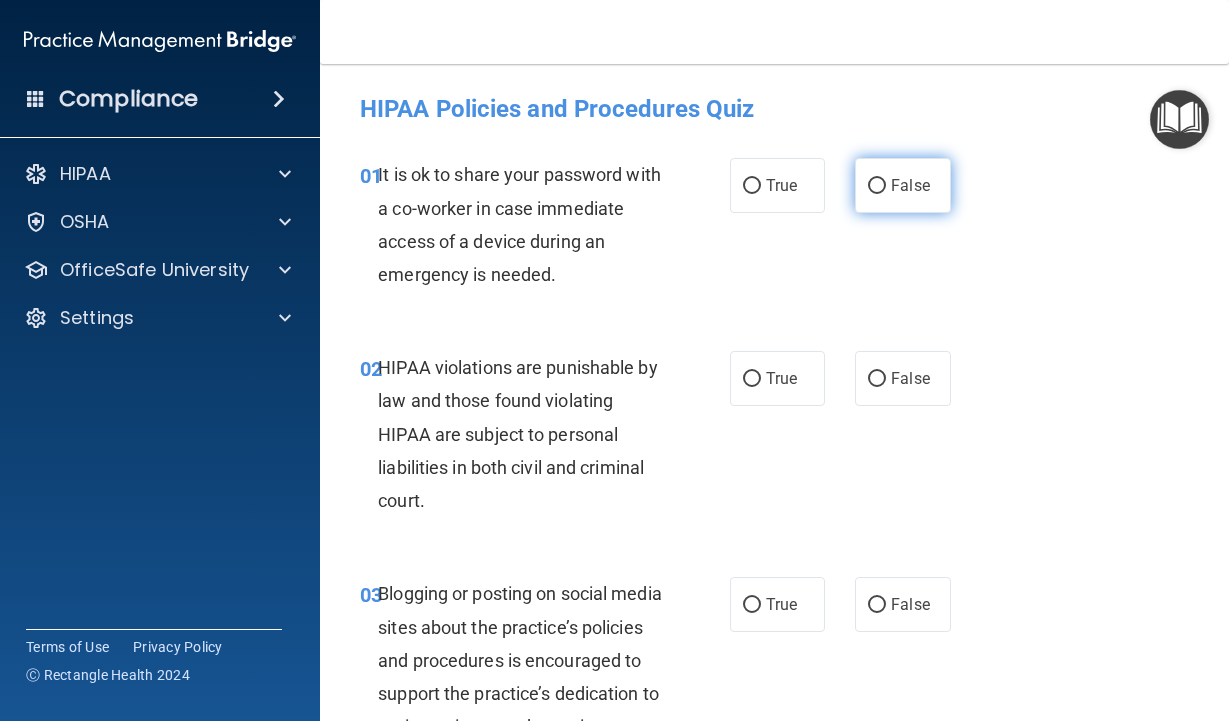 click on "False" at bounding box center [903, 185] 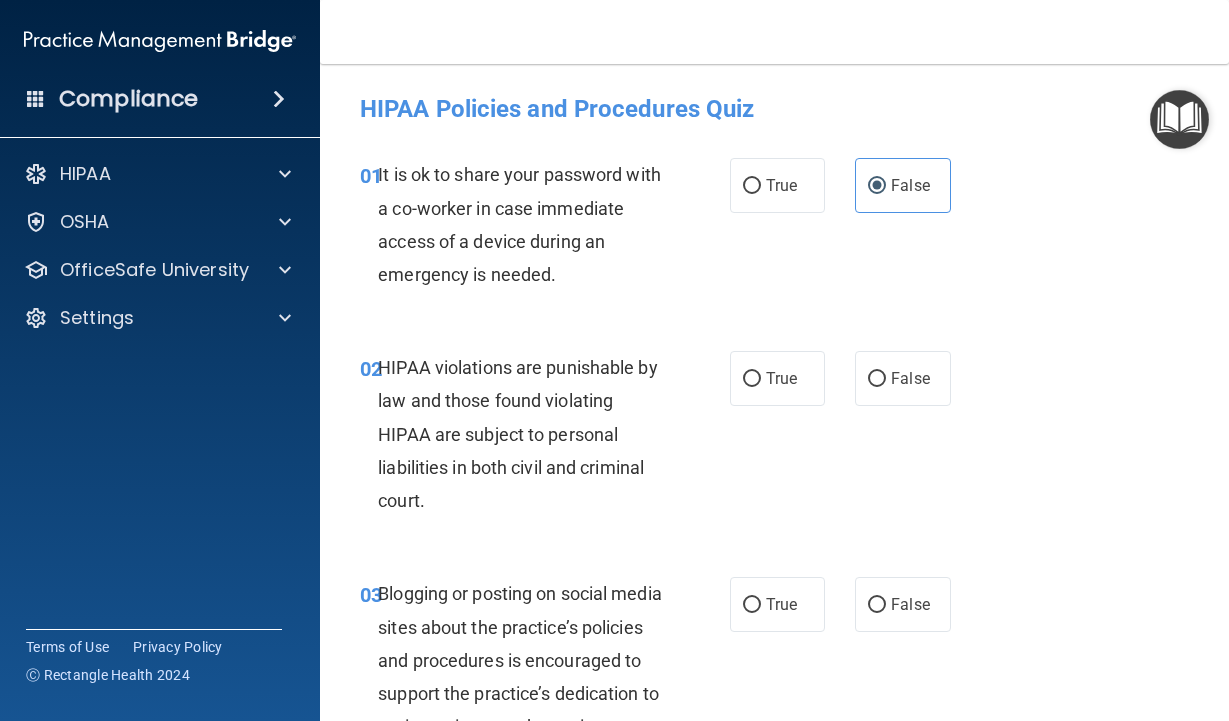 scroll, scrollTop: 100, scrollLeft: 0, axis: vertical 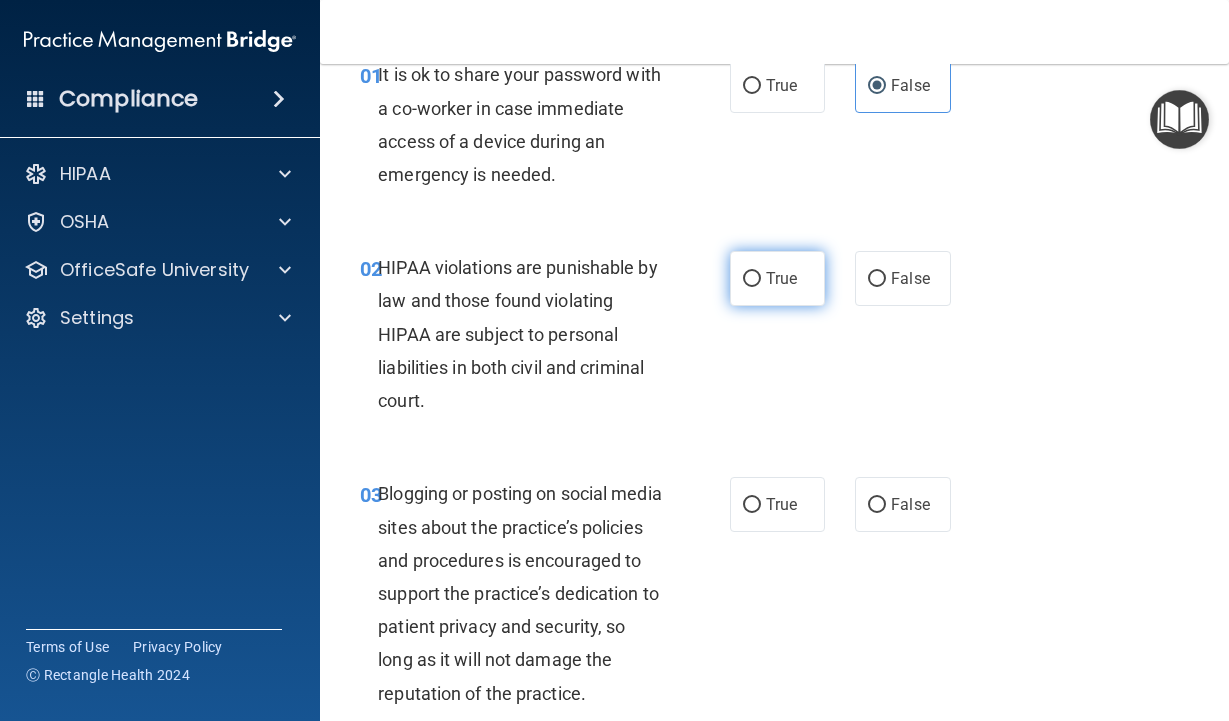 click on "True" at bounding box center (781, 278) 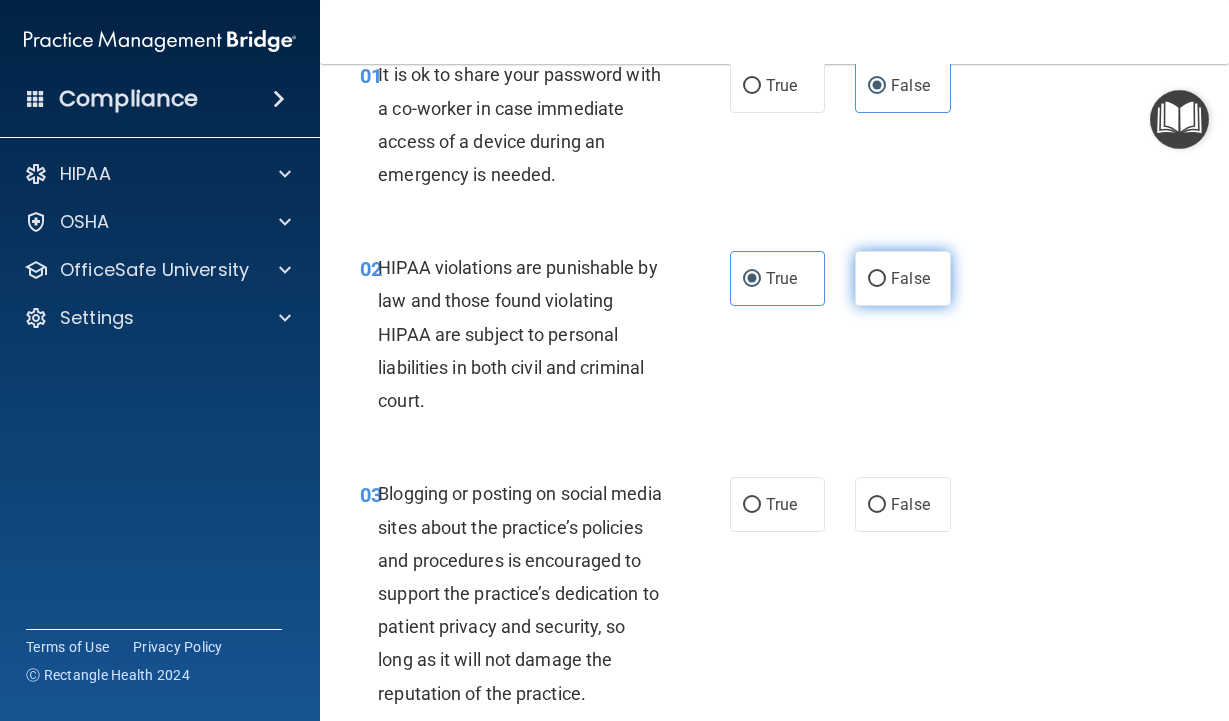 scroll, scrollTop: 300, scrollLeft: 0, axis: vertical 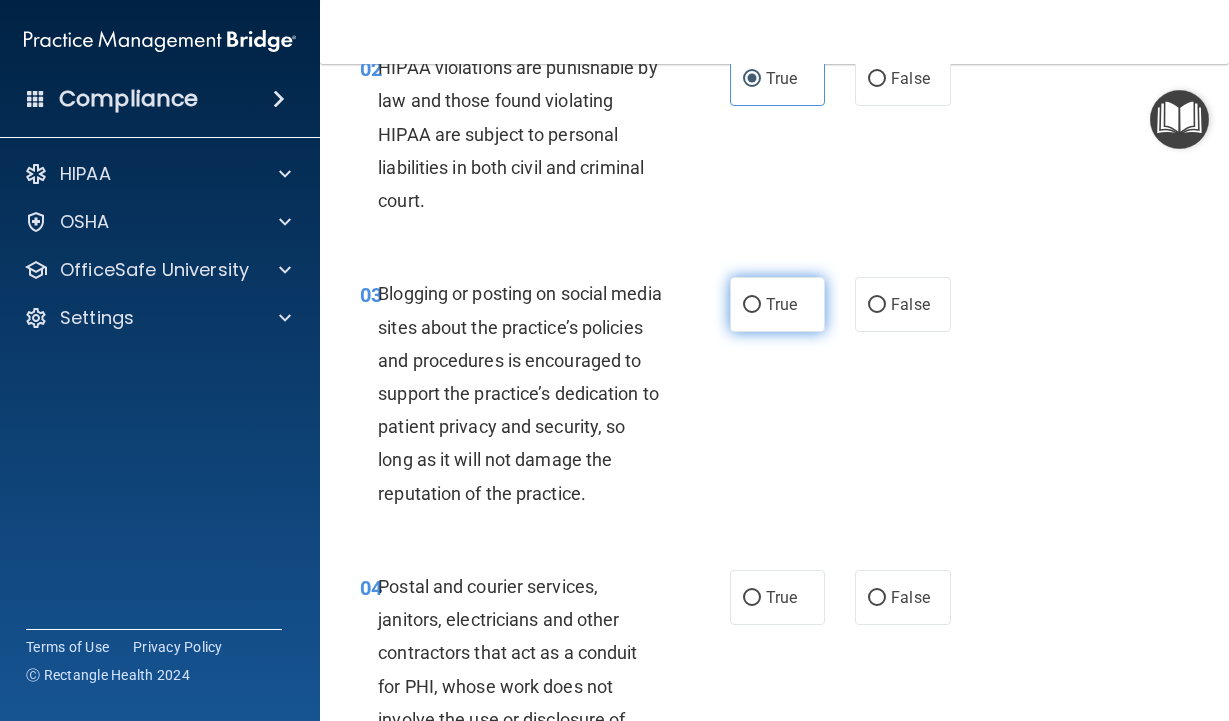 click on "True" at bounding box center [778, 304] 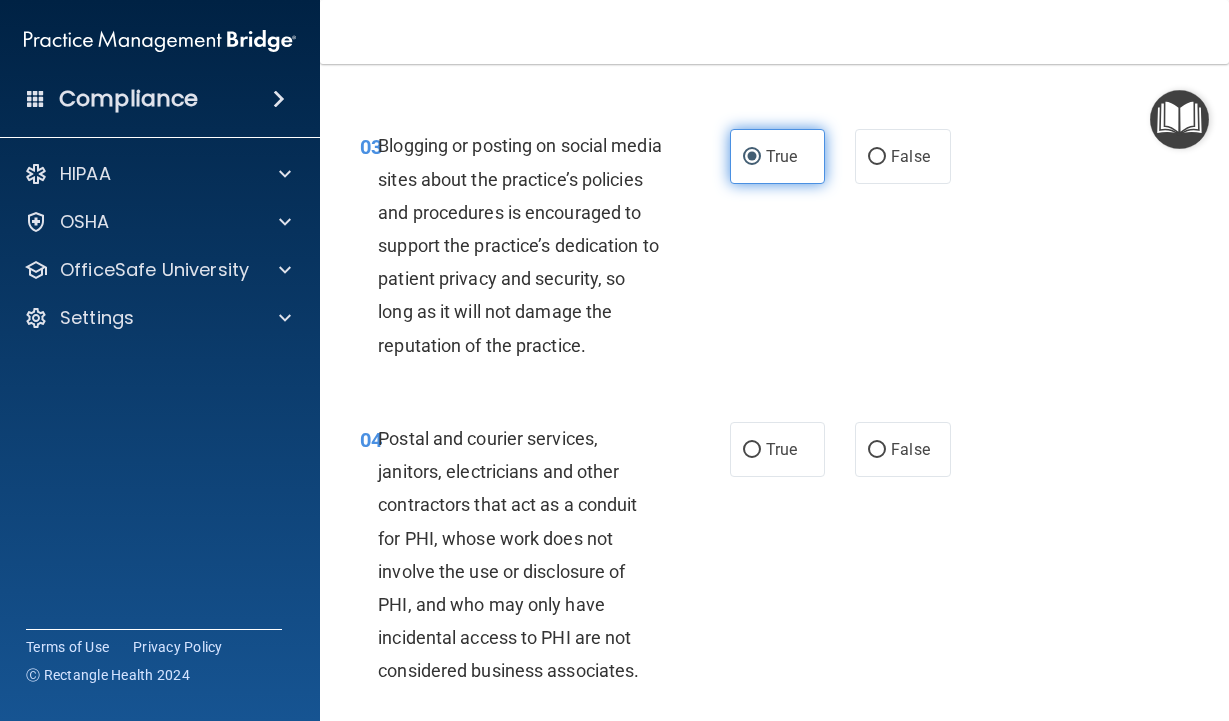 scroll, scrollTop: 500, scrollLeft: 0, axis: vertical 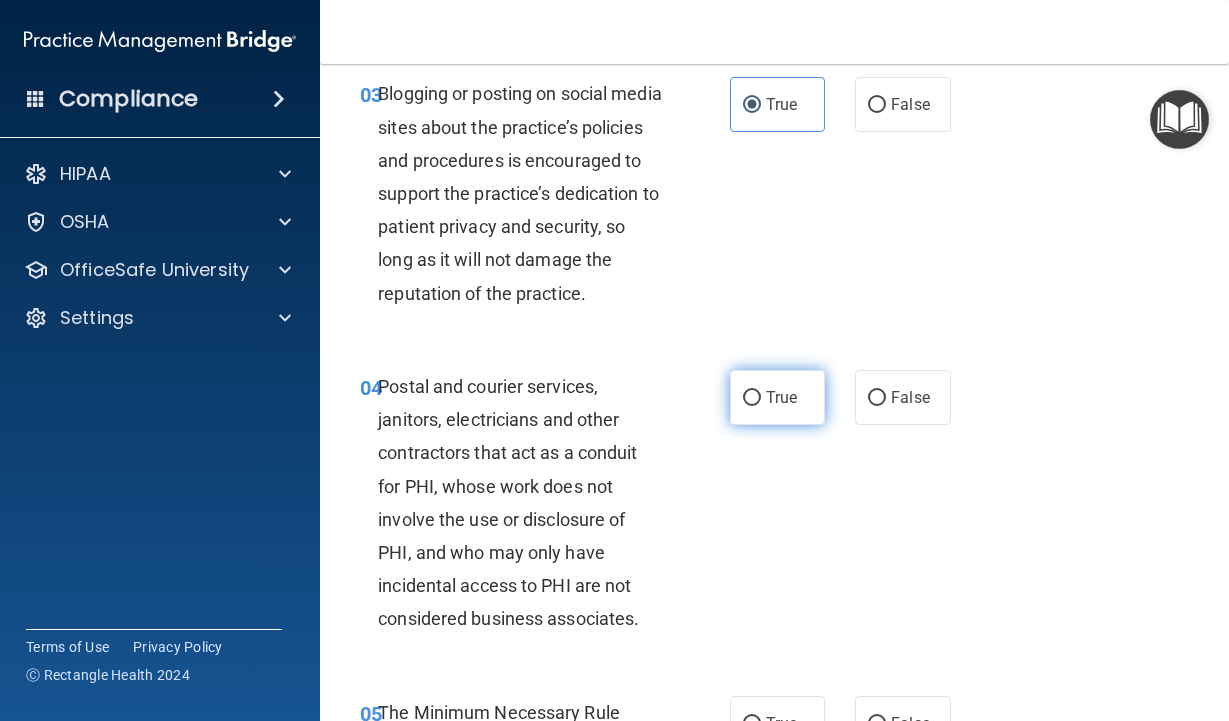 click on "True" at bounding box center [752, 398] 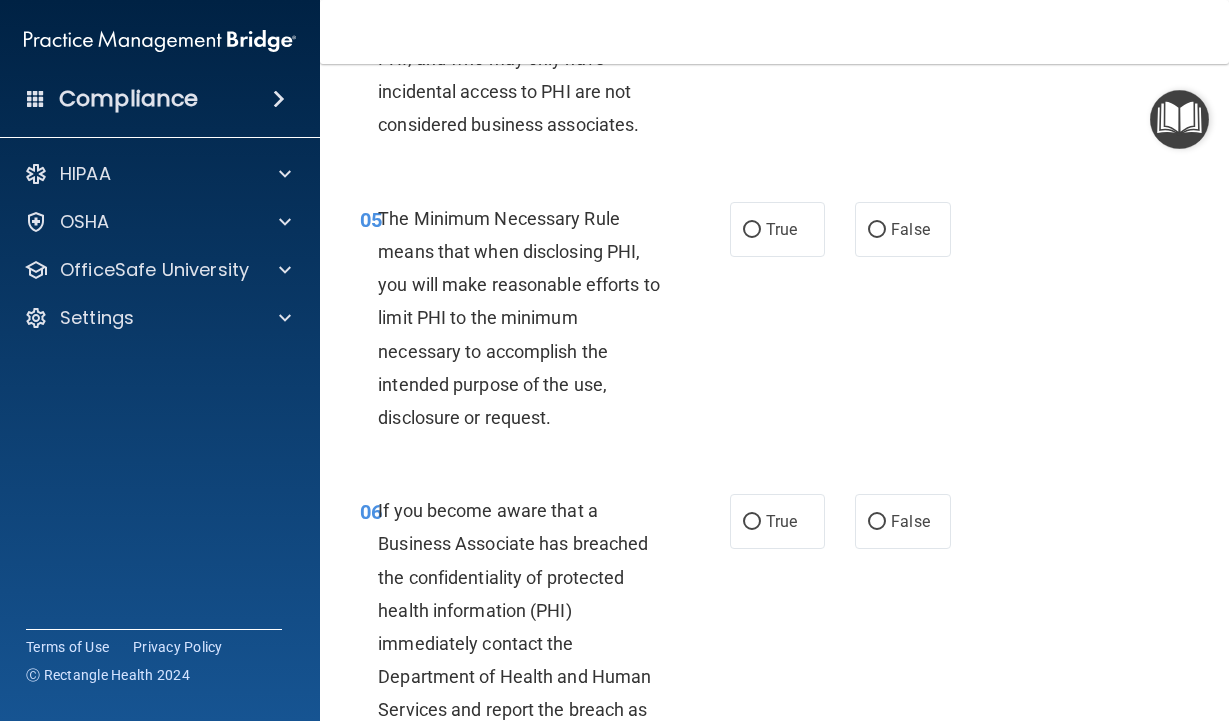 scroll, scrollTop: 1000, scrollLeft: 0, axis: vertical 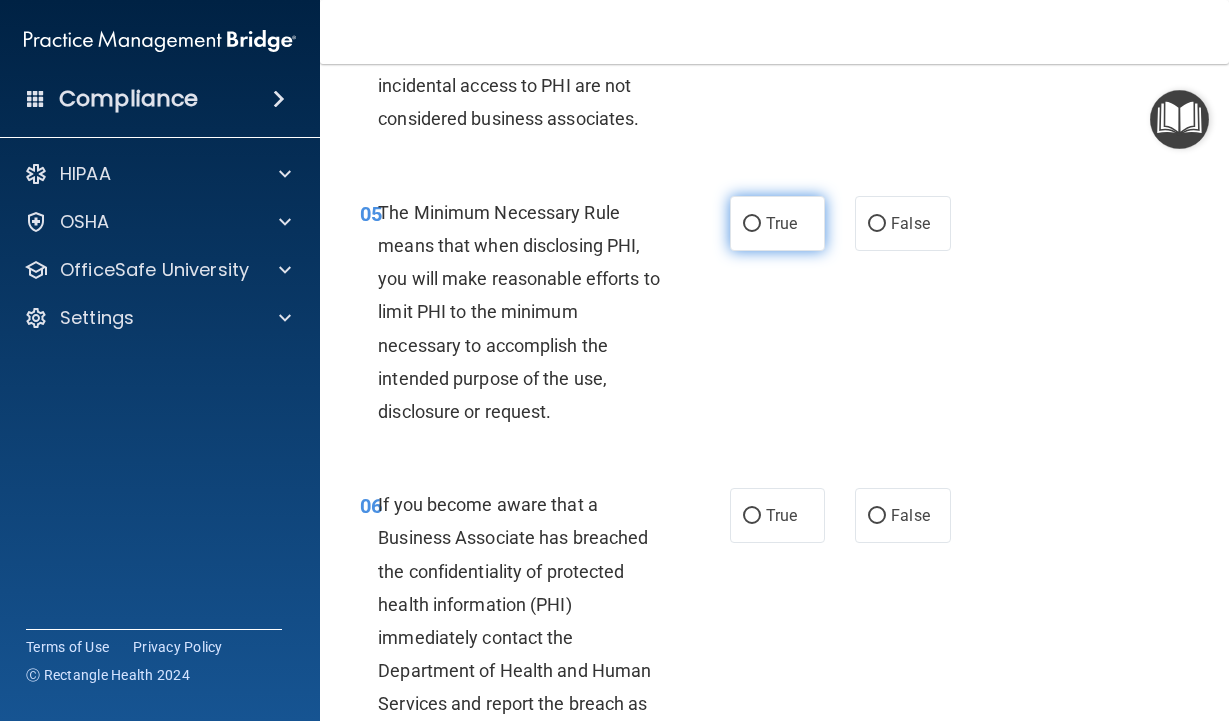 click on "True" at bounding box center [781, 223] 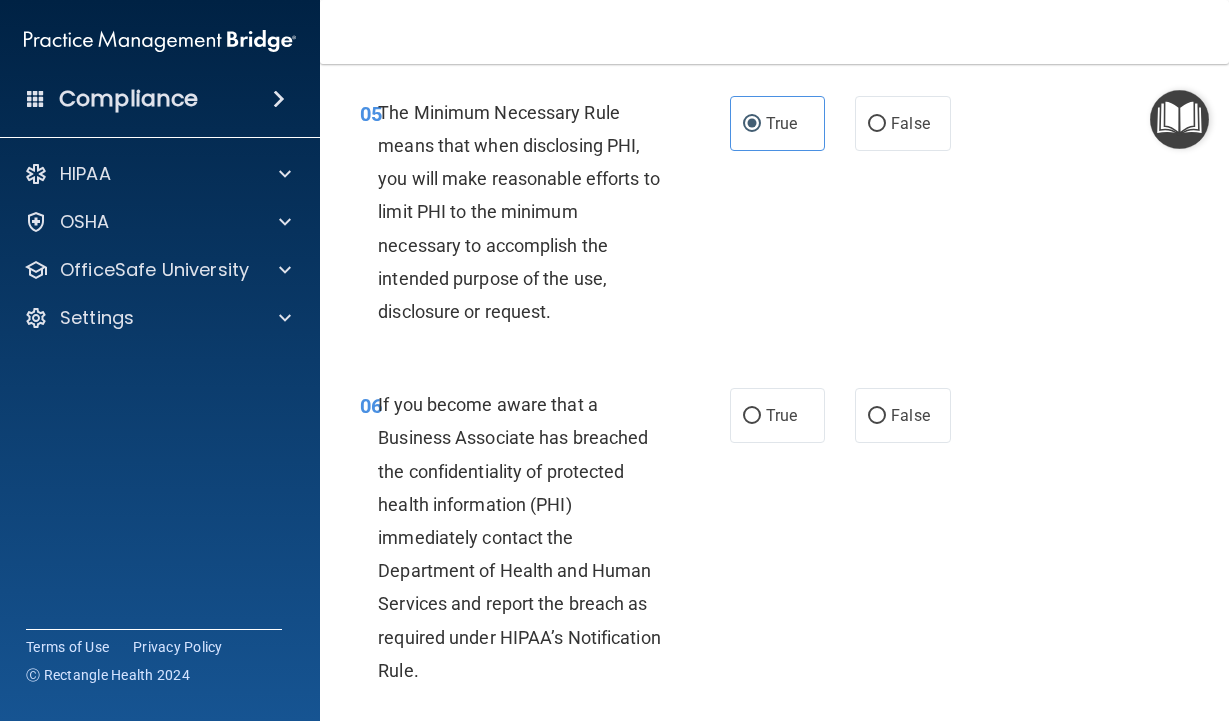 scroll, scrollTop: 1200, scrollLeft: 0, axis: vertical 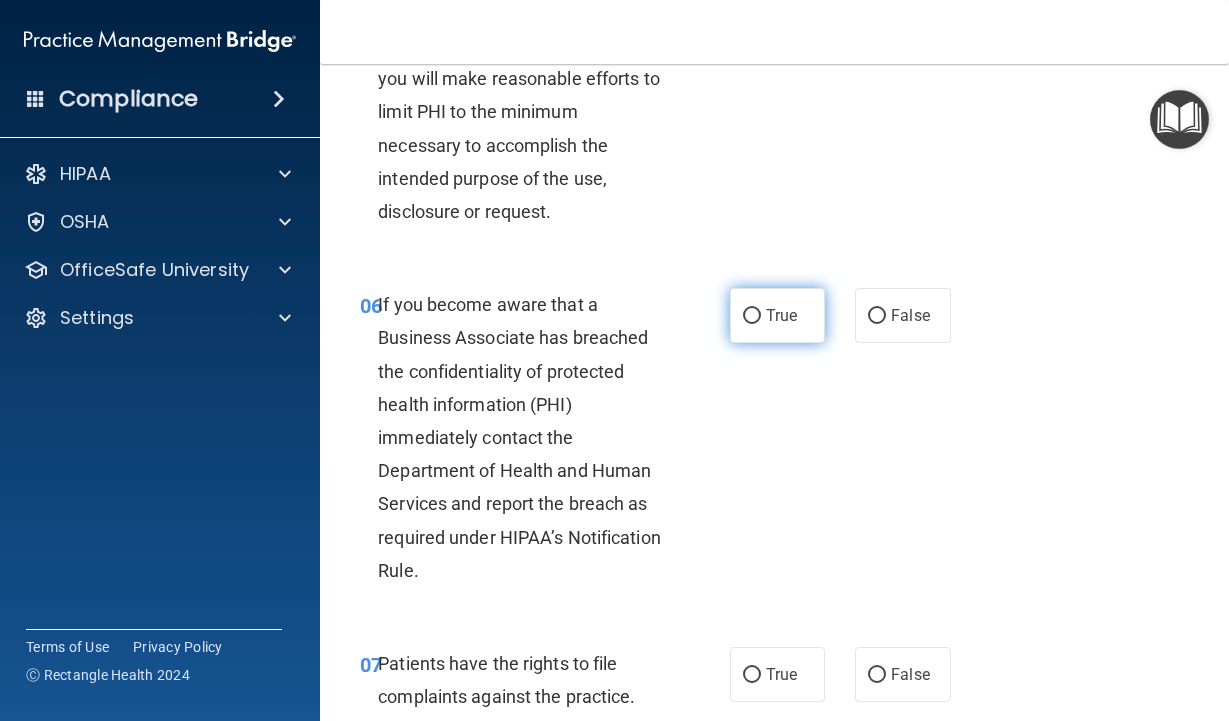 click on "True" at bounding box center (752, 316) 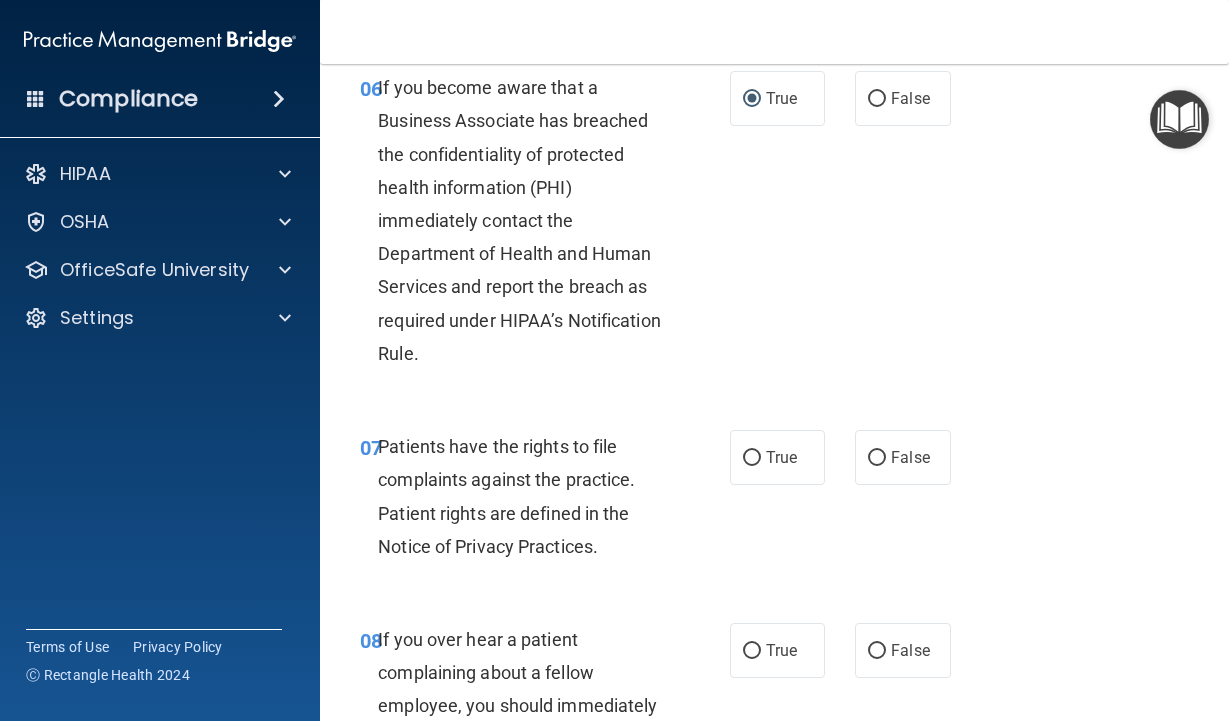 scroll, scrollTop: 1500, scrollLeft: 0, axis: vertical 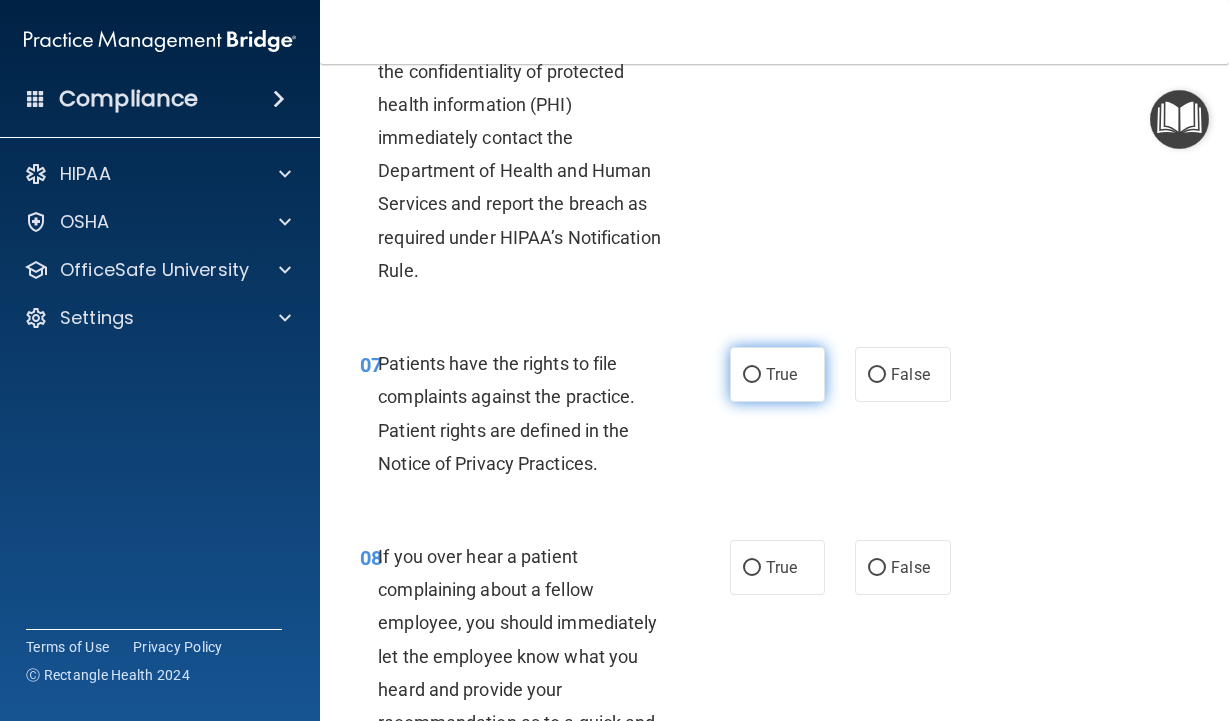 click on "True" at bounding box center (781, 374) 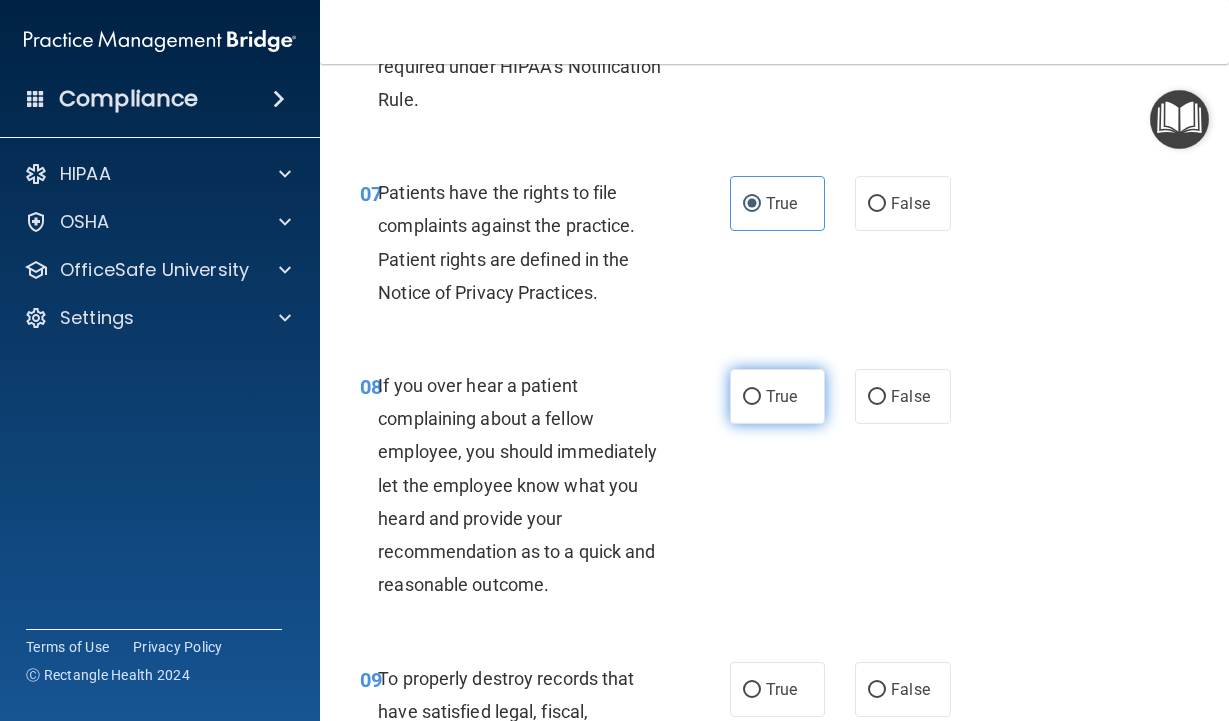 scroll, scrollTop: 1700, scrollLeft: 0, axis: vertical 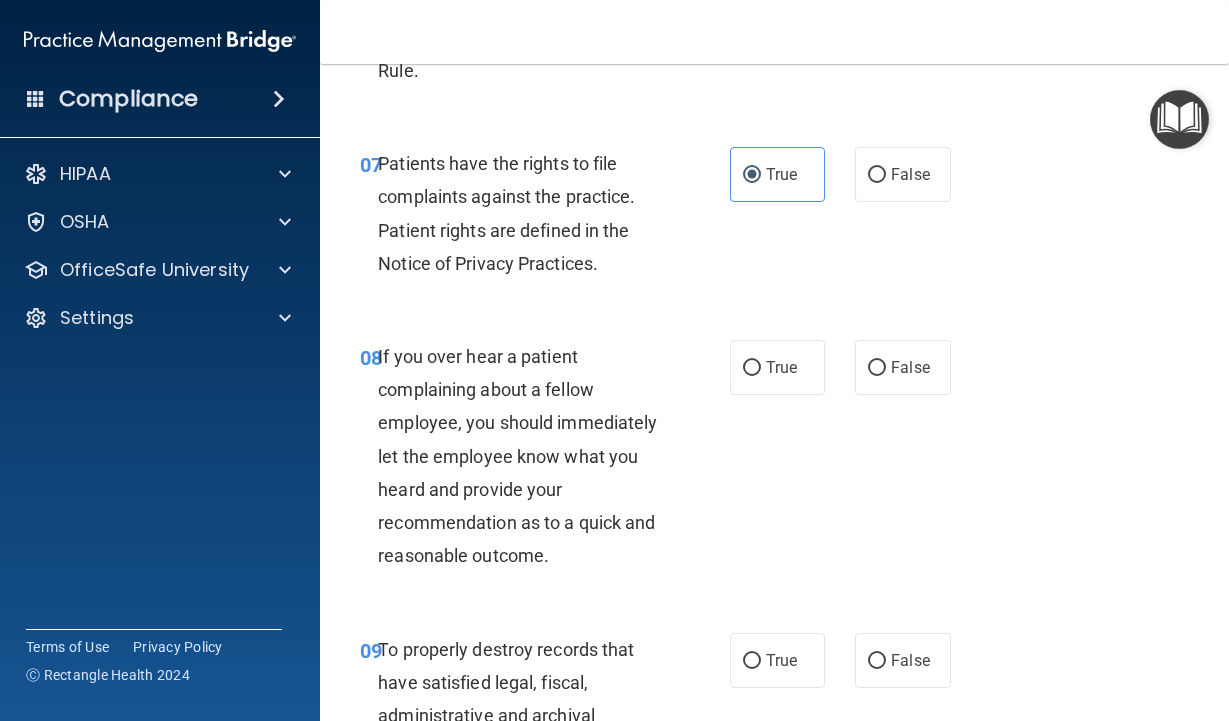 click on "08       If you over hear a patient complaining about a fellow employee, you should immediately let the employee know what you heard and provide your recommendation as to a quick and reasonable outcome.                  True           False" at bounding box center [774, 461] 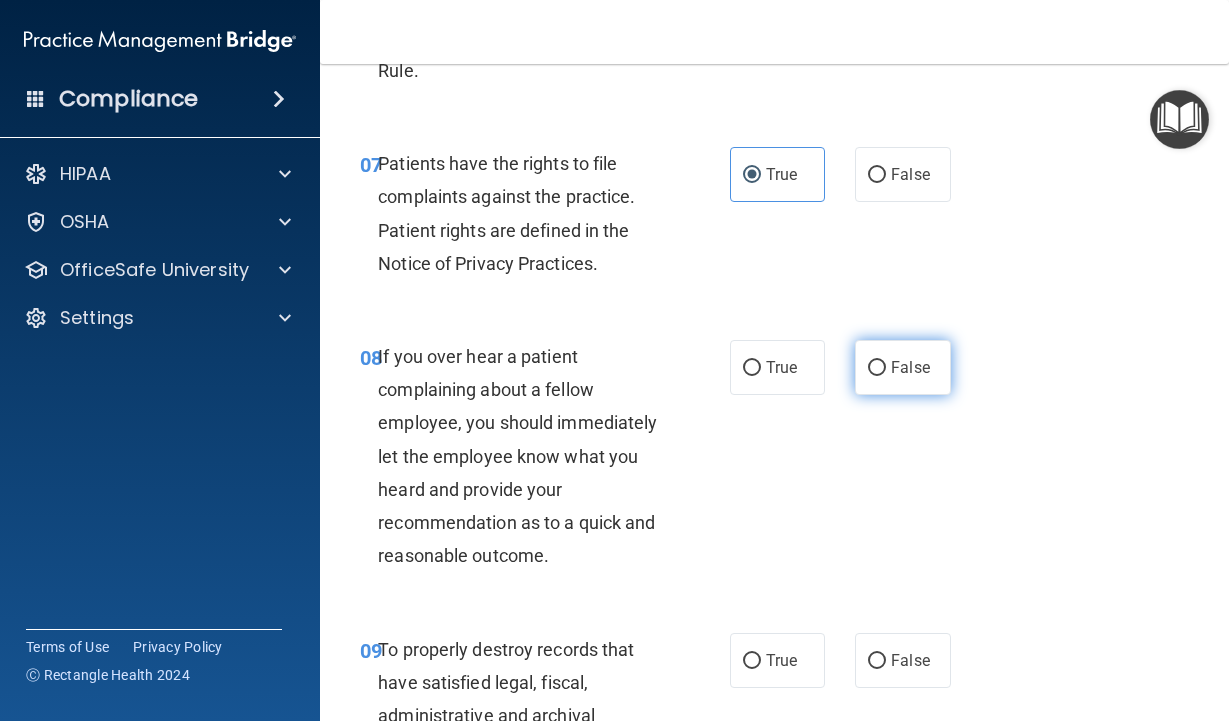 click on "False" at bounding box center (903, 367) 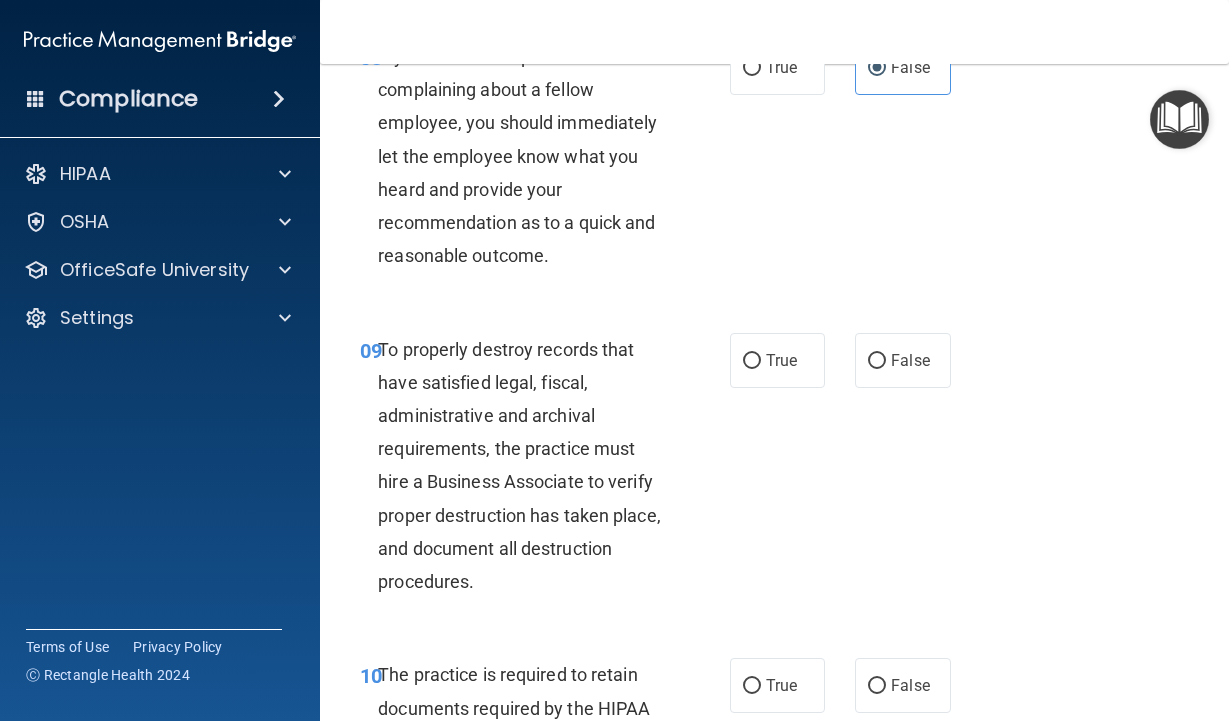 scroll, scrollTop: 2100, scrollLeft: 0, axis: vertical 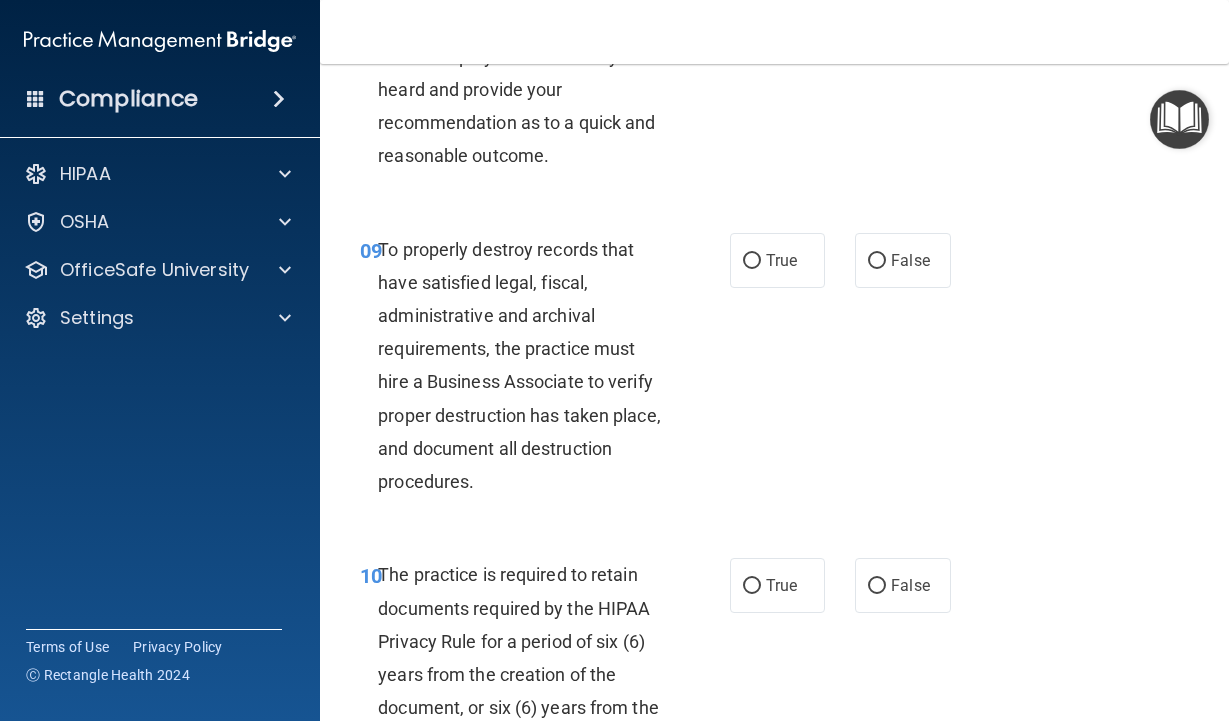 drag, startPoint x: 746, startPoint y: 308, endPoint x: 757, endPoint y: 329, distance: 23.70654 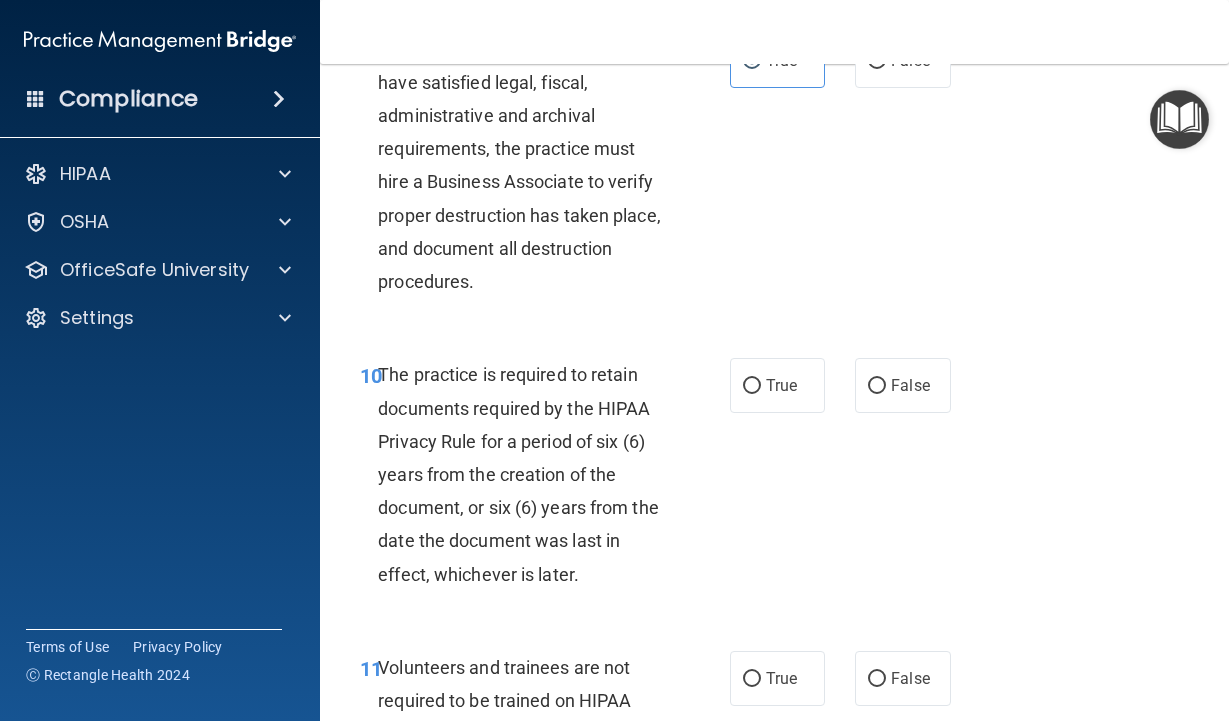 scroll, scrollTop: 2400, scrollLeft: 0, axis: vertical 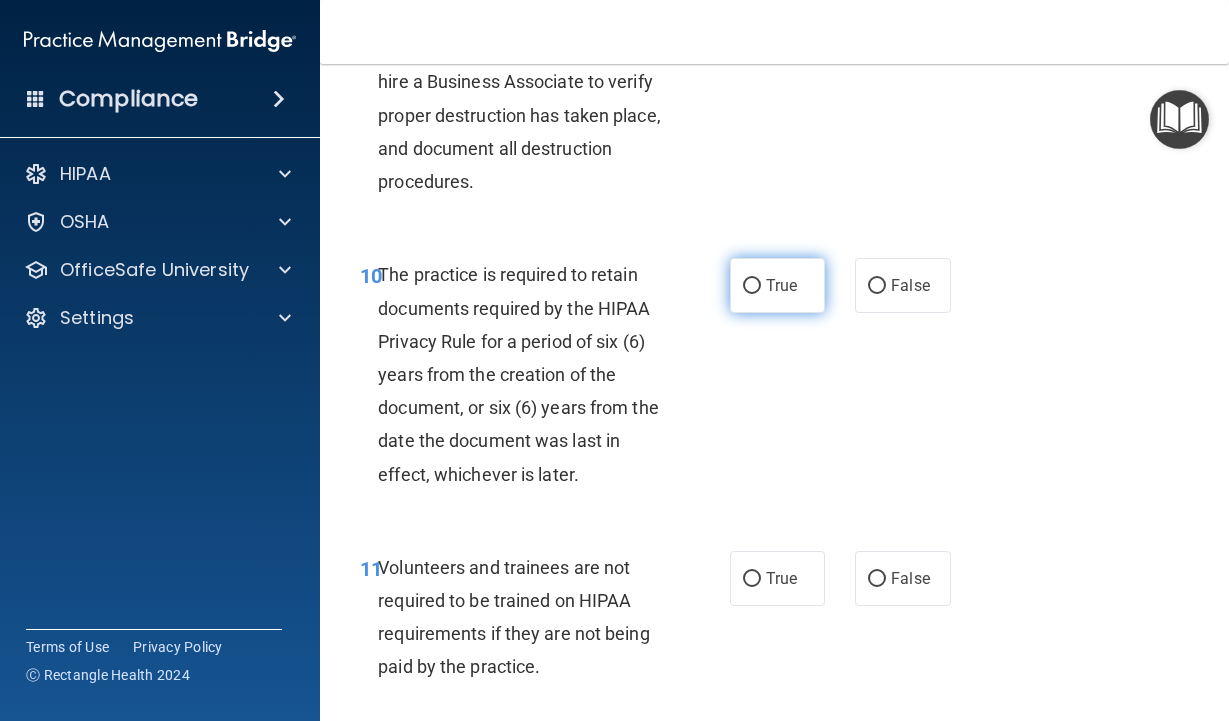 click on "True" at bounding box center [781, 285] 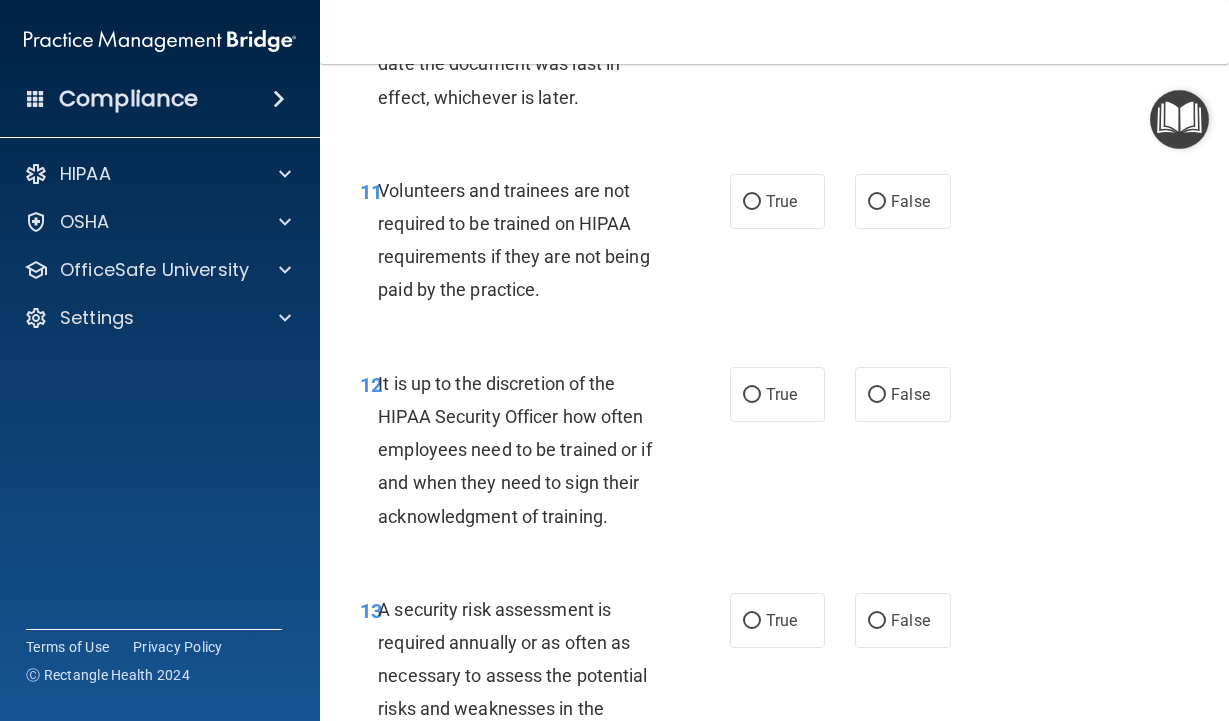 scroll, scrollTop: 2800, scrollLeft: 0, axis: vertical 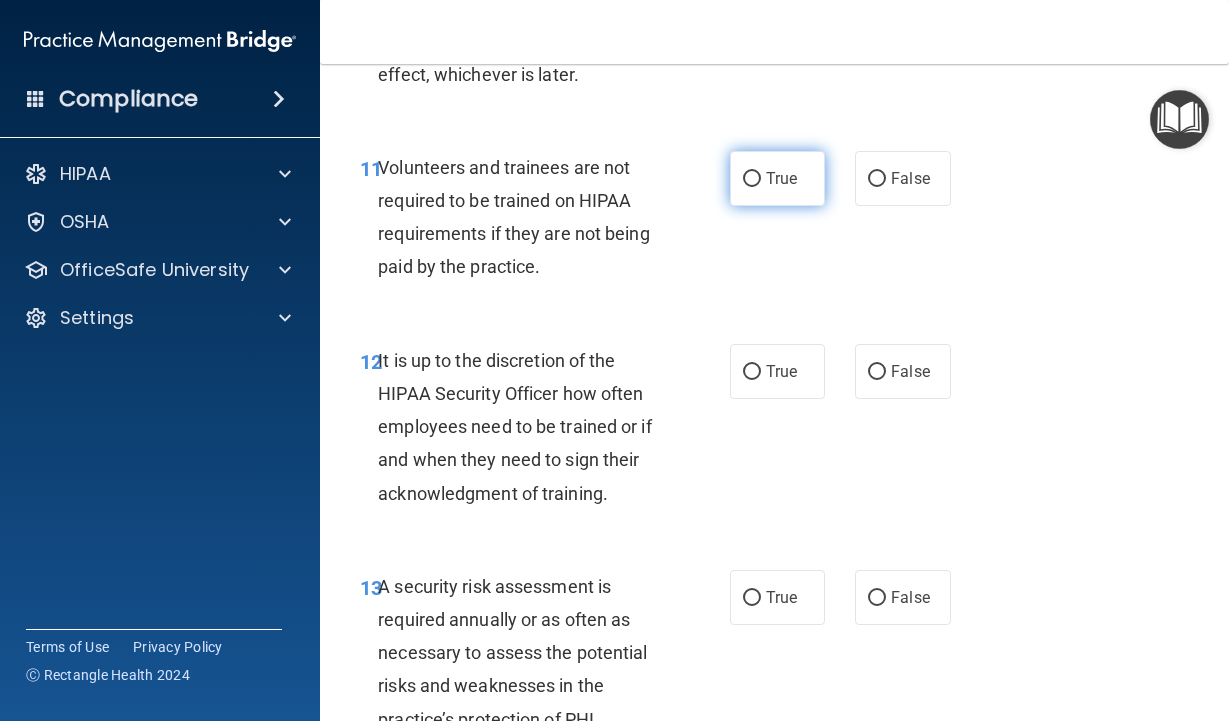click on "True" at bounding box center (778, 178) 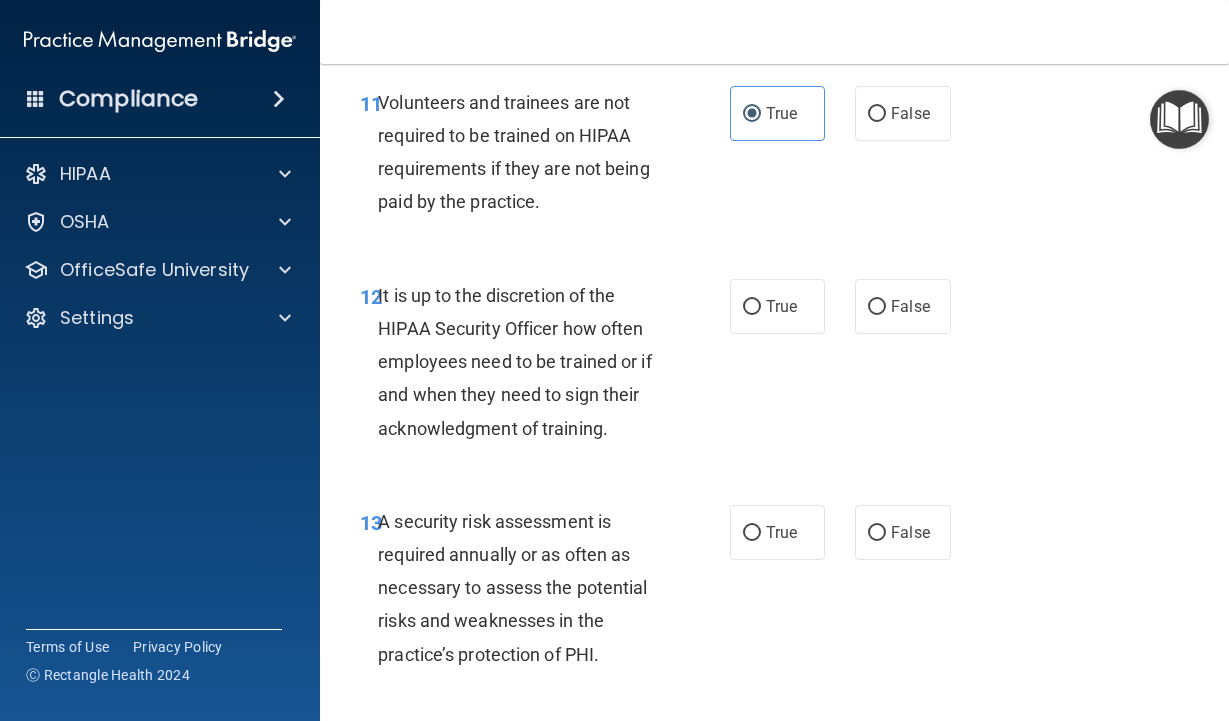 scroll, scrollTop: 2900, scrollLeft: 0, axis: vertical 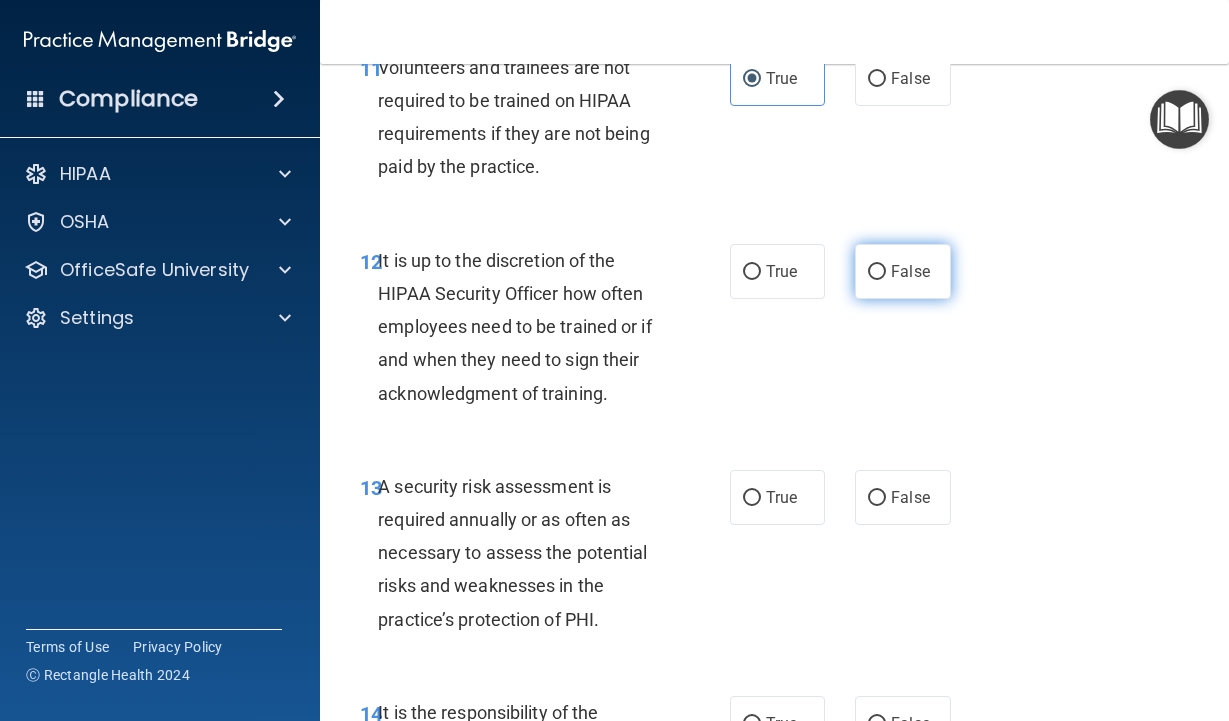 click on "False" at bounding box center (910, 271) 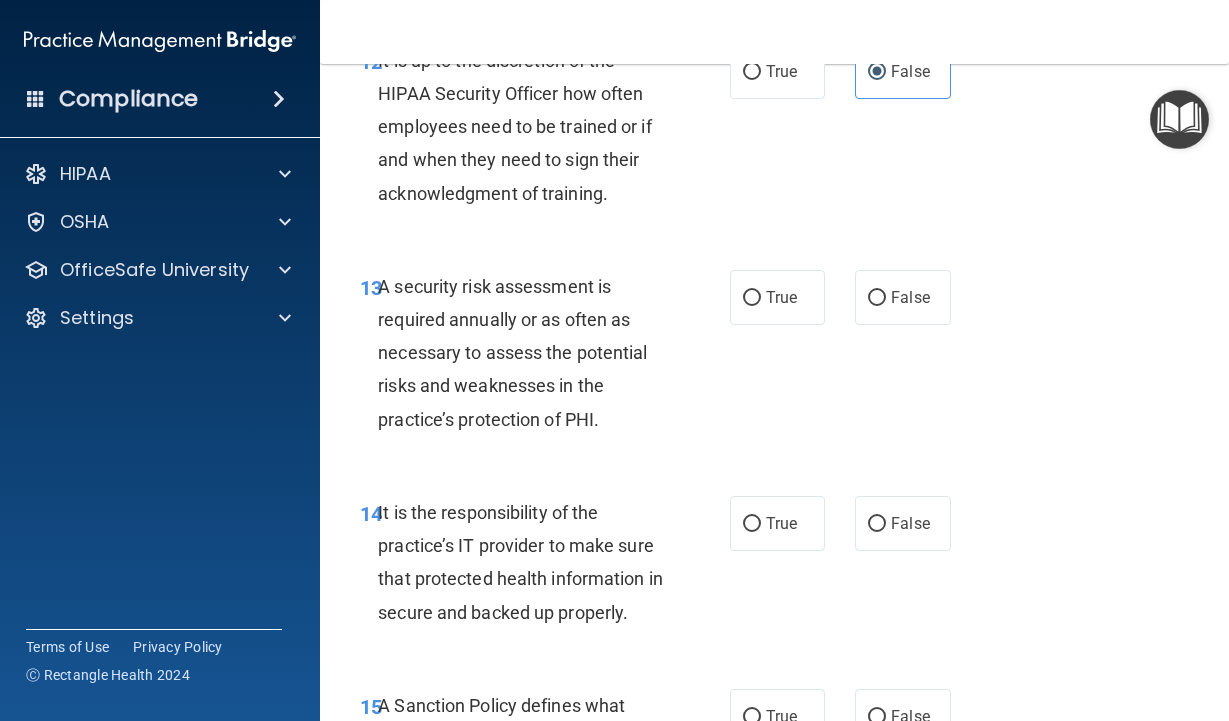 scroll, scrollTop: 3200, scrollLeft: 0, axis: vertical 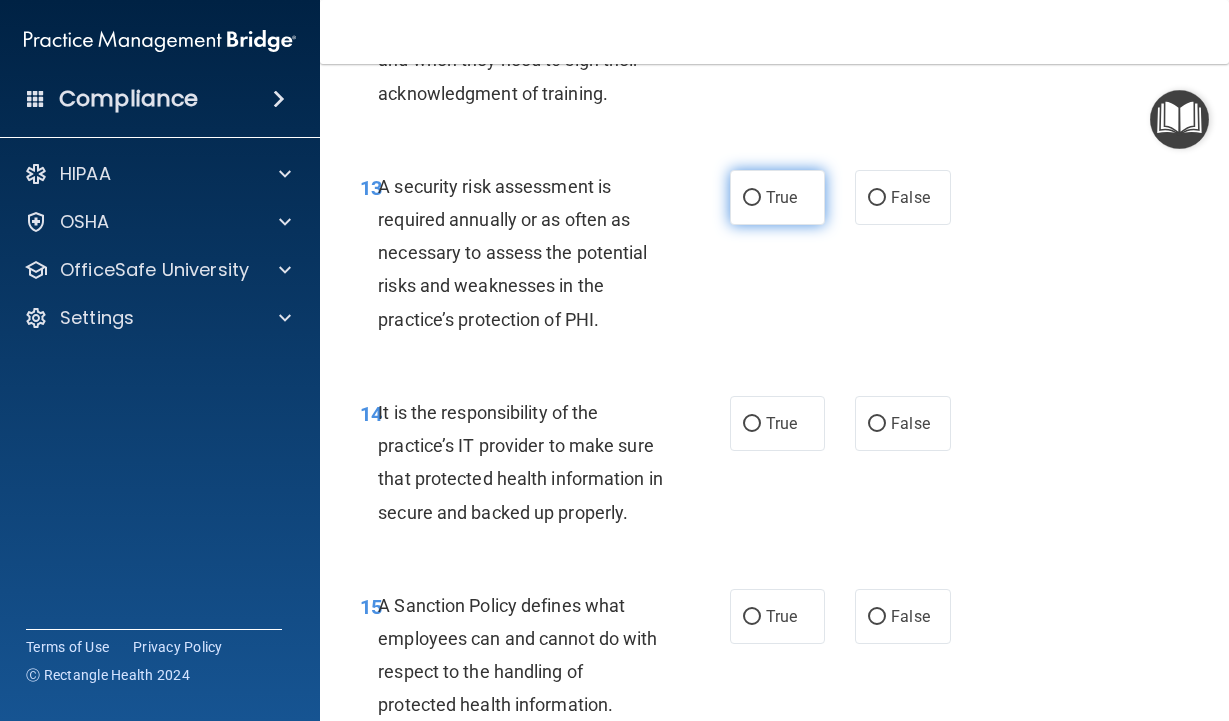 click on "True" at bounding box center (778, 197) 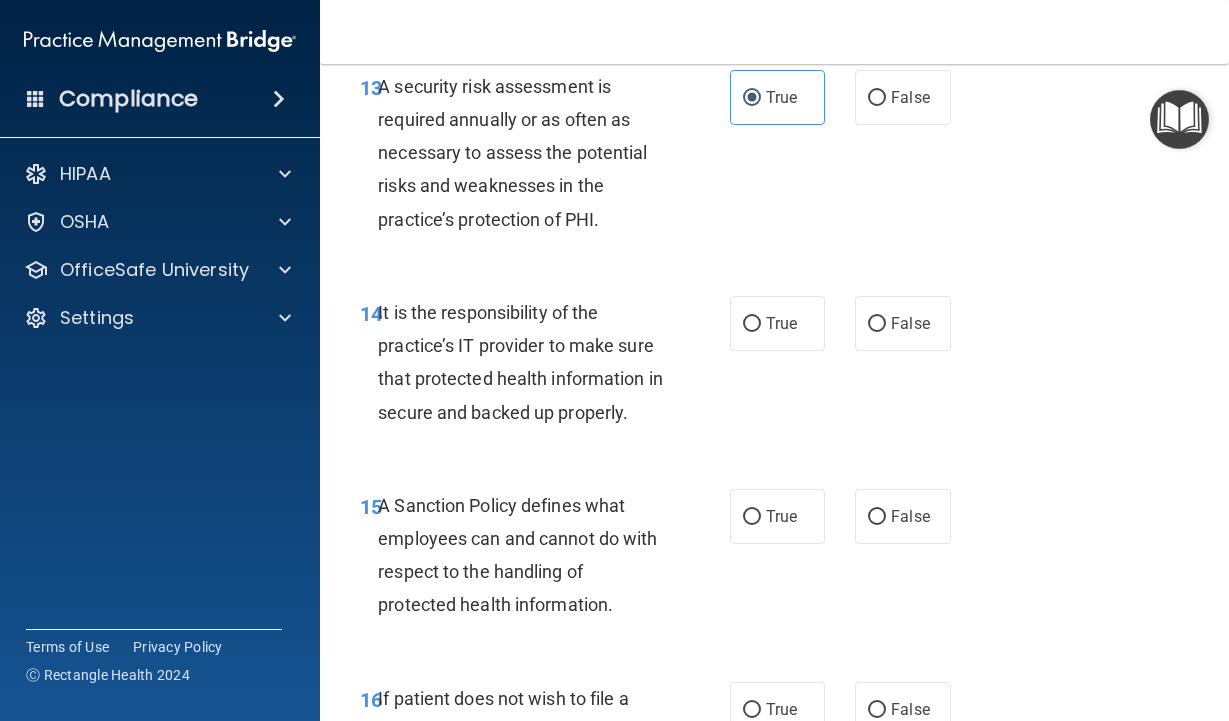 scroll, scrollTop: 3400, scrollLeft: 0, axis: vertical 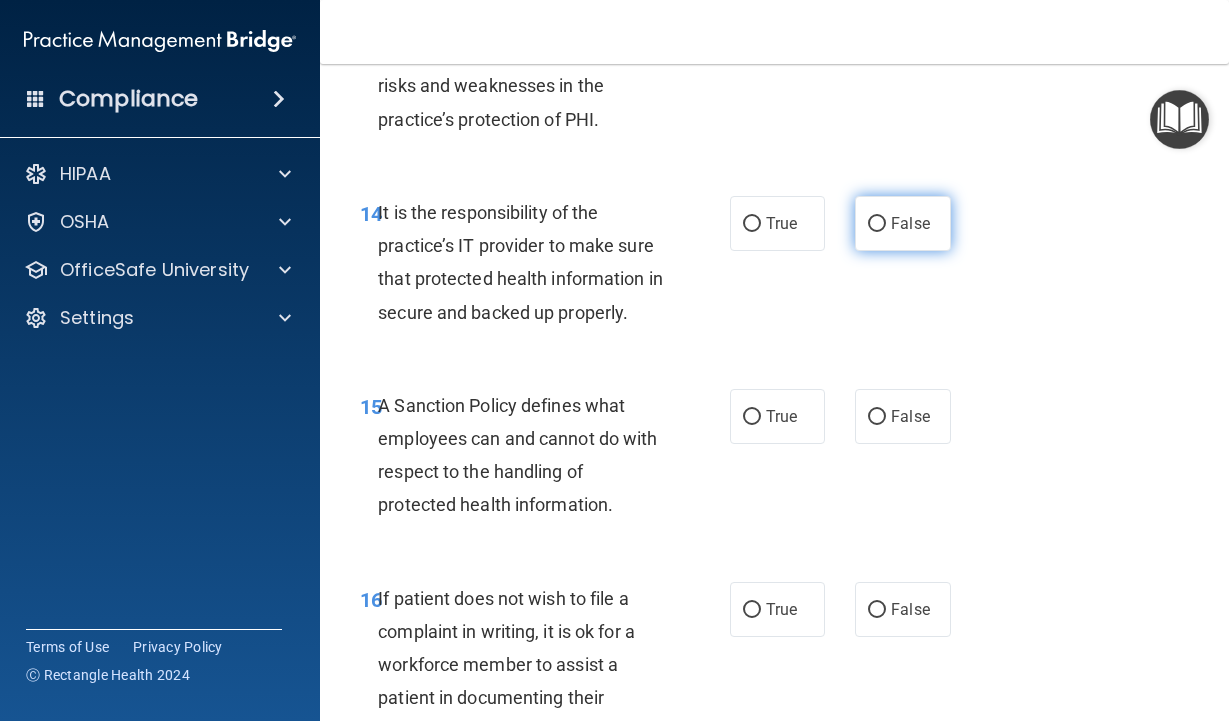 click on "False" at bounding box center [903, 223] 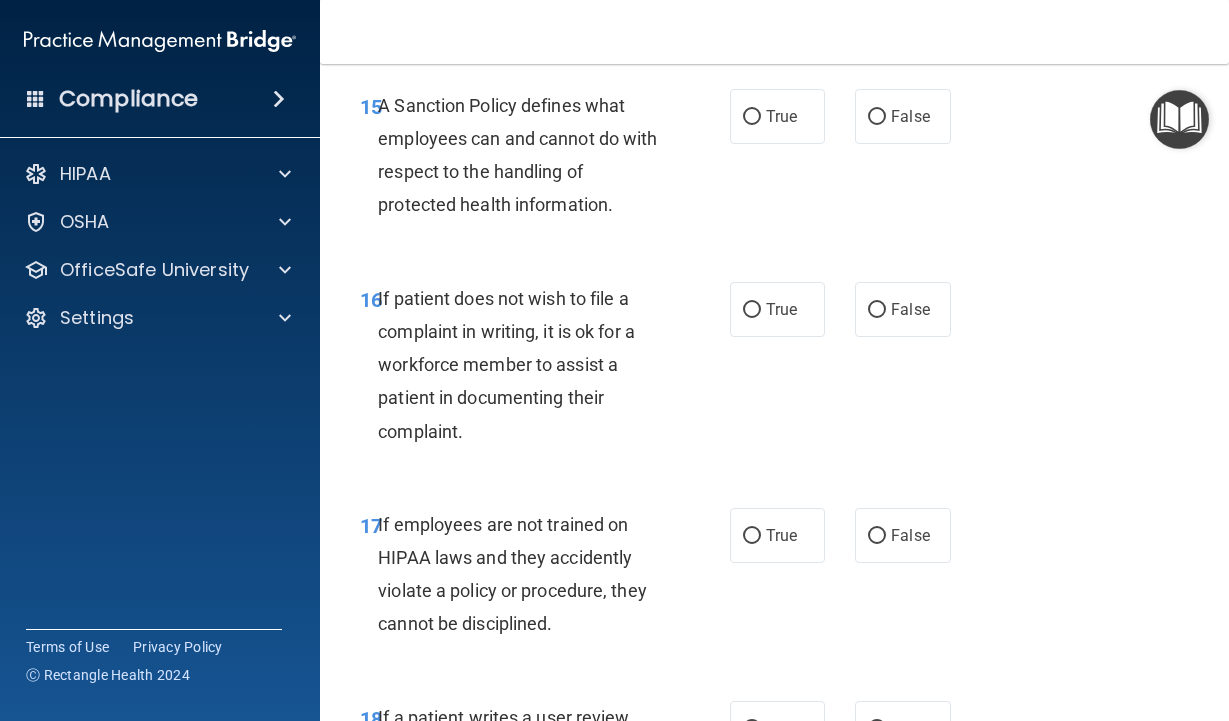 scroll, scrollTop: 3600, scrollLeft: 0, axis: vertical 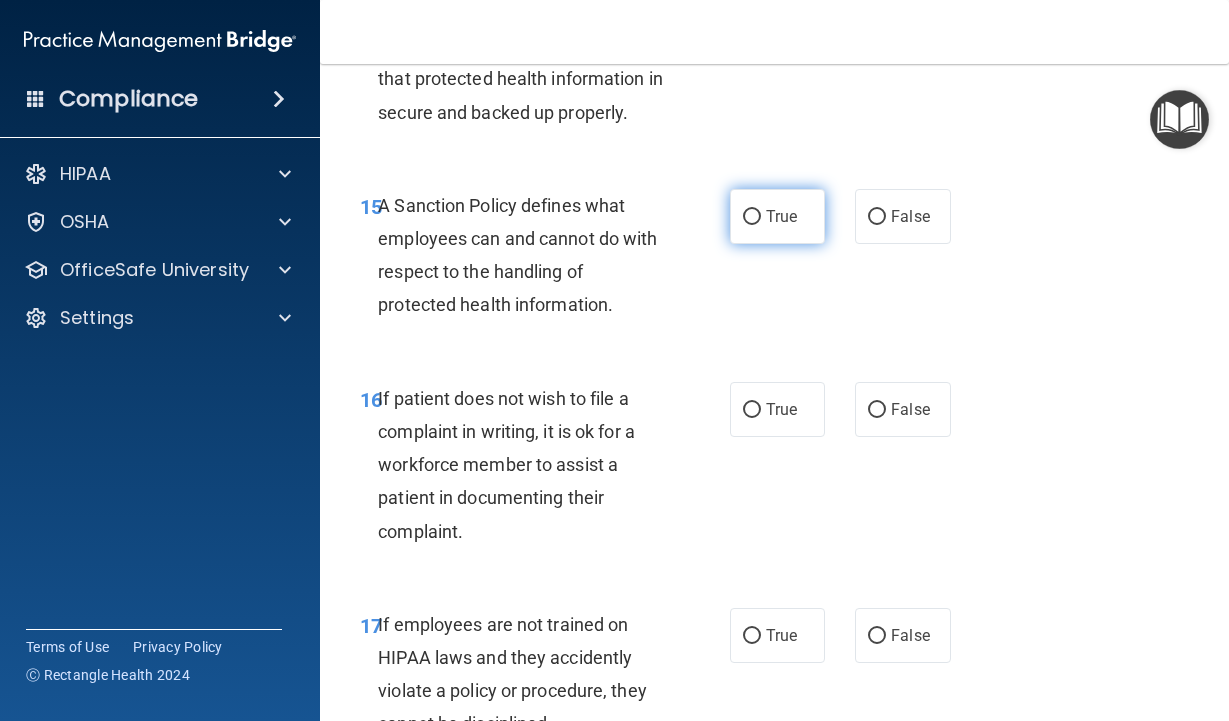 click on "True" at bounding box center (781, 216) 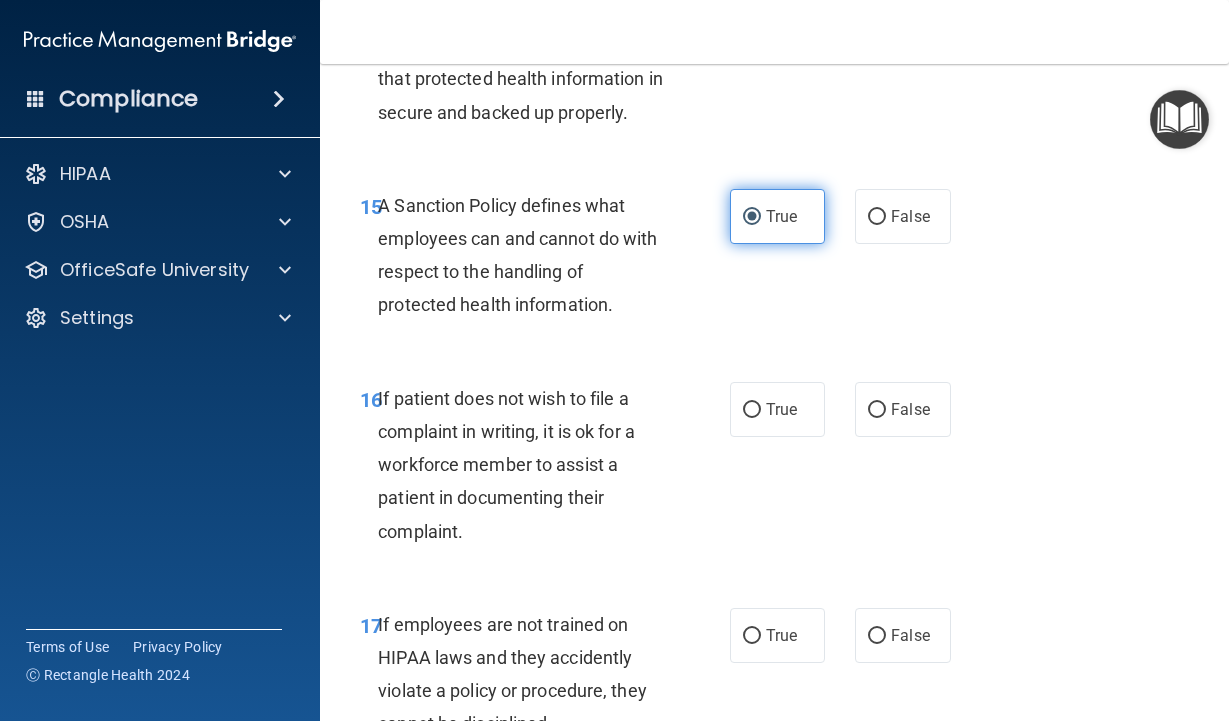 scroll, scrollTop: 3700, scrollLeft: 0, axis: vertical 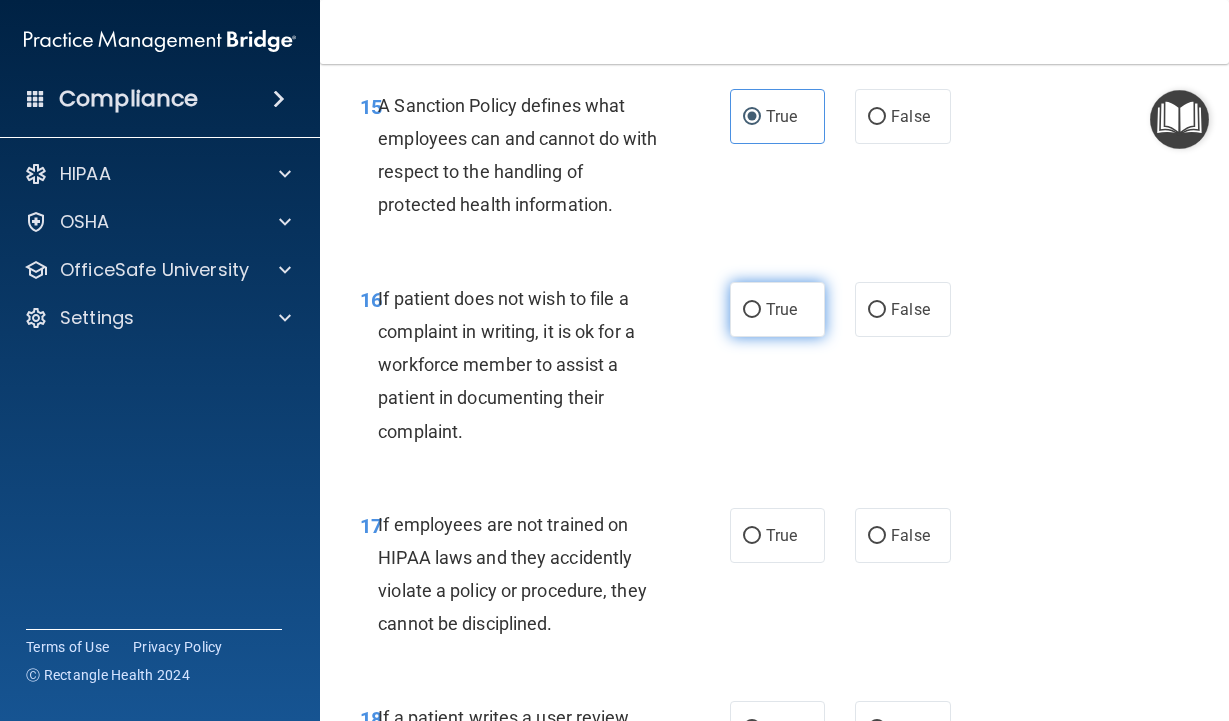 click on "True" at bounding box center [781, 309] 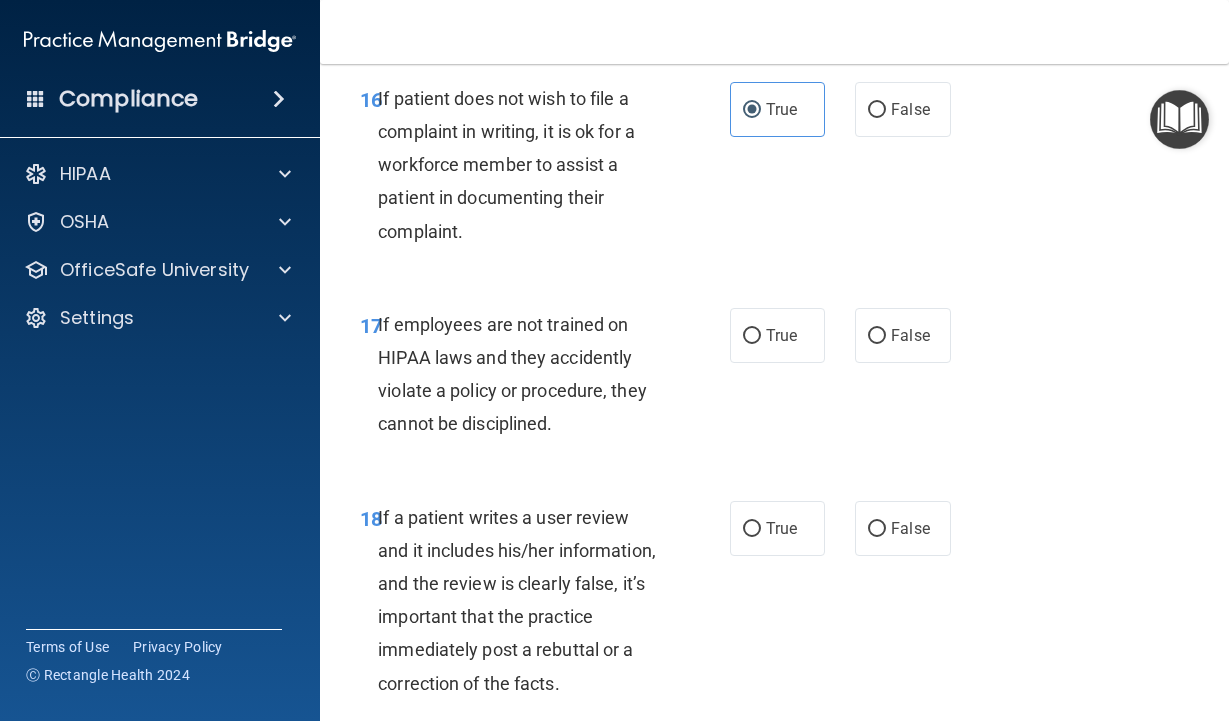 scroll, scrollTop: 4000, scrollLeft: 0, axis: vertical 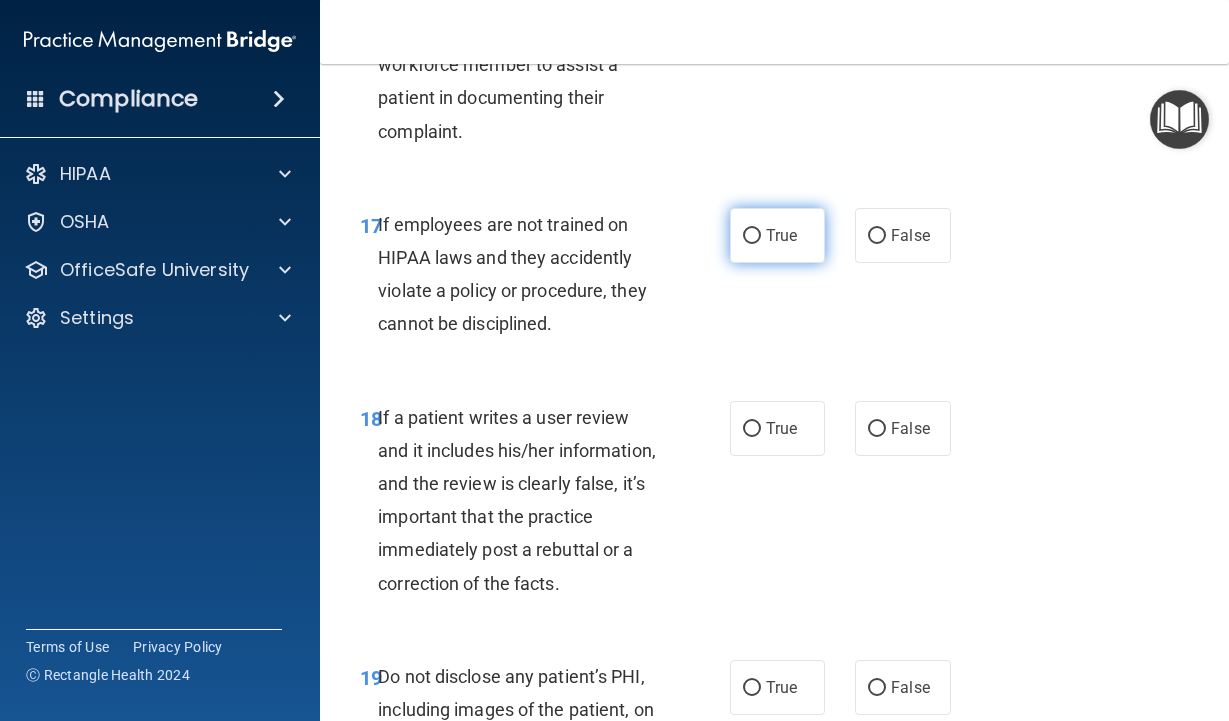 click on "True" at bounding box center (778, 235) 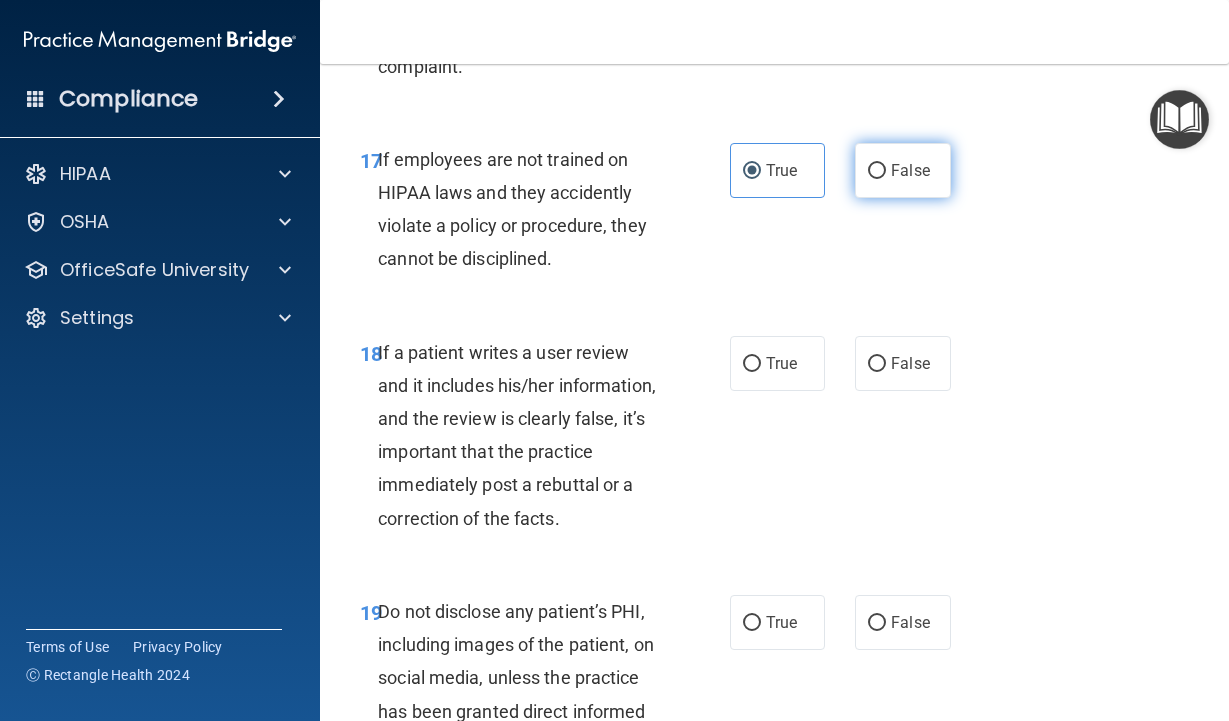 scroll, scrollTop: 4100, scrollLeft: 0, axis: vertical 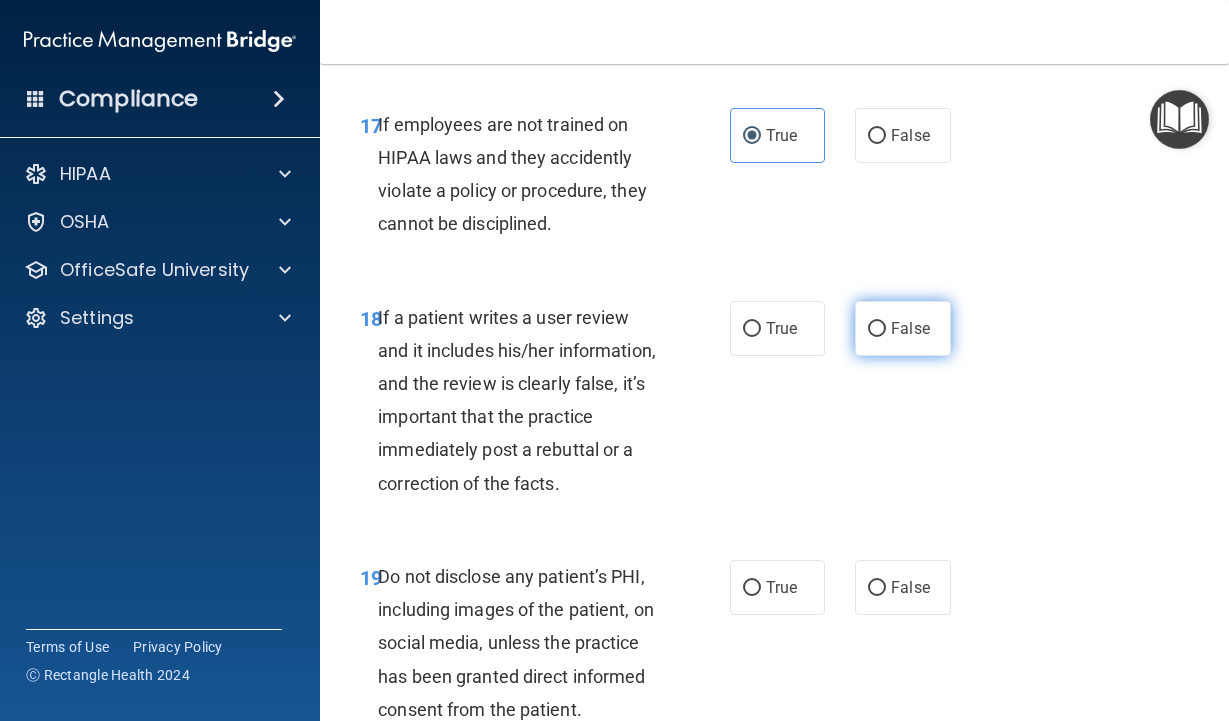 click on "False" at bounding box center [910, 328] 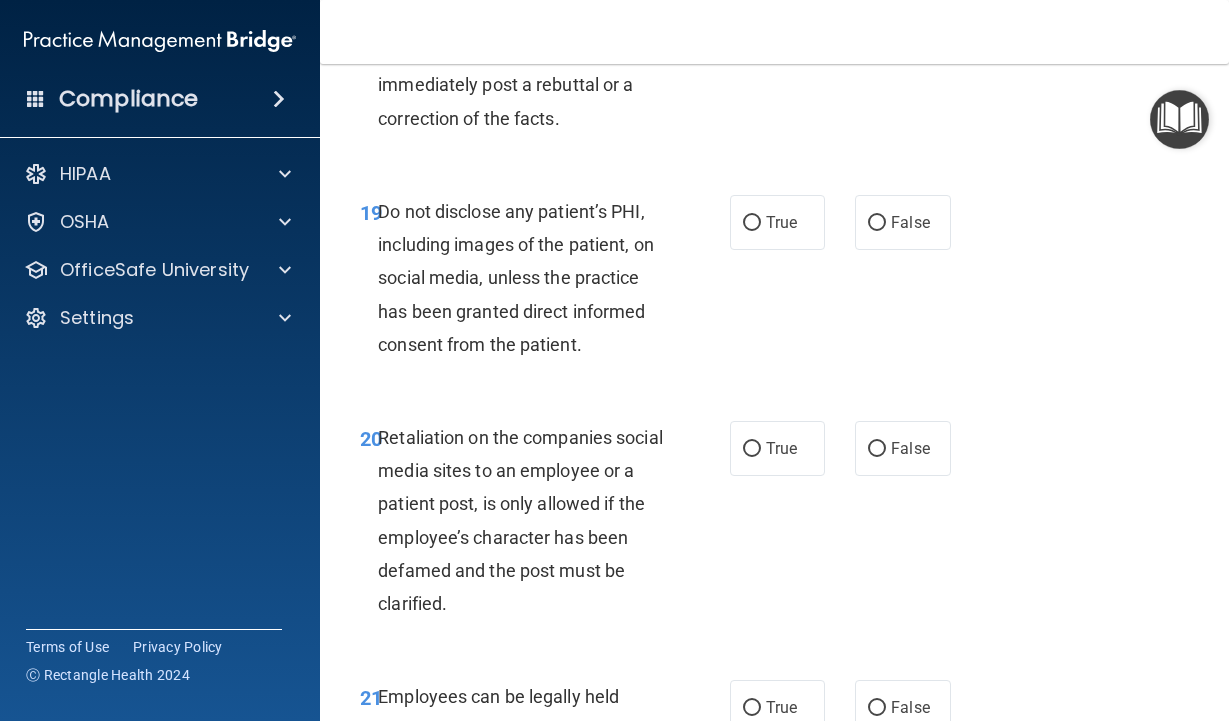 scroll, scrollTop: 4500, scrollLeft: 0, axis: vertical 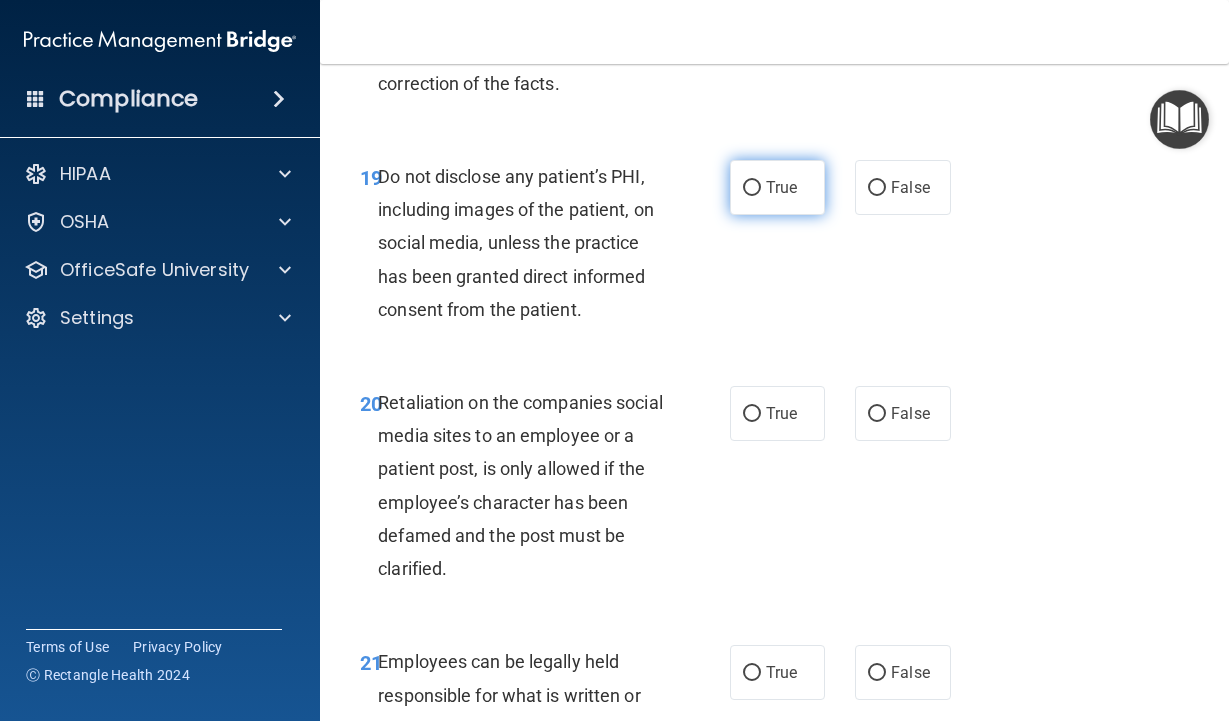 click on "True" at bounding box center [778, 187] 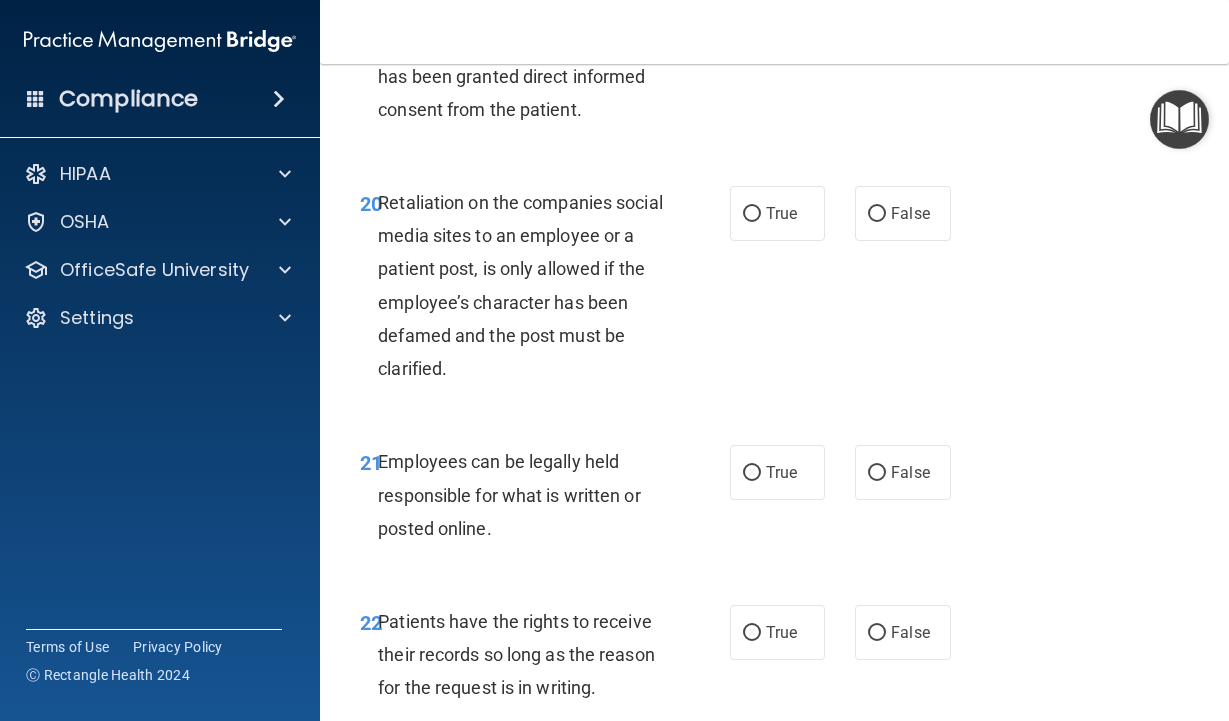 scroll, scrollTop: 4800, scrollLeft: 0, axis: vertical 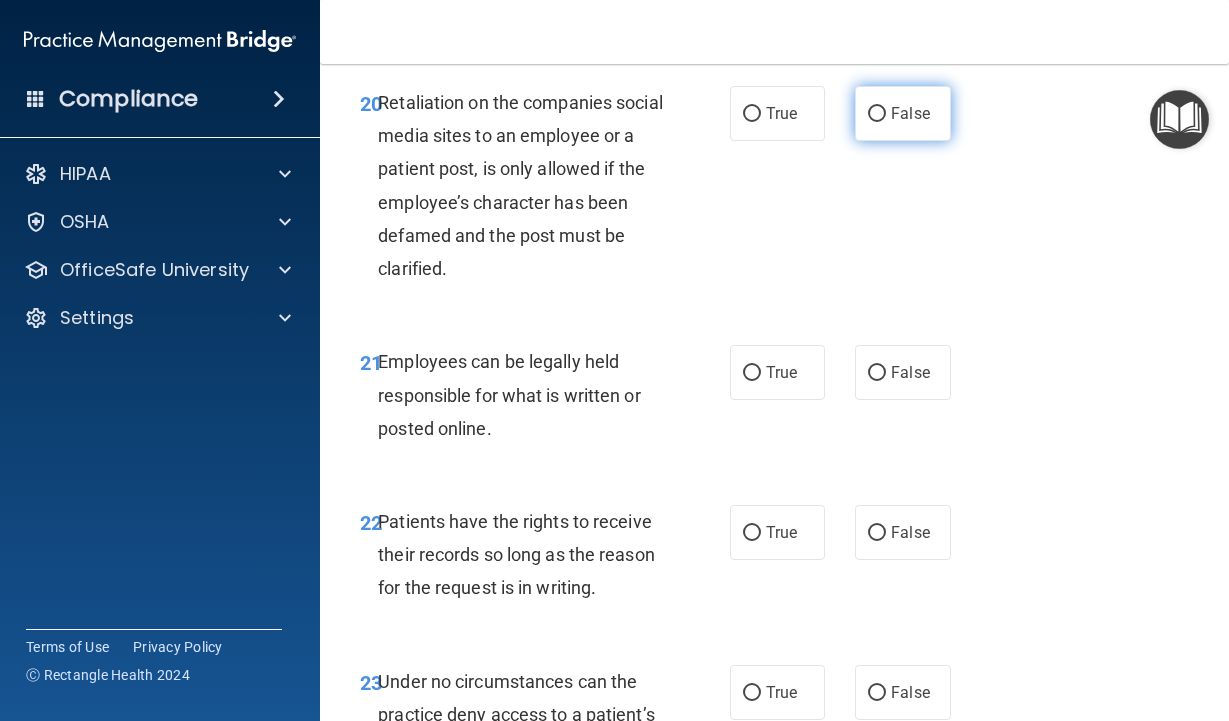 drag, startPoint x: 886, startPoint y: 186, endPoint x: 913, endPoint y: 187, distance: 27.018513 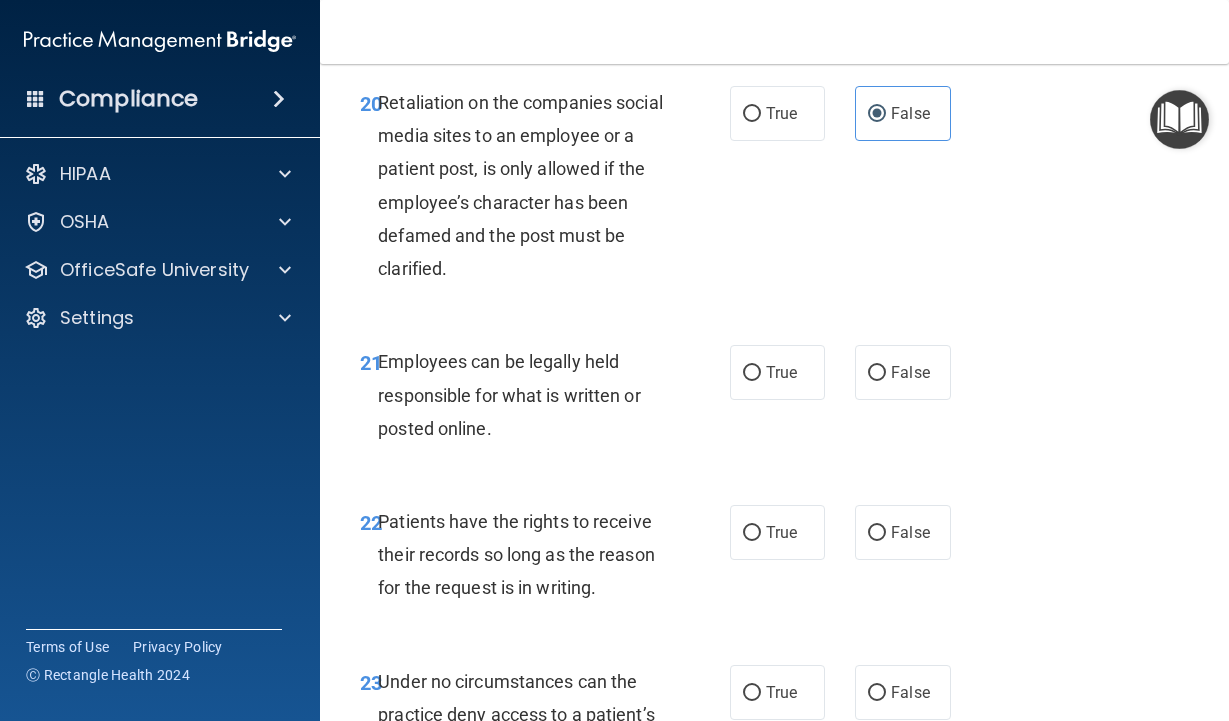 scroll, scrollTop: 4900, scrollLeft: 0, axis: vertical 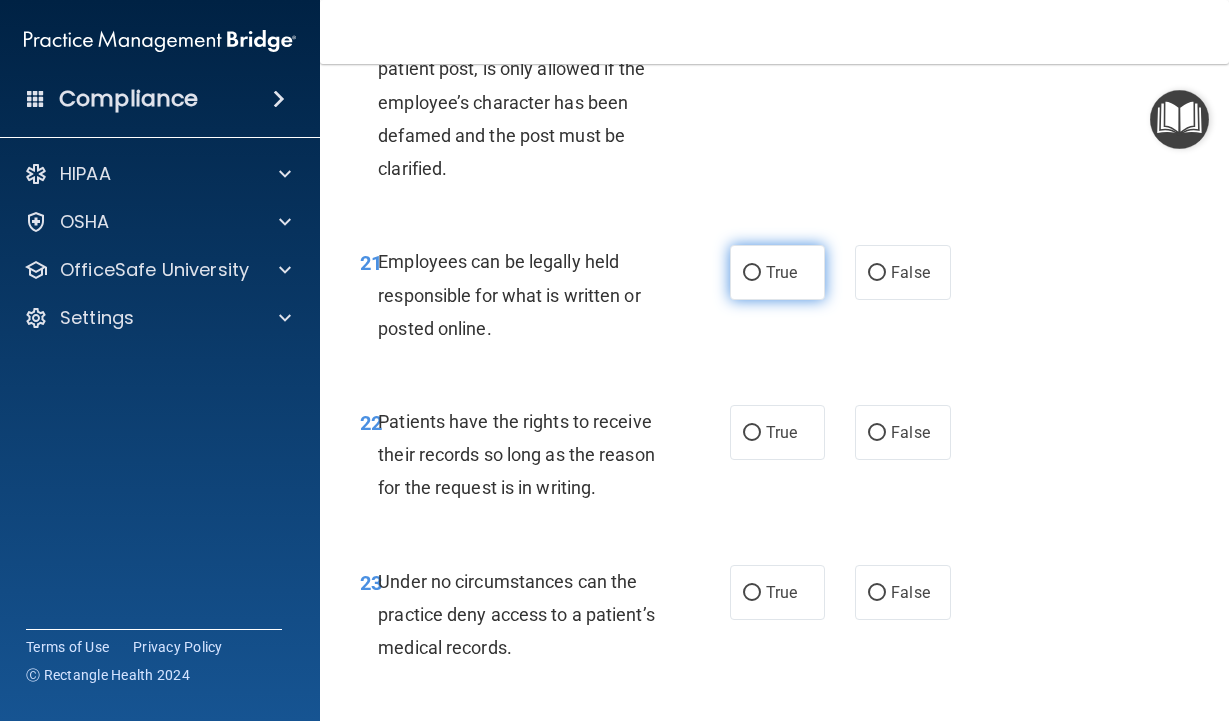 click on "True" at bounding box center [778, 272] 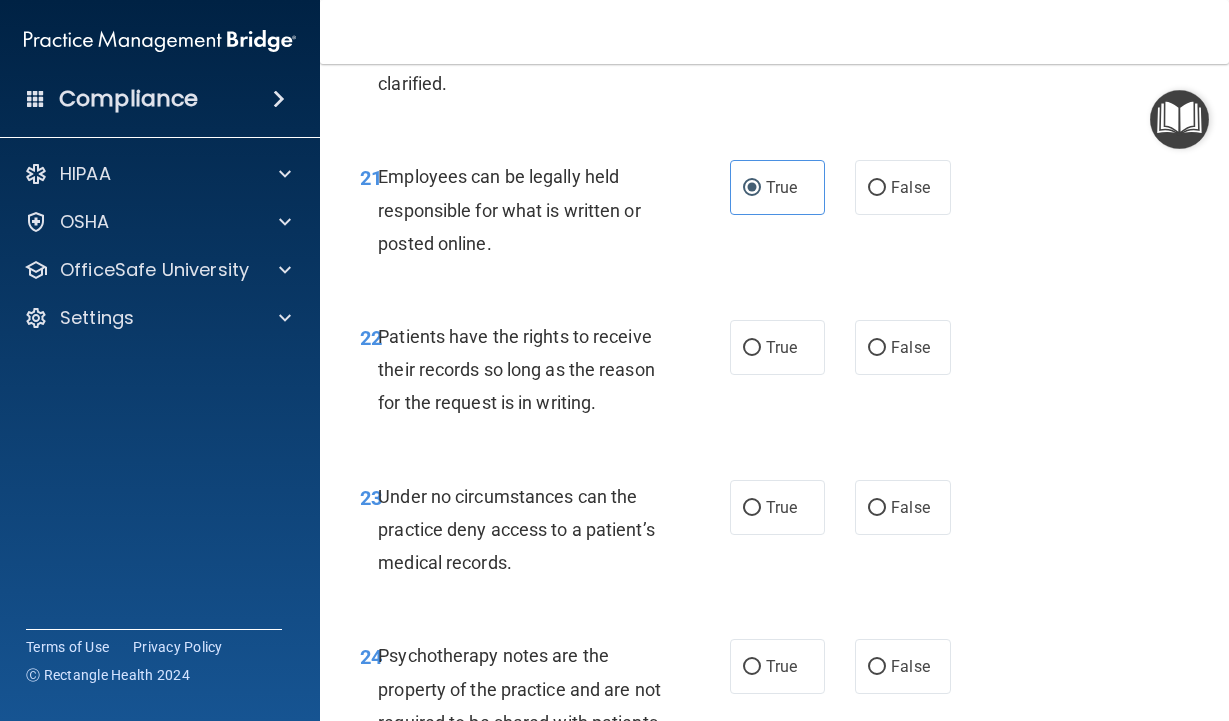 scroll, scrollTop: 5100, scrollLeft: 0, axis: vertical 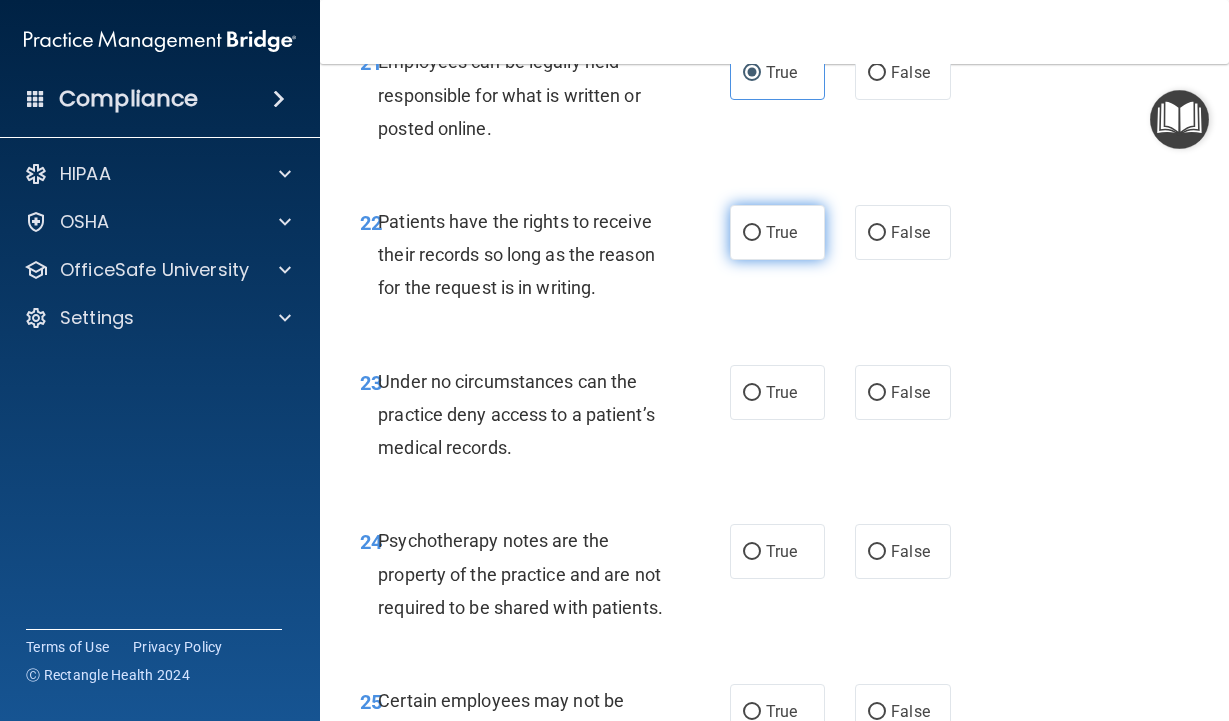 click on "True" at bounding box center (778, 232) 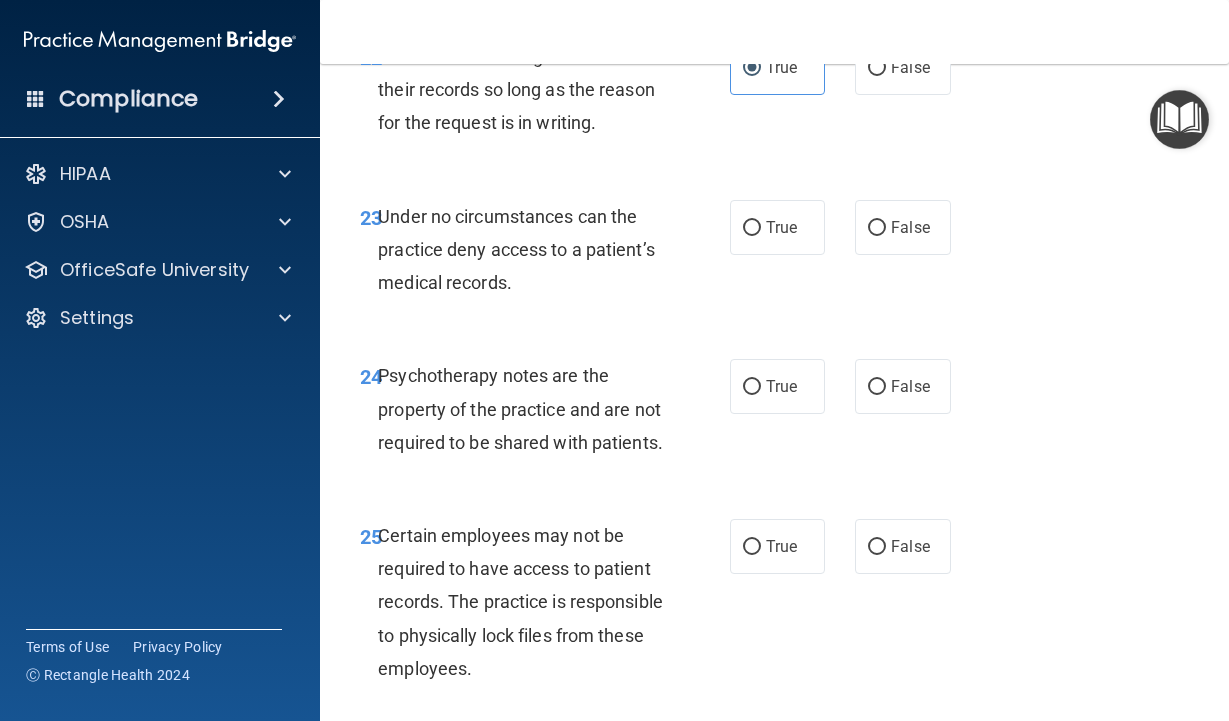 scroll, scrollTop: 5300, scrollLeft: 0, axis: vertical 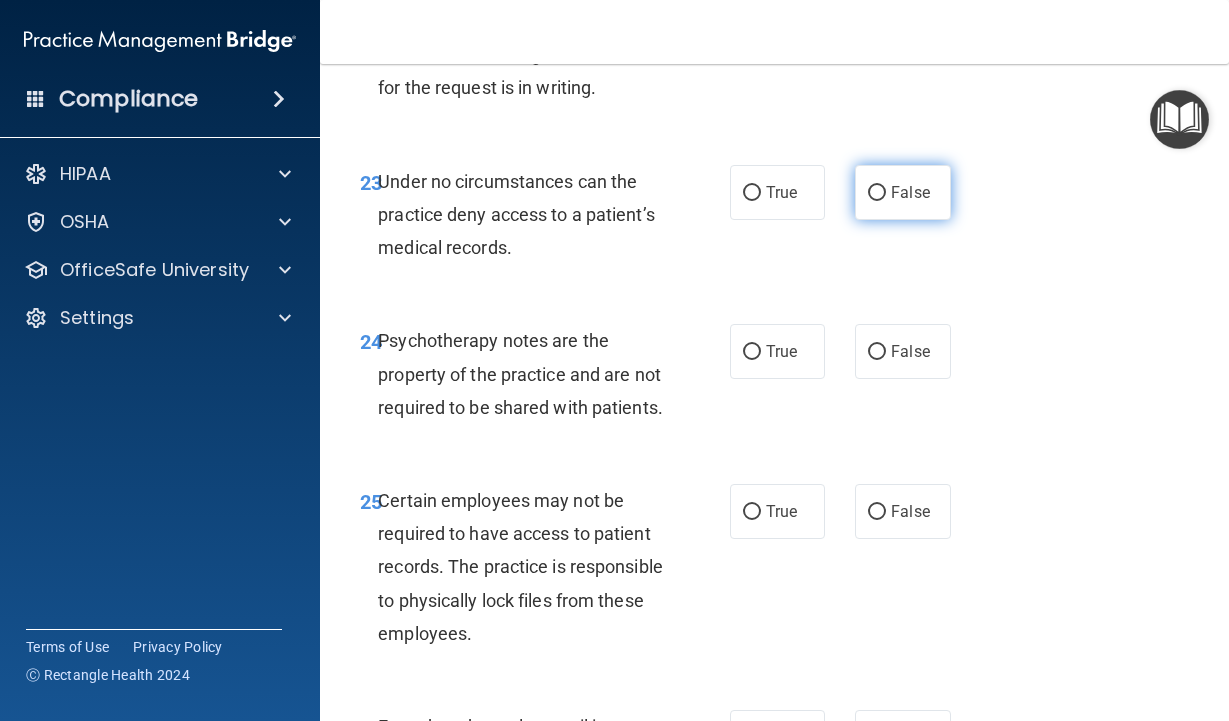 click on "False" at bounding box center [903, 192] 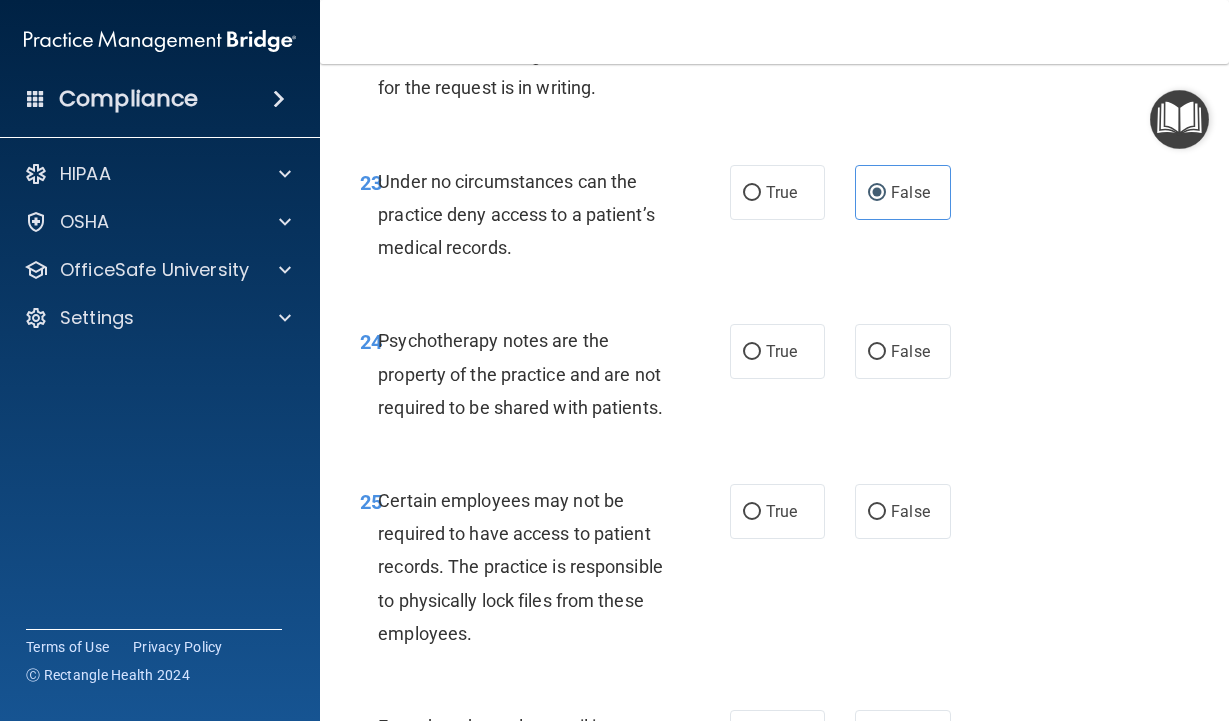 scroll, scrollTop: 5400, scrollLeft: 0, axis: vertical 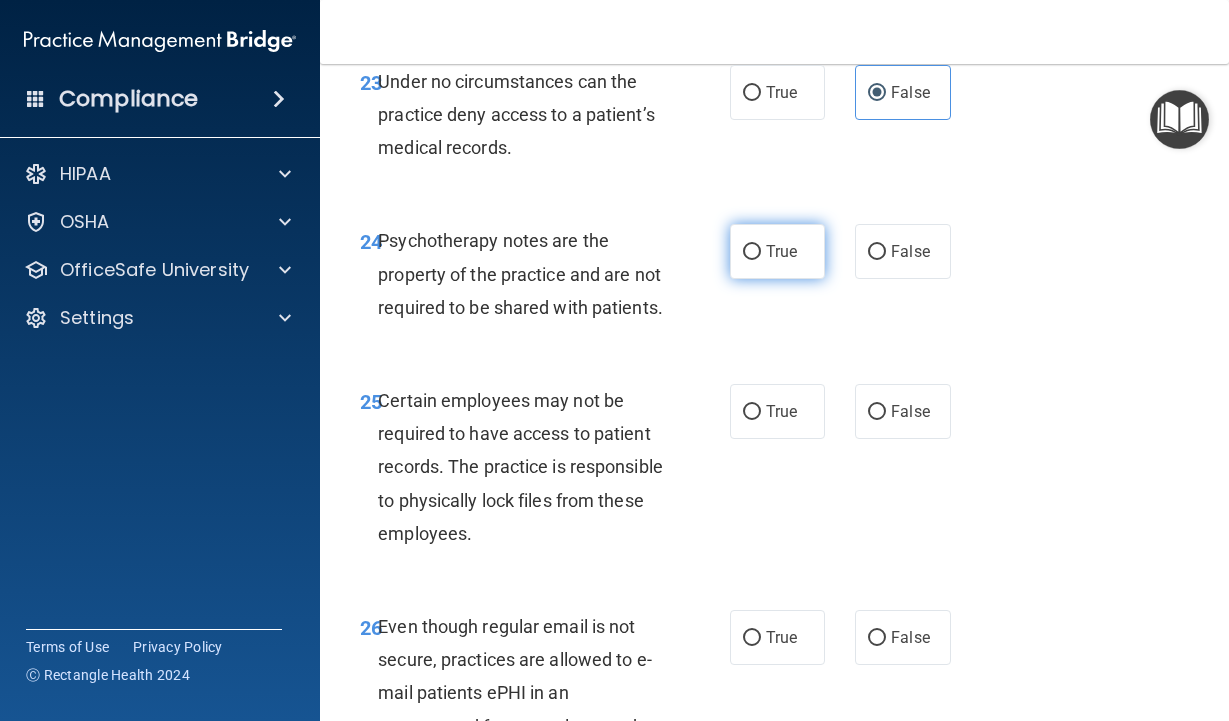 click on "True" at bounding box center (781, 251) 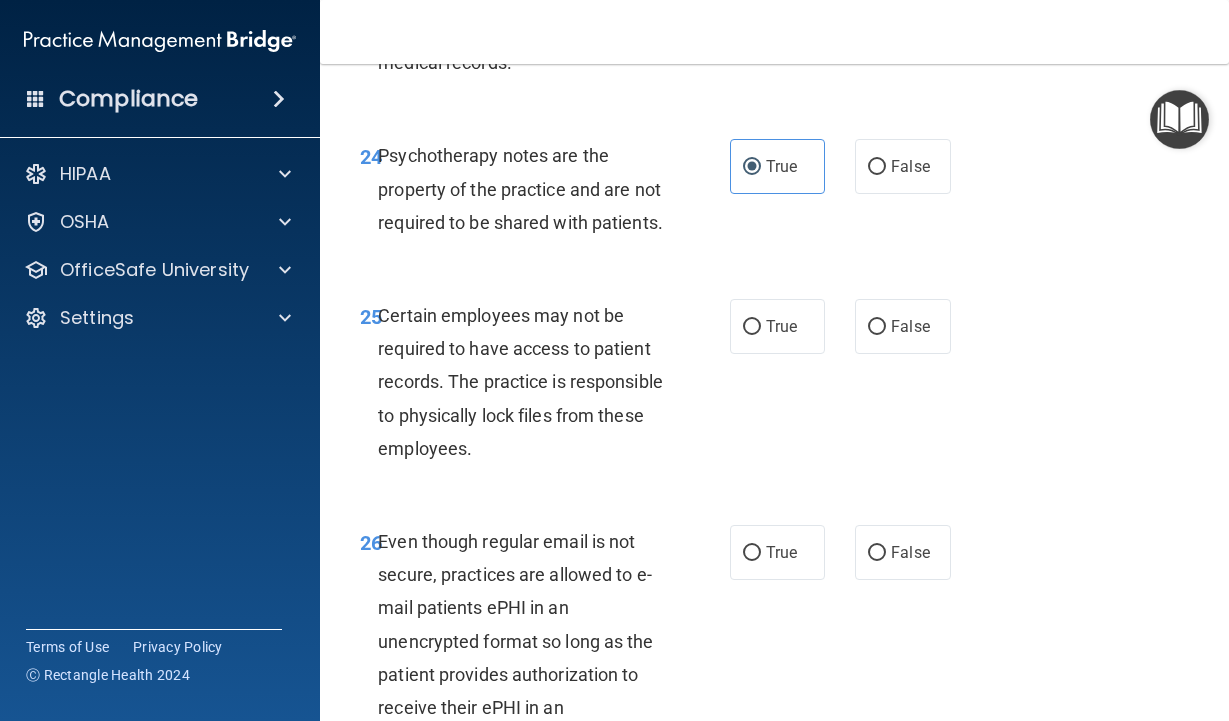 scroll, scrollTop: 5500, scrollLeft: 0, axis: vertical 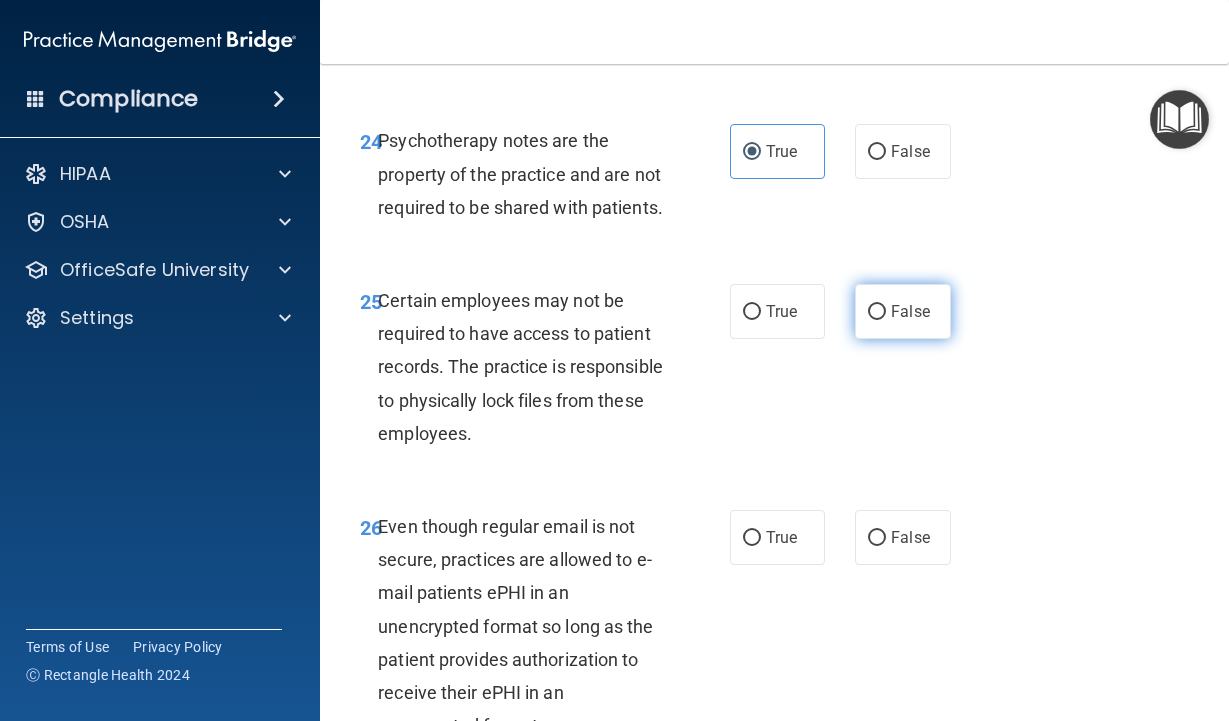 click on "False" at bounding box center (910, 311) 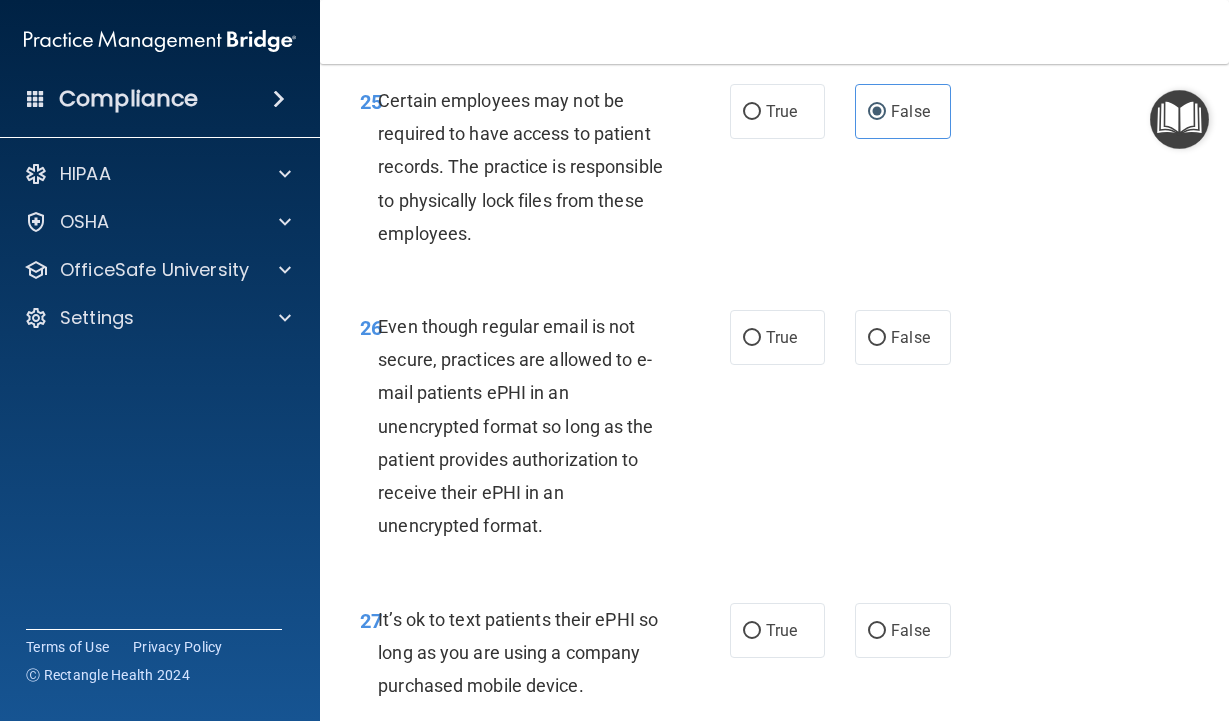 scroll, scrollTop: 5800, scrollLeft: 0, axis: vertical 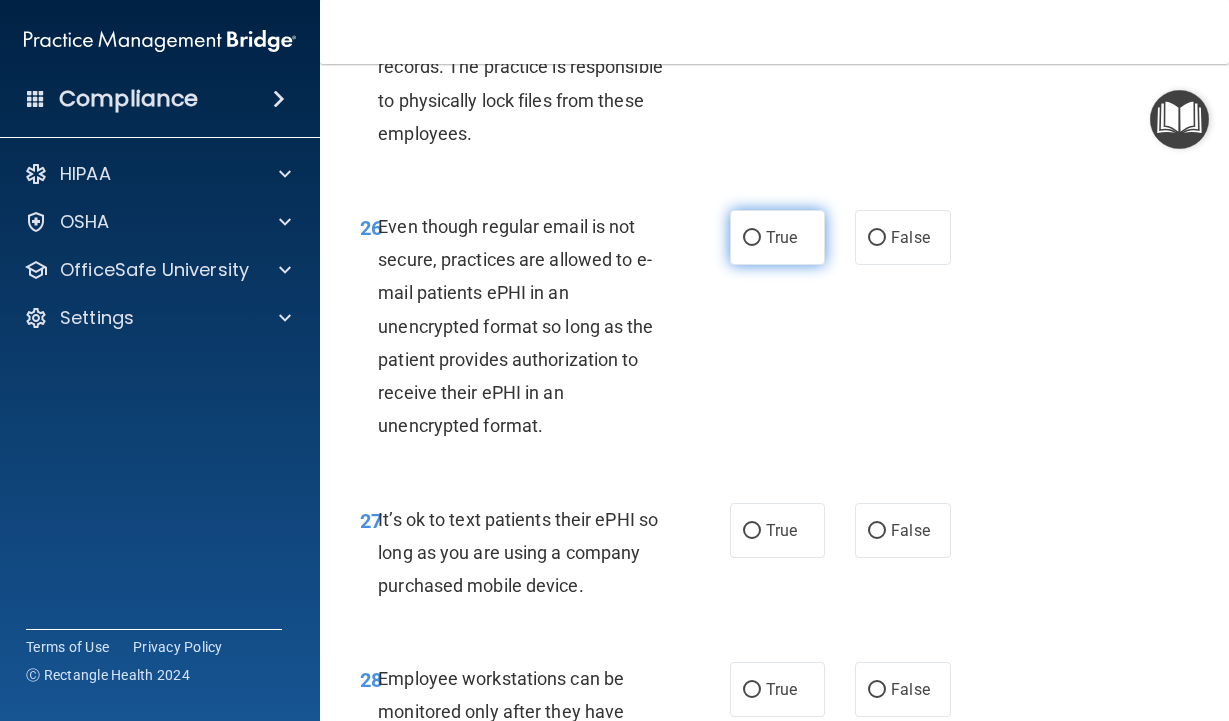 click on "True" at bounding box center [778, 237] 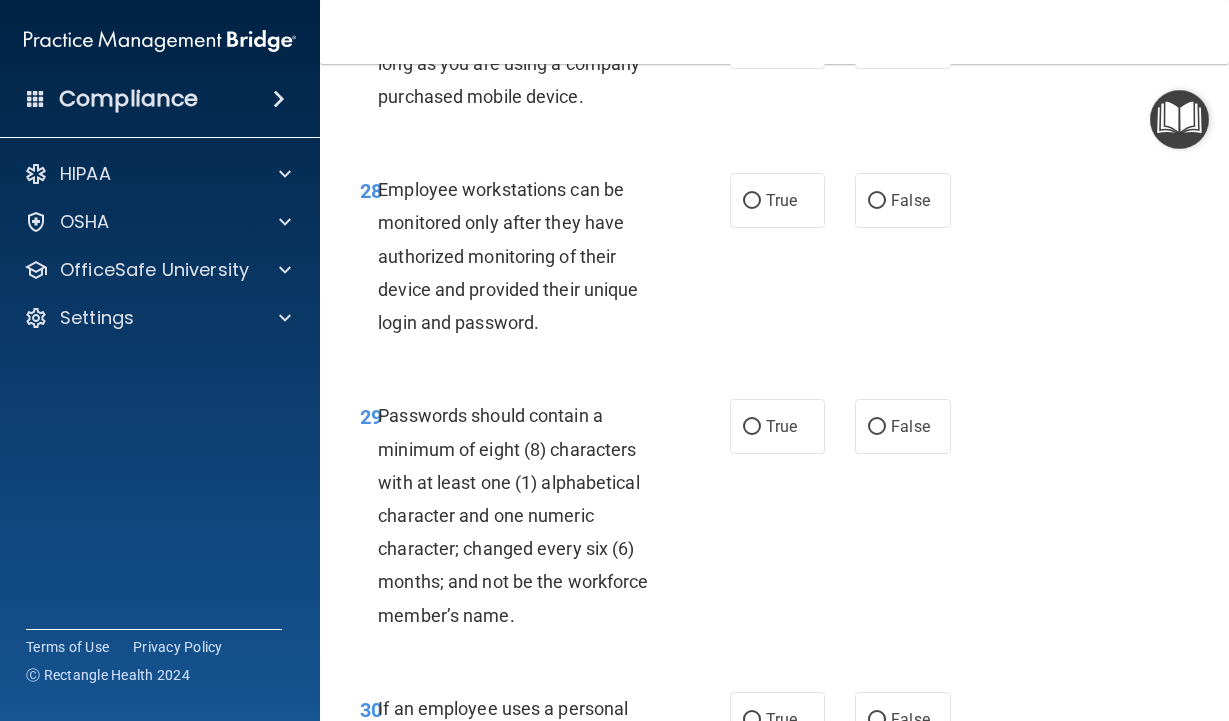 scroll, scrollTop: 6300, scrollLeft: 0, axis: vertical 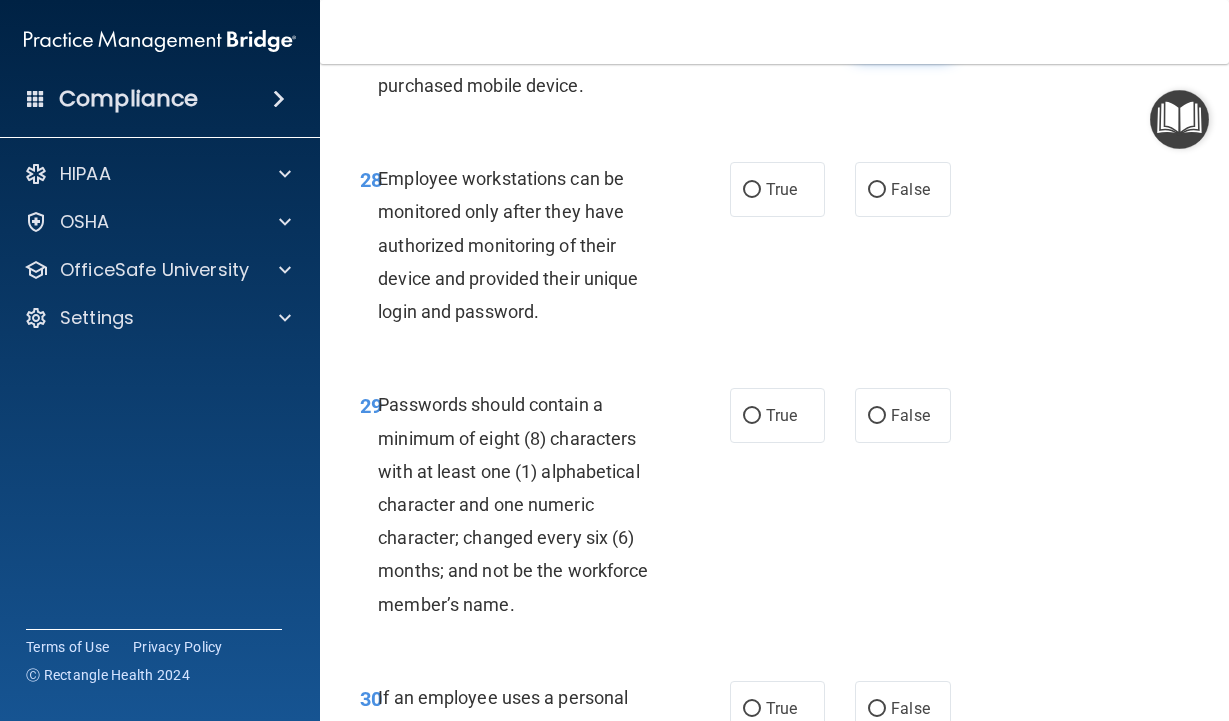 click on "False" at bounding box center (903, 30) 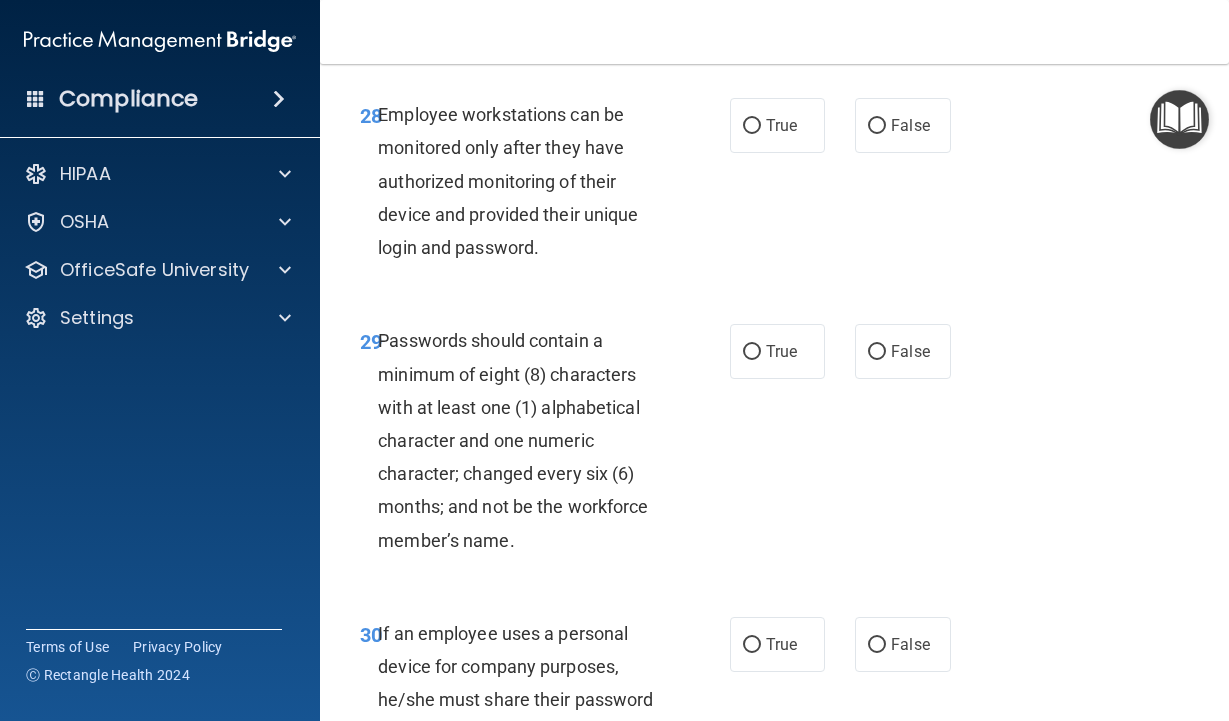 scroll, scrollTop: 6400, scrollLeft: 0, axis: vertical 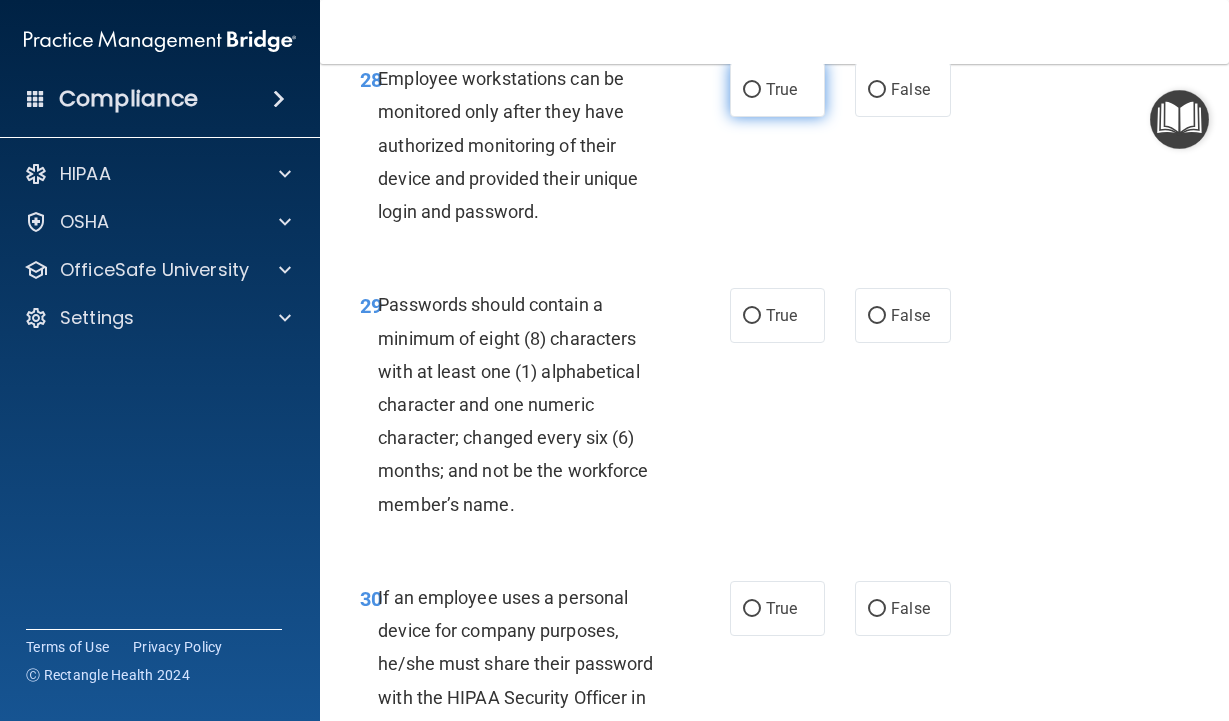 click on "True" at bounding box center (781, 89) 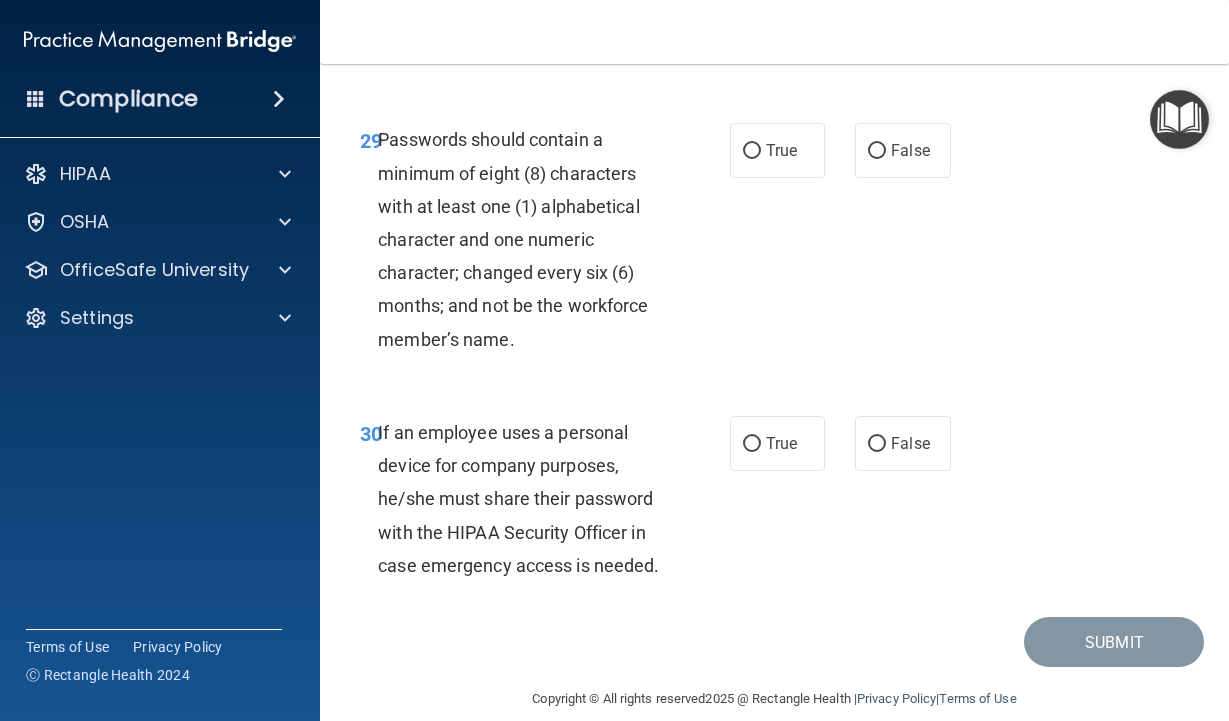 scroll, scrollTop: 6600, scrollLeft: 0, axis: vertical 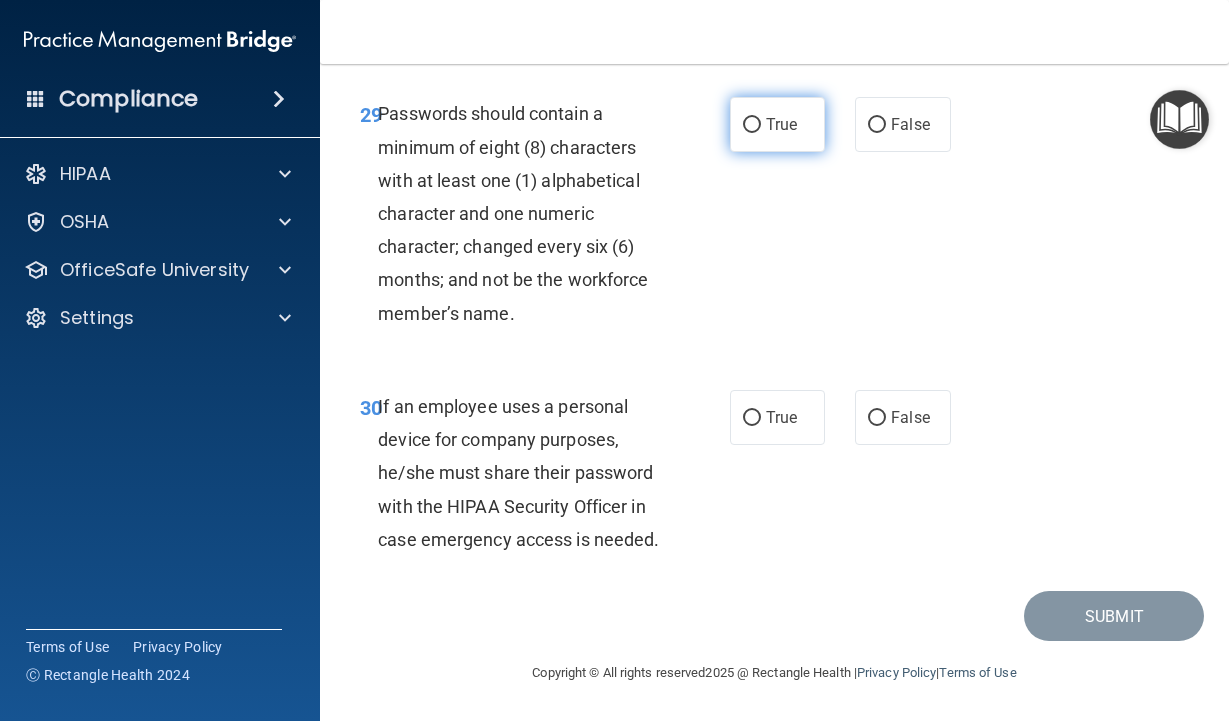 click on "True" at bounding box center [752, 125] 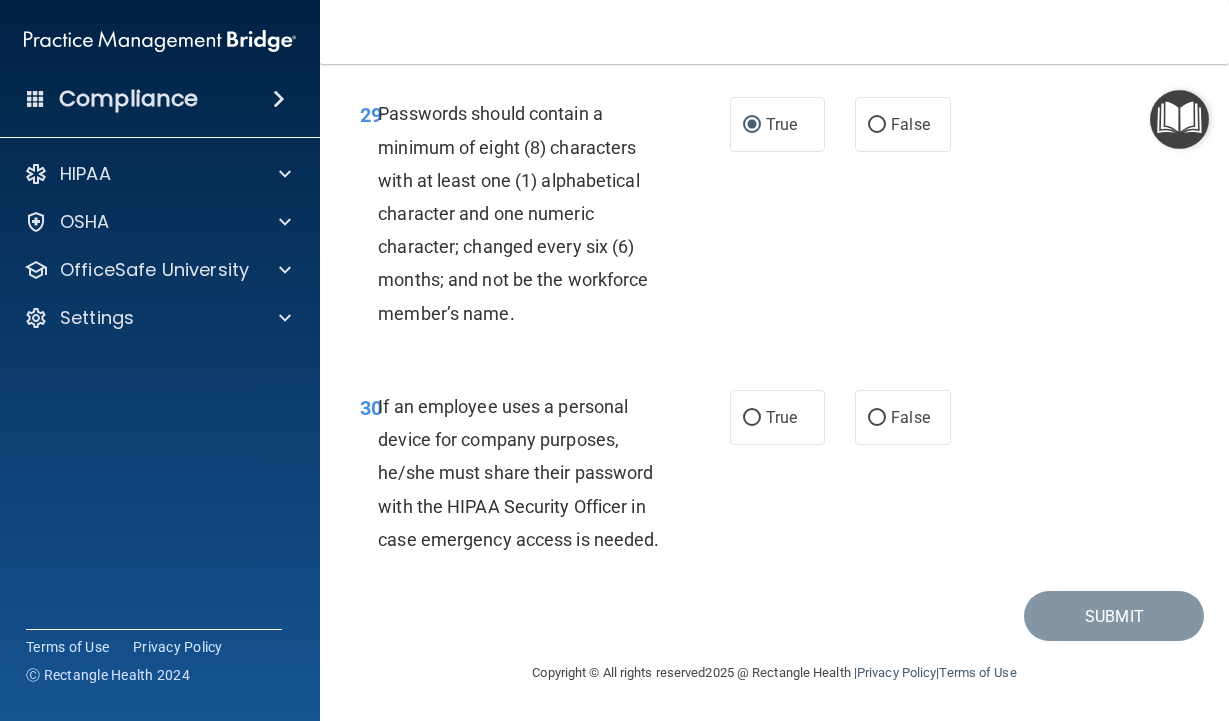 scroll, scrollTop: 6791, scrollLeft: 0, axis: vertical 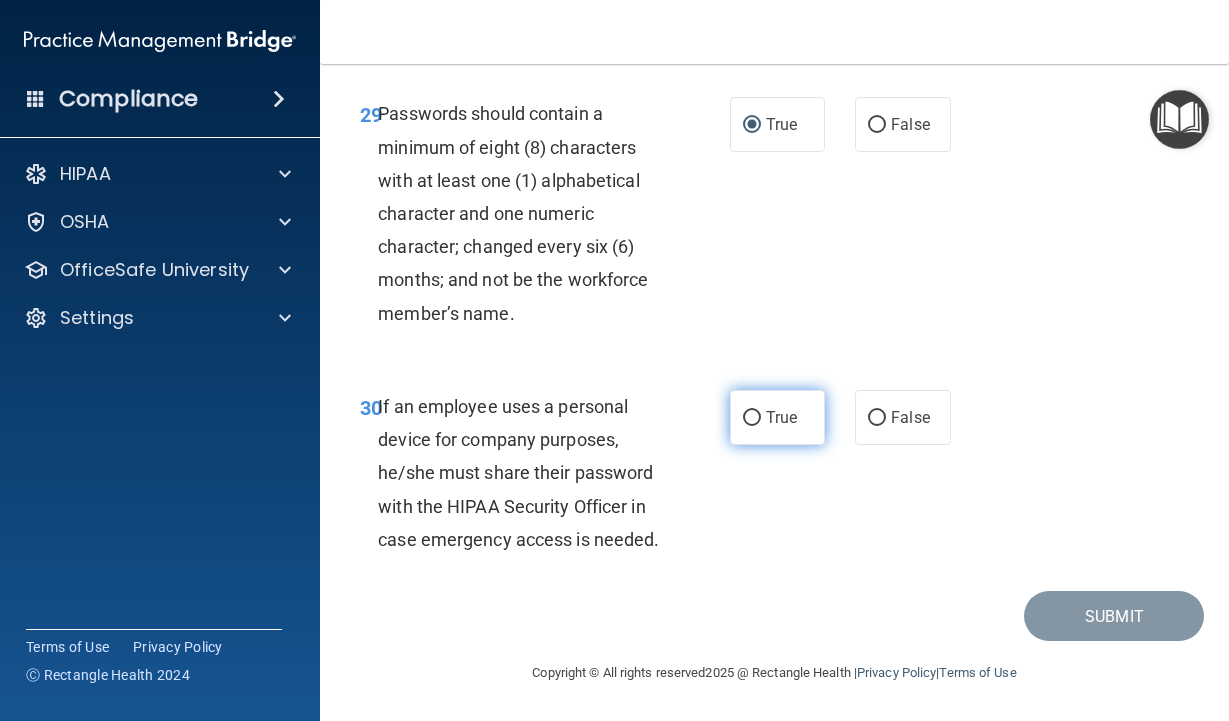 click on "True" at bounding box center [781, 417] 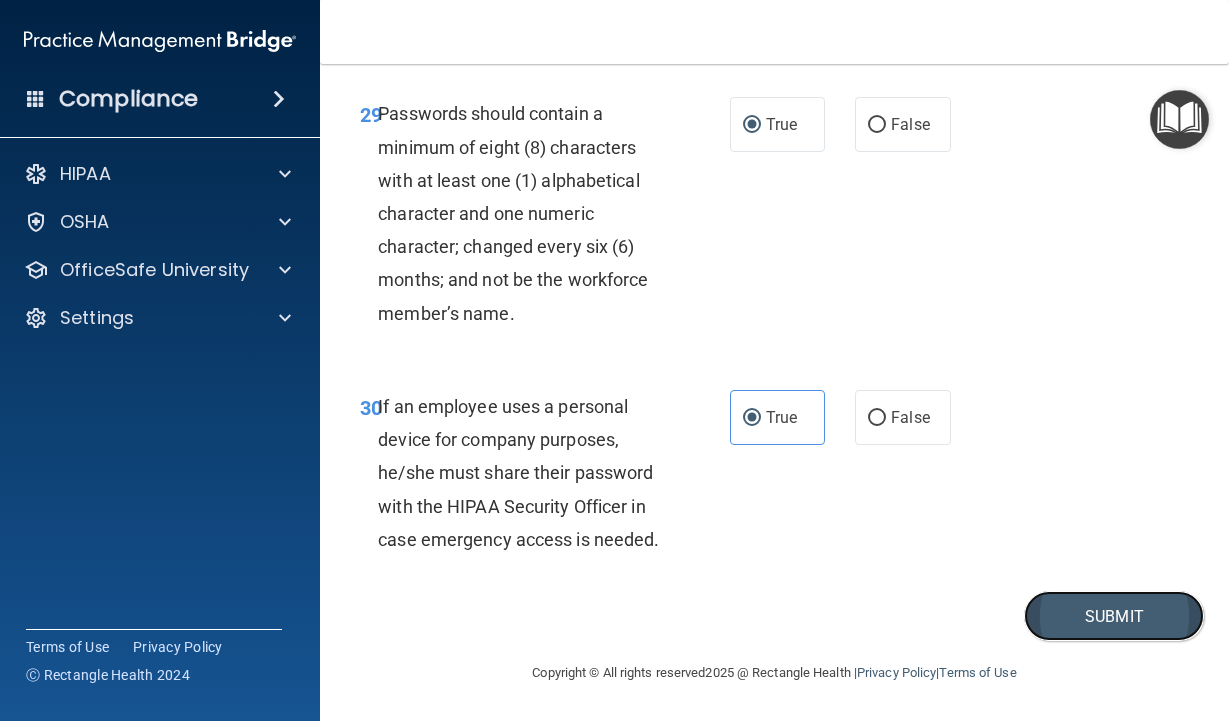 click on "Submit" at bounding box center (1114, 616) 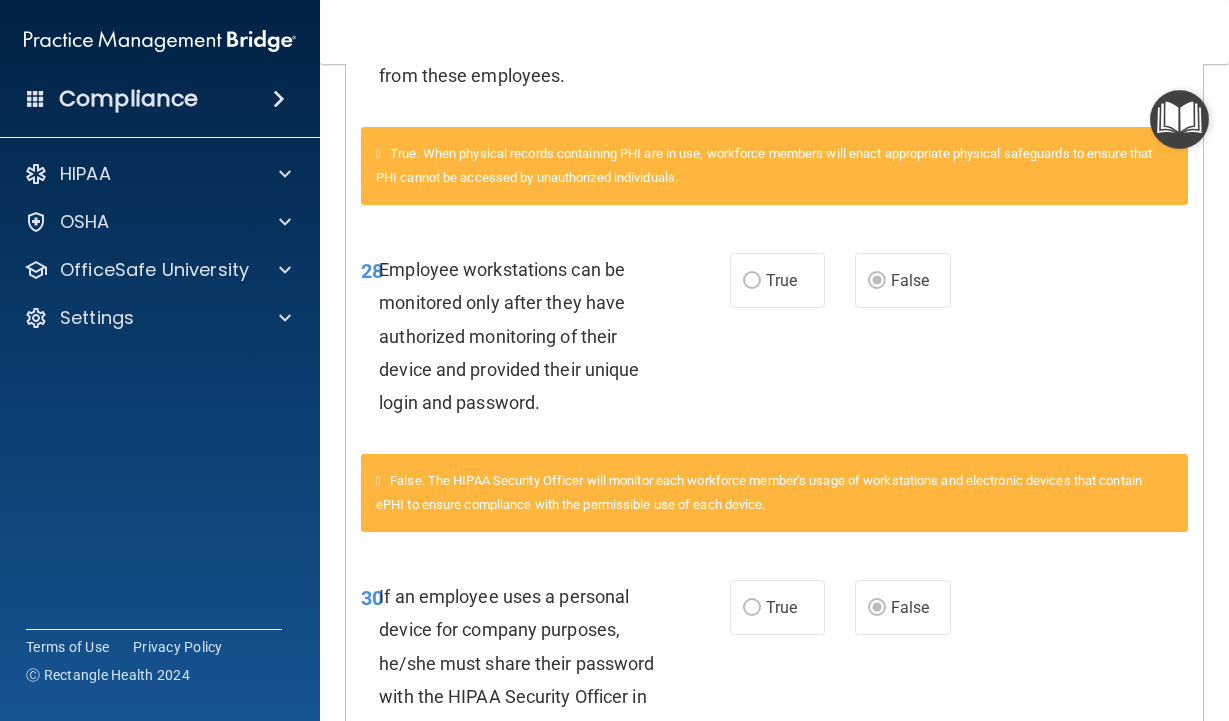 scroll, scrollTop: 3000, scrollLeft: 0, axis: vertical 